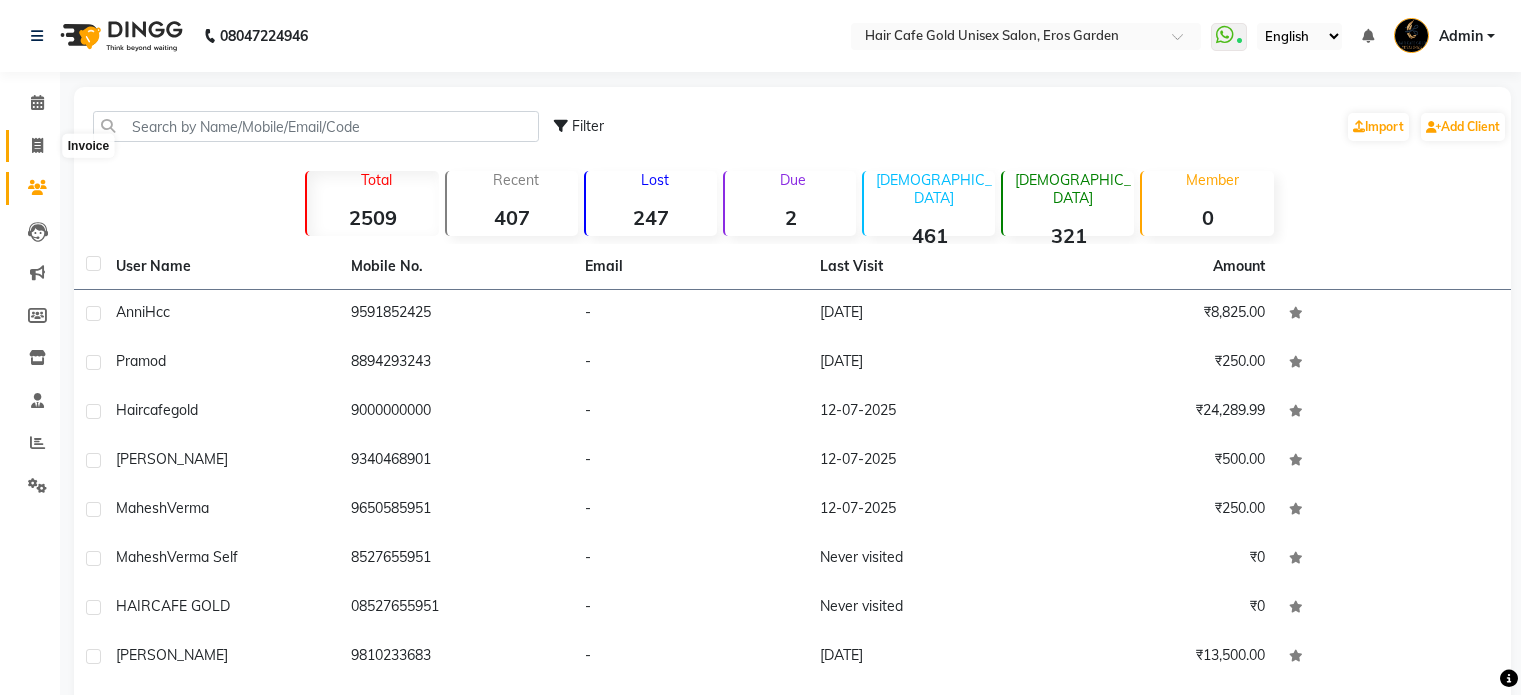 scroll, scrollTop: 0, scrollLeft: 0, axis: both 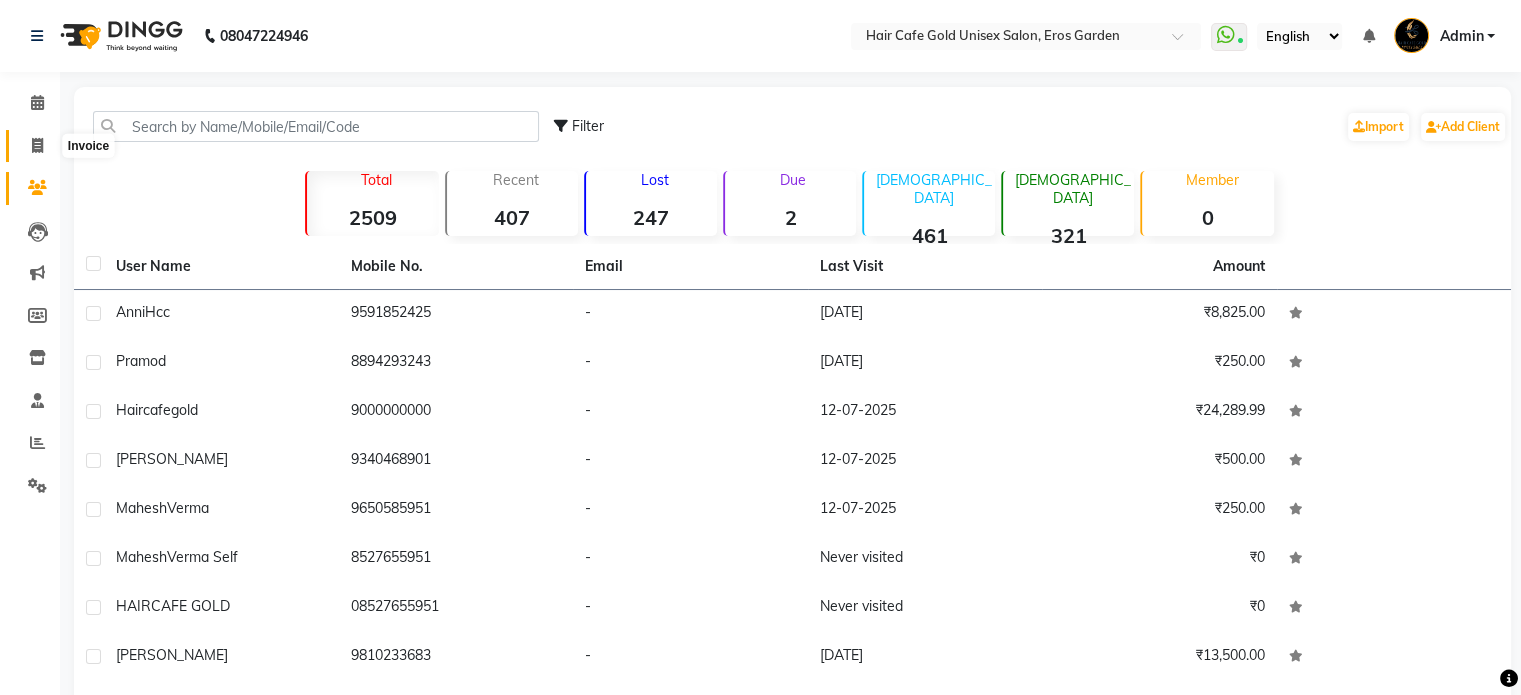 click 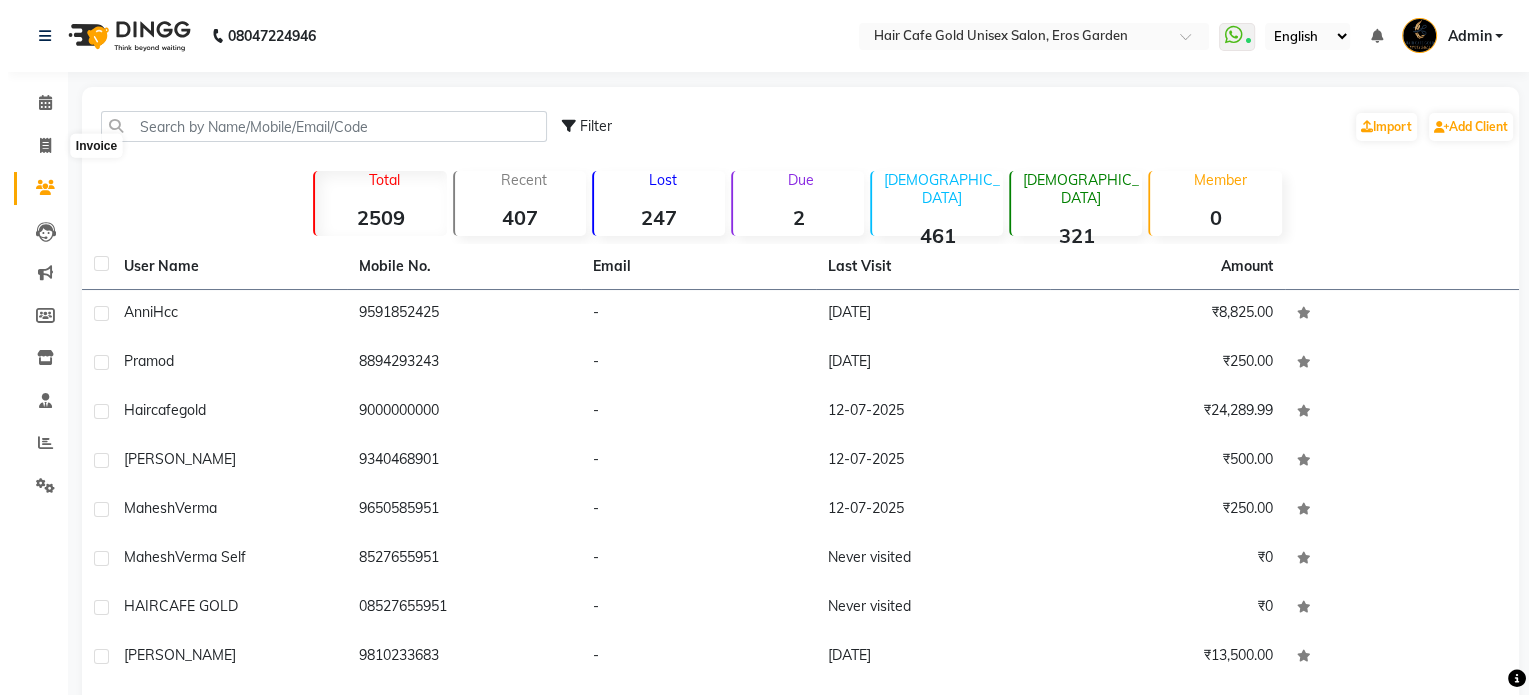 scroll, scrollTop: 0, scrollLeft: 0, axis: both 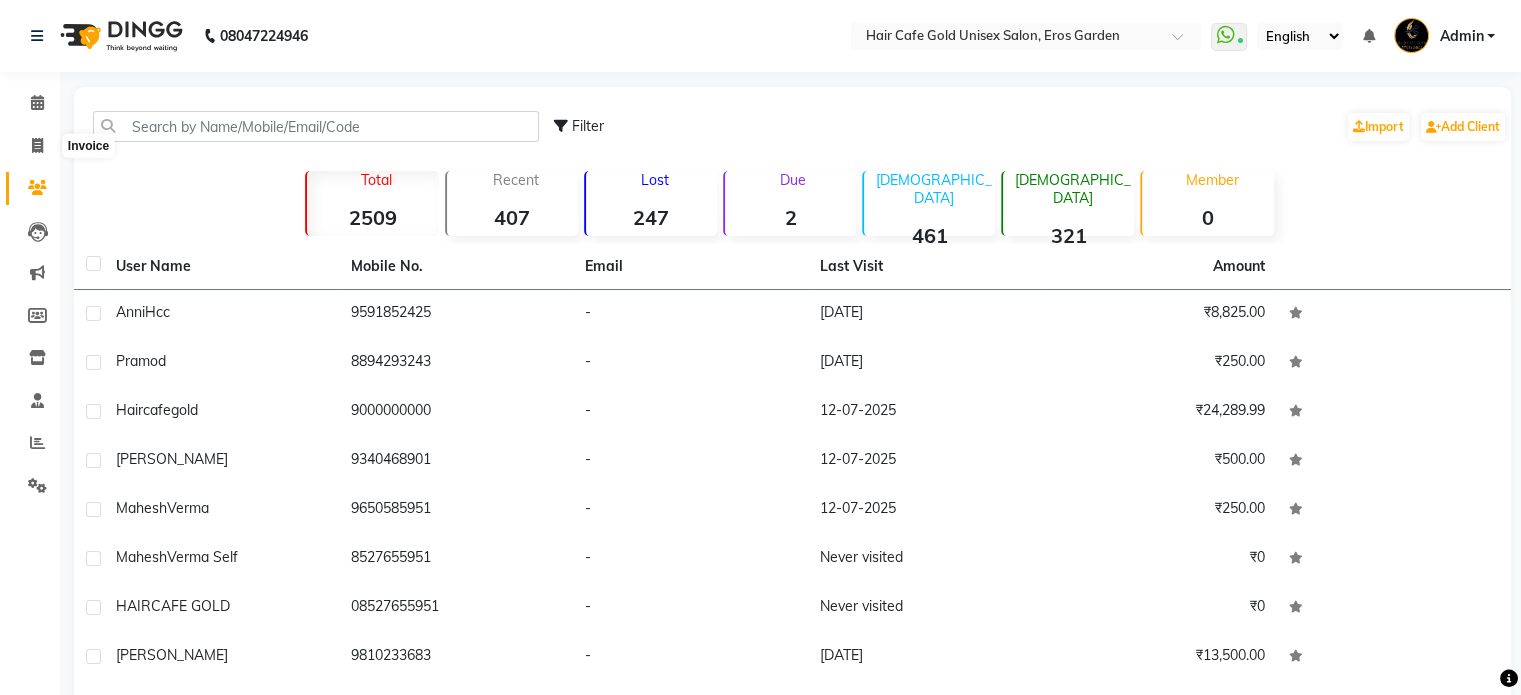 select on "service" 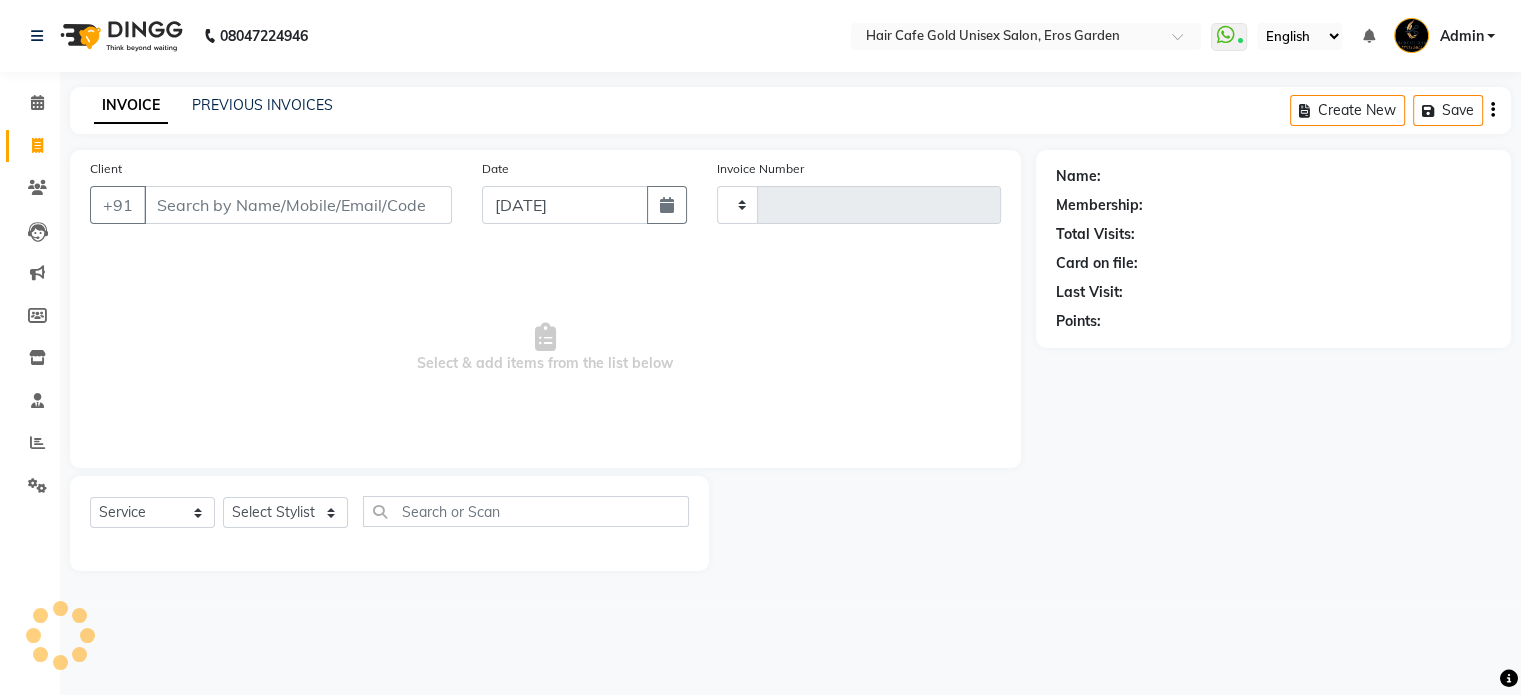 type on "1038" 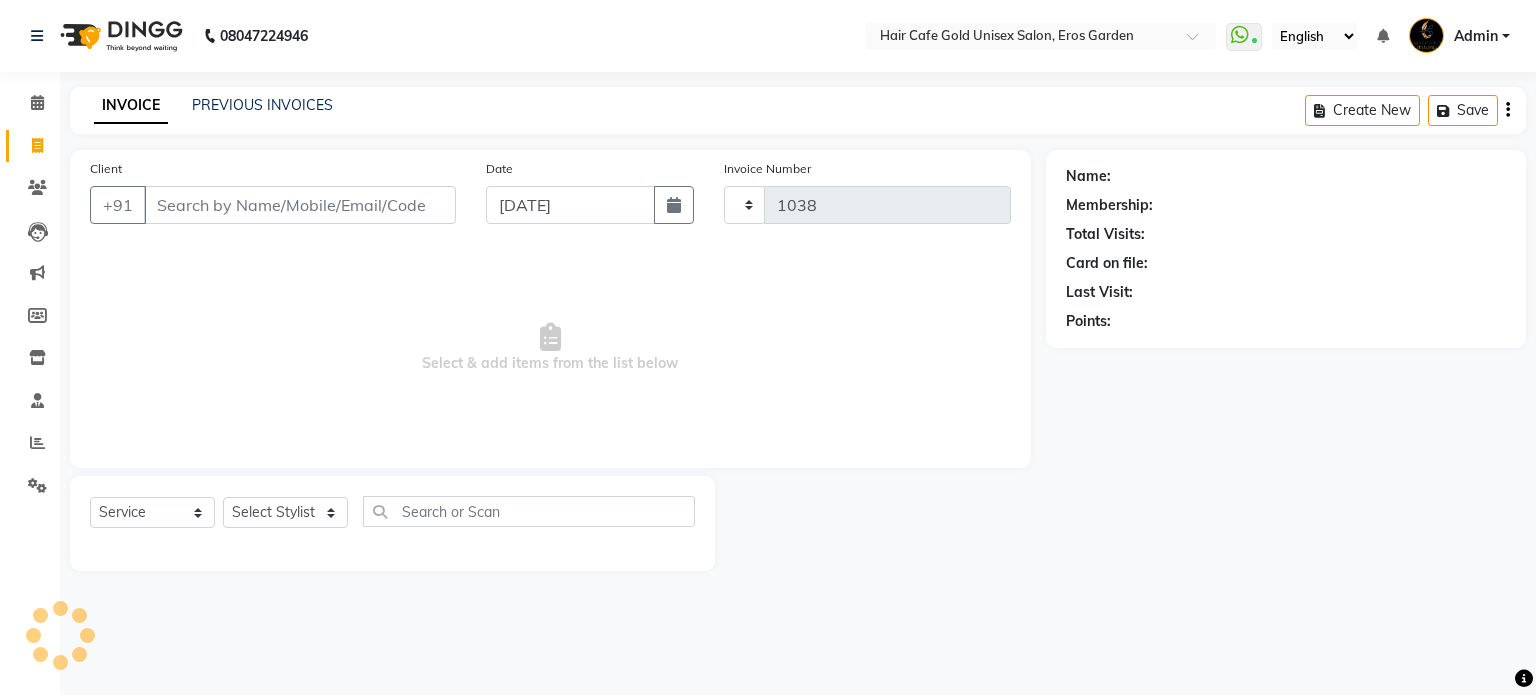 select on "7412" 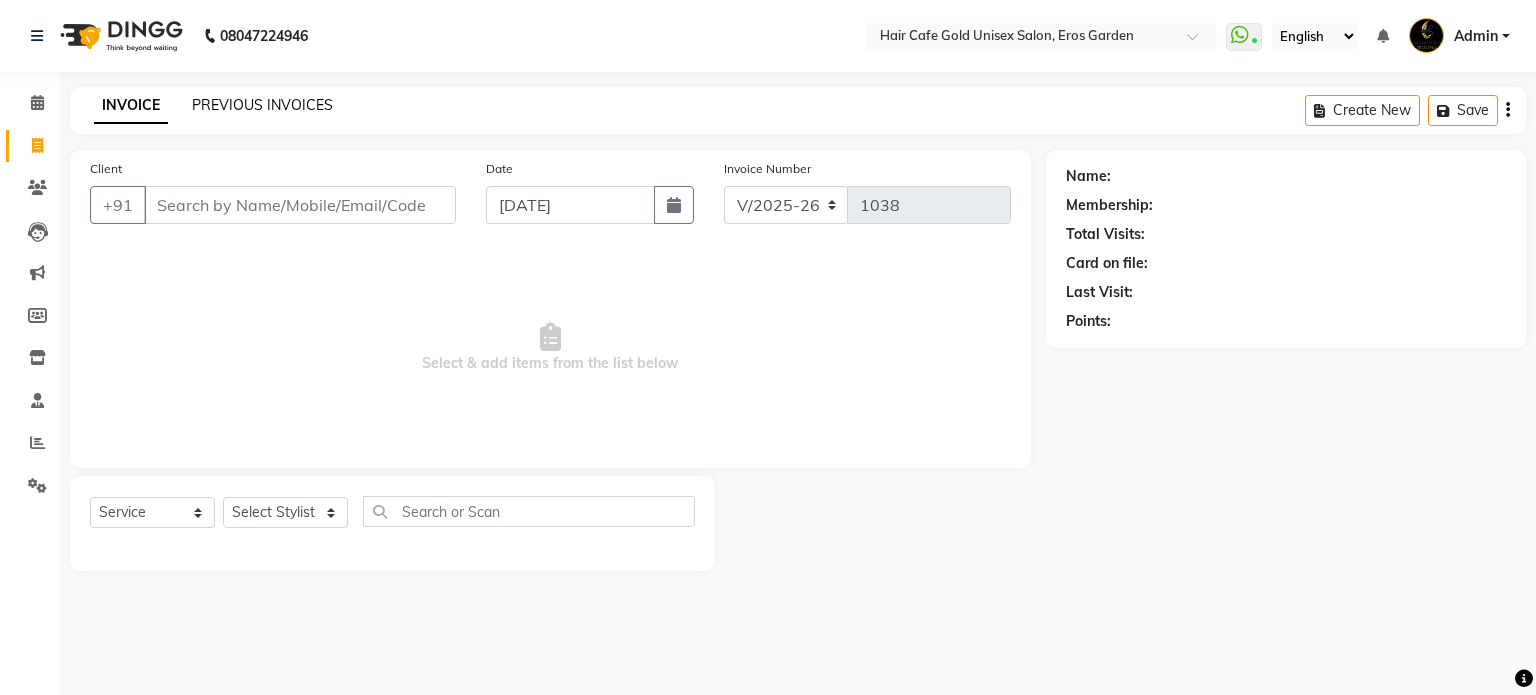 click on "PREVIOUS INVOICES" 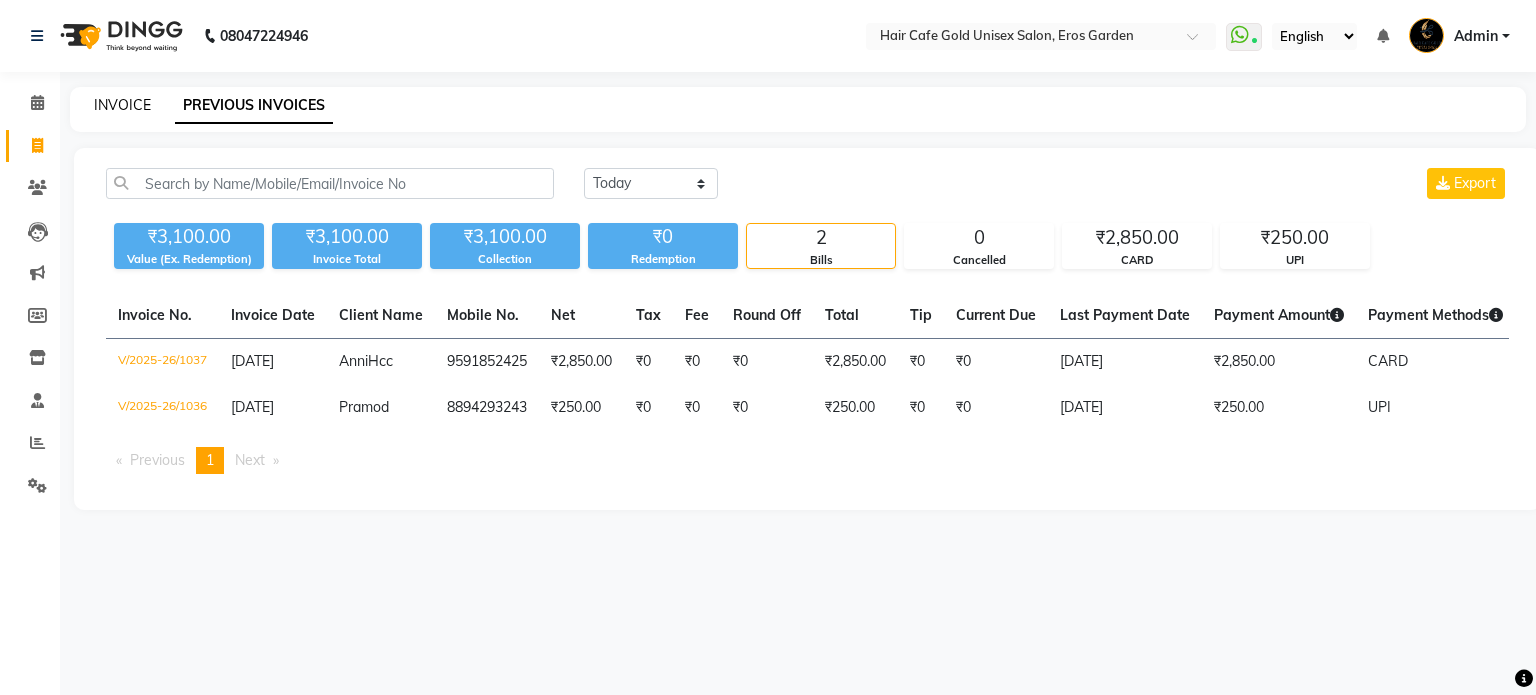 click on "INVOICE" 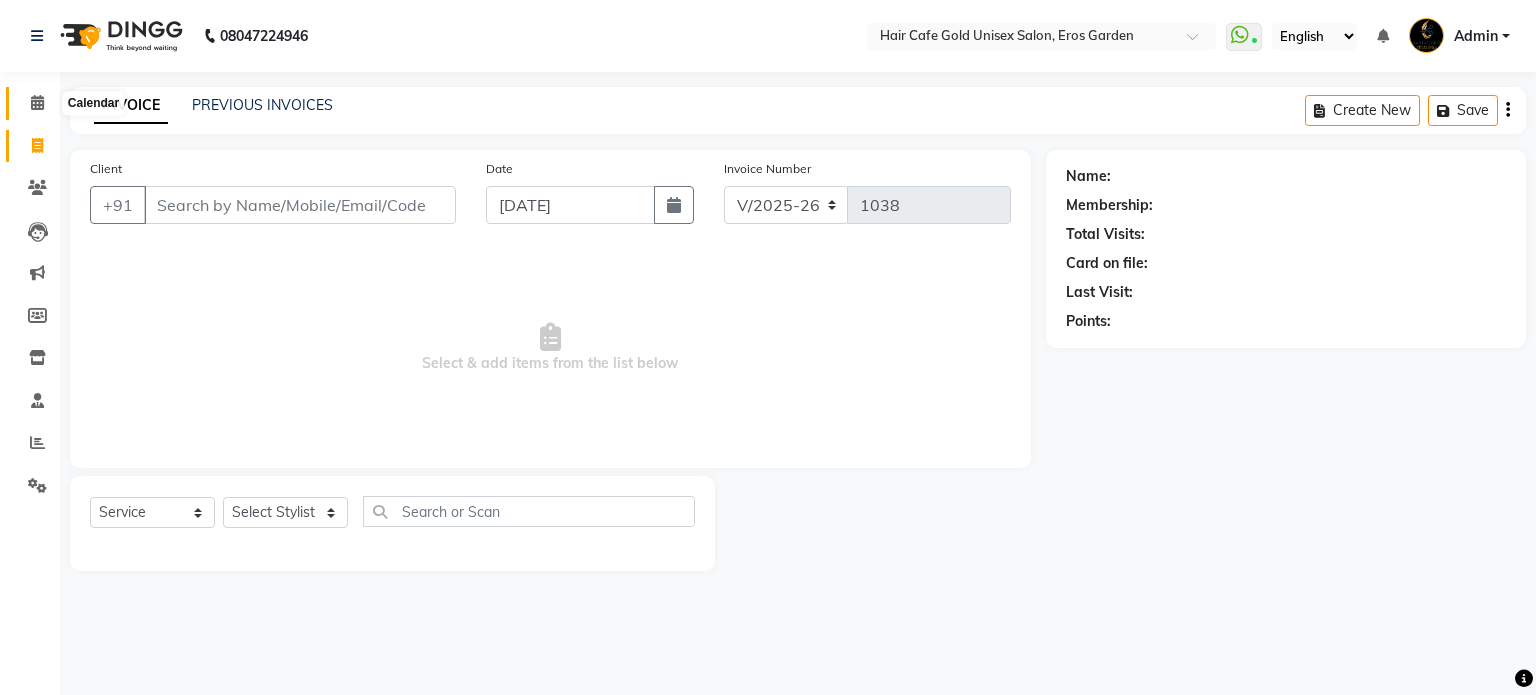 click 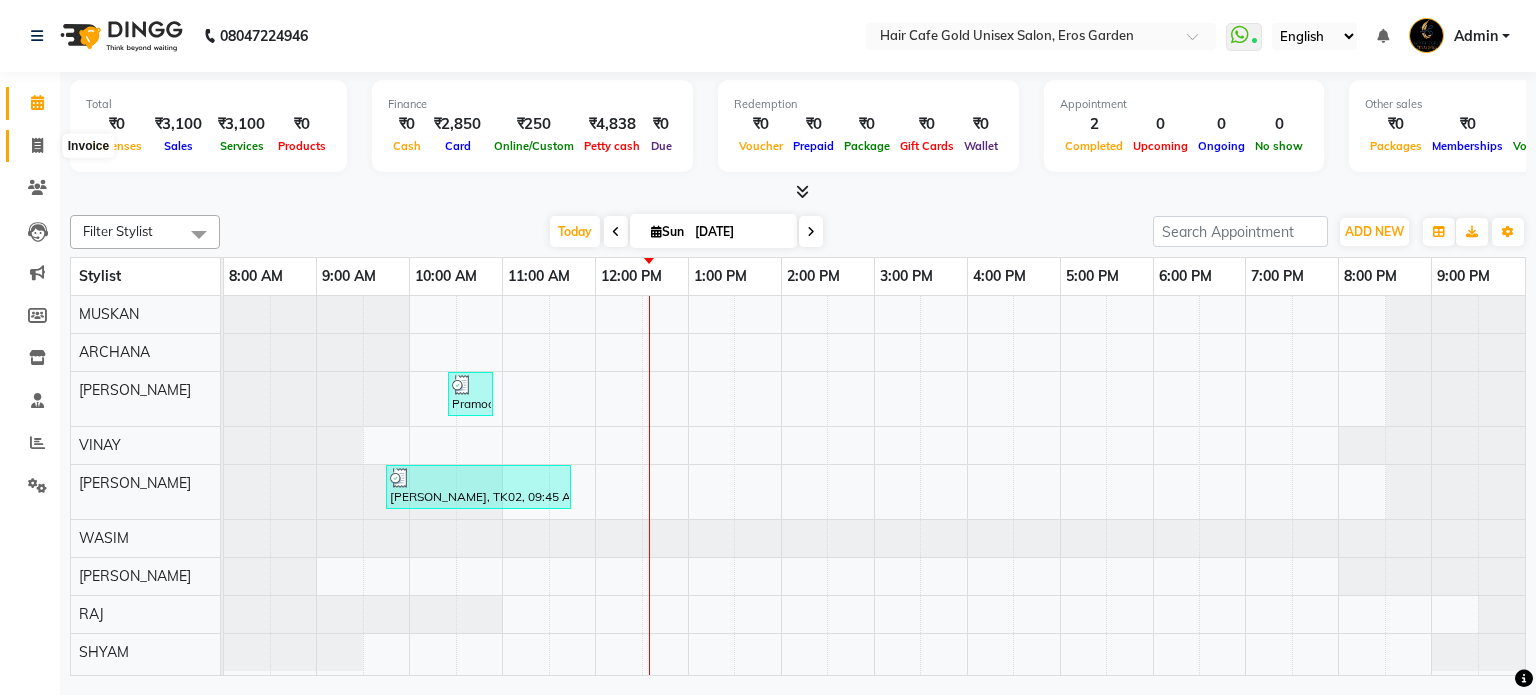 click 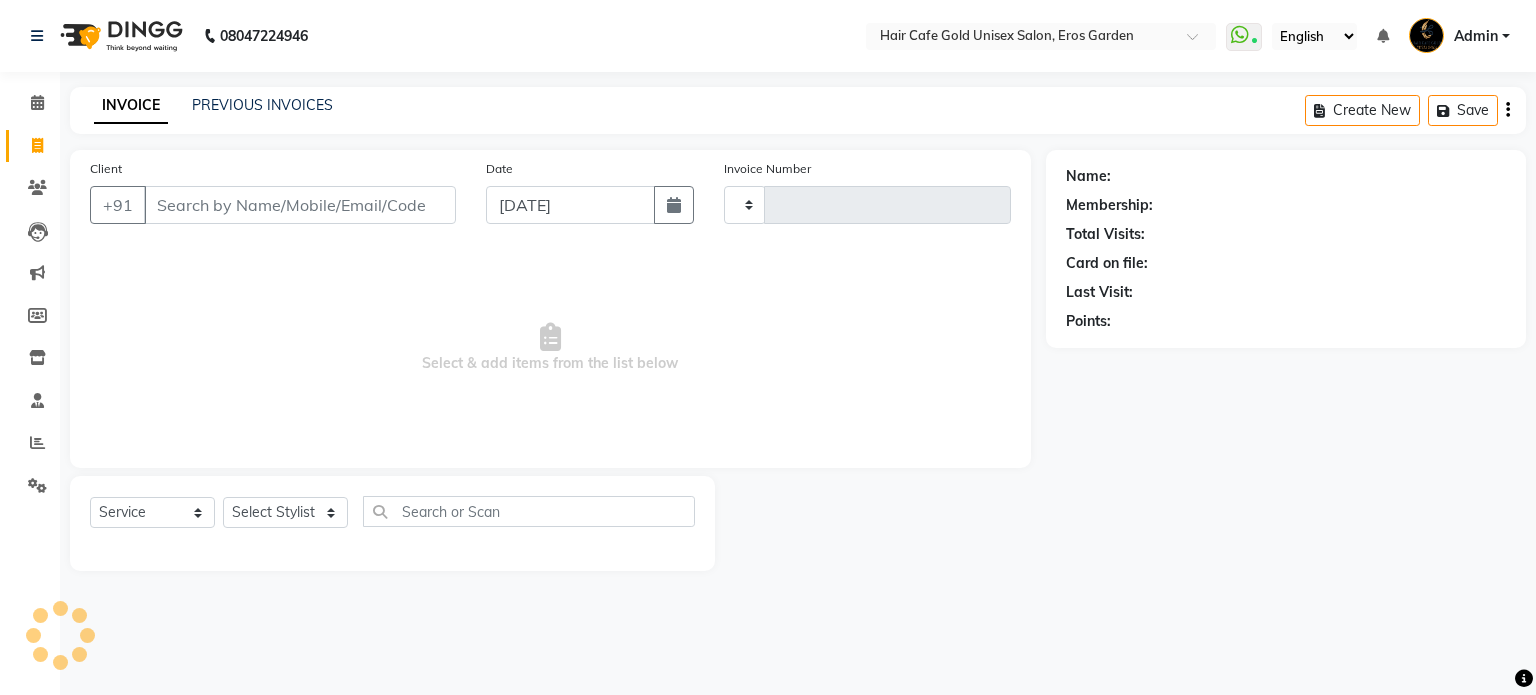 type on "1038" 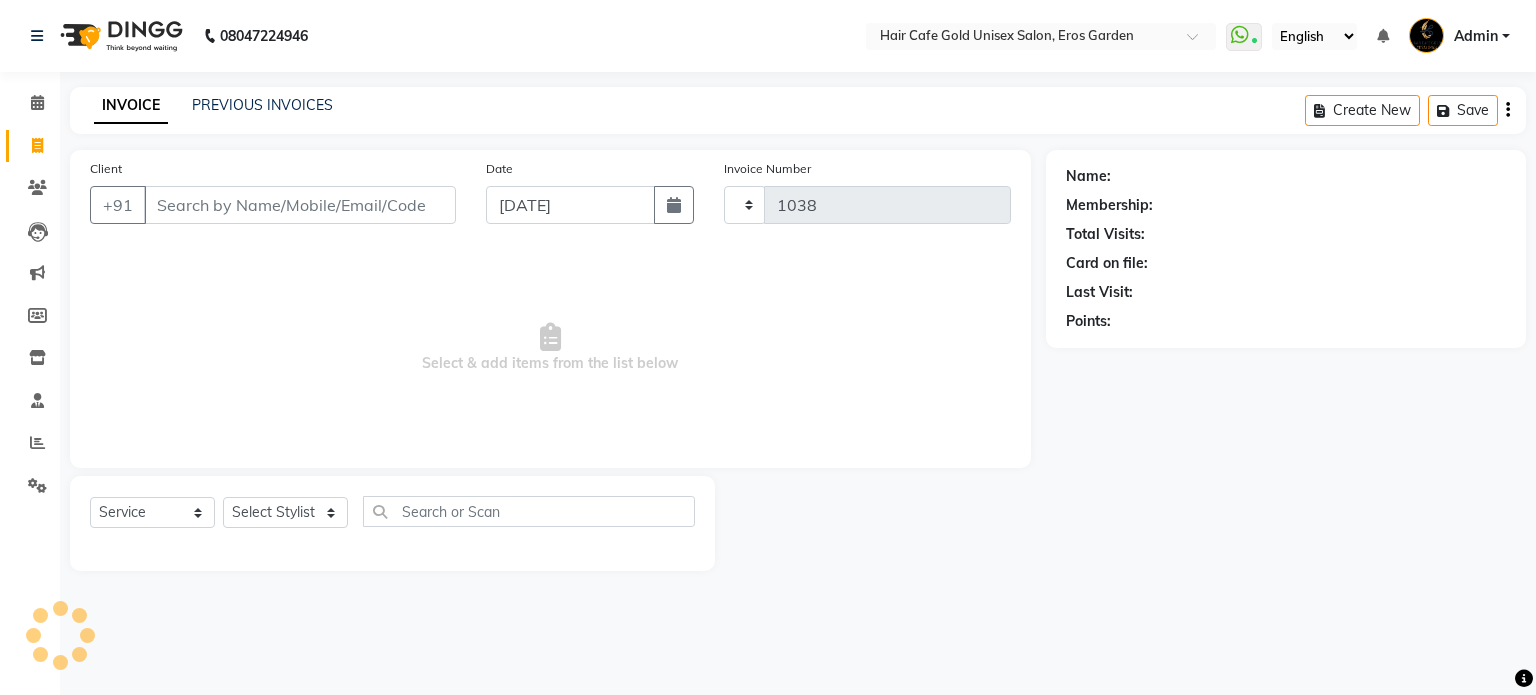 select on "7412" 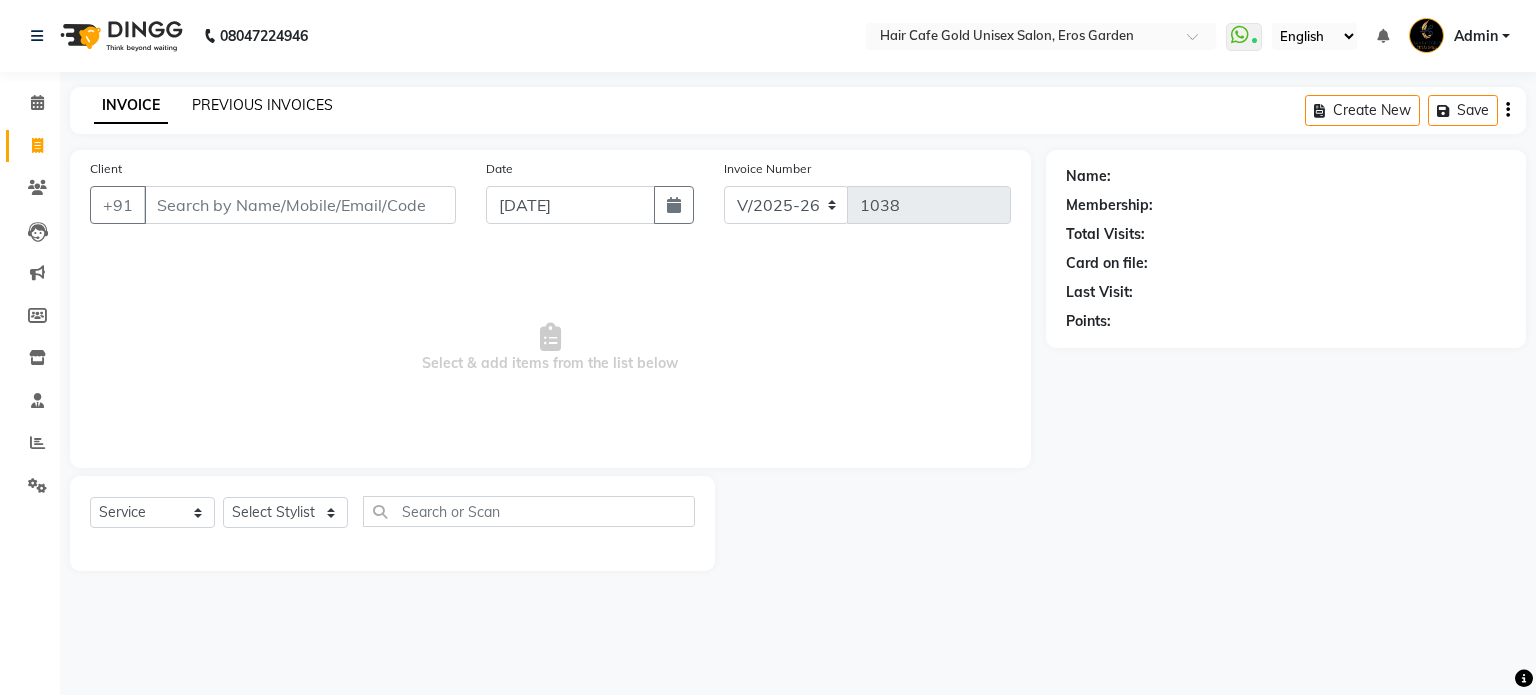 click on "PREVIOUS INVOICES" 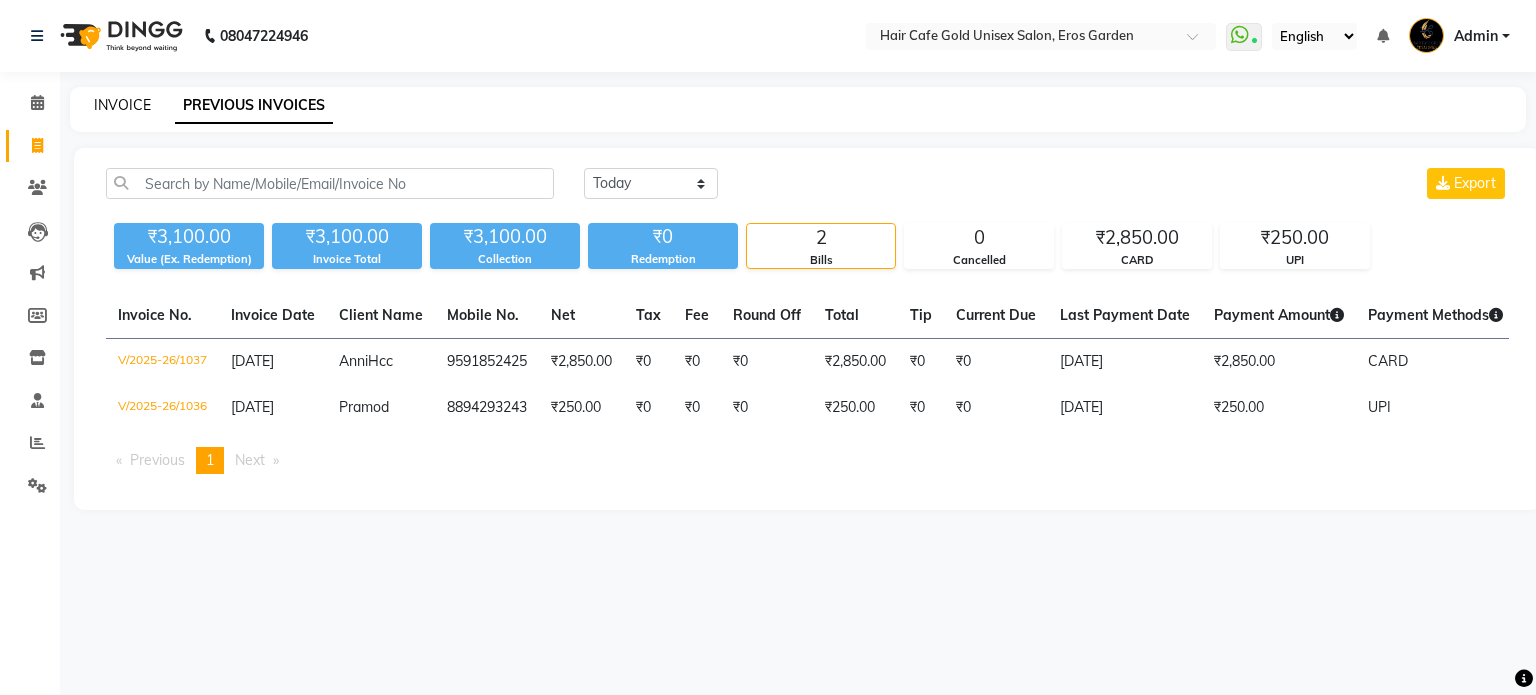 click on "INVOICE" 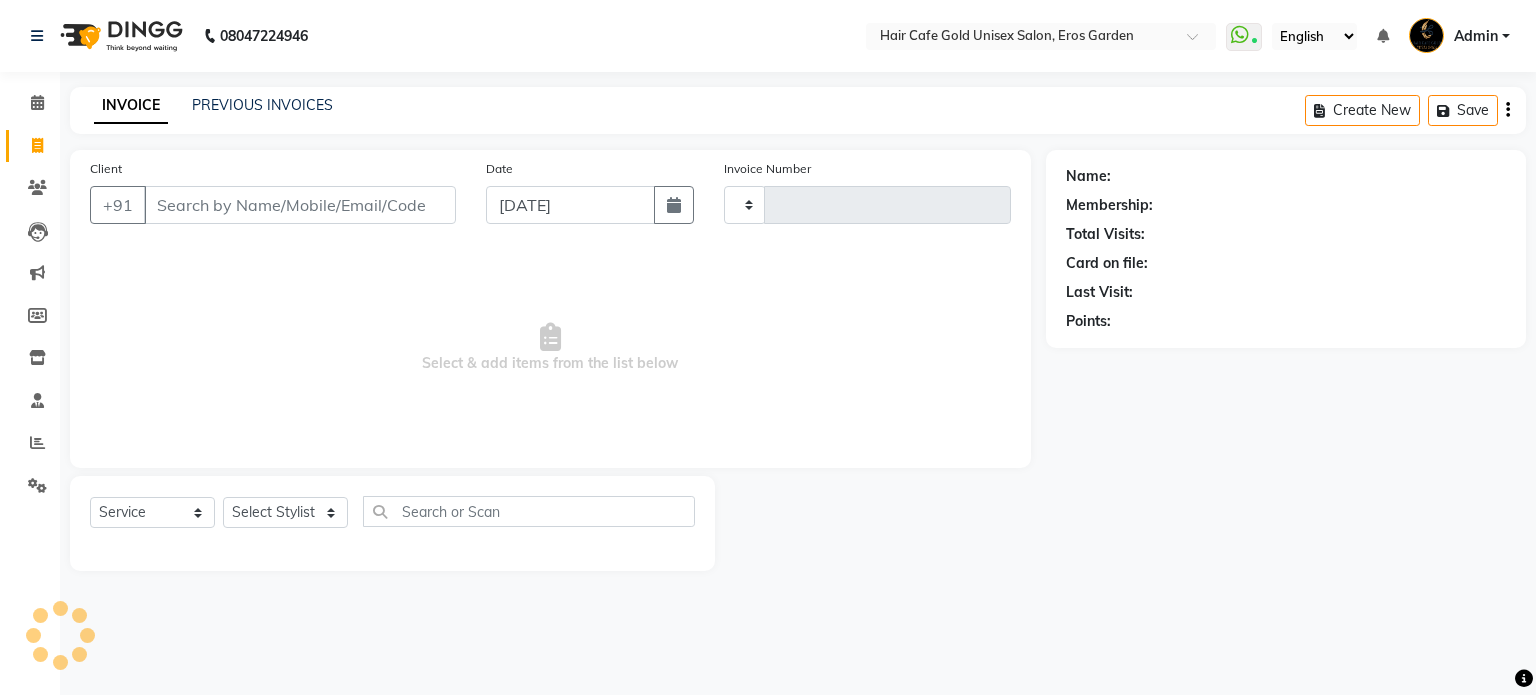 type on "1038" 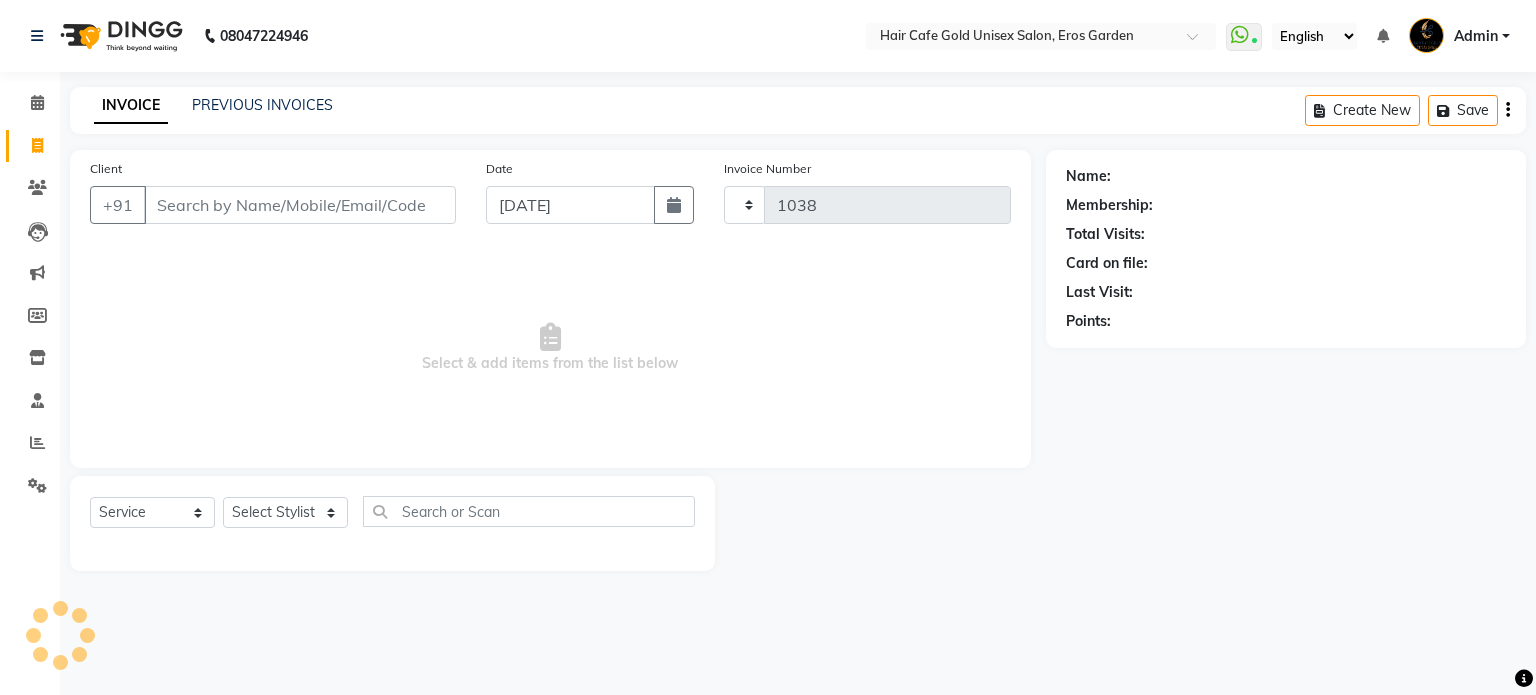 select on "7412" 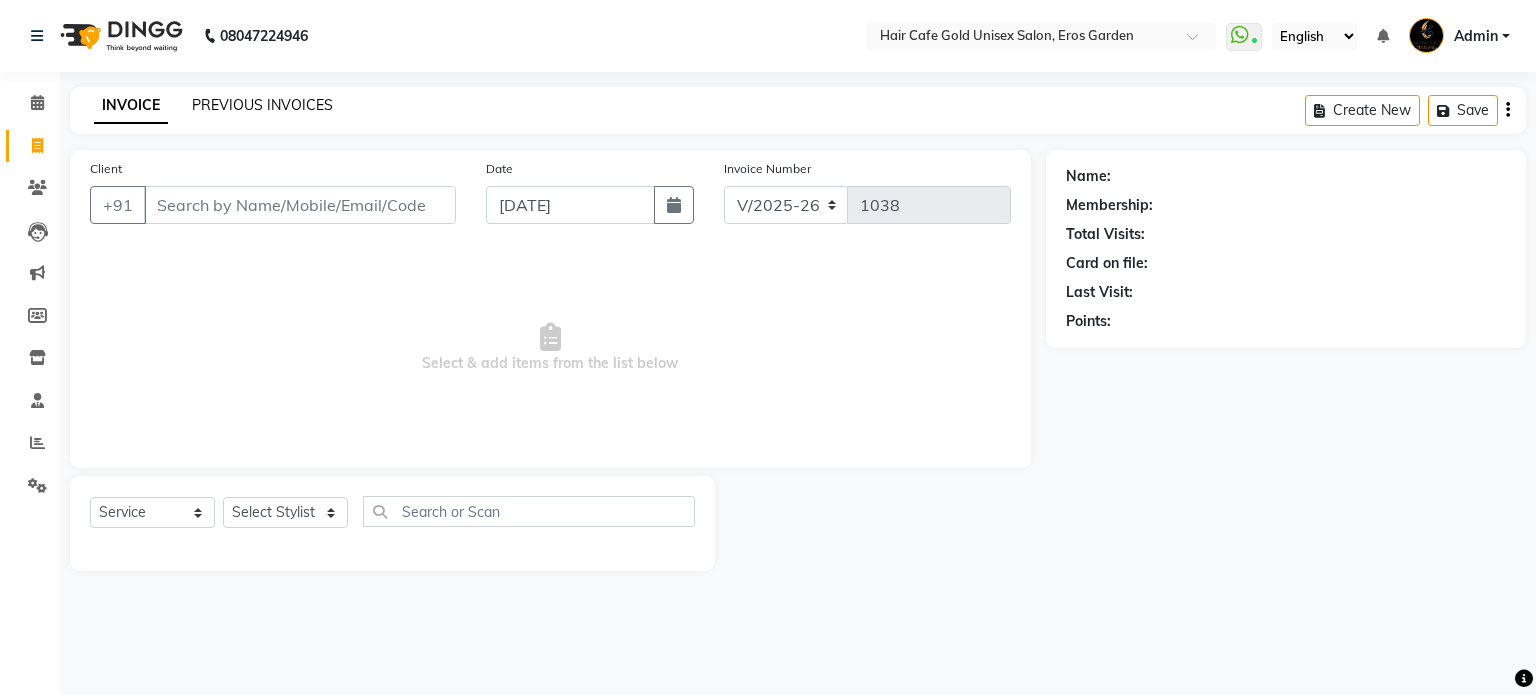 click on "PREVIOUS INVOICES" 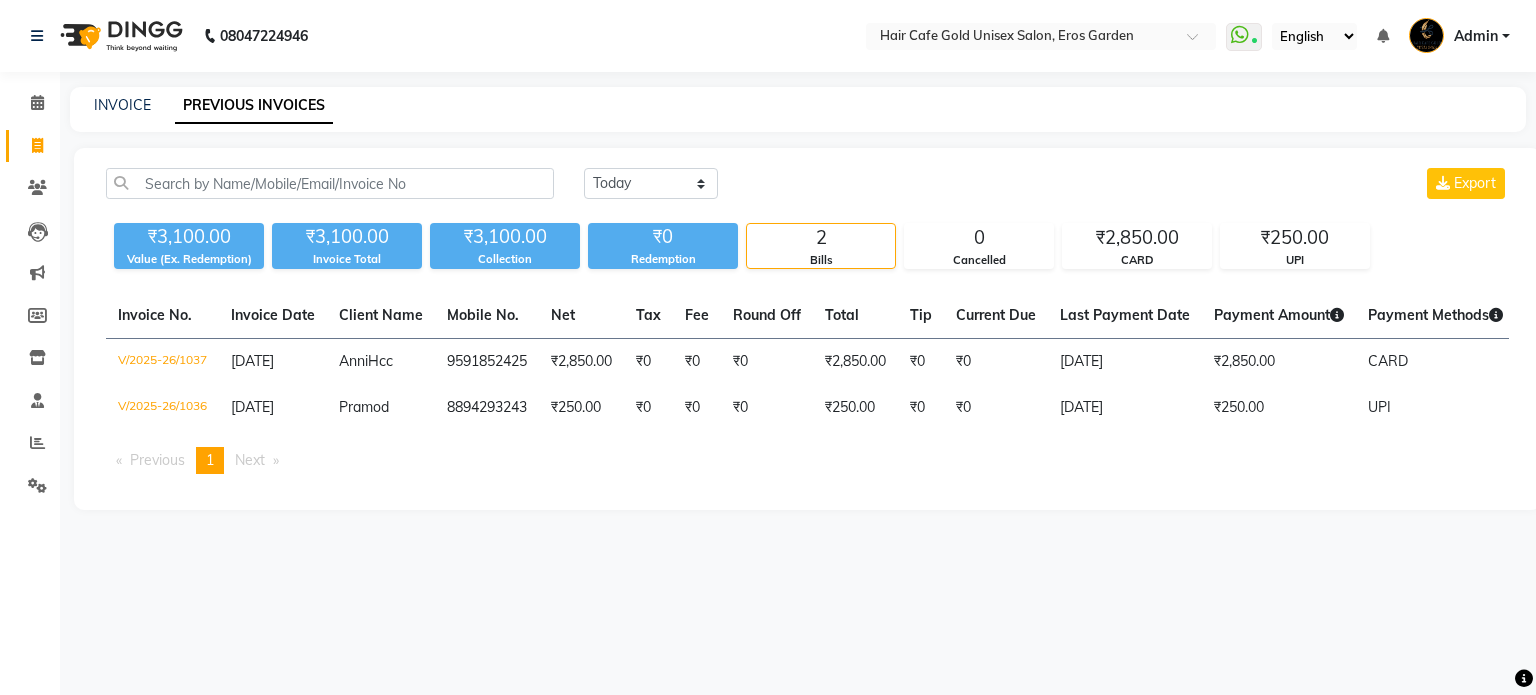 click on "INVOICE PREVIOUS INVOICES Today Yesterday Custom Range Export ₹3,100.00 Value (Ex. Redemption) ₹3,100.00 Invoice Total  ₹3,100.00 Collection ₹0 Redemption 2 Bills 0 Cancelled ₹2,850.00 CARD ₹250.00 UPI  Invoice No.   Invoice Date   Client Name   Mobile No.   Net   Tax   Fee   Round Off   Total   Tip   Current Due   Last Payment Date   Payment Amount   Payment Methods   Cancel Reason   Status   V/2025-26/1037  13-07-2025 Anni  Hcc 9591852425 ₹2,850.00 ₹0  ₹0  ₹0 ₹2,850.00 ₹0 ₹0 13-07-2025 ₹2,850.00  CARD - PAID  V/2025-26/1036  13-07-2025 Pramod   8894293243 ₹250.00 ₹0  ₹0  ₹0 ₹250.00 ₹0 ₹0 13-07-2025 ₹250.00  UPI - PAID  Previous  page  1 / 1  You're on page  1  Next  page" 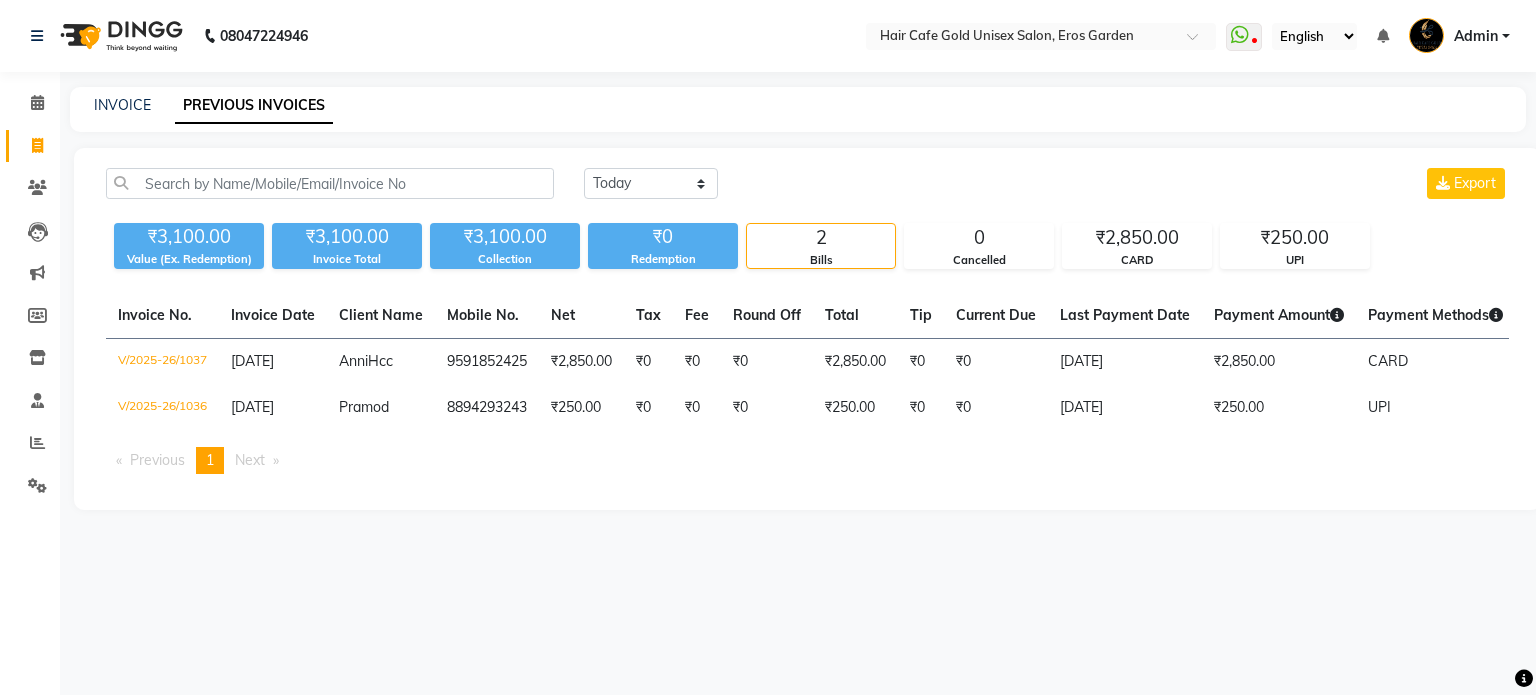 scroll, scrollTop: 0, scrollLeft: 0, axis: both 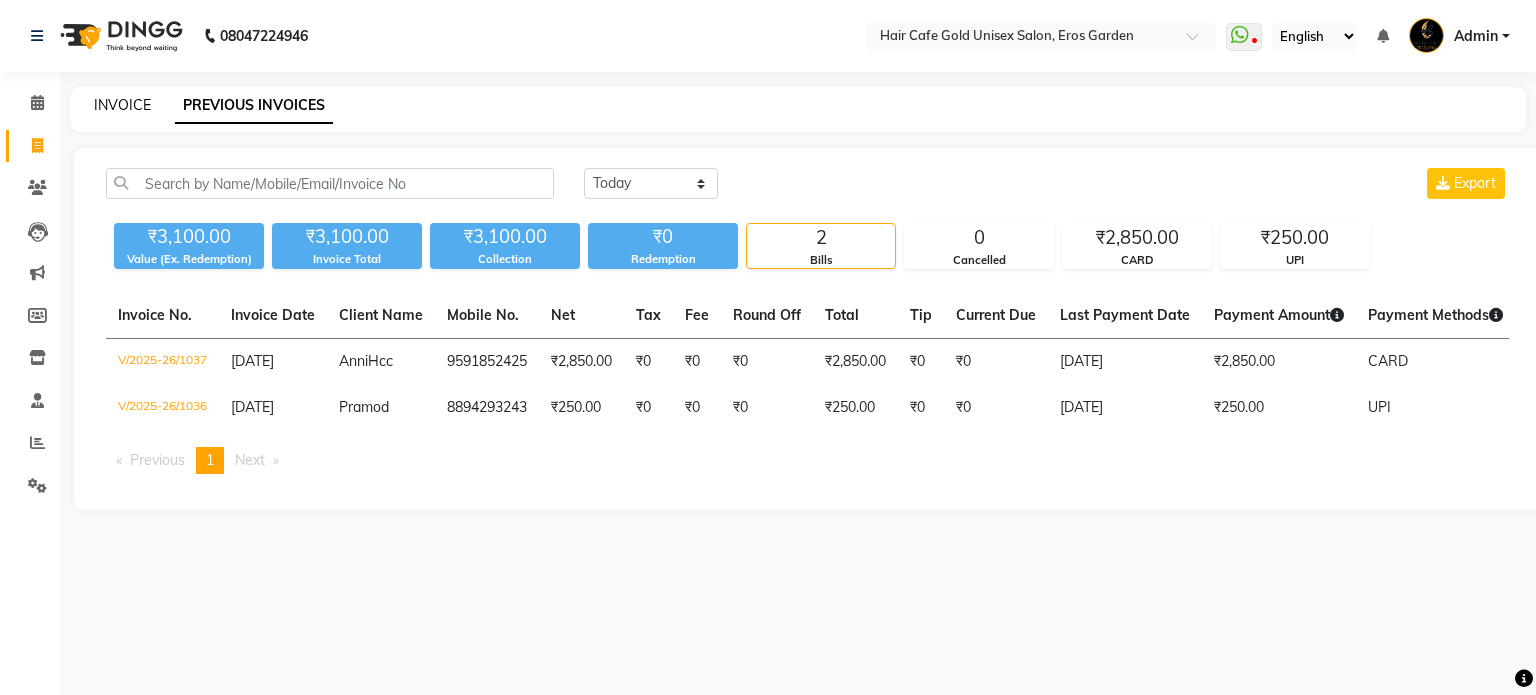 click on "INVOICE" 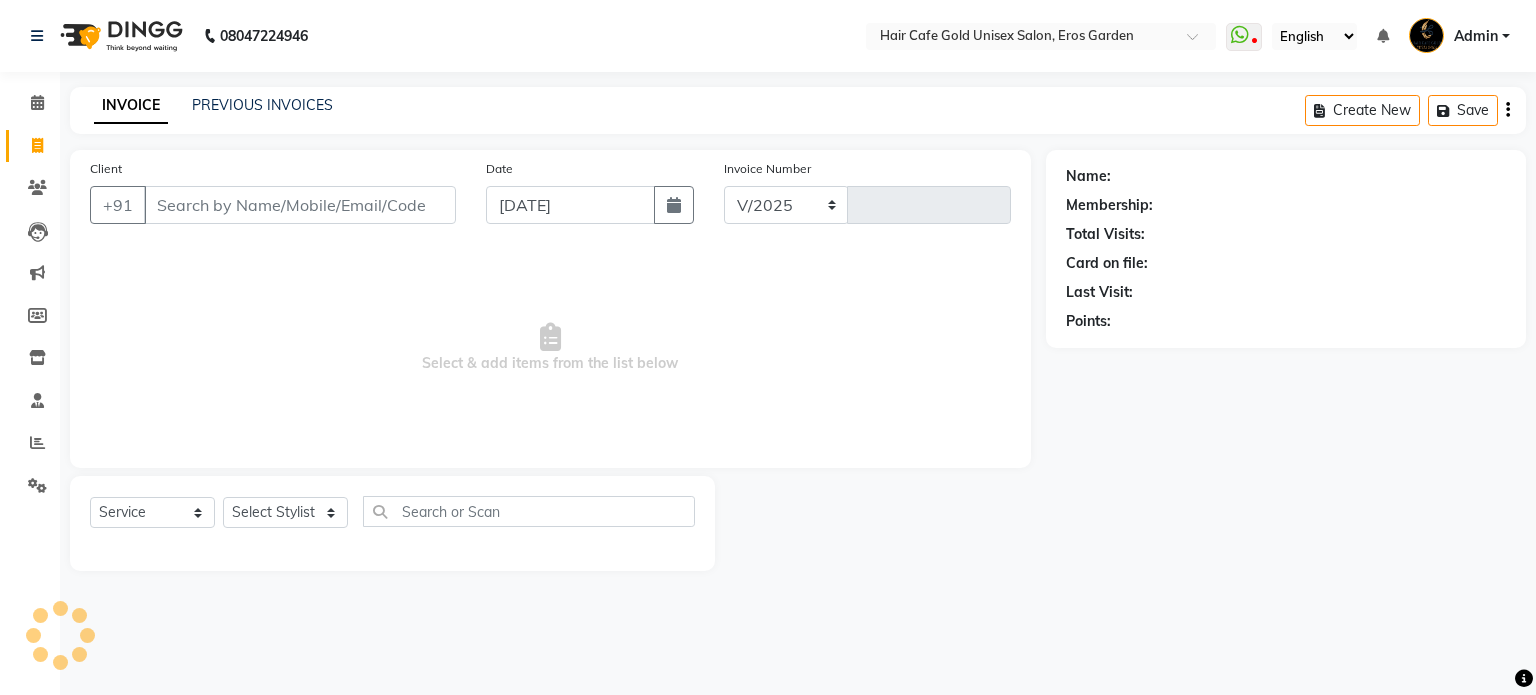 select on "7412" 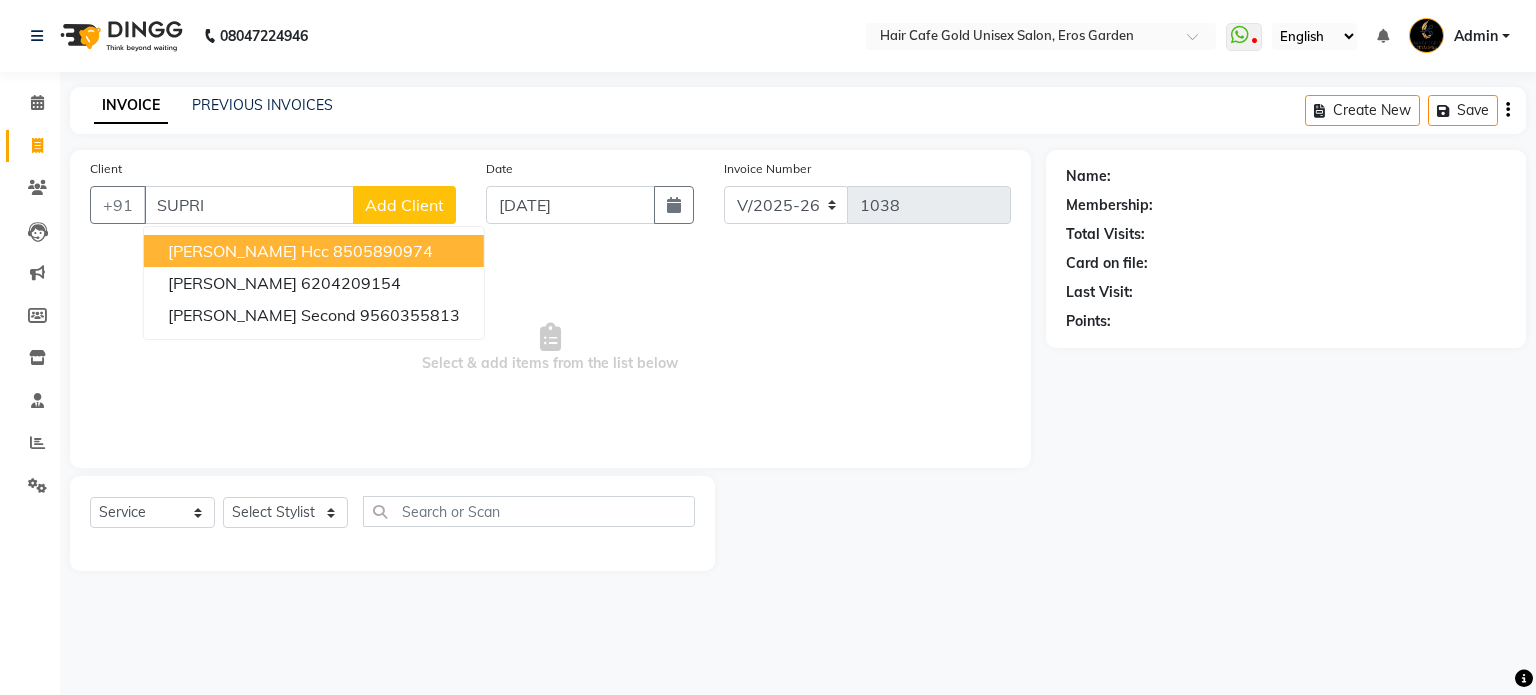 click on "[PERSON_NAME] Hcc" at bounding box center [248, 251] 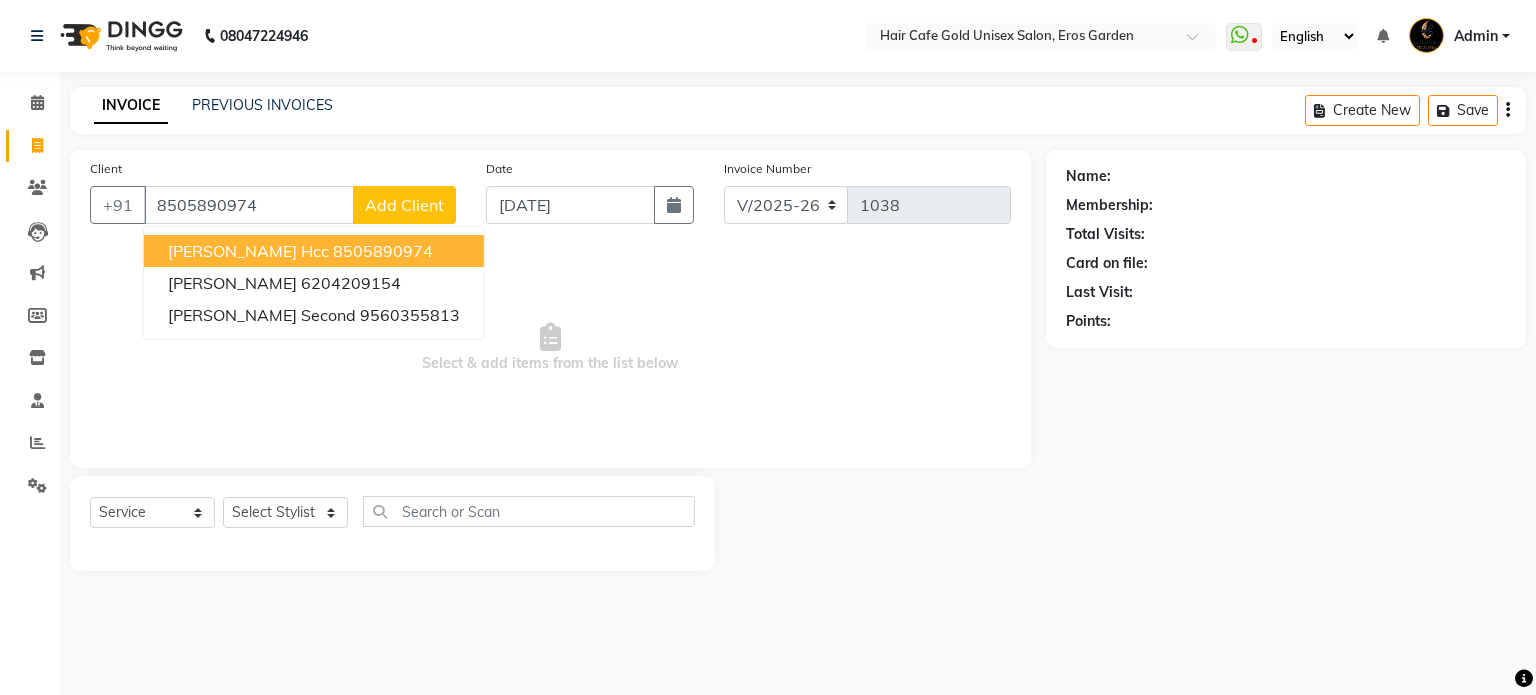 type on "8505890974" 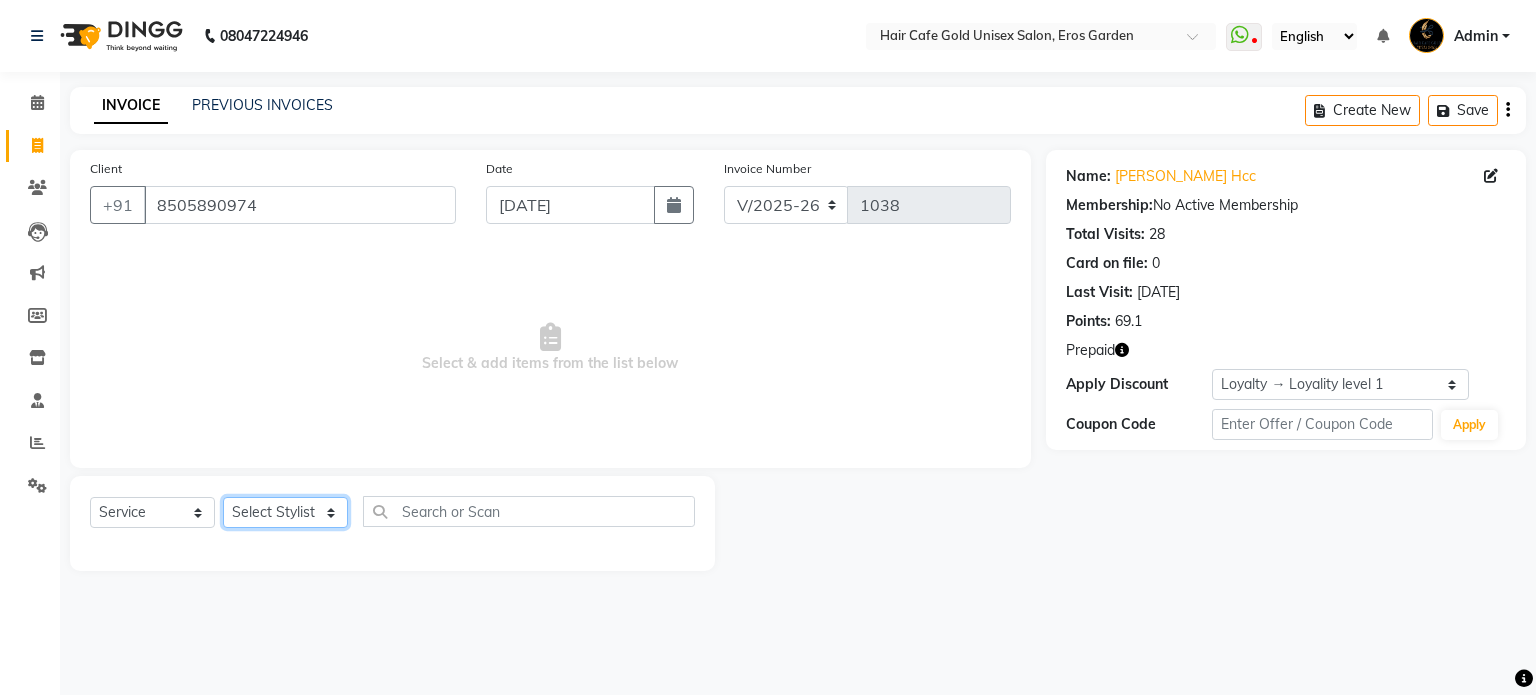 click on "Select Stylist [PERSON_NAME] [PERSON_NAME] [PERSON_NAME] SHYAM [PERSON_NAME] [PERSON_NAME]" 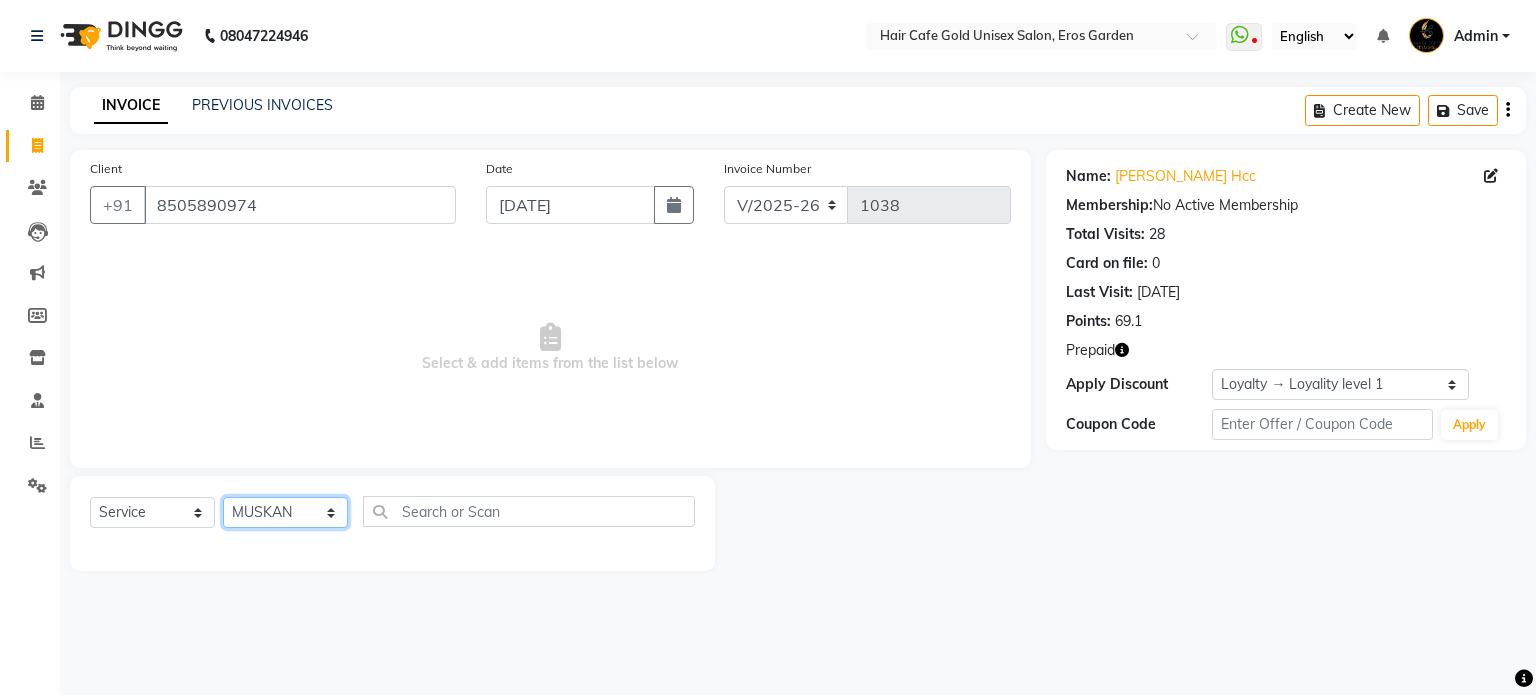 click on "Select Stylist [PERSON_NAME] [PERSON_NAME] [PERSON_NAME] SHYAM [PERSON_NAME] [PERSON_NAME]" 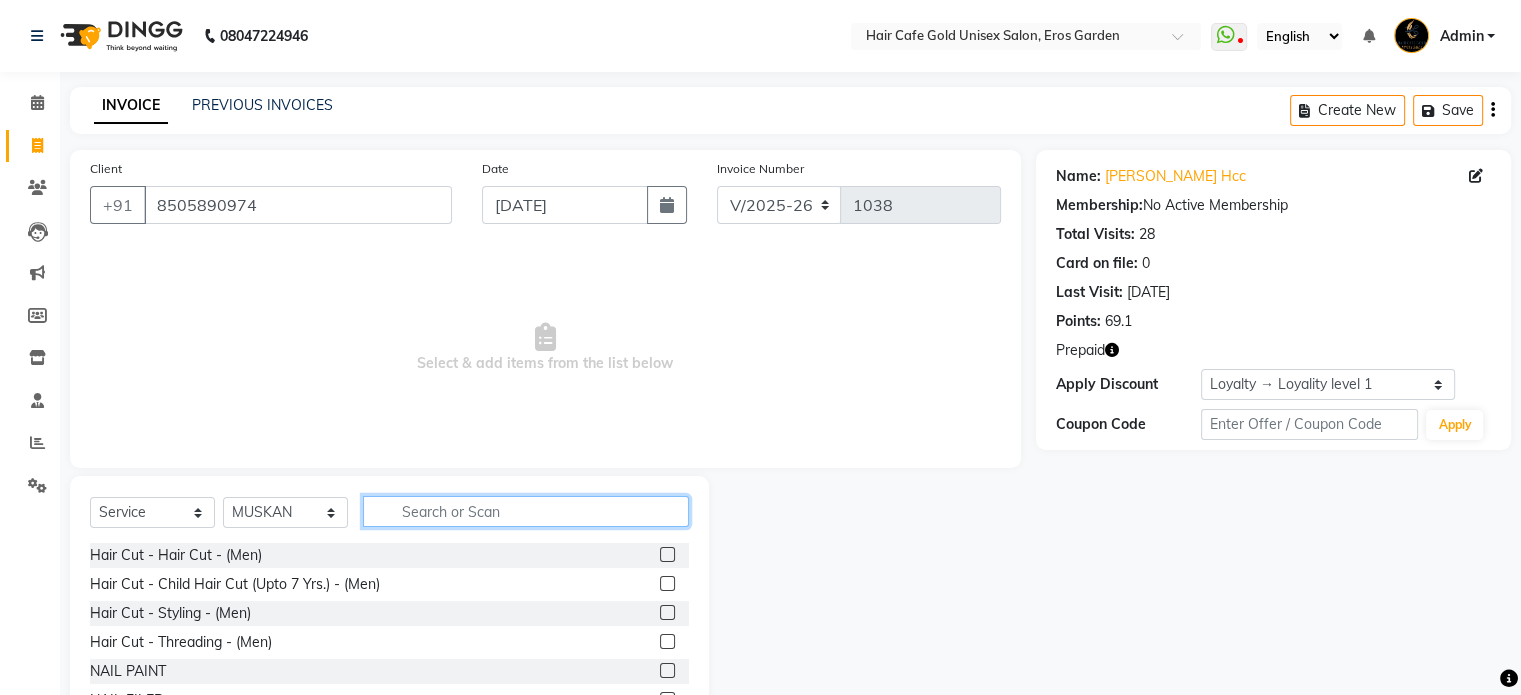 click 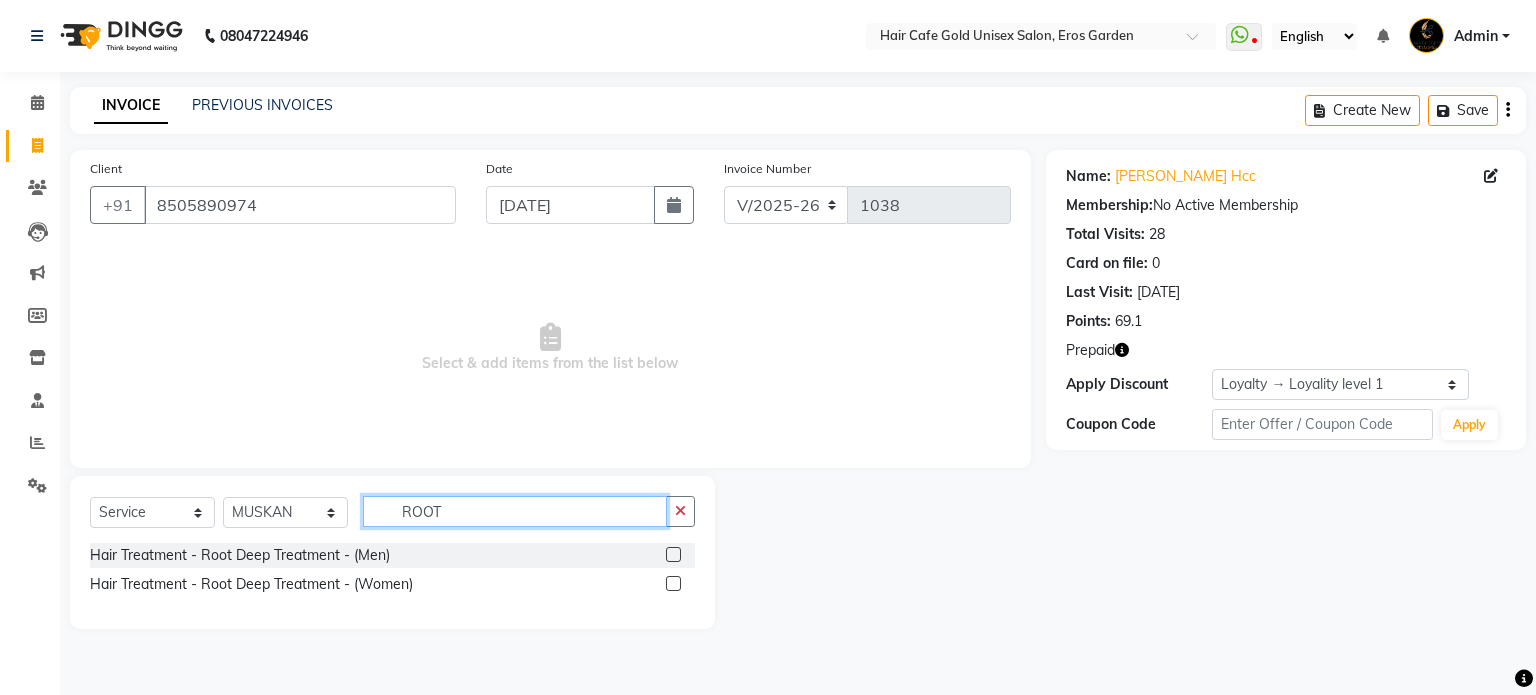 type on "ROOT" 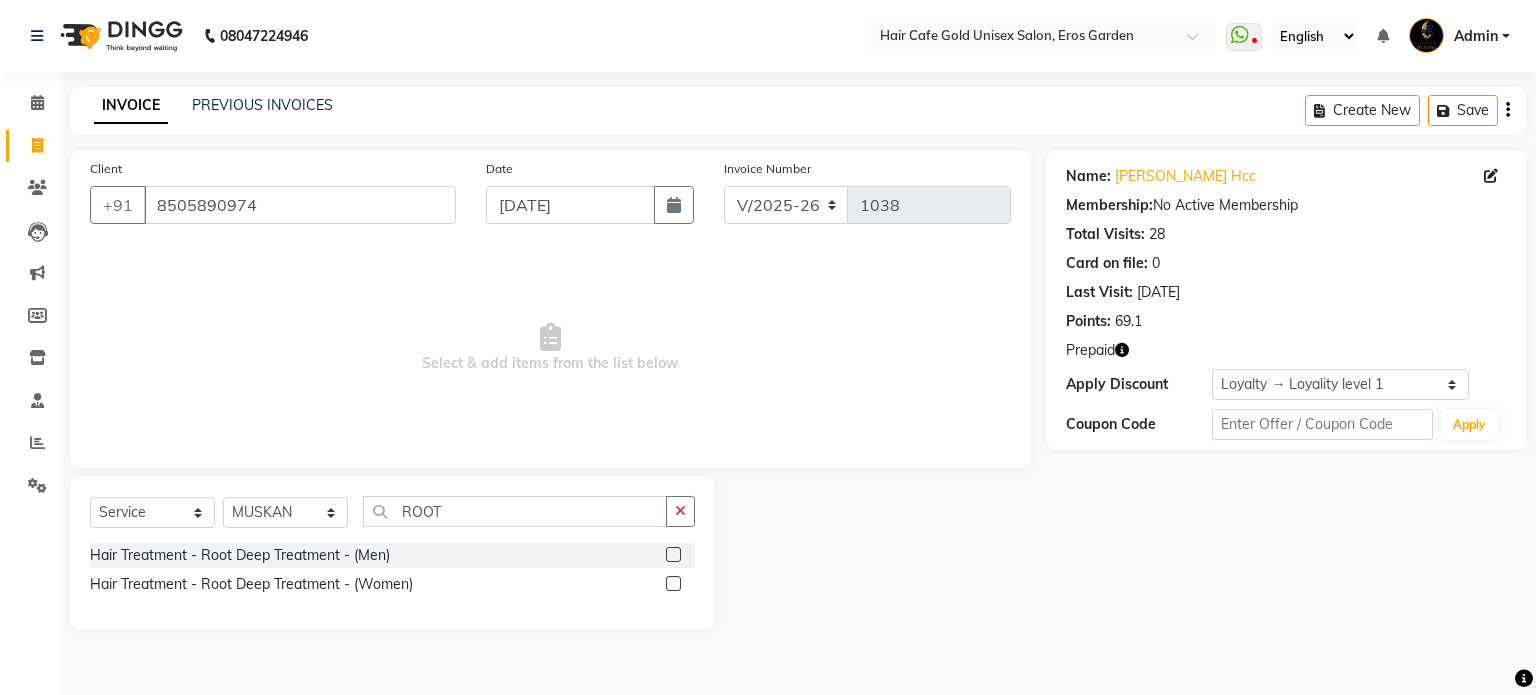 click 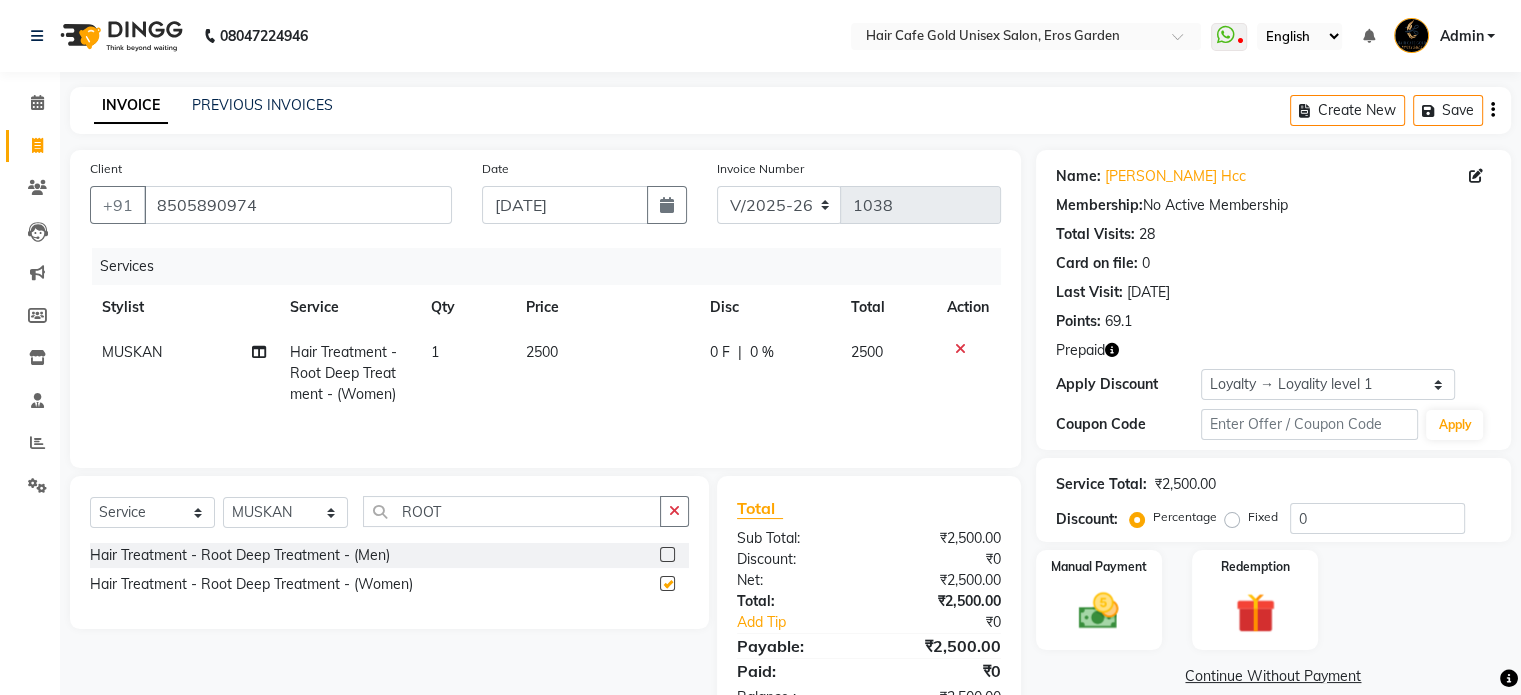 checkbox on "false" 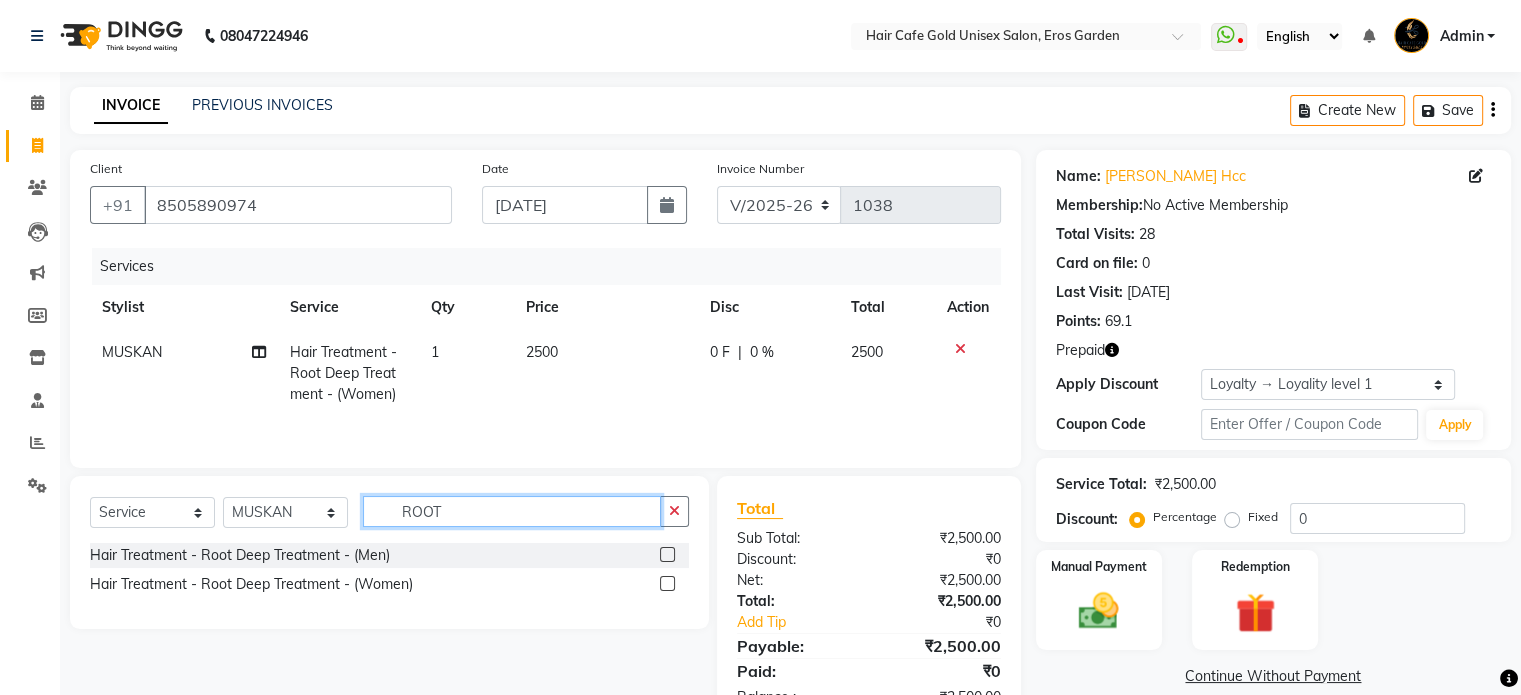 click on "ROOT" 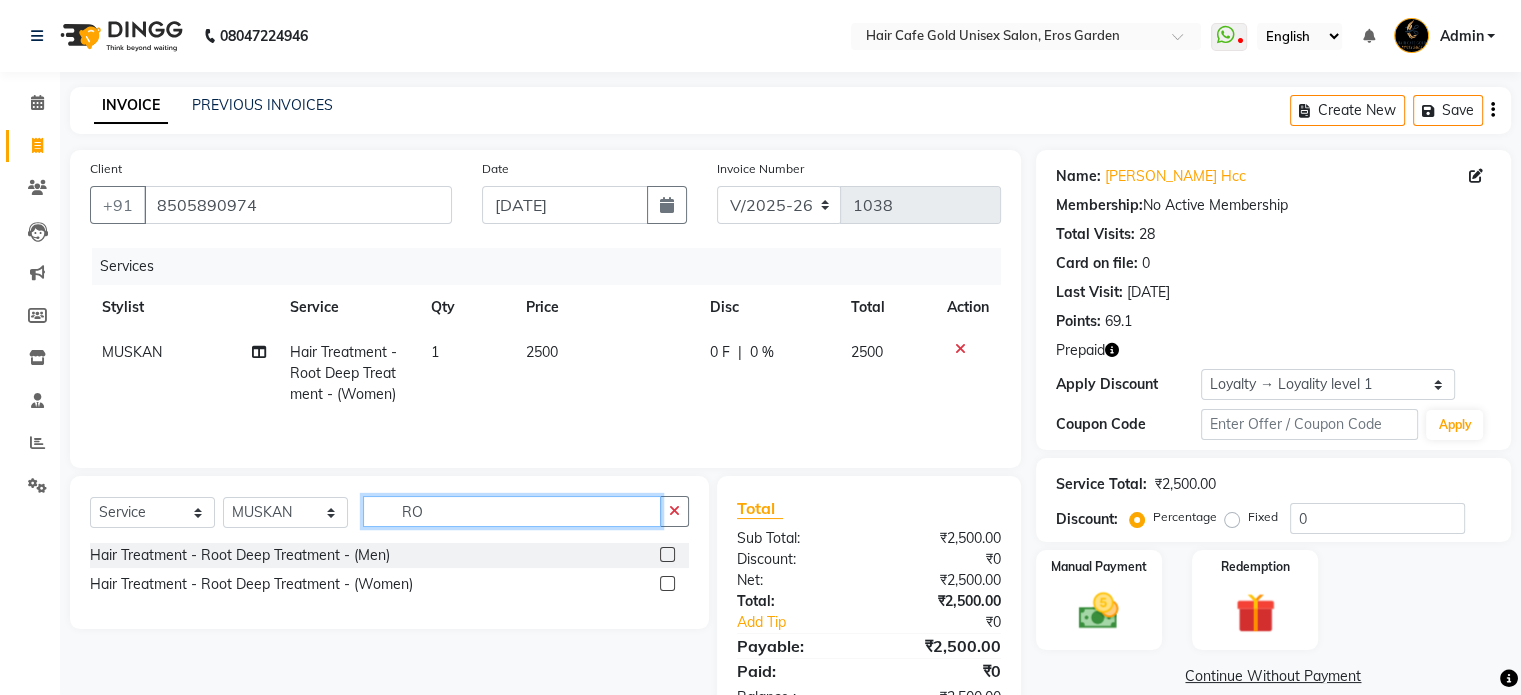 type on "R" 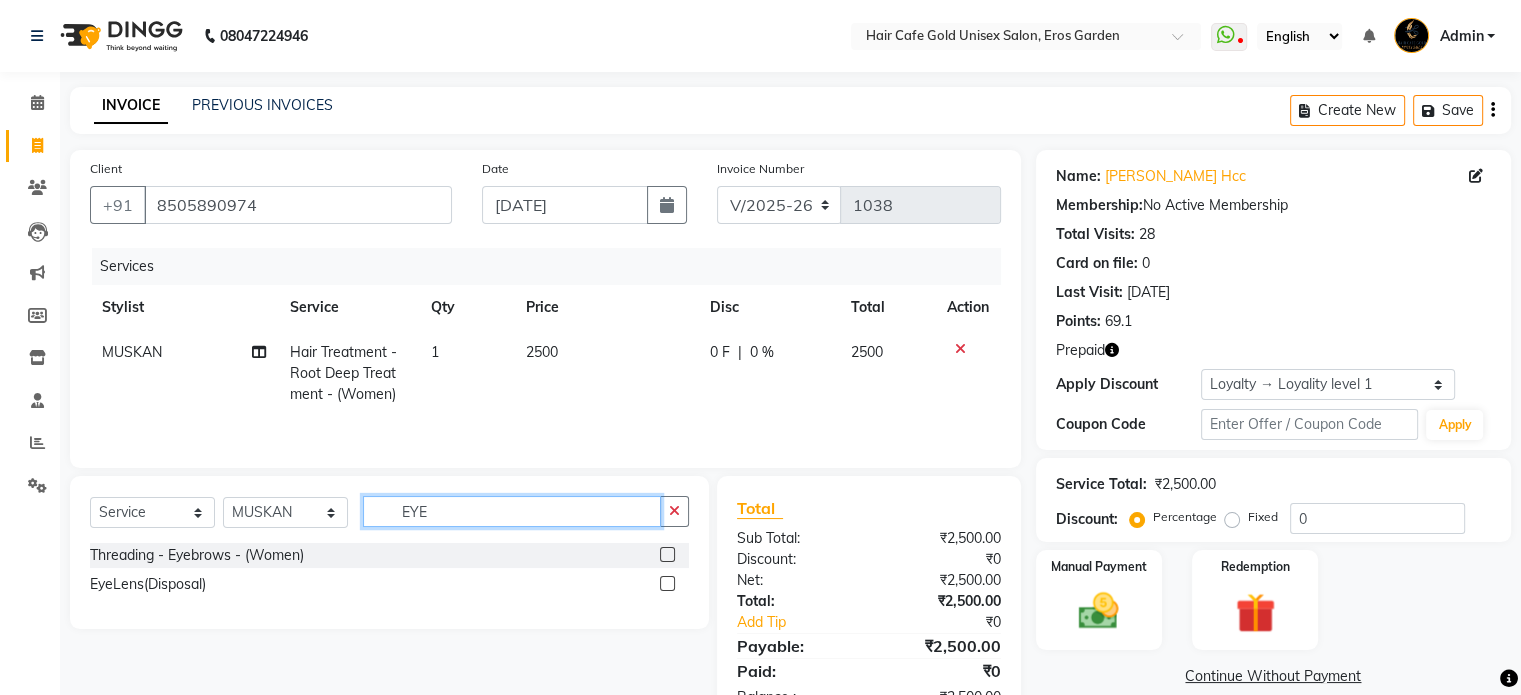 type on "EYE" 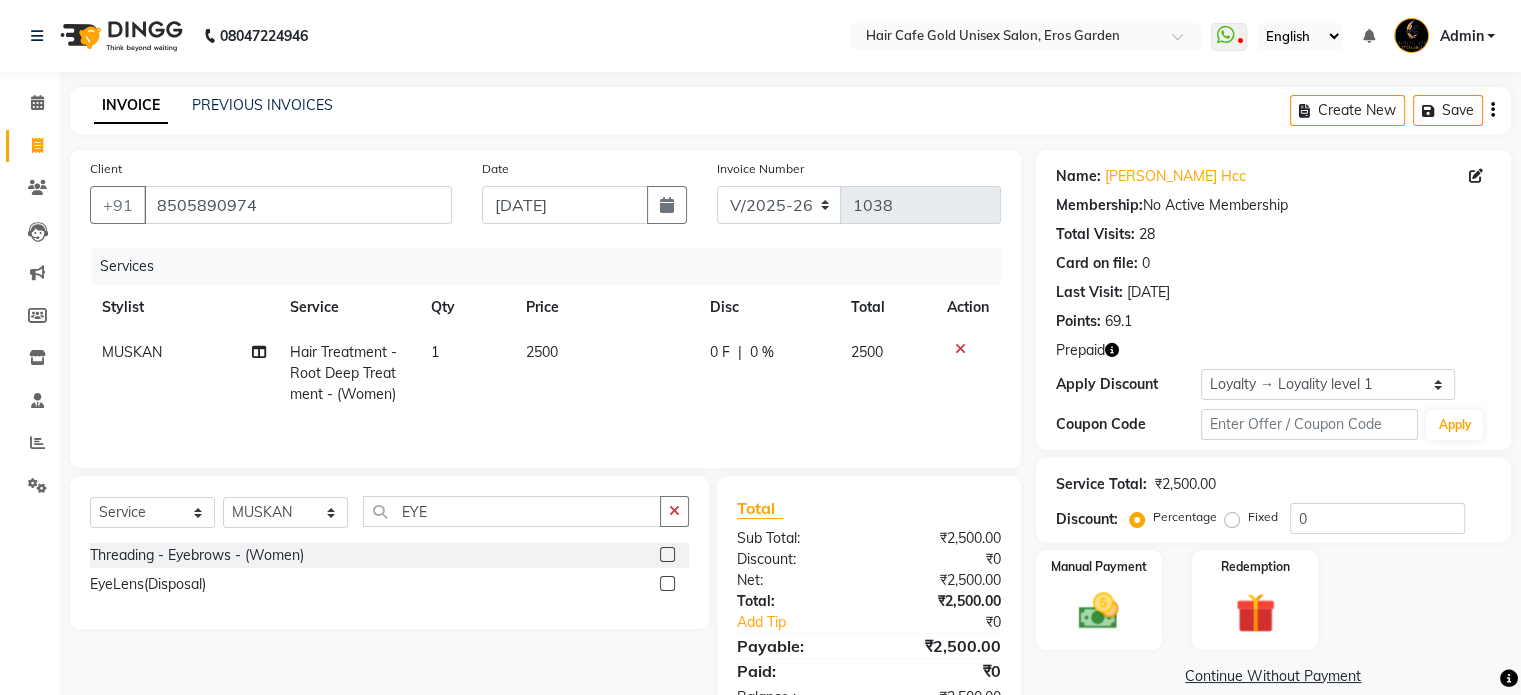 click 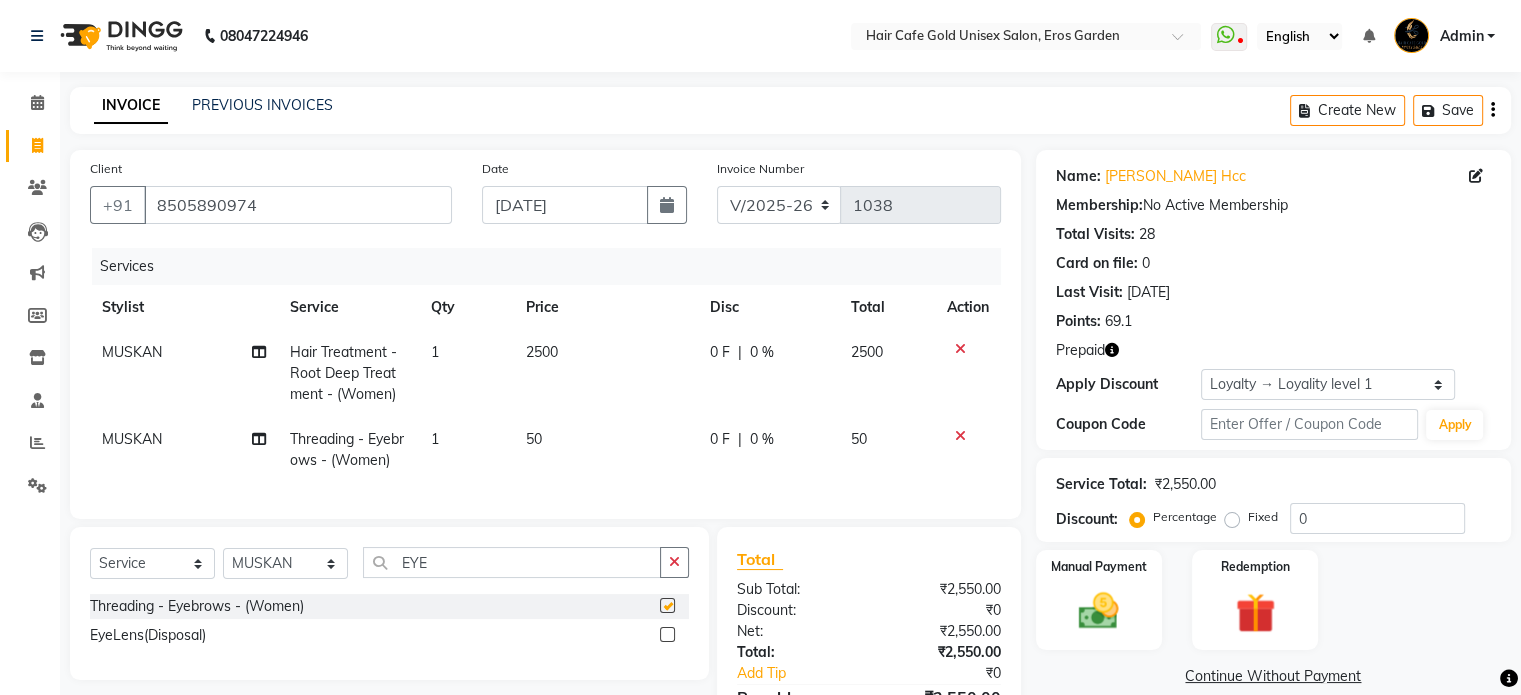 checkbox on "false" 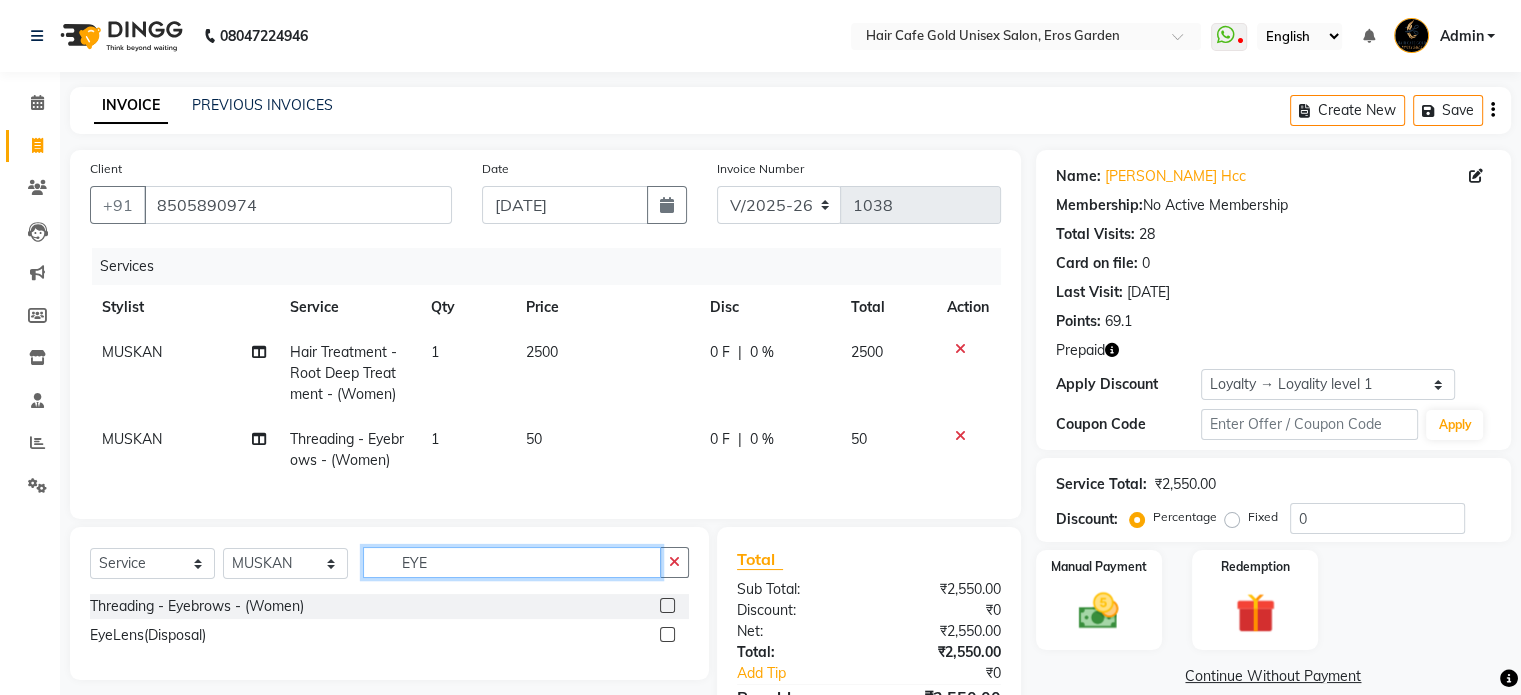 click on "EYE" 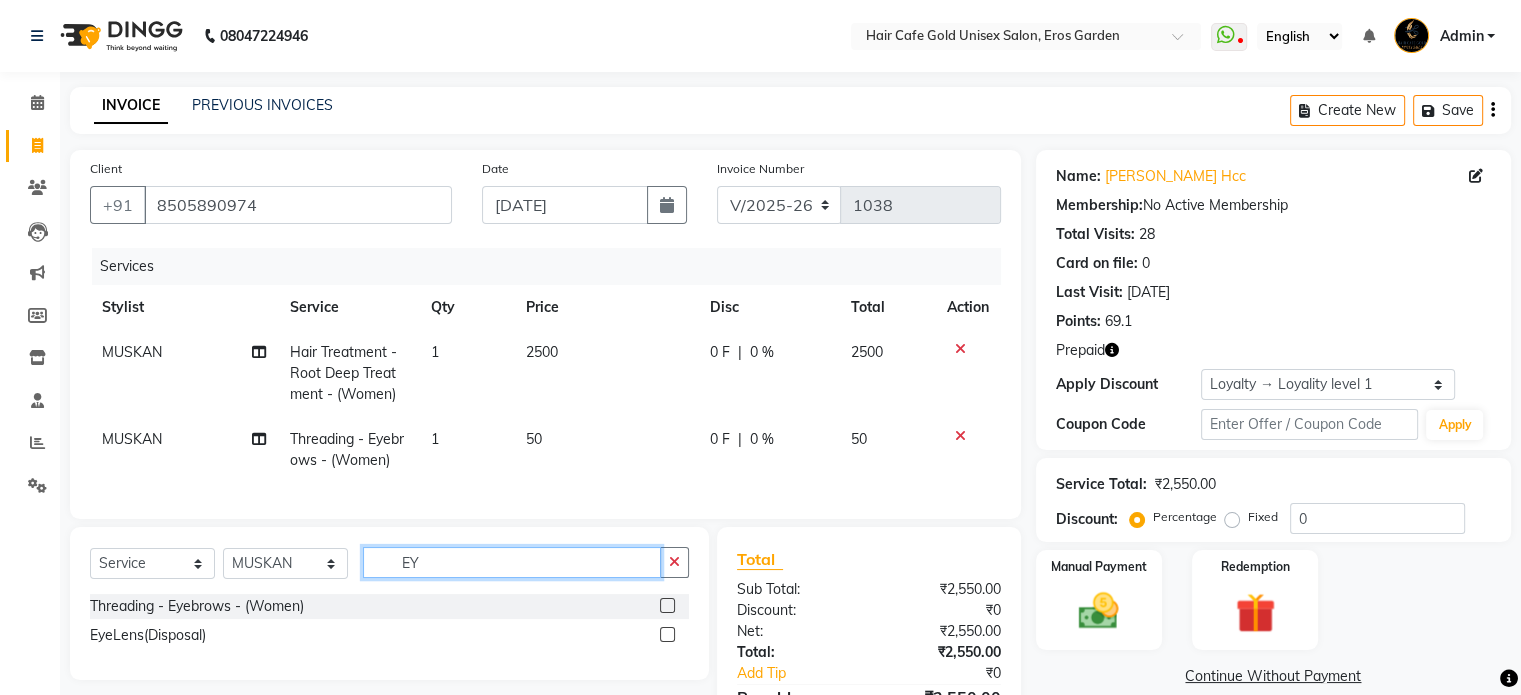 type on "E" 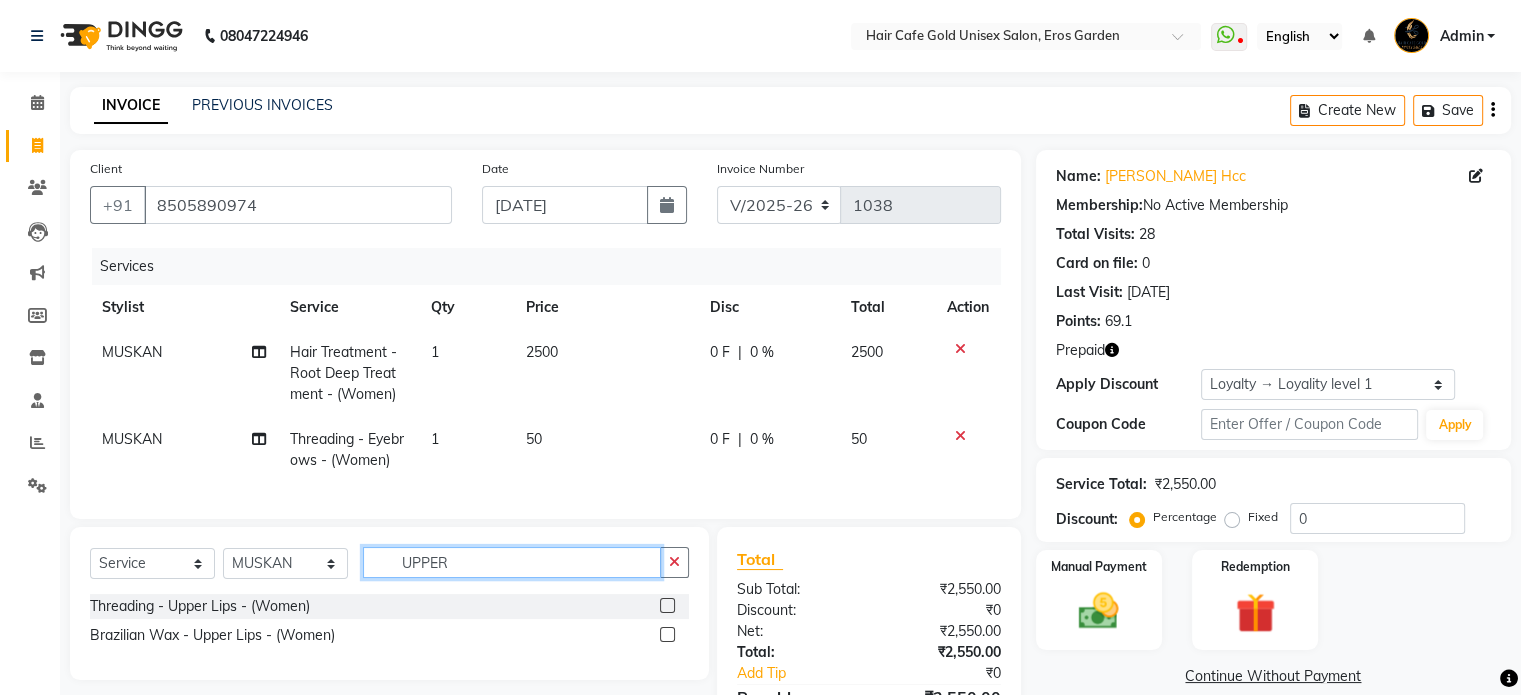 type on "UPPER" 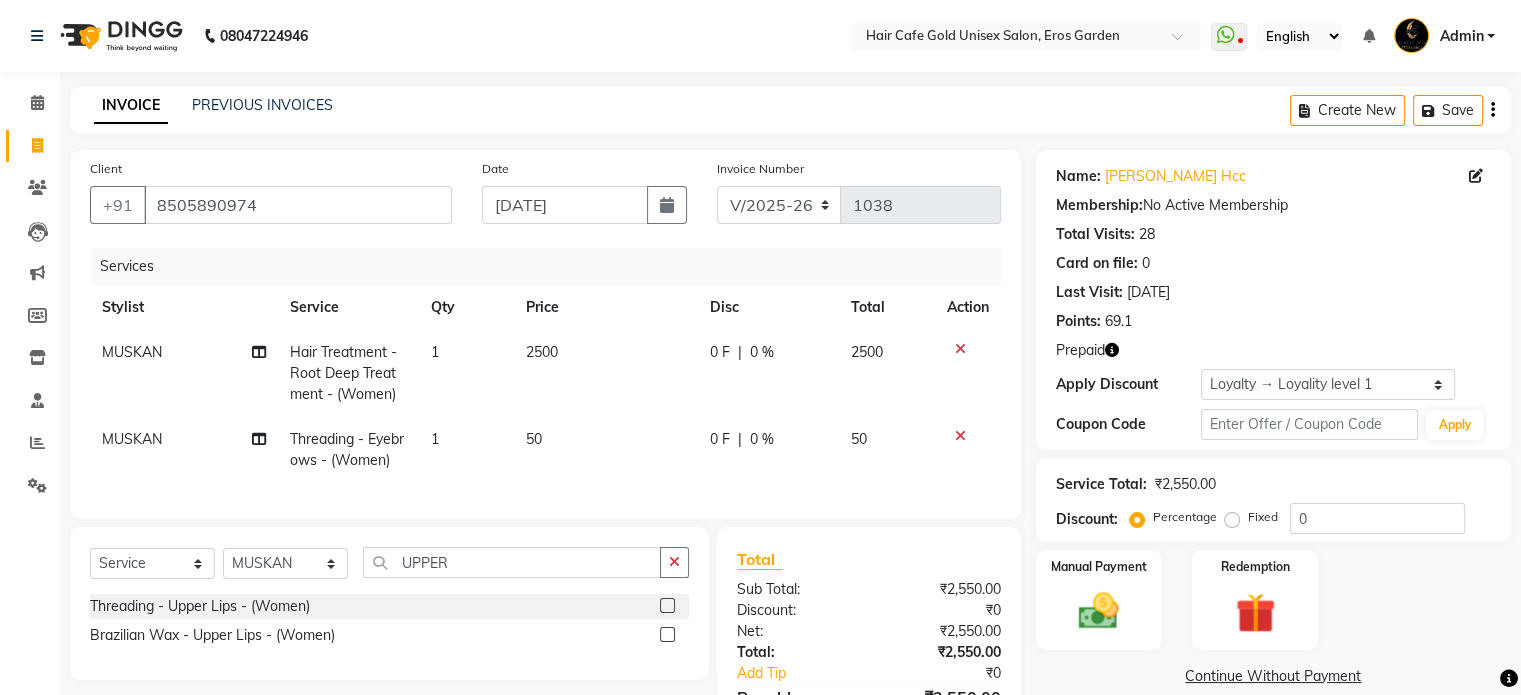 click 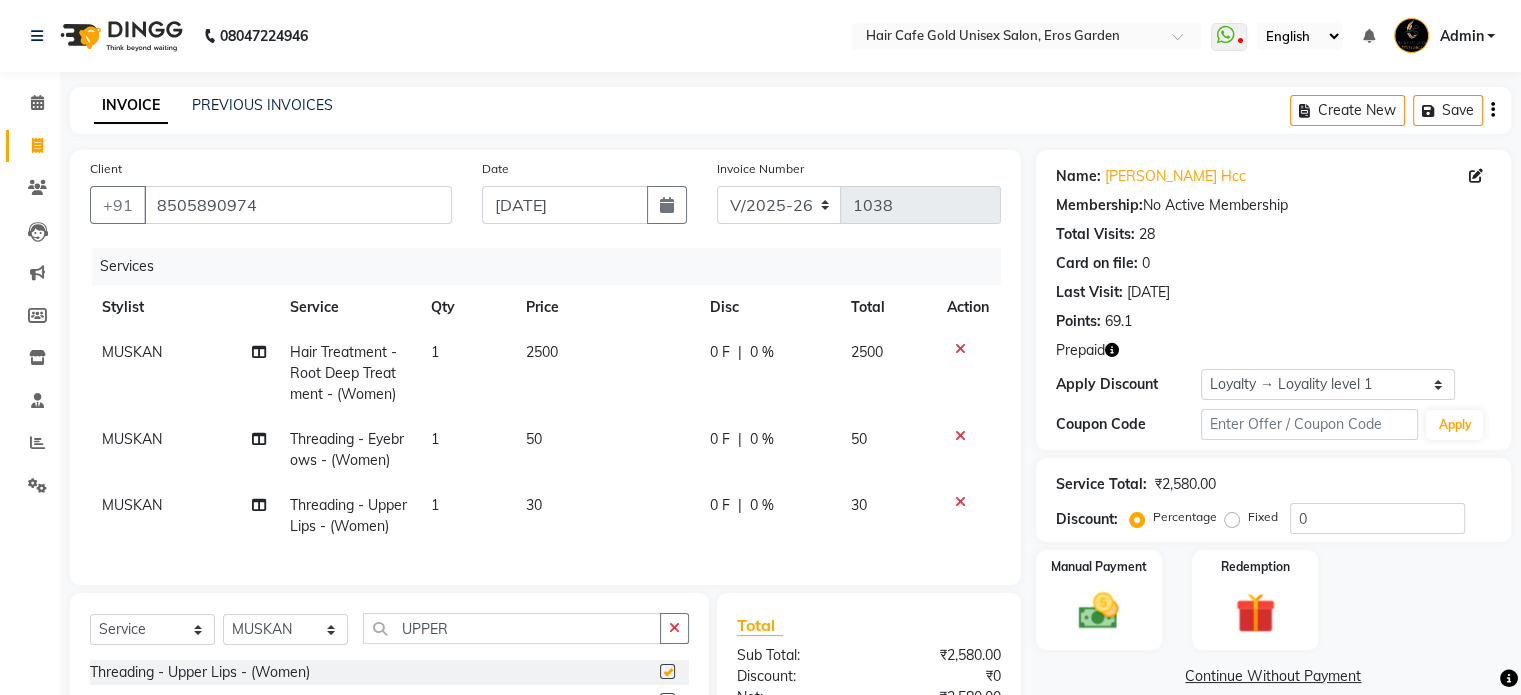 checkbox on "false" 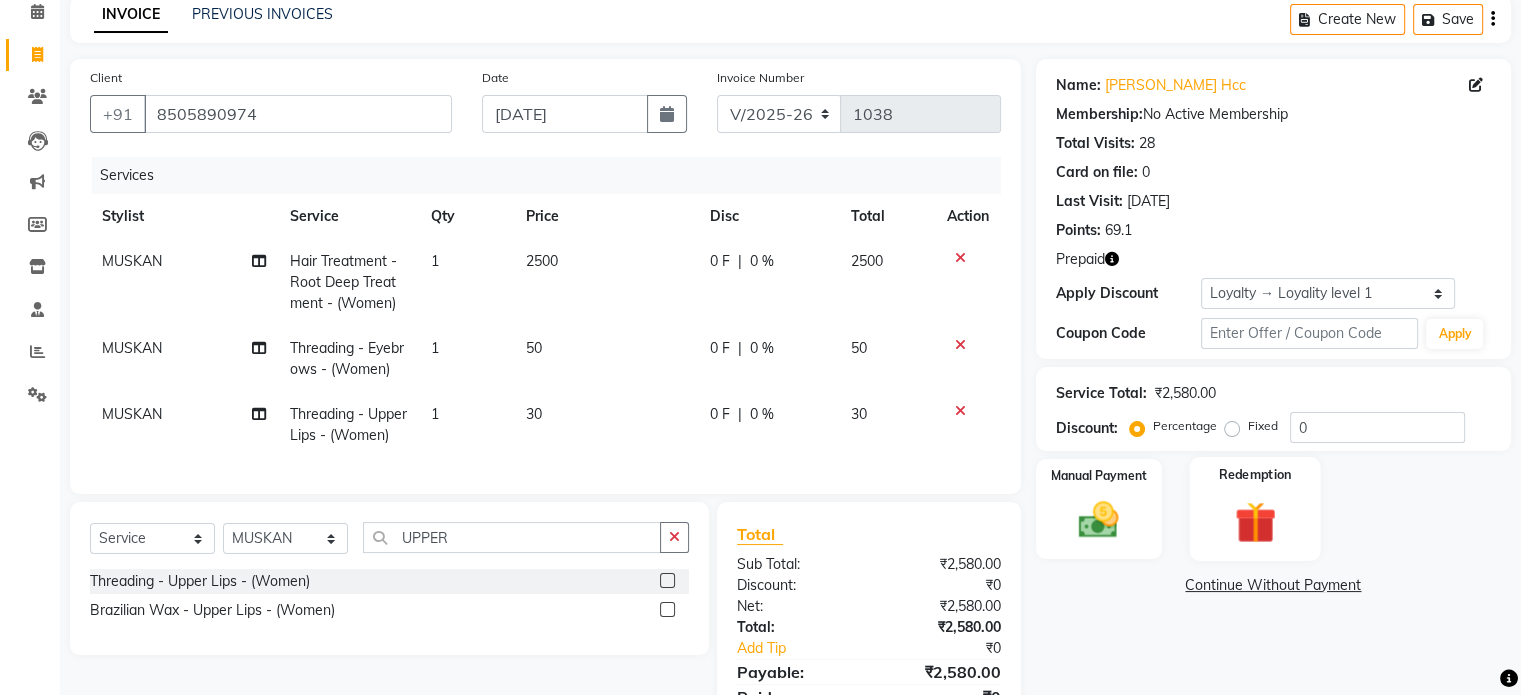 scroll, scrollTop: 195, scrollLeft: 0, axis: vertical 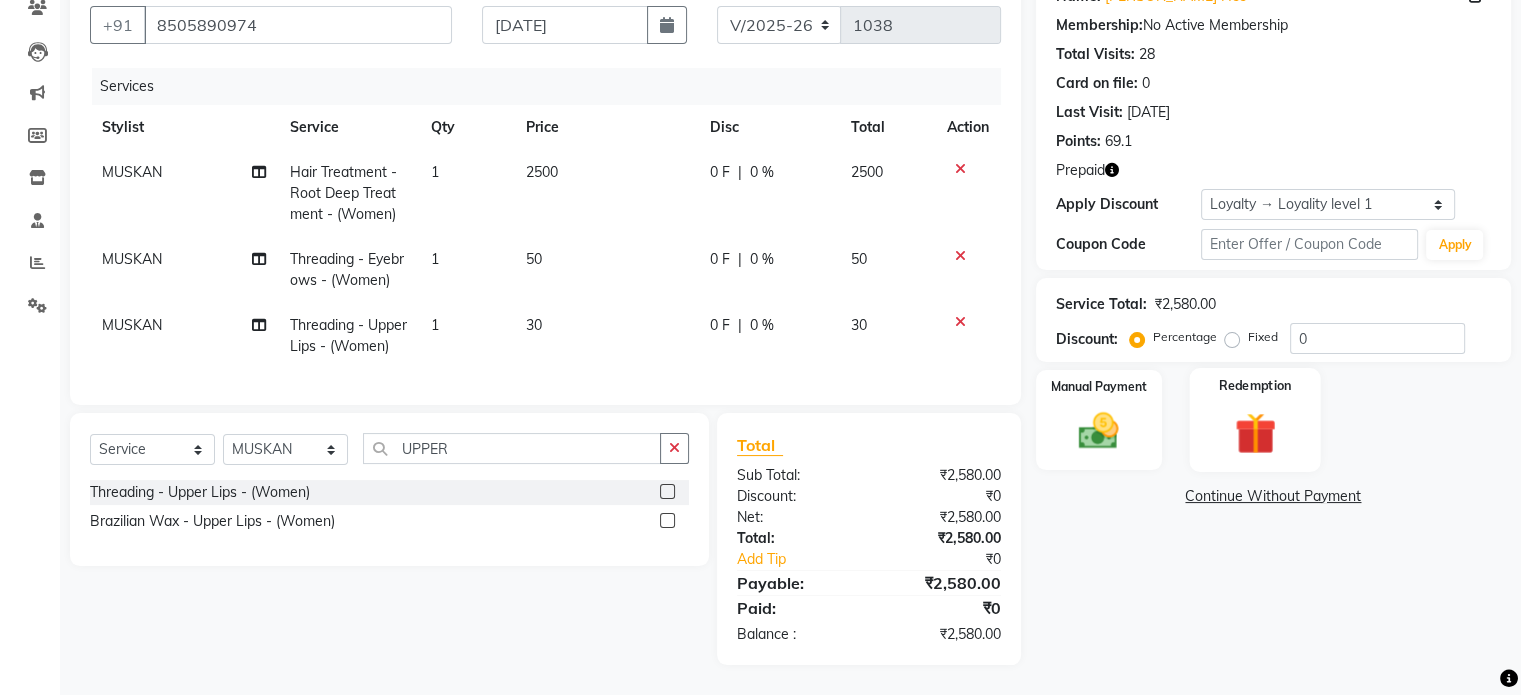 click 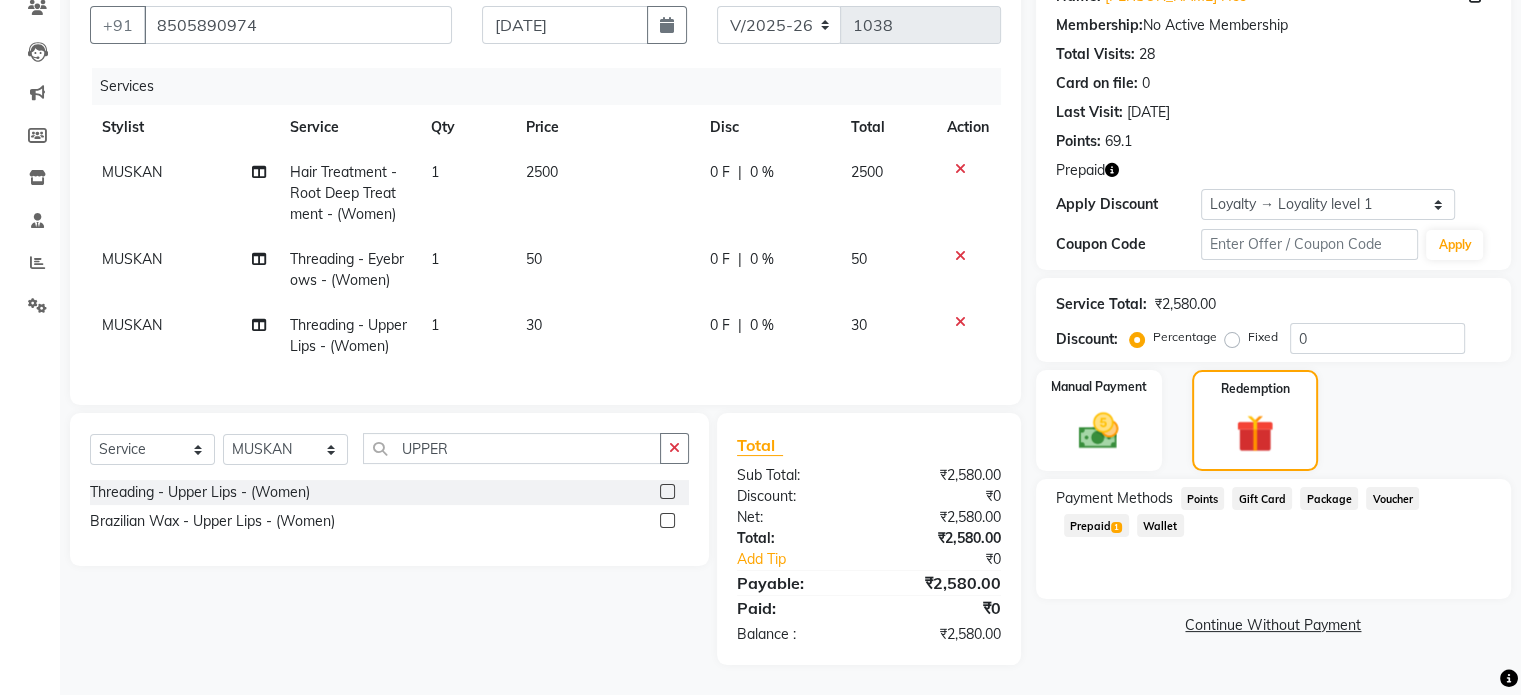 click on "Prepaid  1" 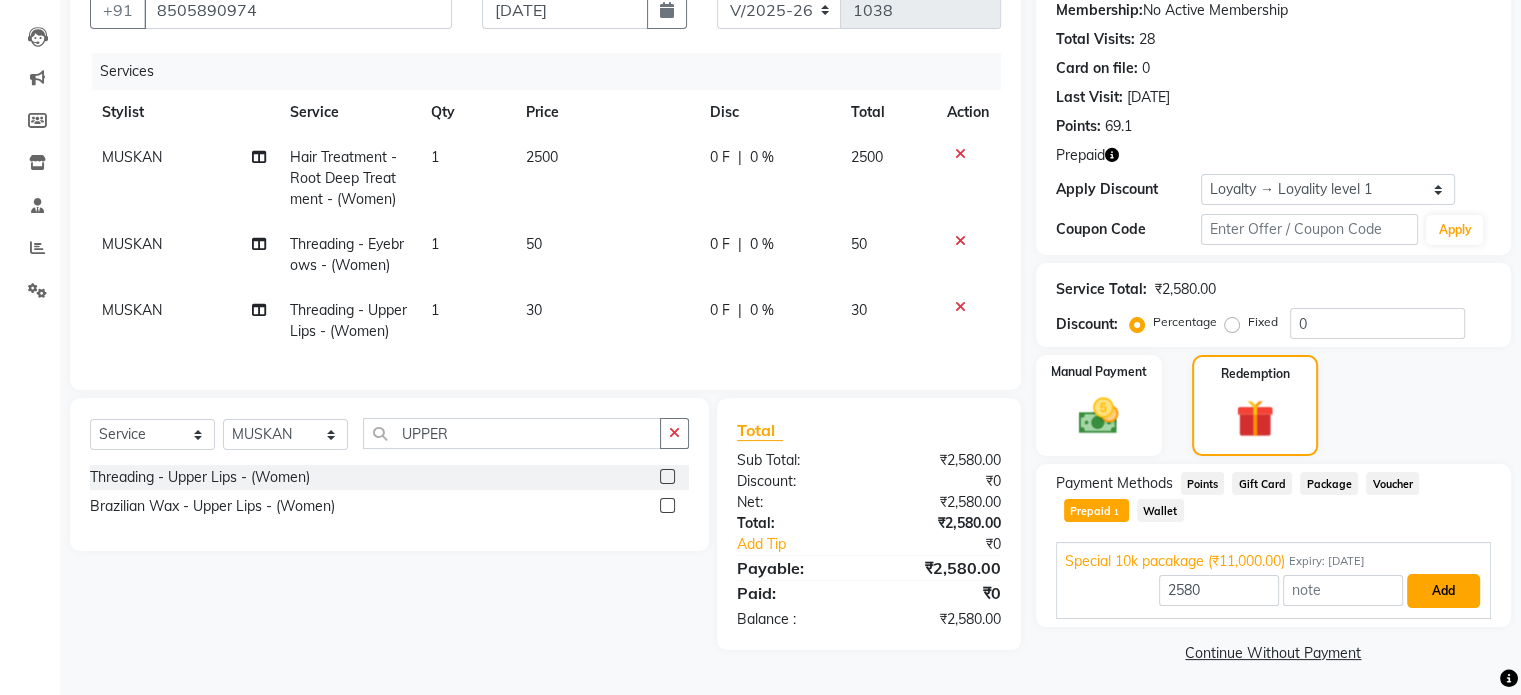 click on "Add" at bounding box center [1443, 591] 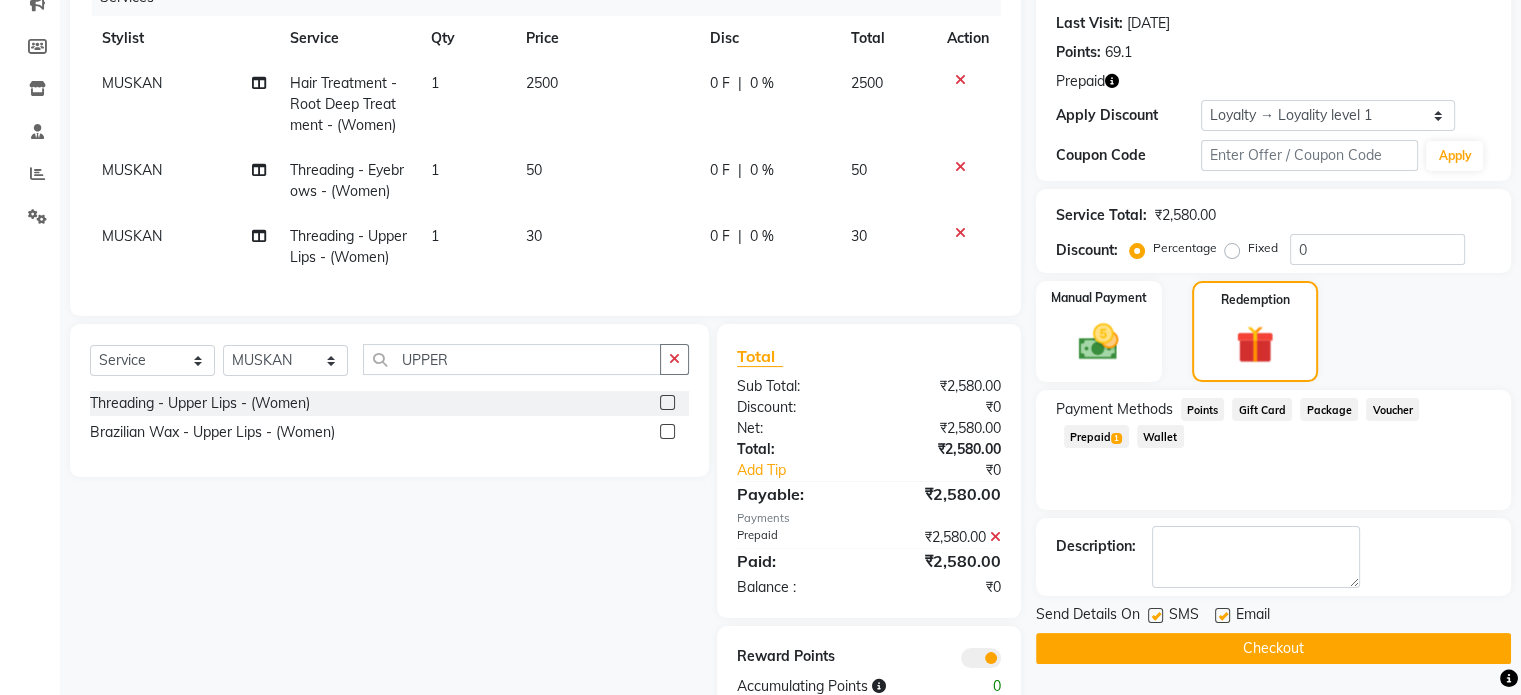 scroll, scrollTop: 337, scrollLeft: 0, axis: vertical 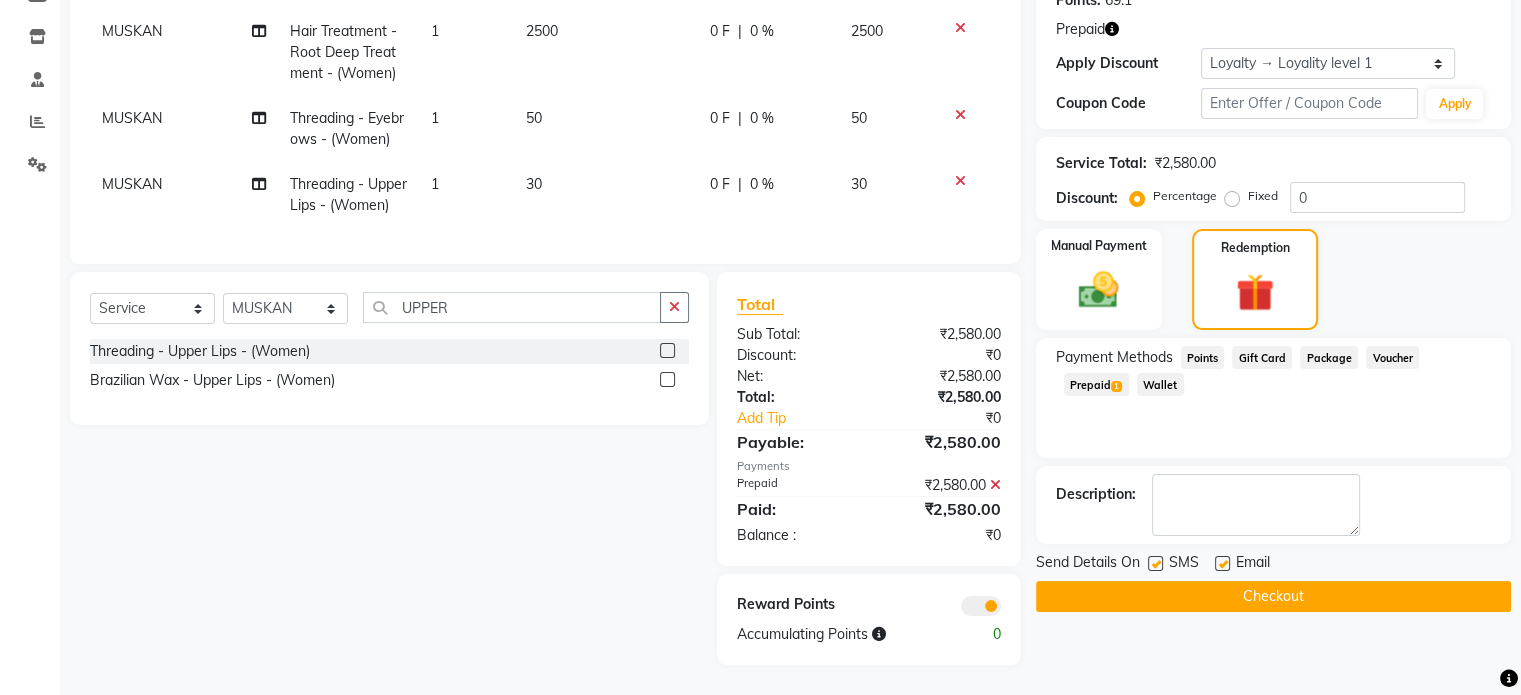 click on "Checkout" 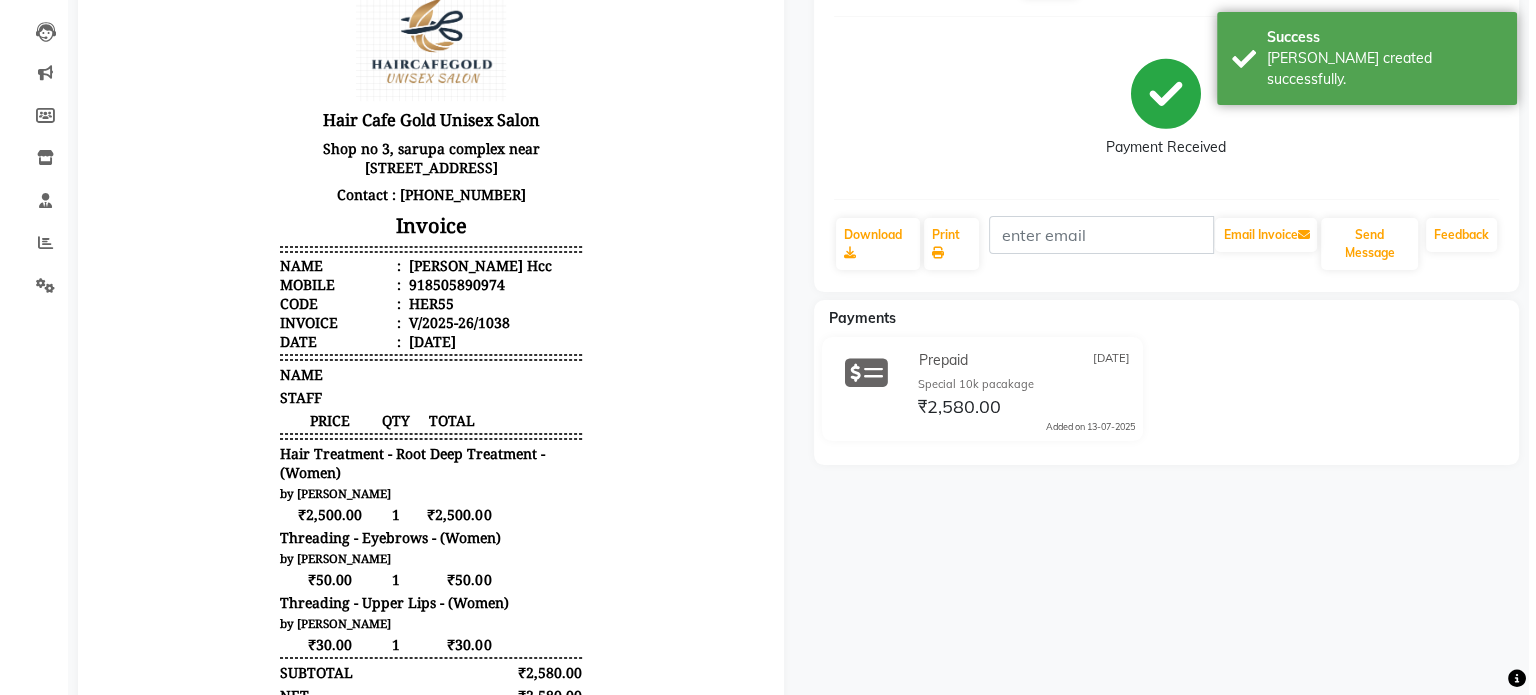 scroll, scrollTop: 0, scrollLeft: 0, axis: both 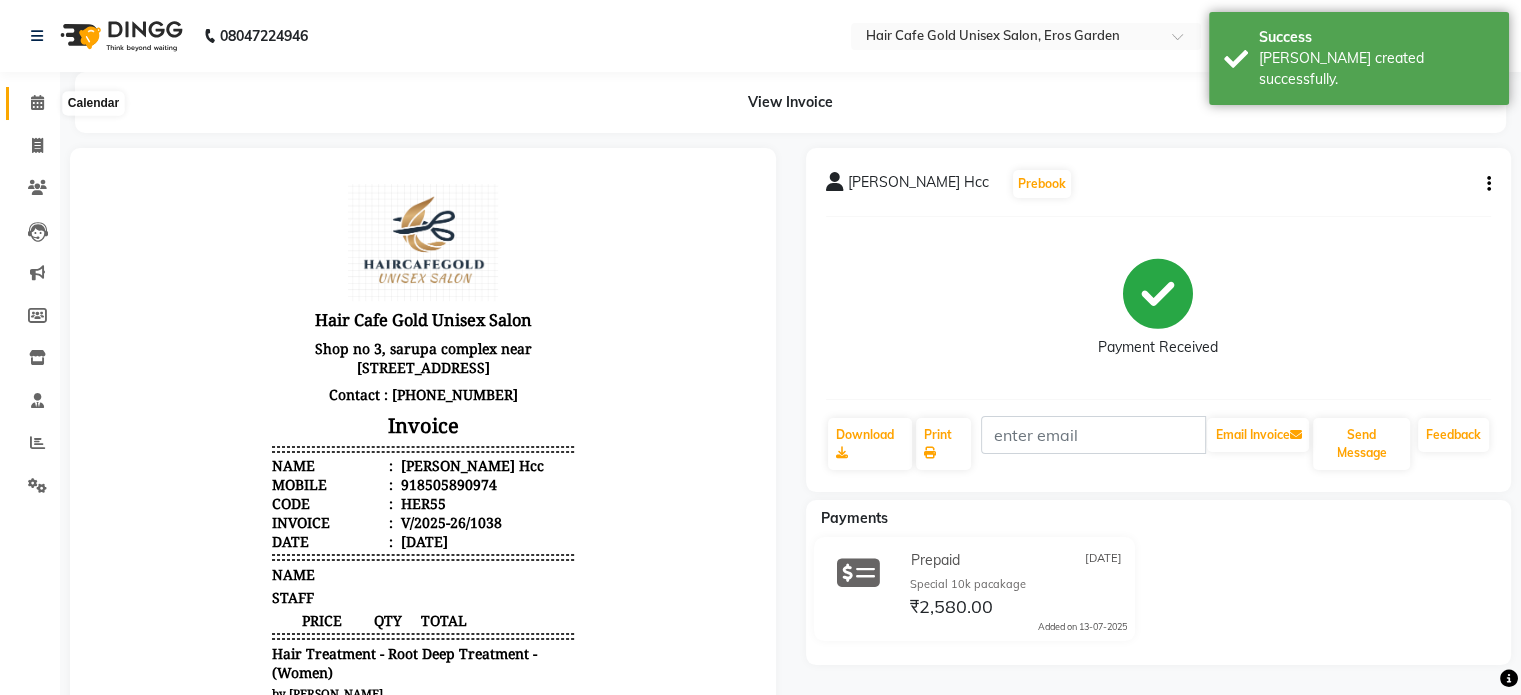 click 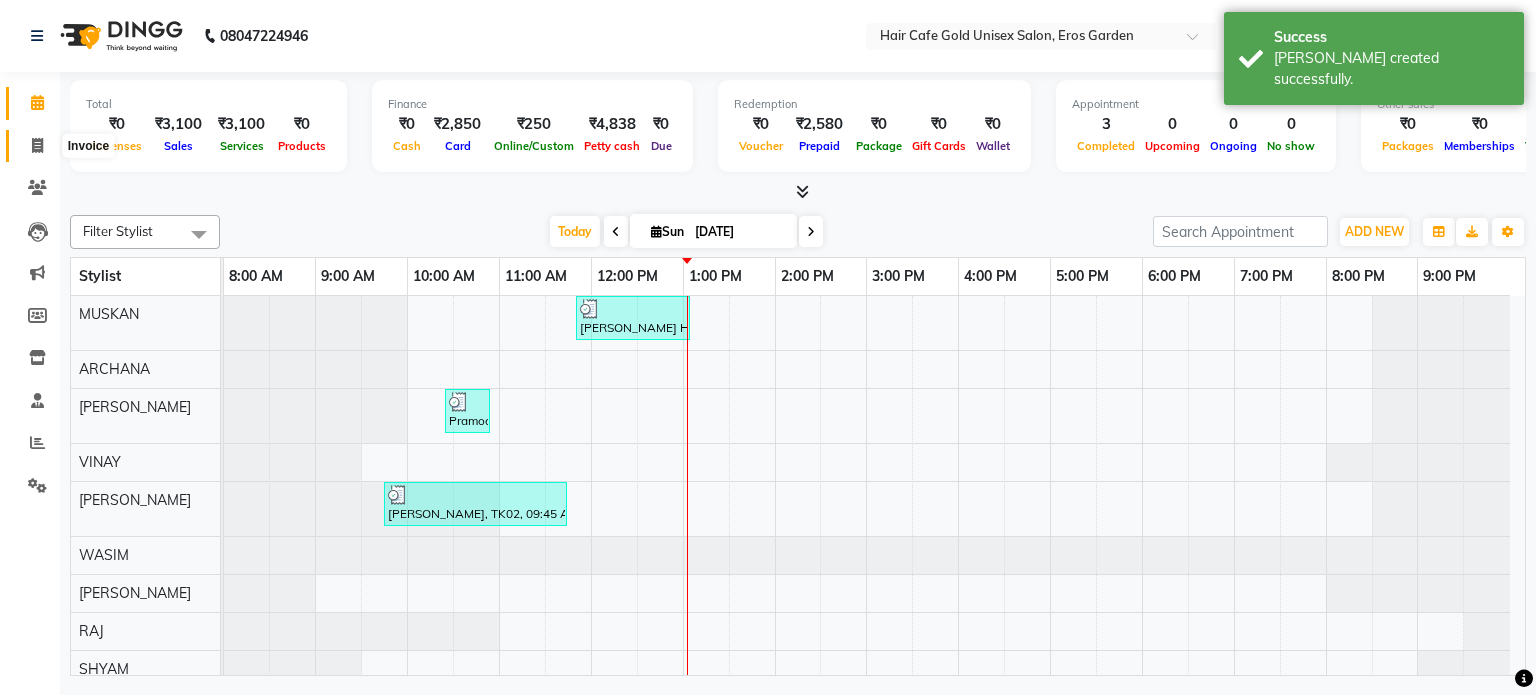 click 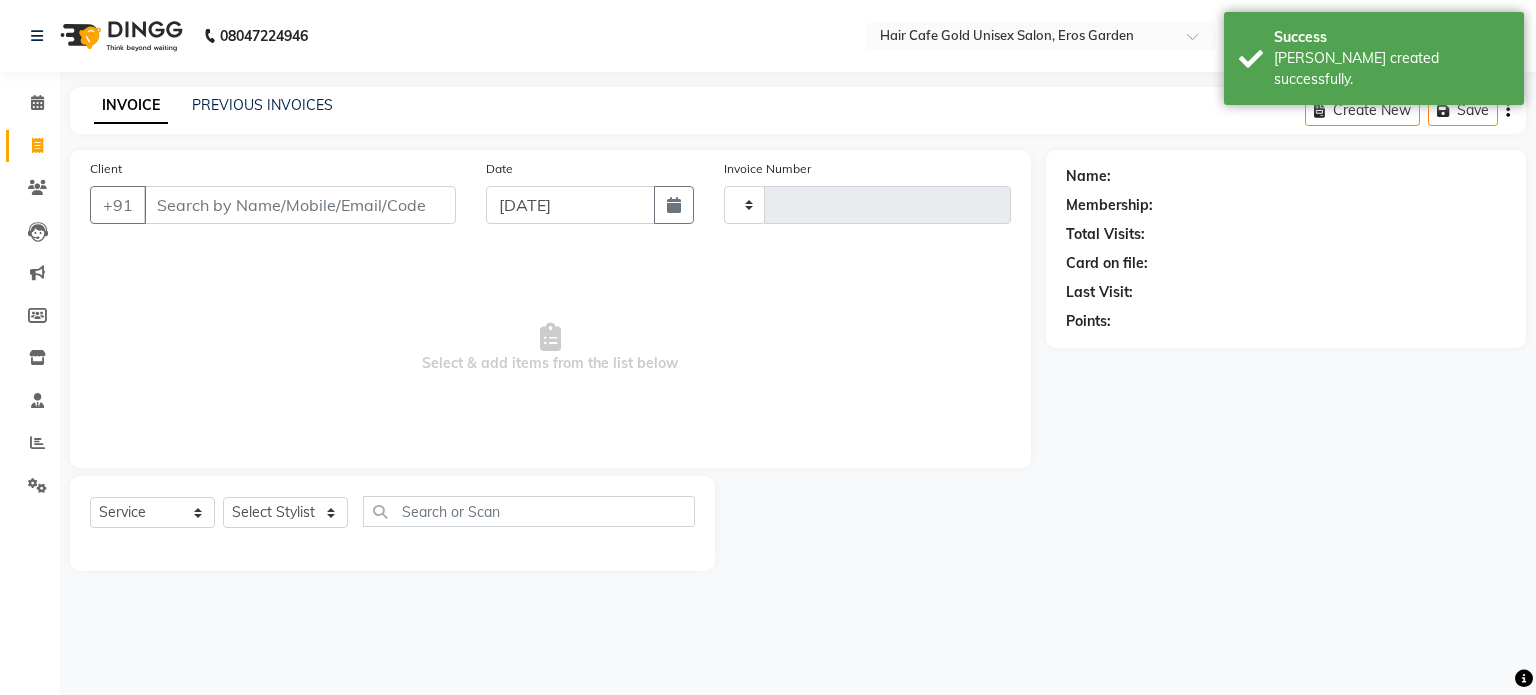 type on "1039" 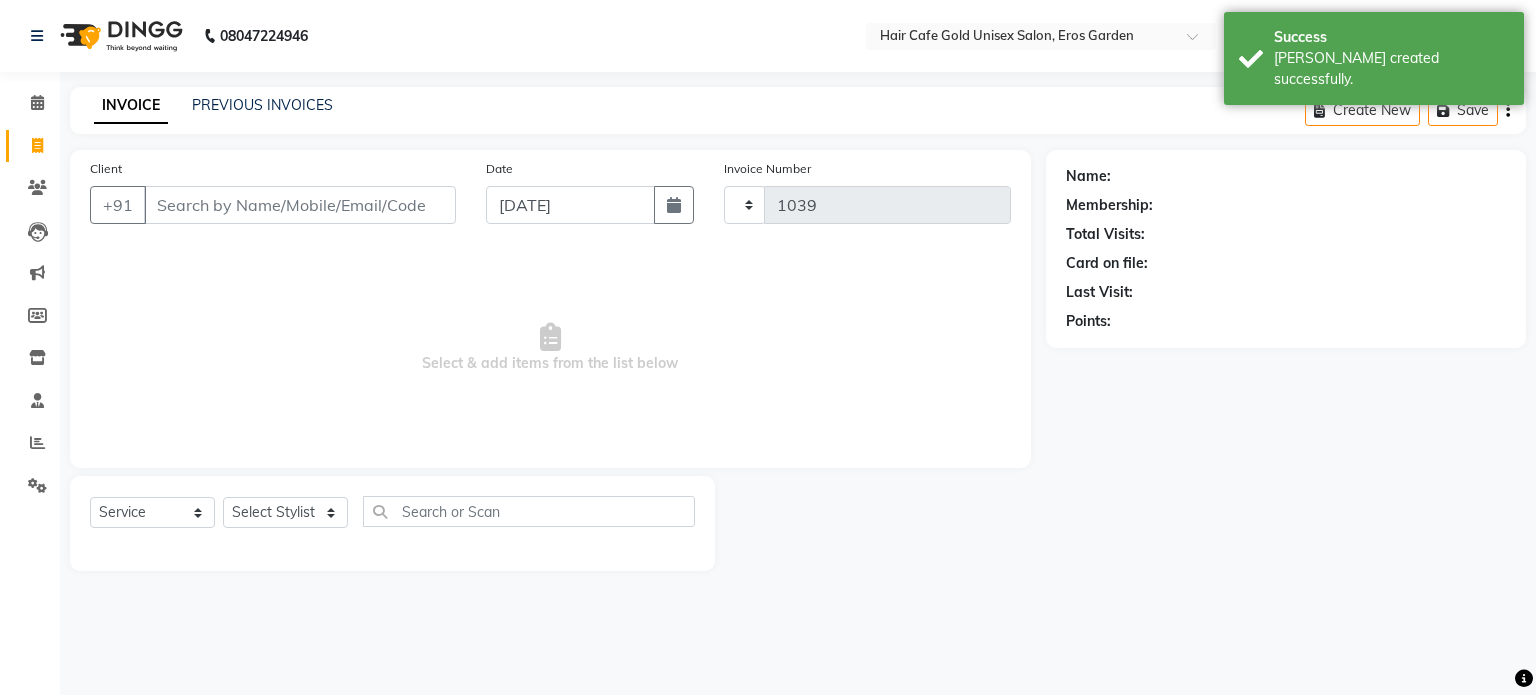 select on "7412" 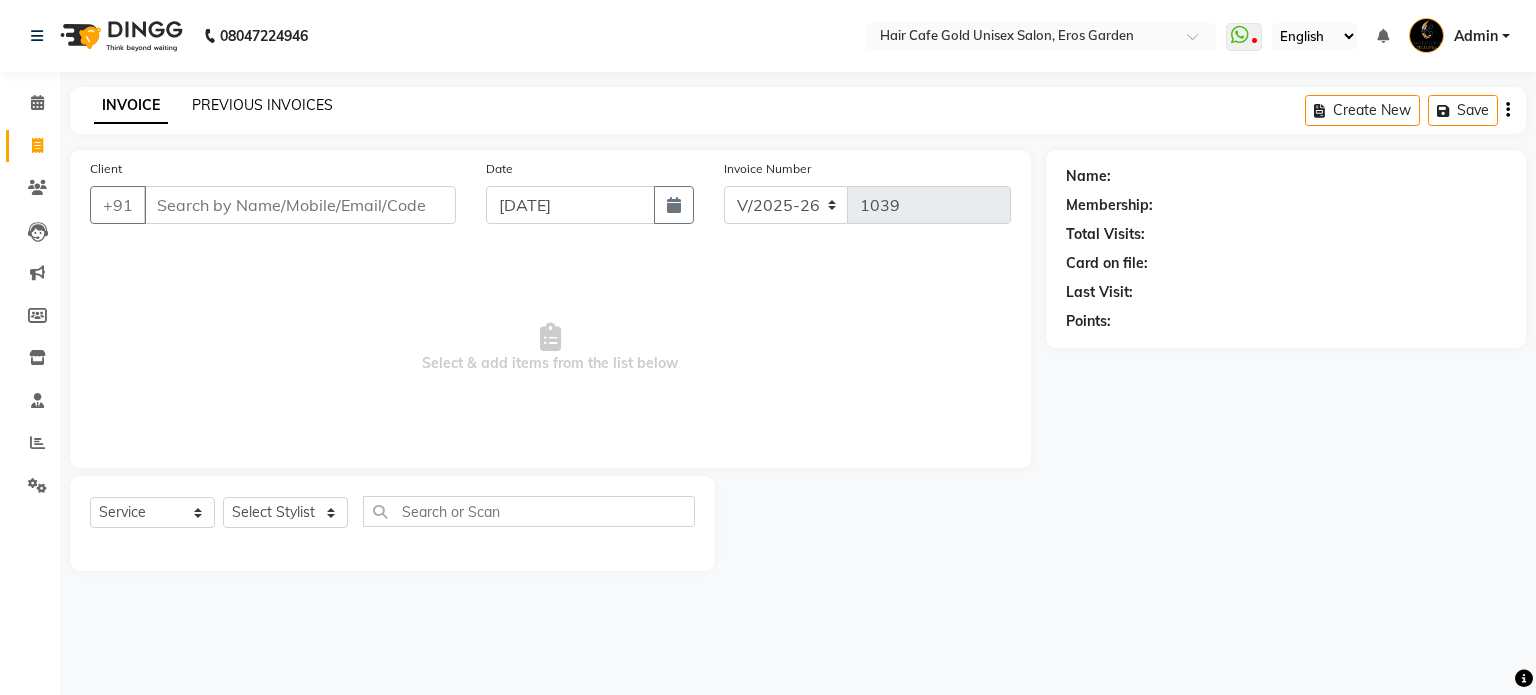 click on "PREVIOUS INVOICES" 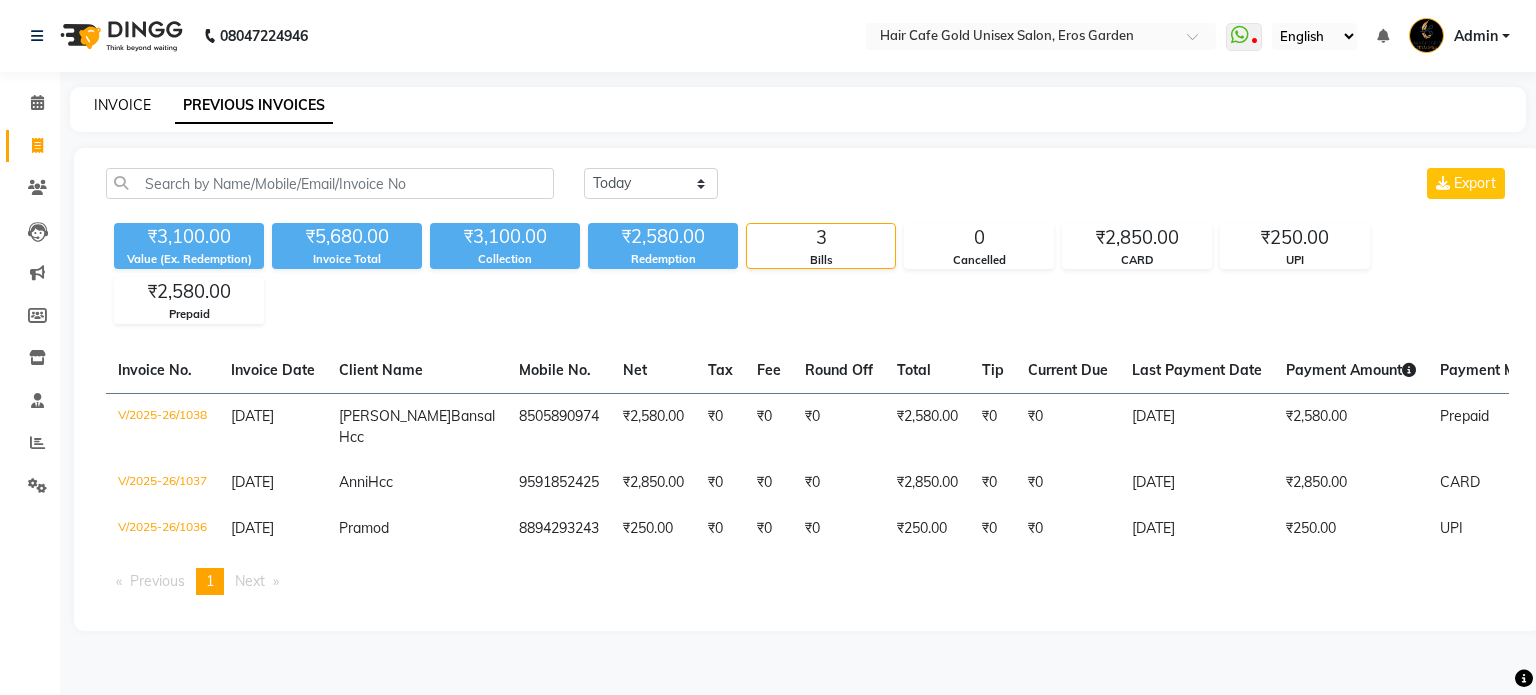 click on "INVOICE" 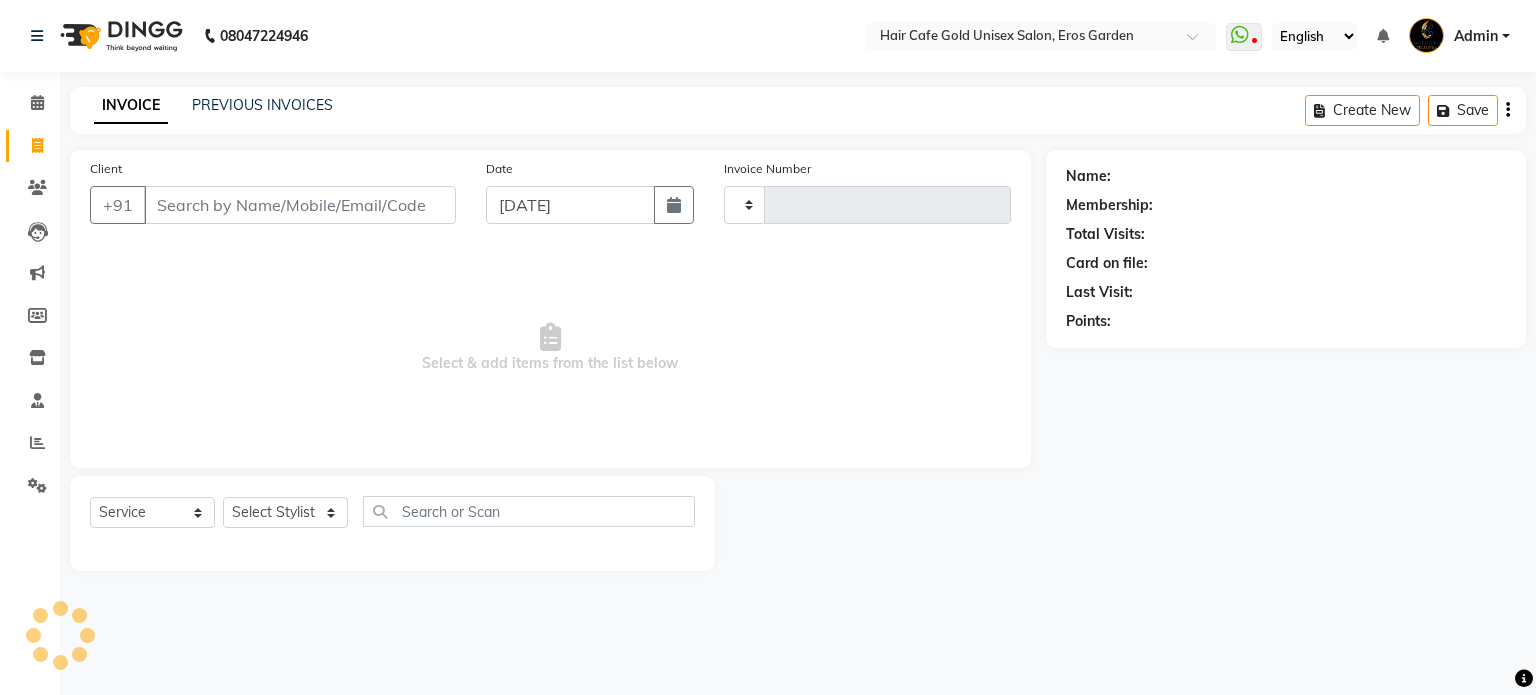 type on "1039" 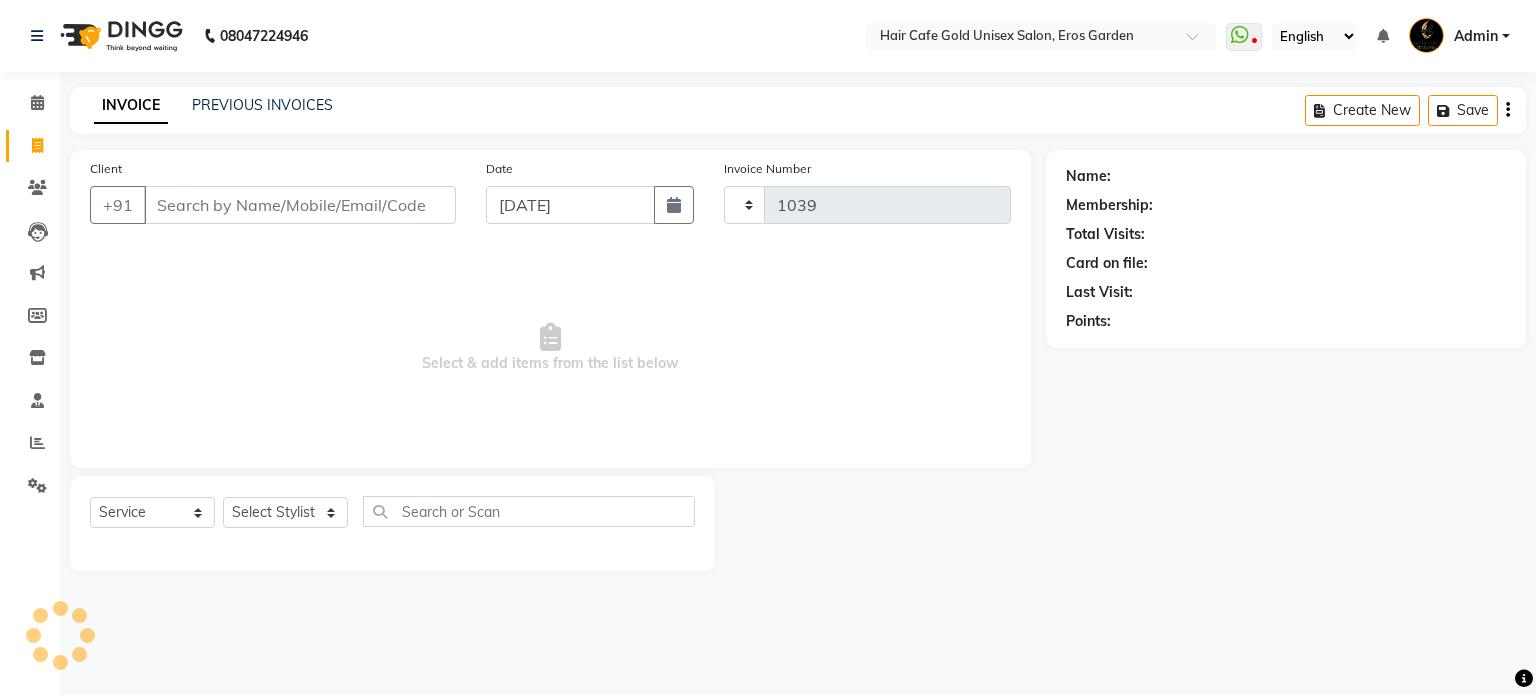 select on "7412" 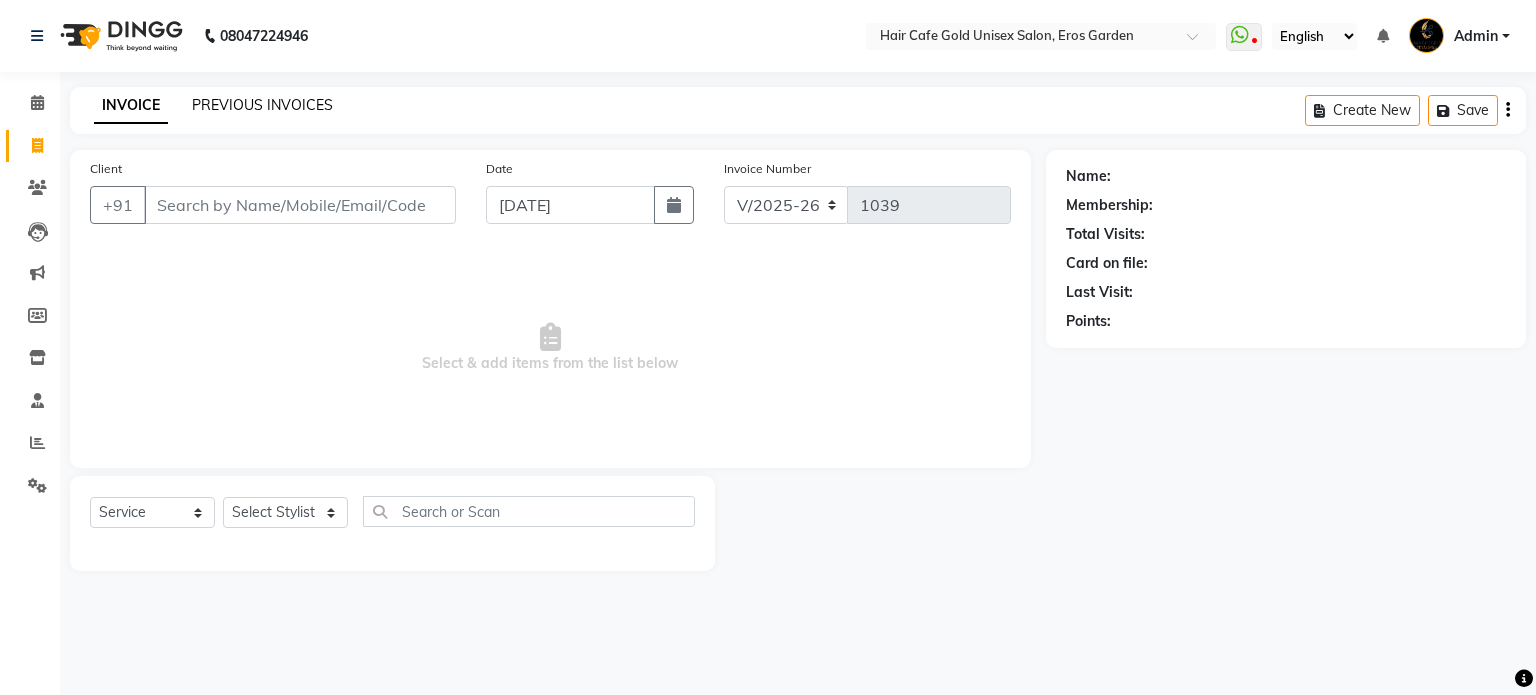 click on "PREVIOUS INVOICES" 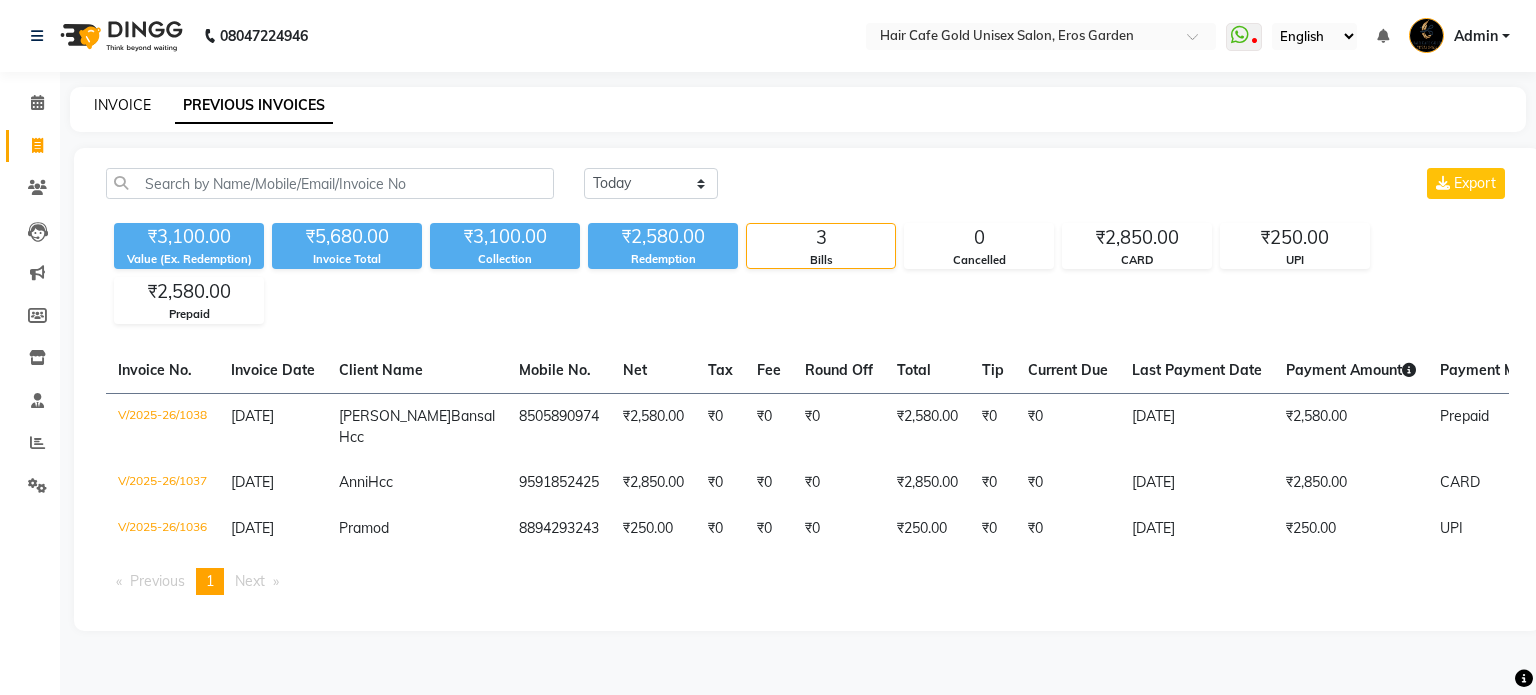 click on "INVOICE" 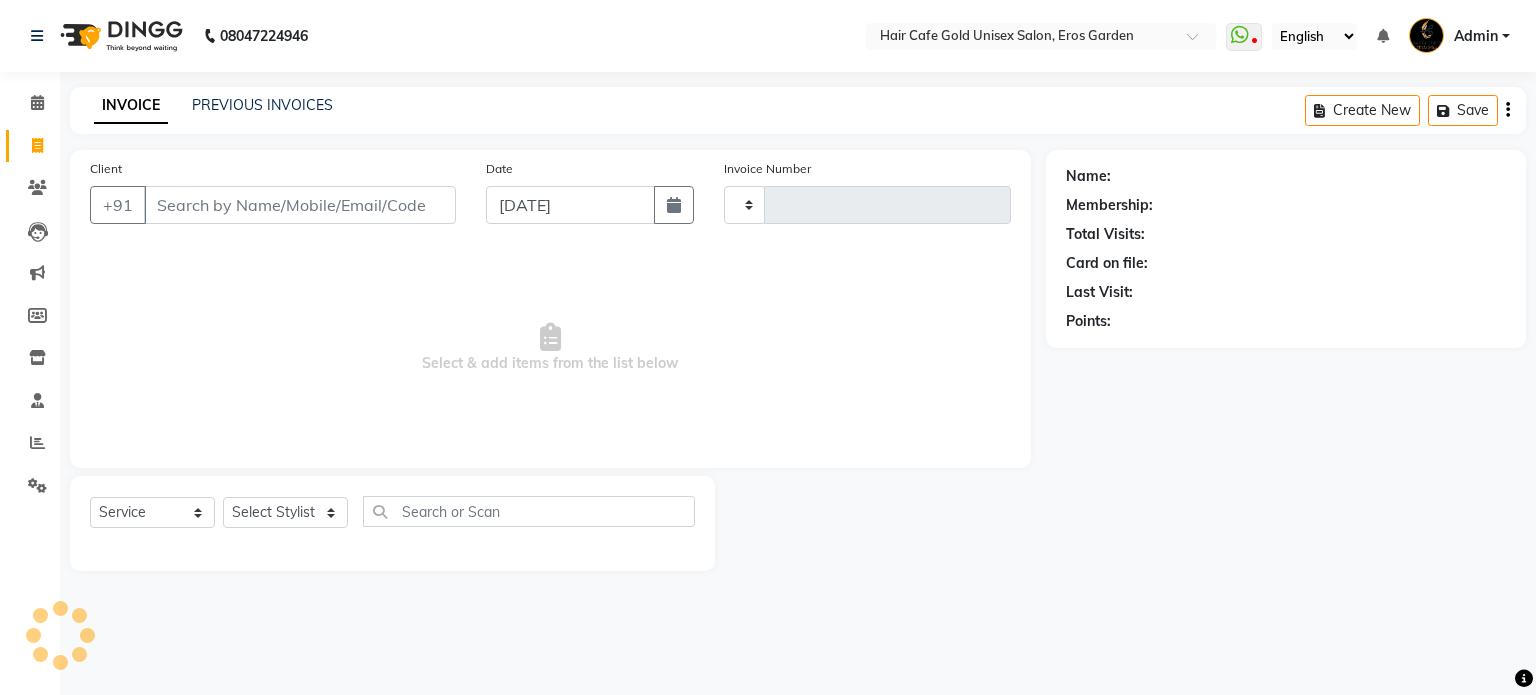 type on "1039" 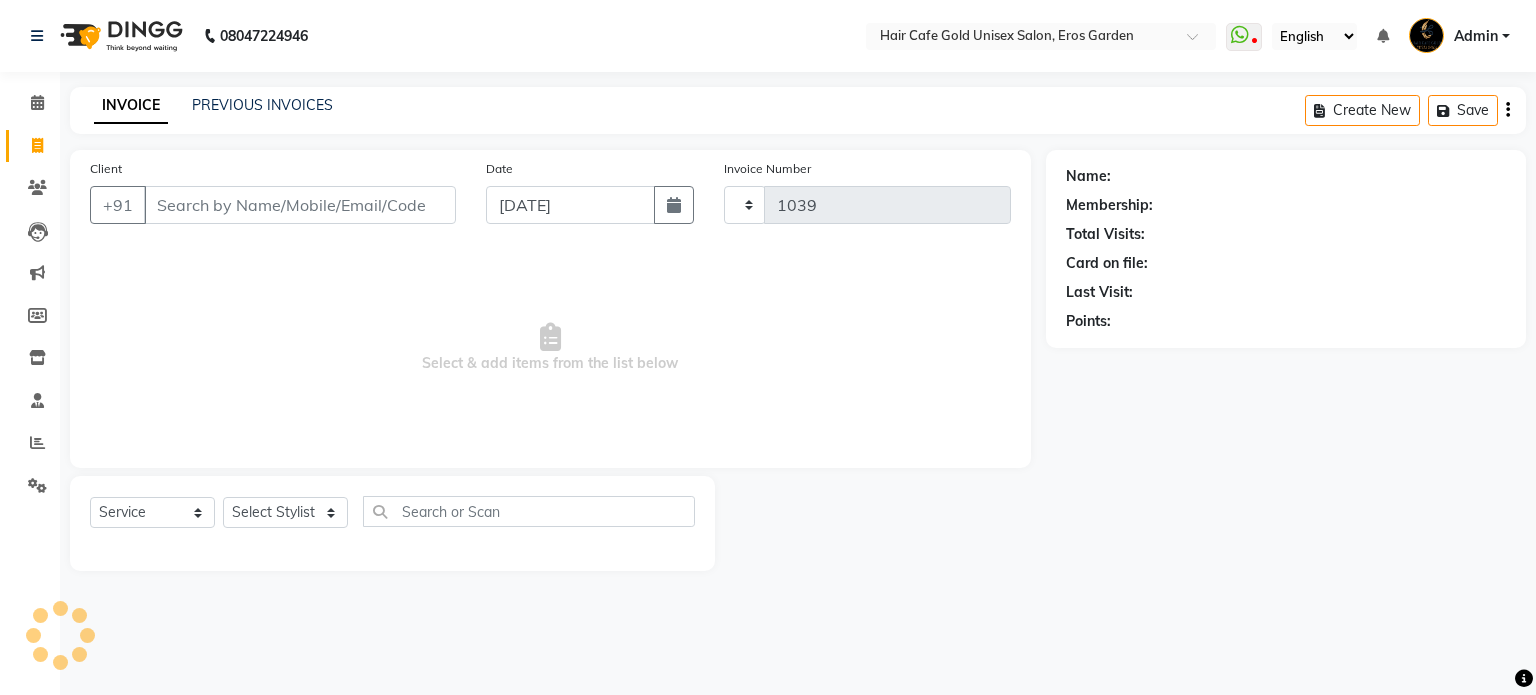 select on "7412" 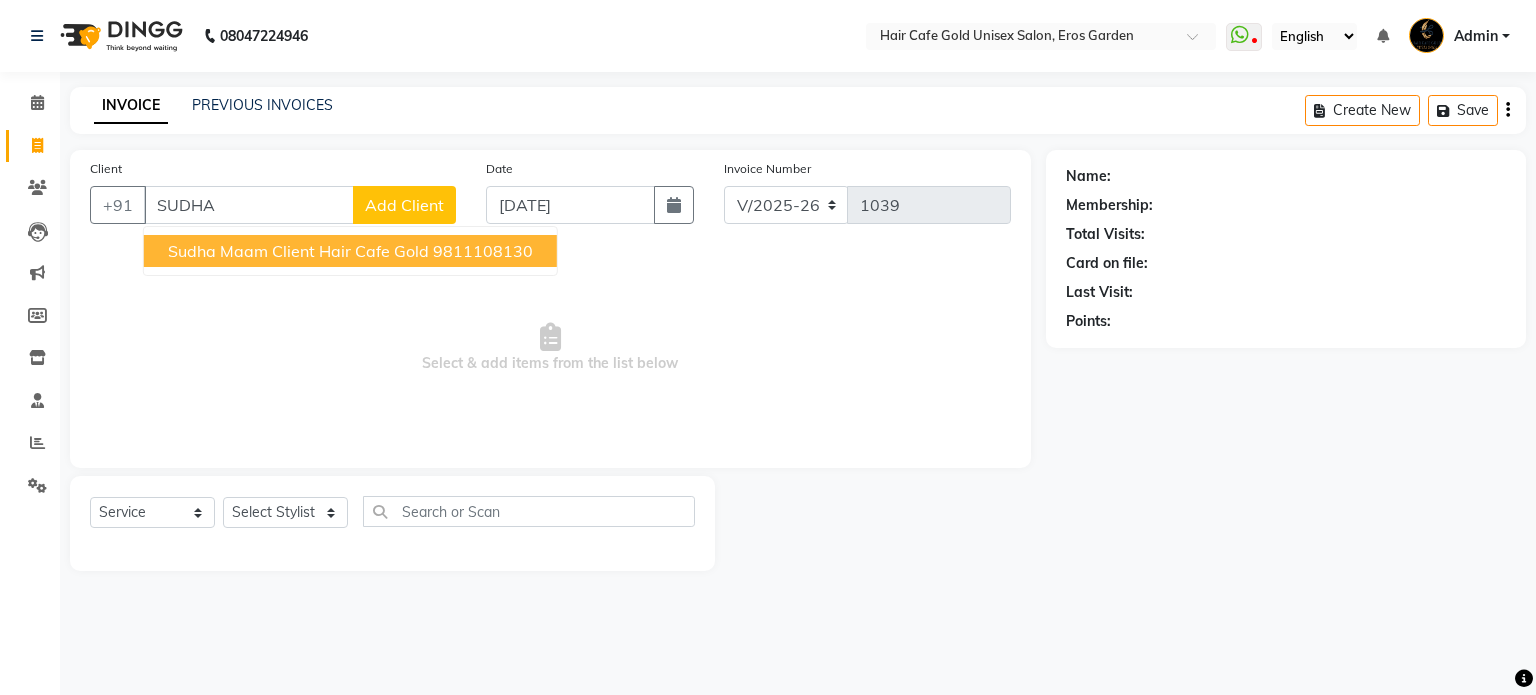click on "Sudha Maam Client Hair Cafe Gold" at bounding box center (298, 251) 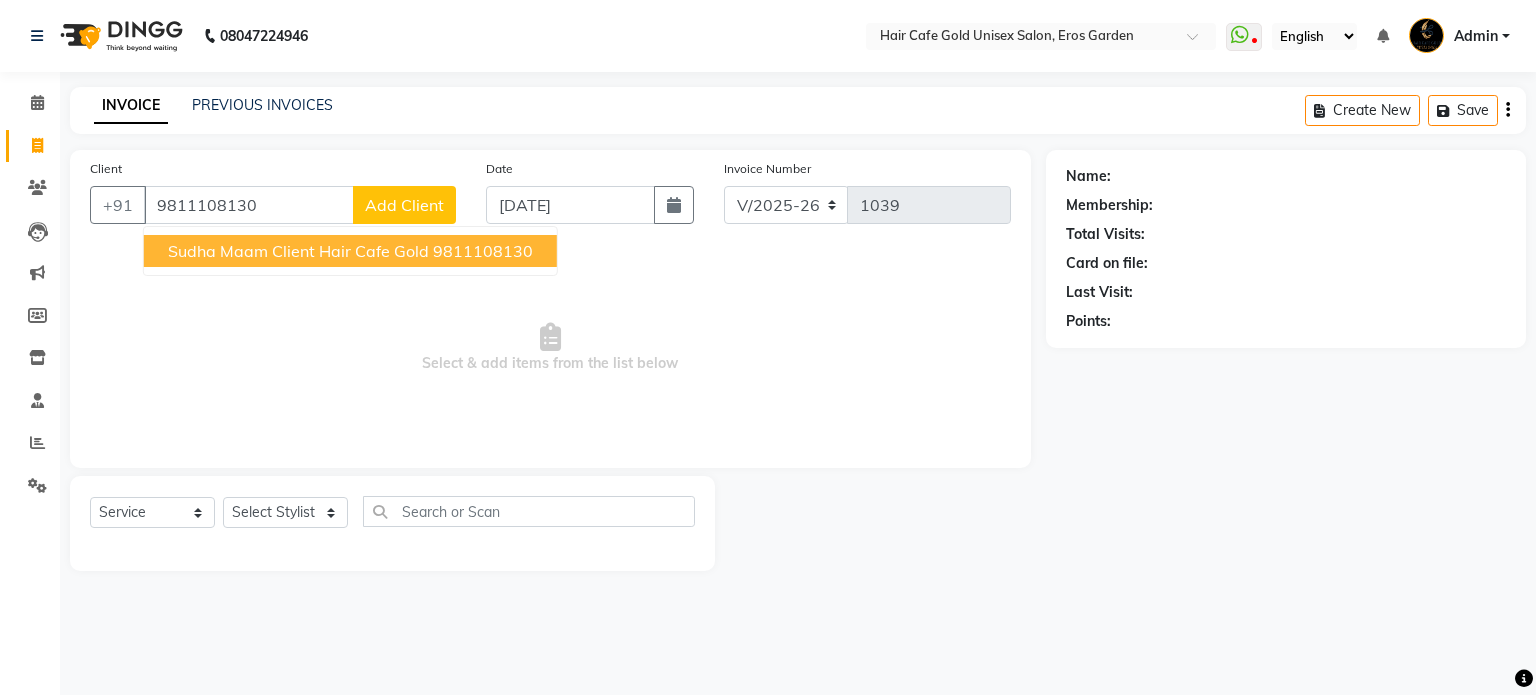 type on "9811108130" 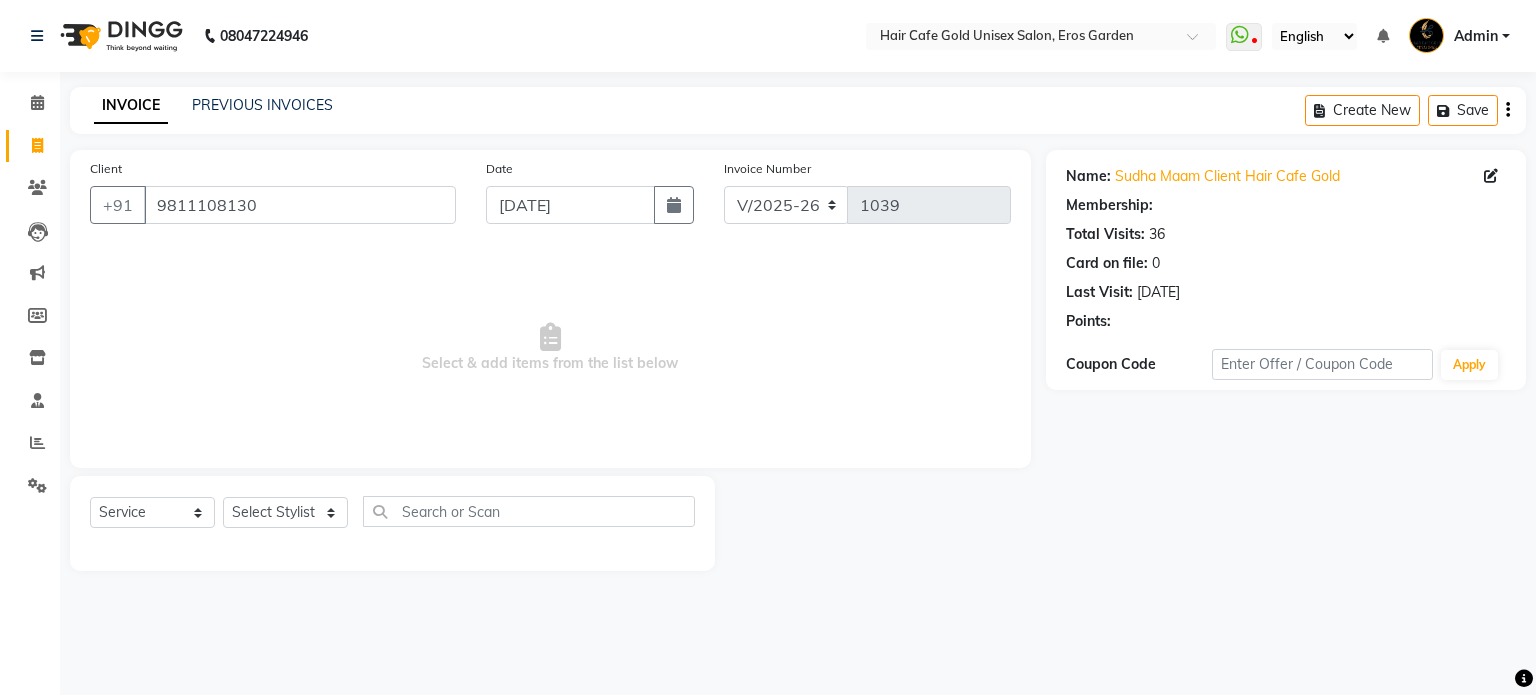 select on "1: Object" 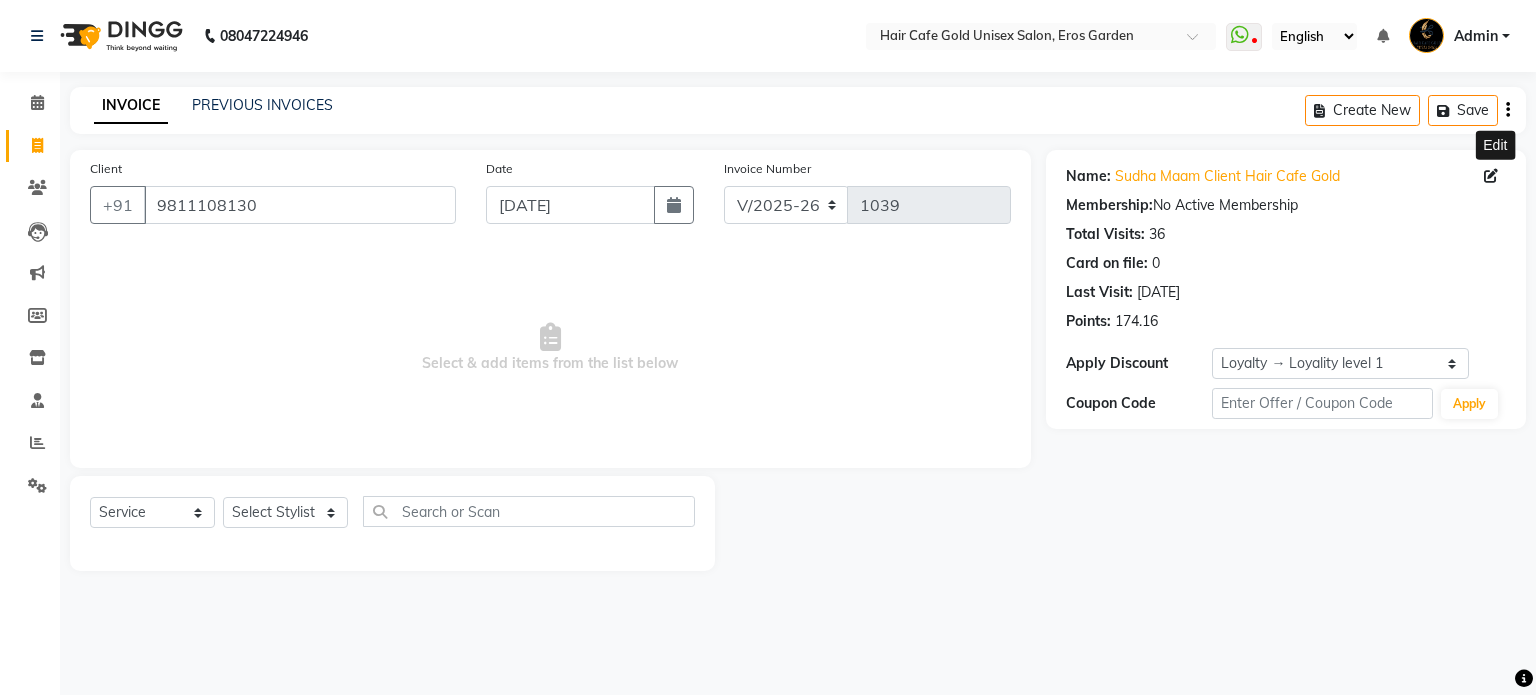 click 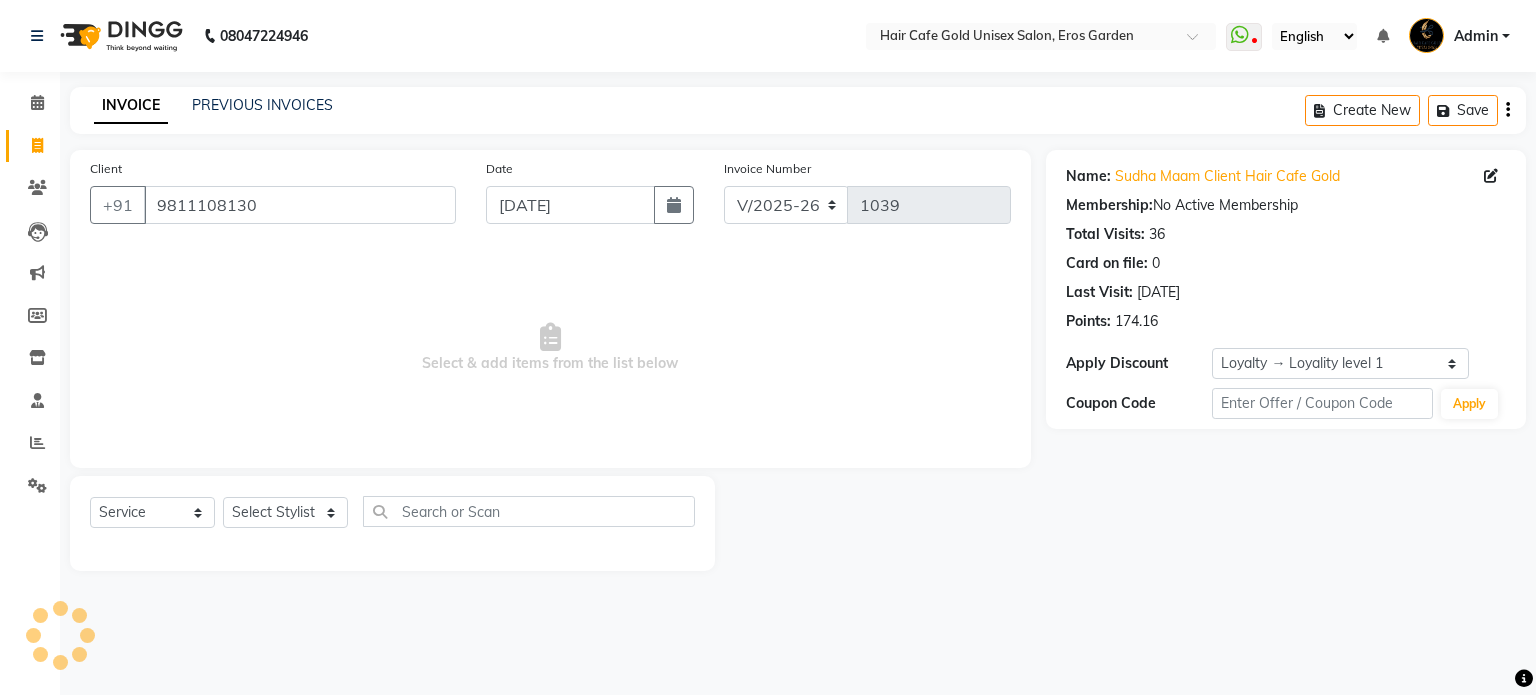 select on "[DEMOGRAPHIC_DATA]" 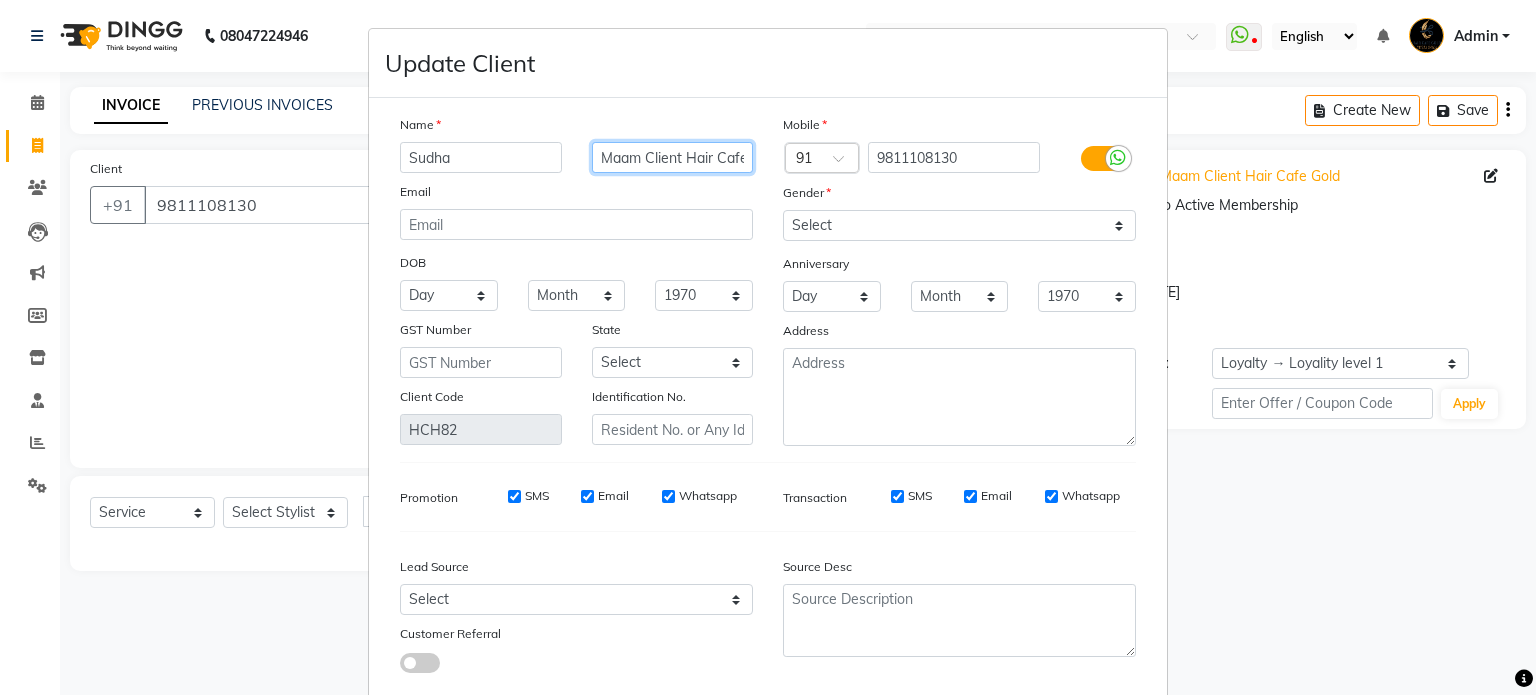 click on "Maam Client Hair Cafe Gold" at bounding box center [673, 157] 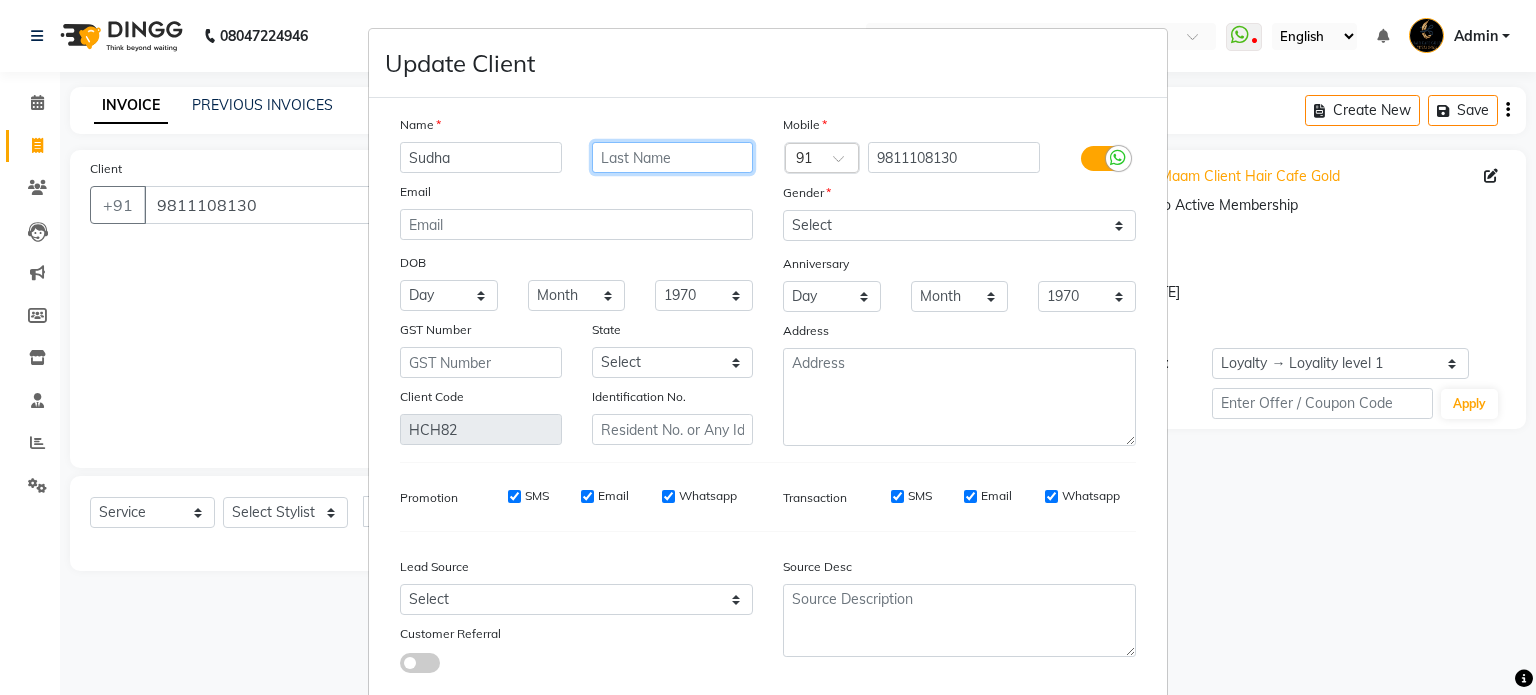 scroll, scrollTop: 0, scrollLeft: 0, axis: both 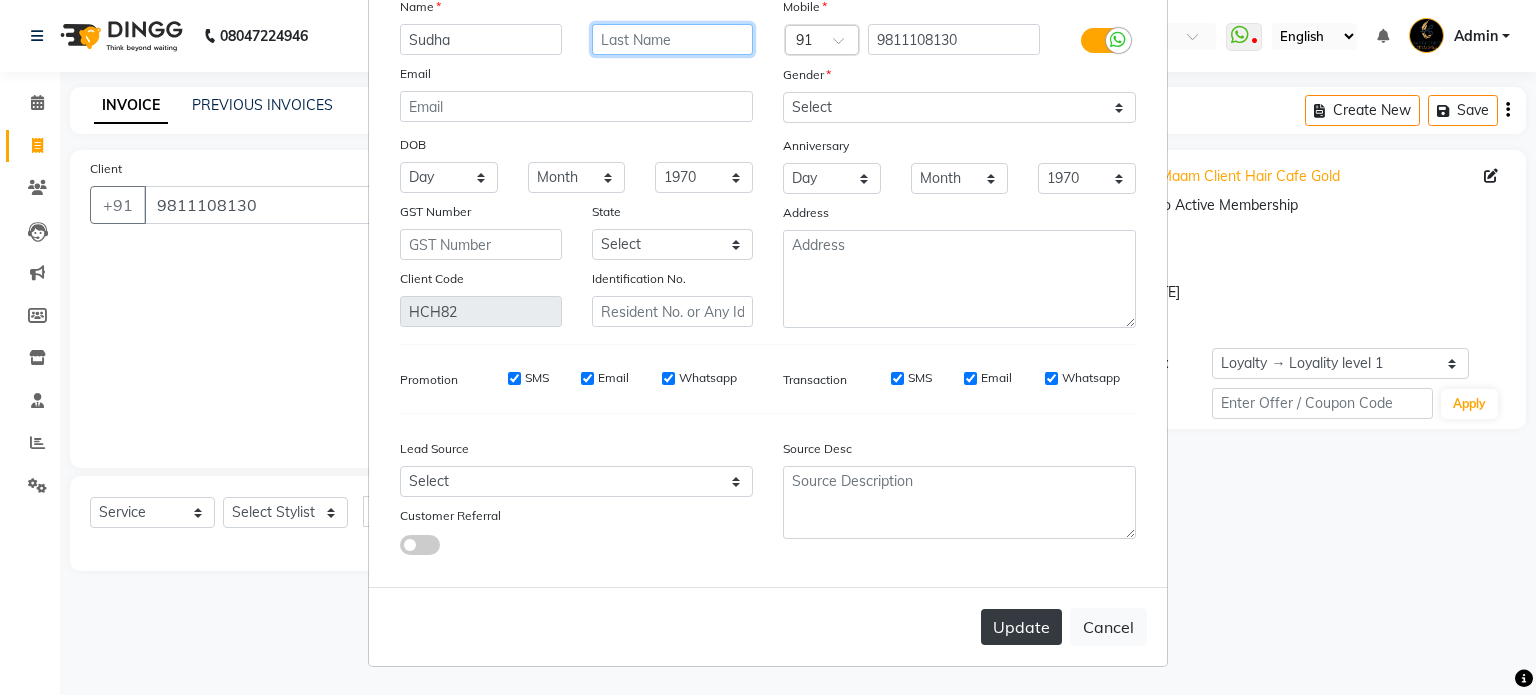 type 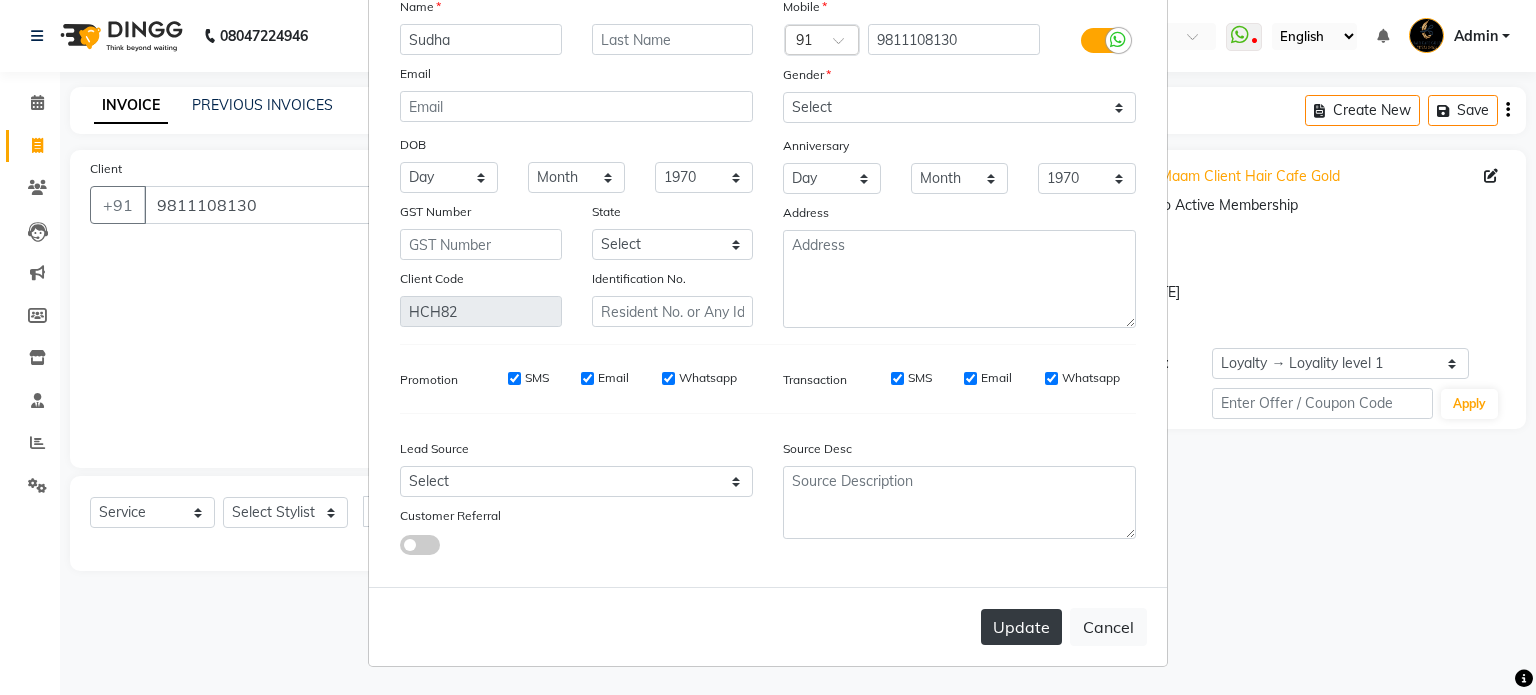 click on "Update" at bounding box center (1021, 627) 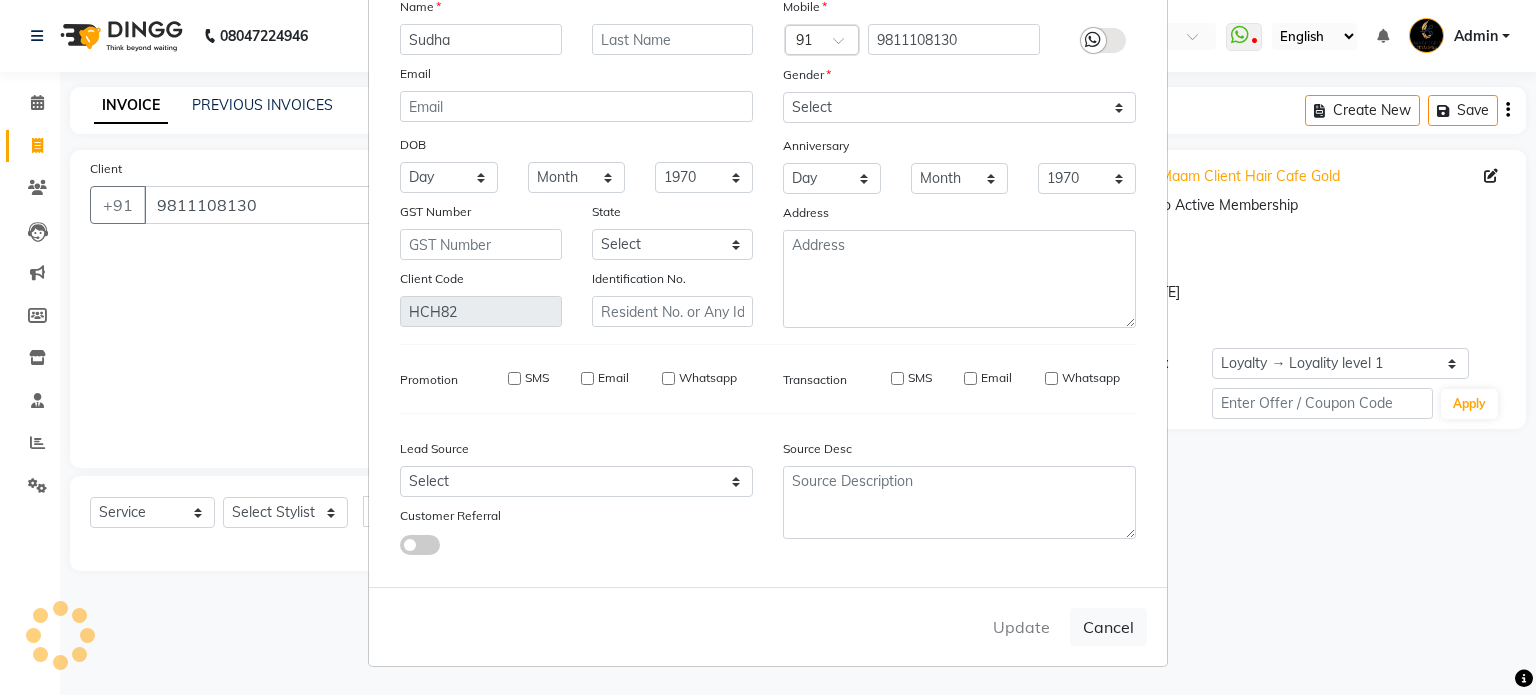 type 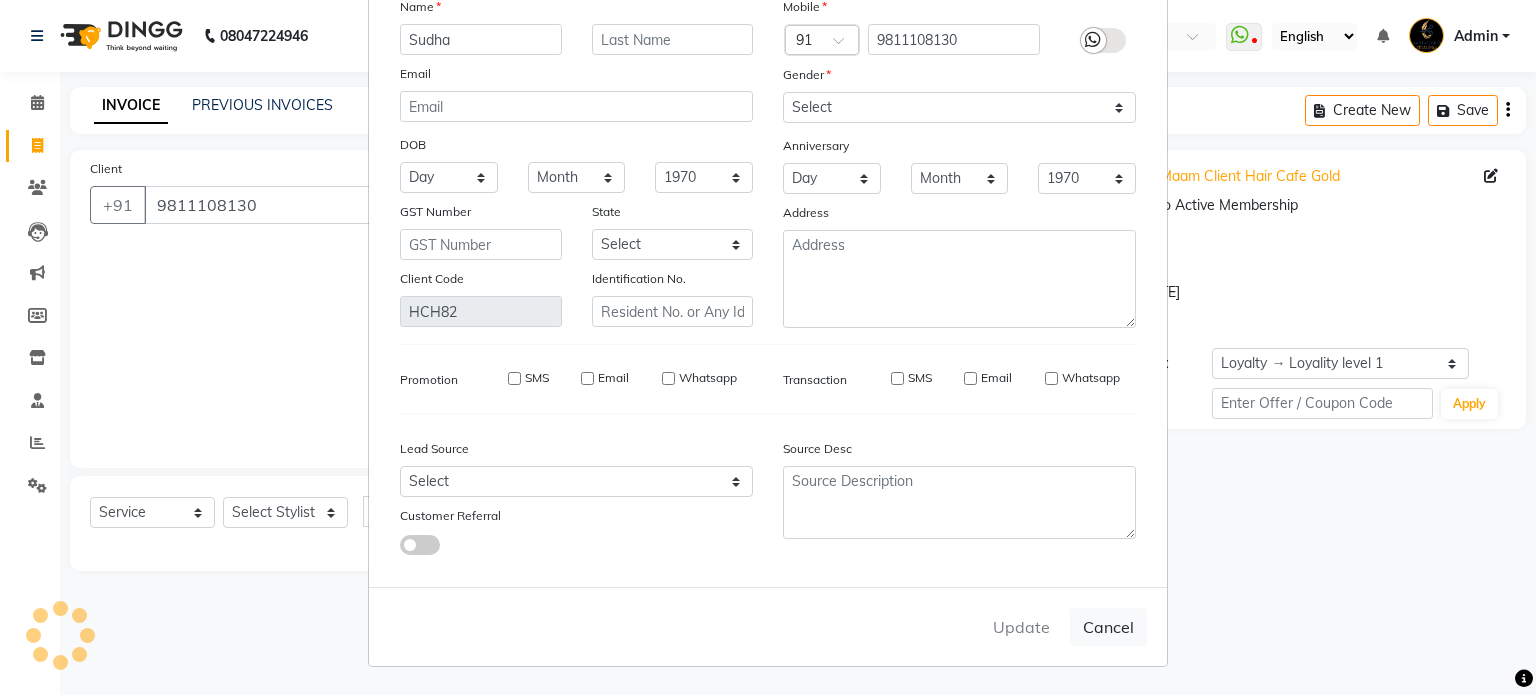 select 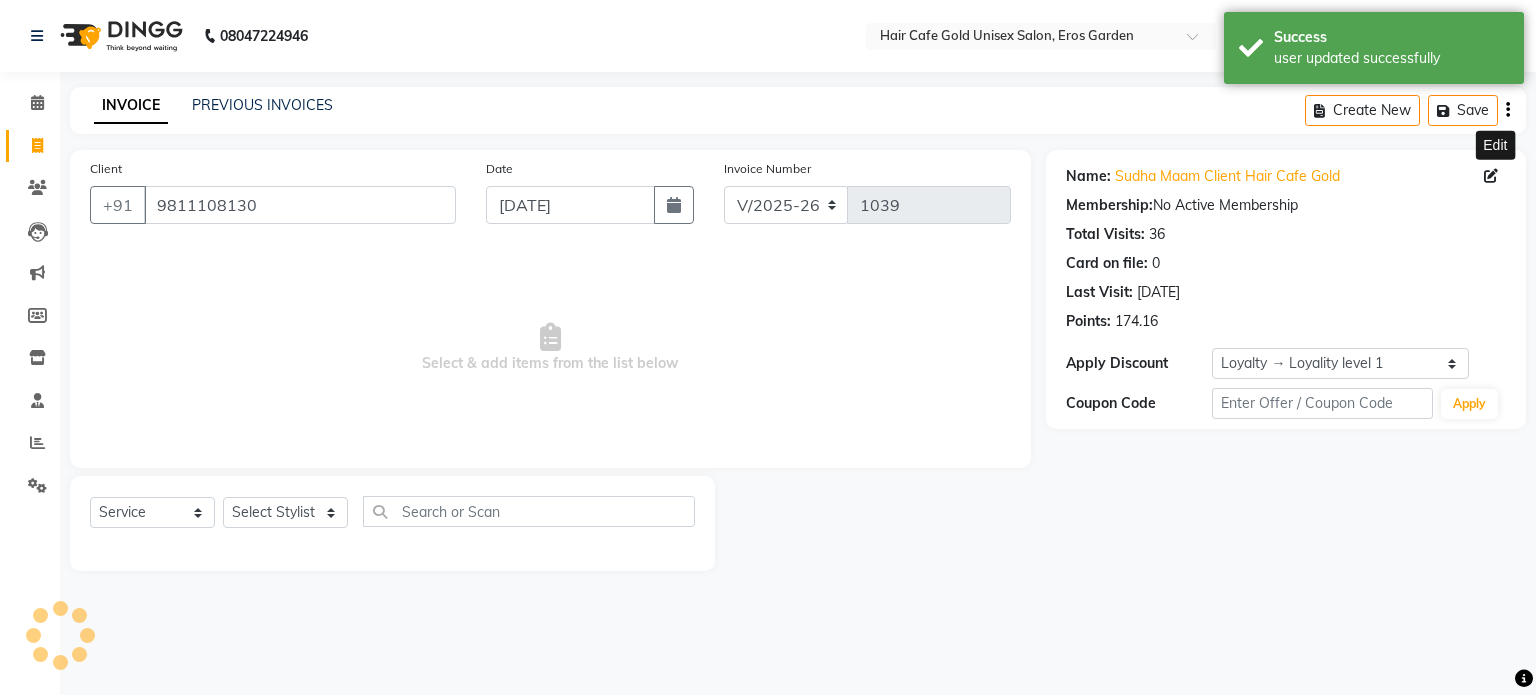 select on "1: Object" 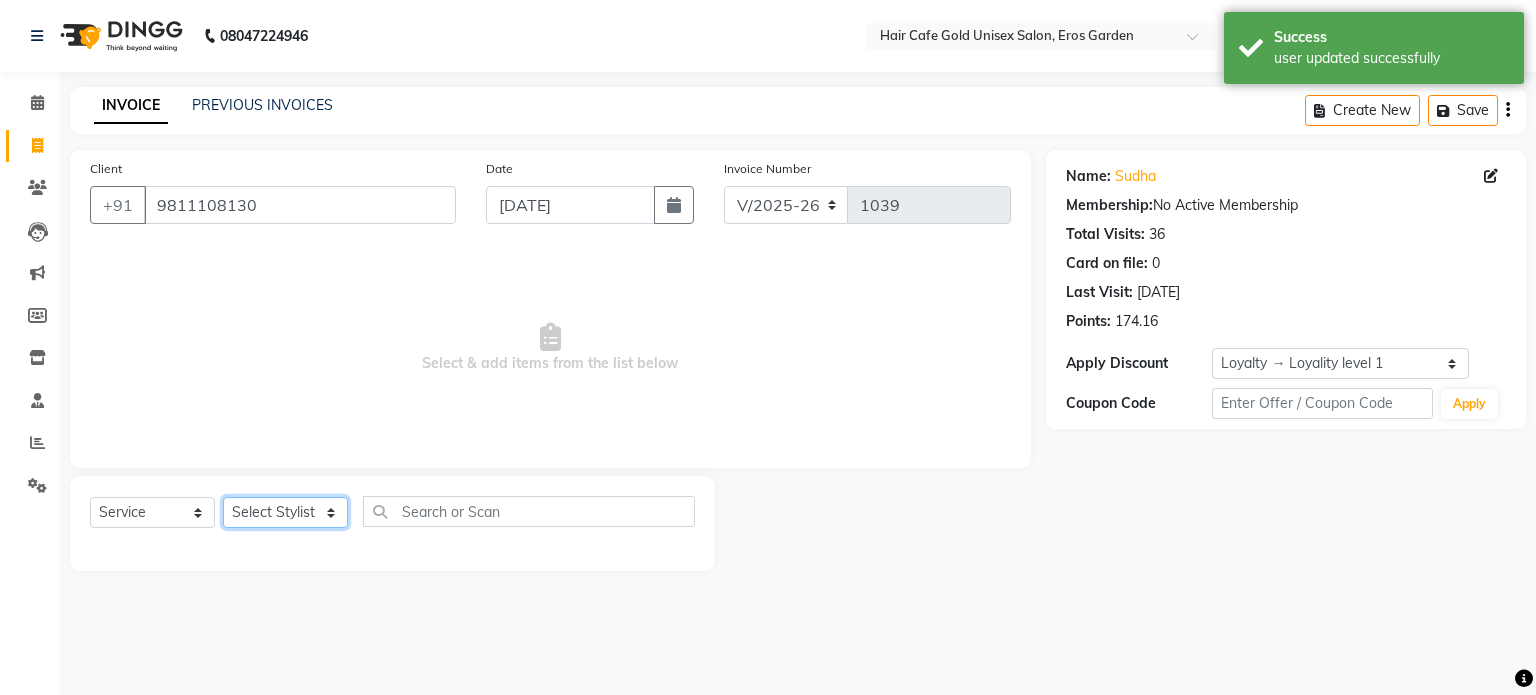 click on "Select Stylist [PERSON_NAME] [PERSON_NAME] [PERSON_NAME] SHYAM [PERSON_NAME] [PERSON_NAME]" 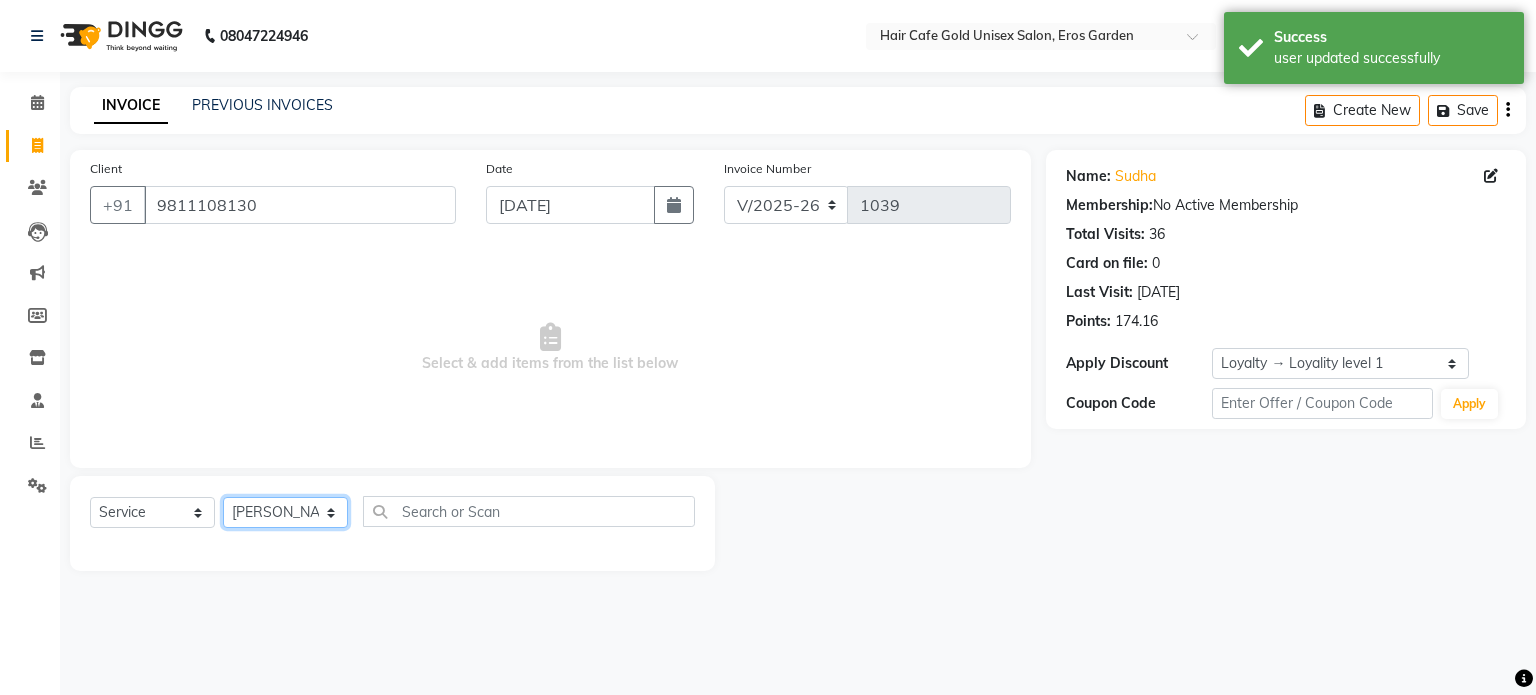 click on "Select Stylist [PERSON_NAME] [PERSON_NAME] [PERSON_NAME] SHYAM [PERSON_NAME] [PERSON_NAME]" 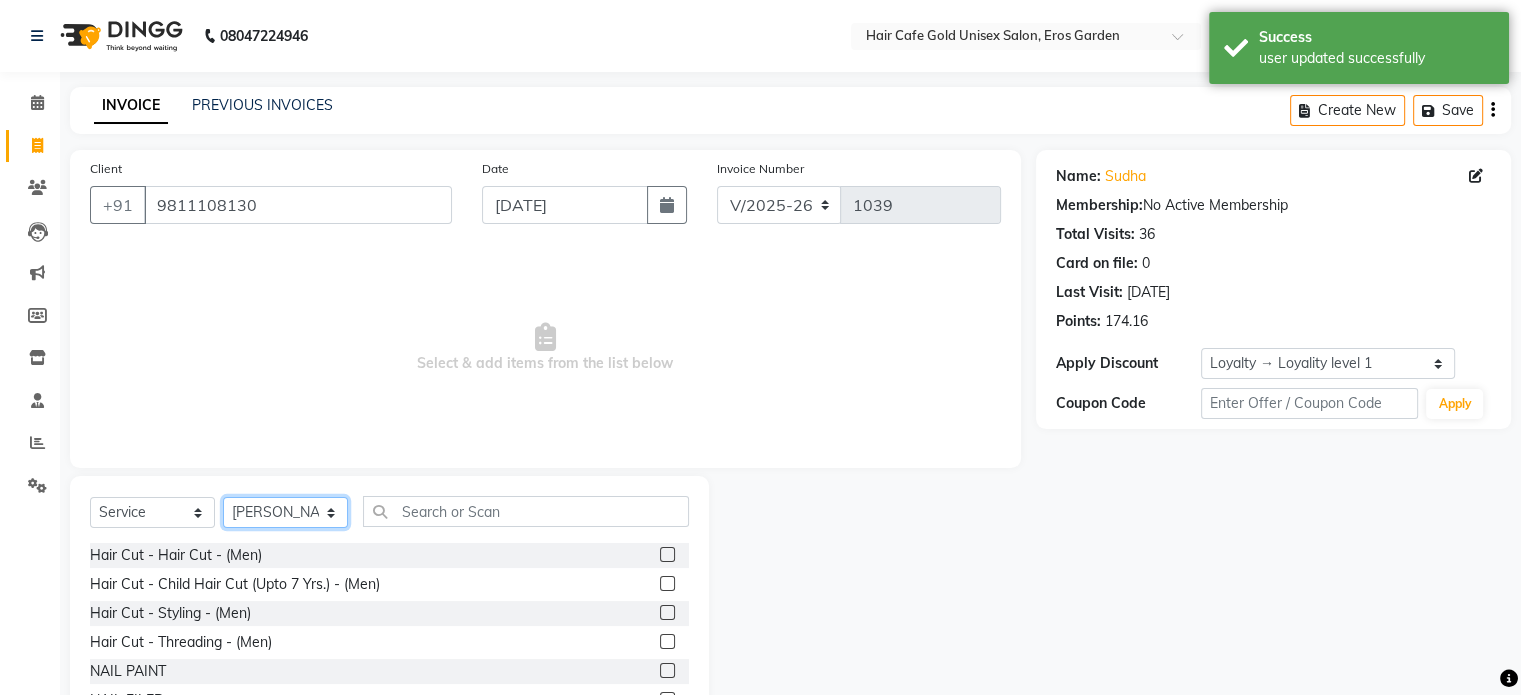 click on "Select Stylist [PERSON_NAME] [PERSON_NAME] [PERSON_NAME] SHYAM [PERSON_NAME] [PERSON_NAME]" 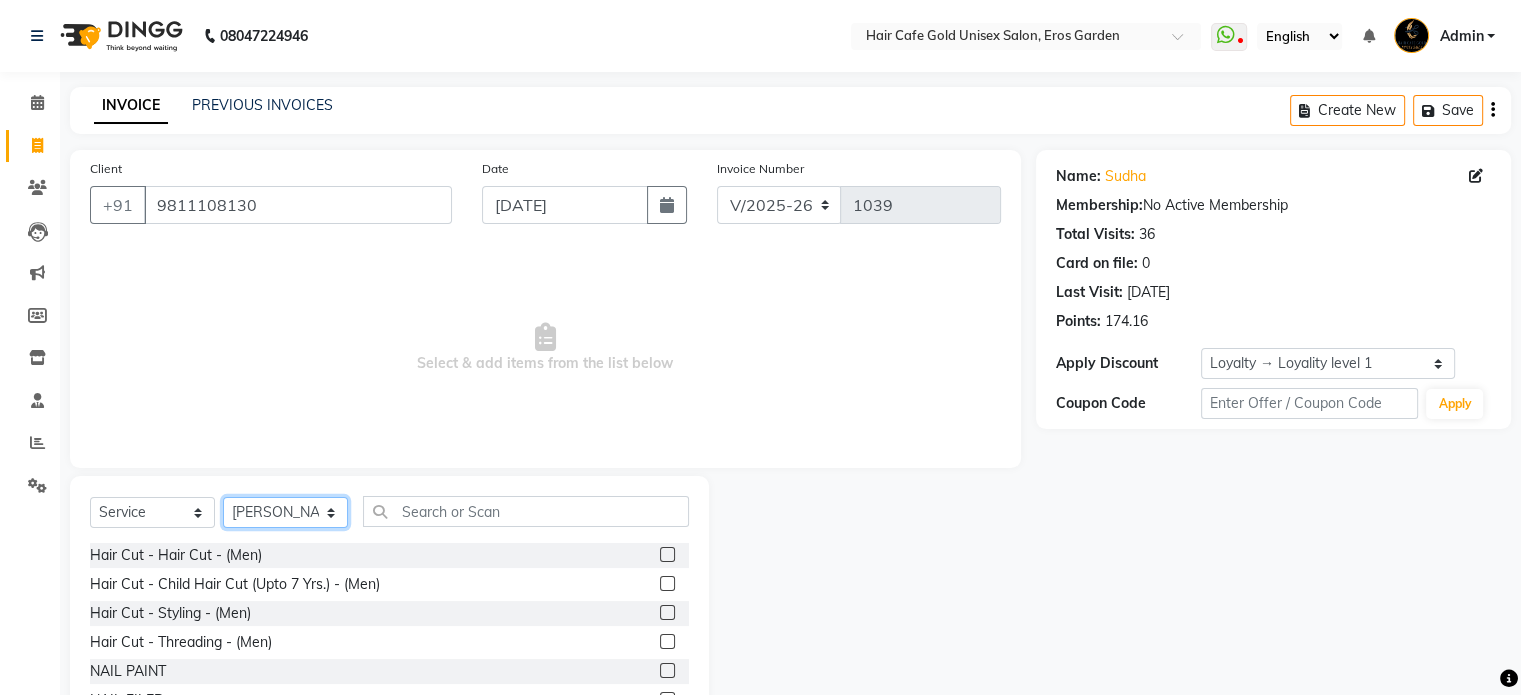 select on "64975" 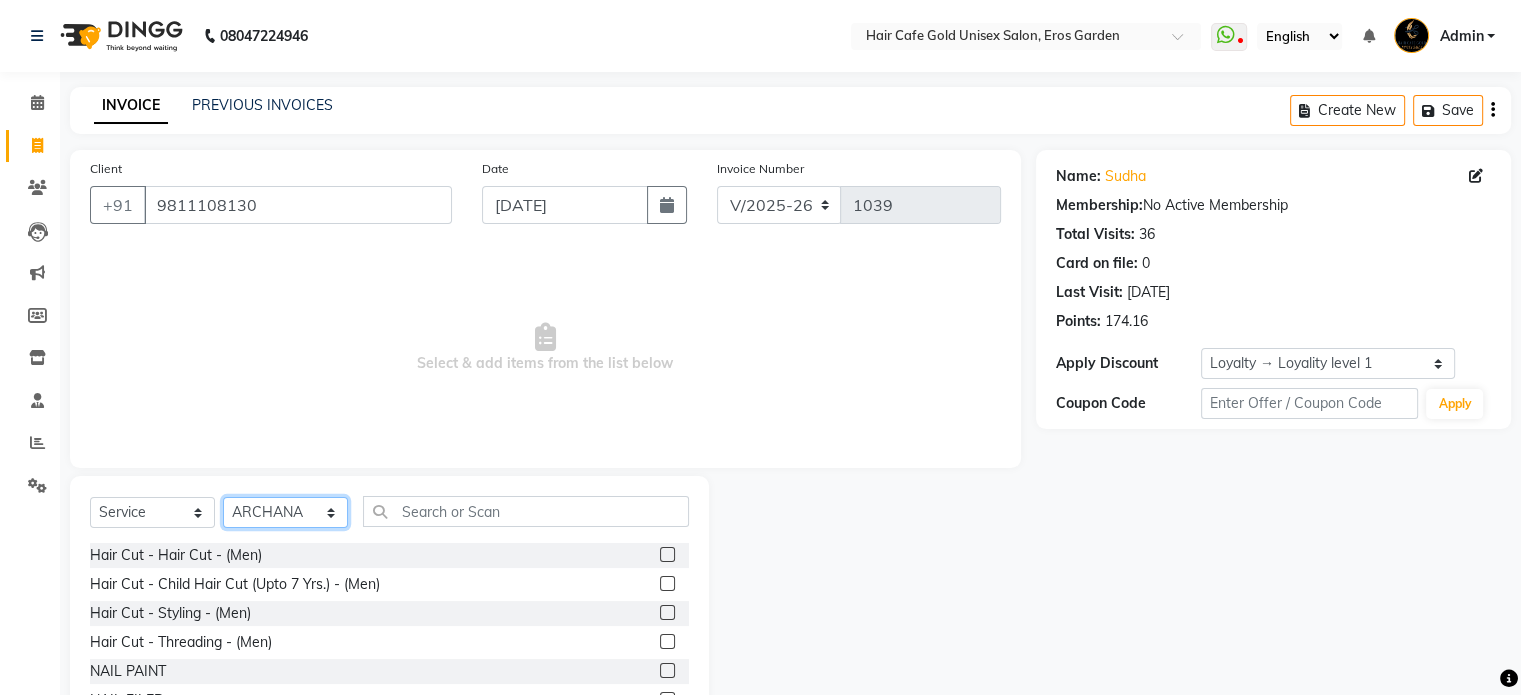 click on "Select Stylist [PERSON_NAME] [PERSON_NAME] [PERSON_NAME] SHYAM [PERSON_NAME] [PERSON_NAME]" 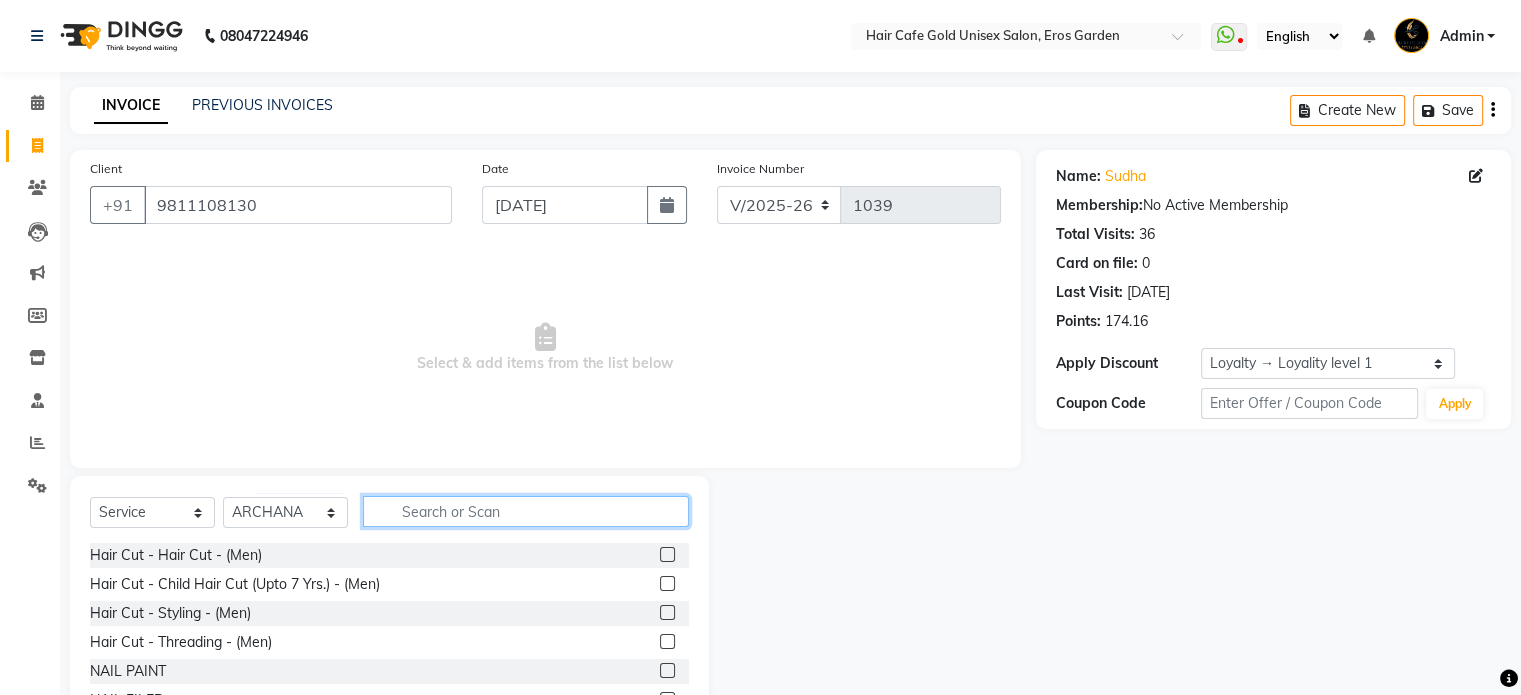 click 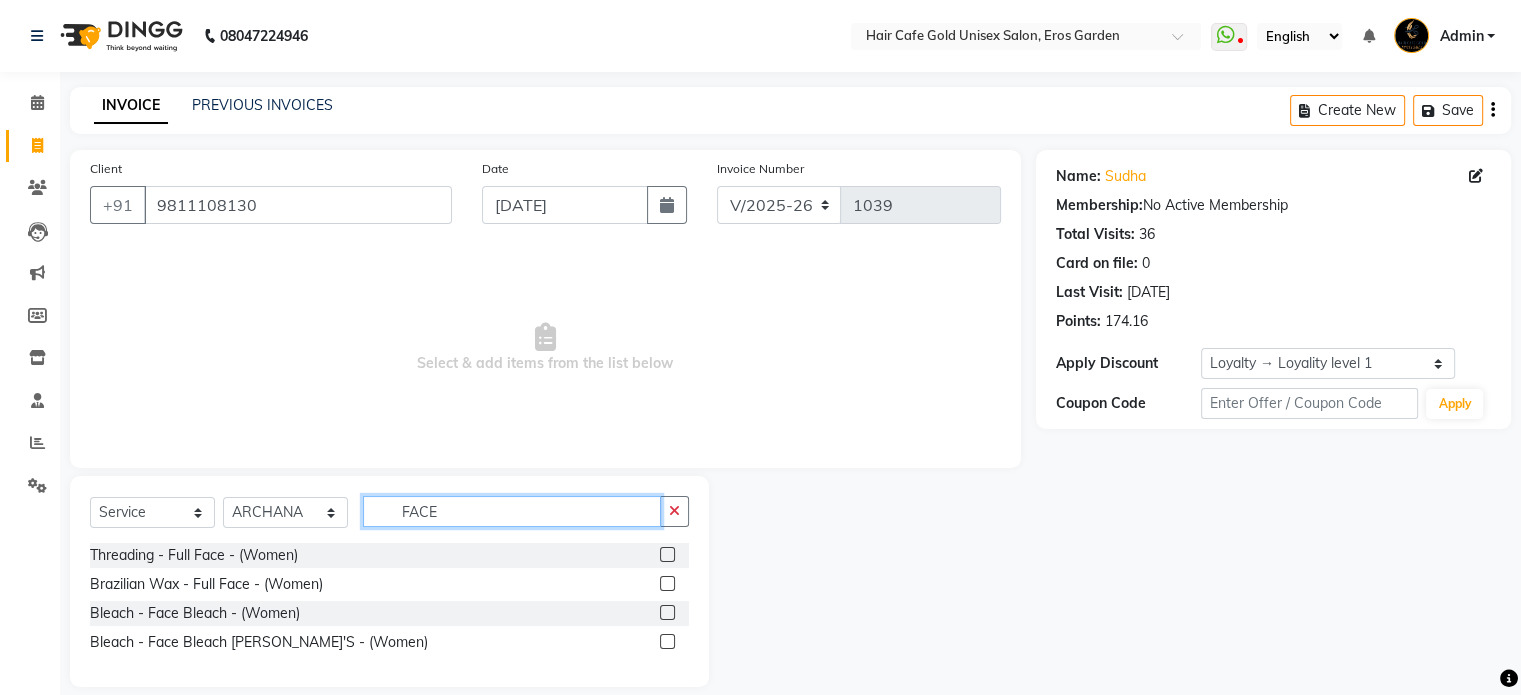 type on "FACE" 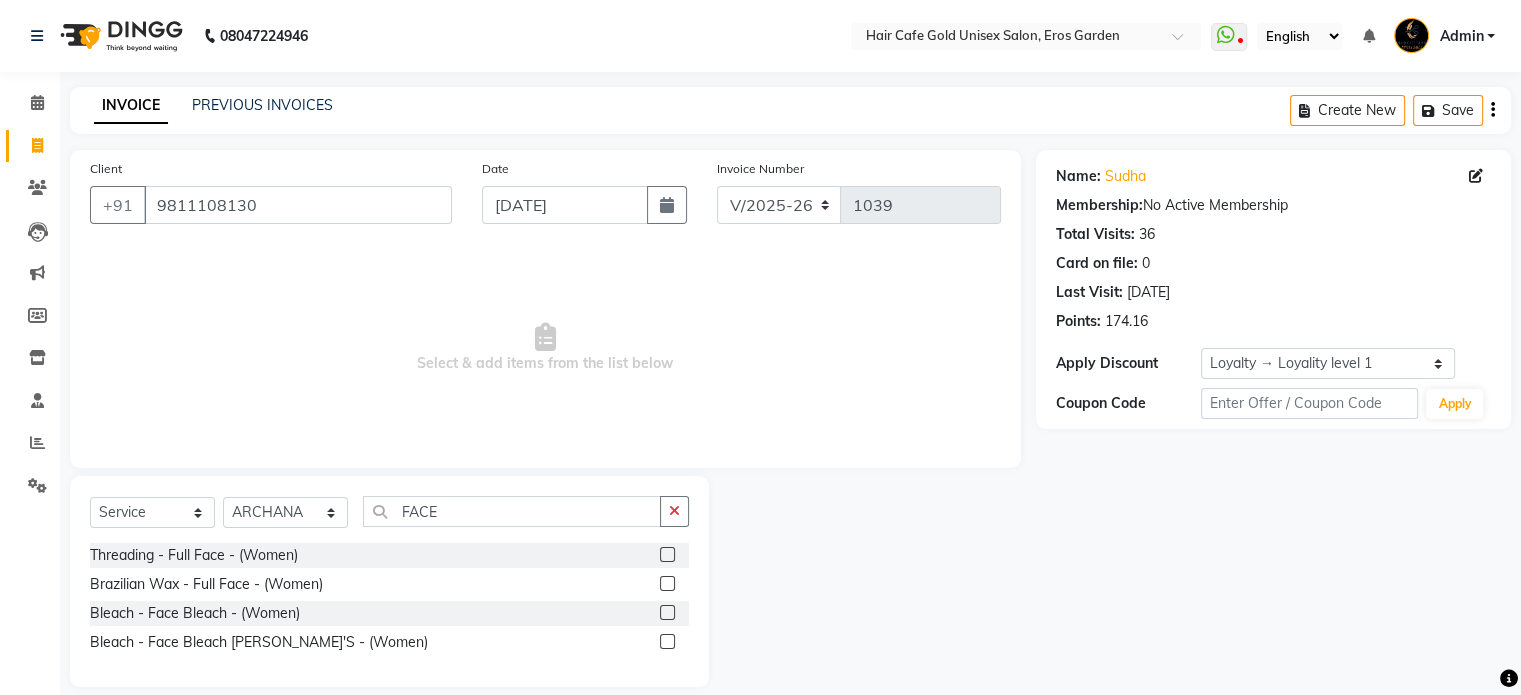 click 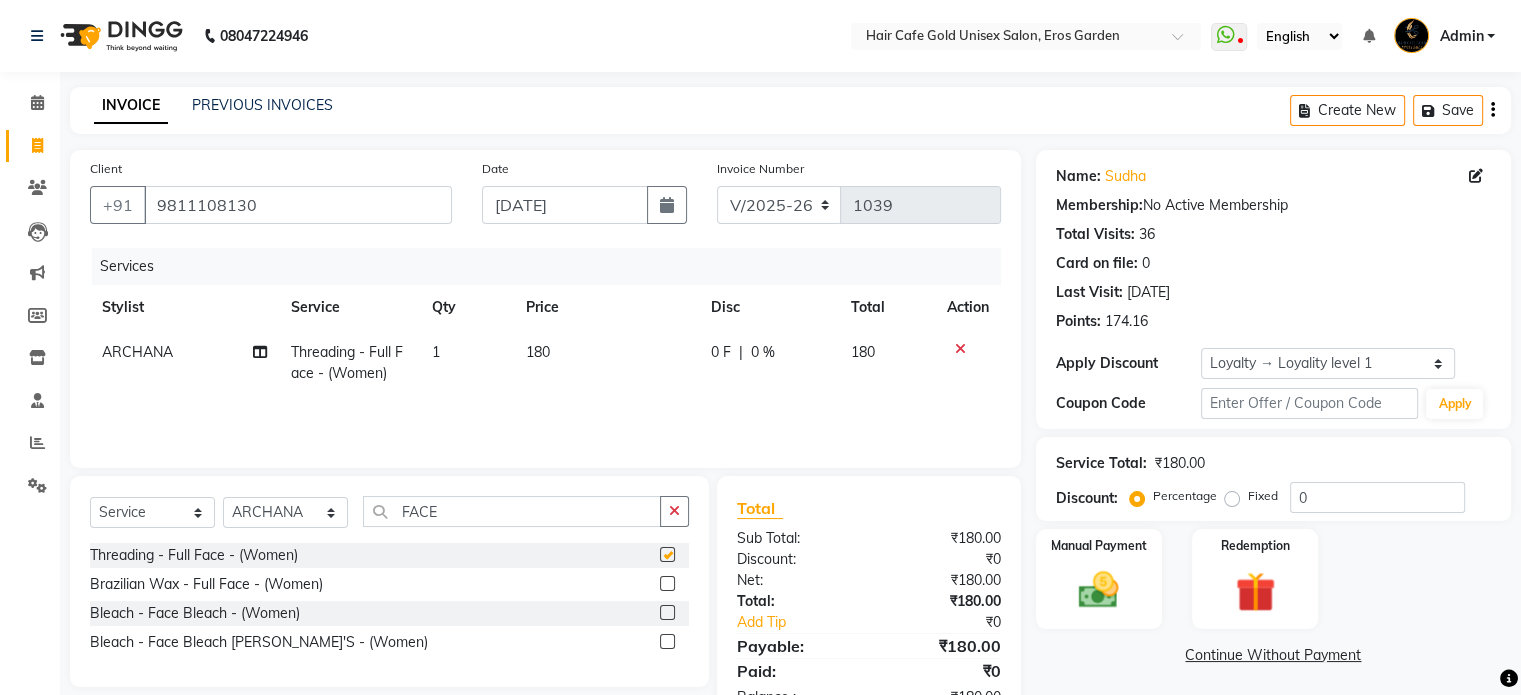 checkbox on "false" 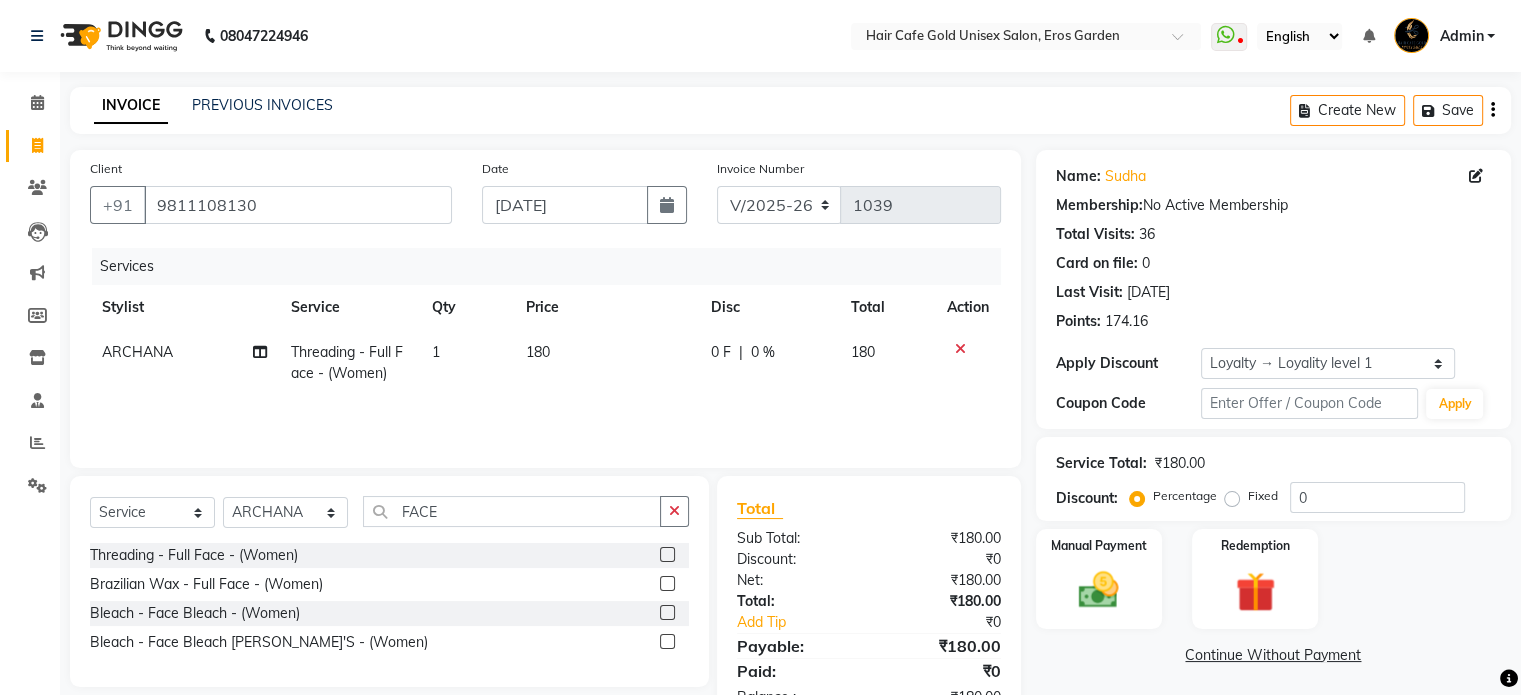 click on "180" 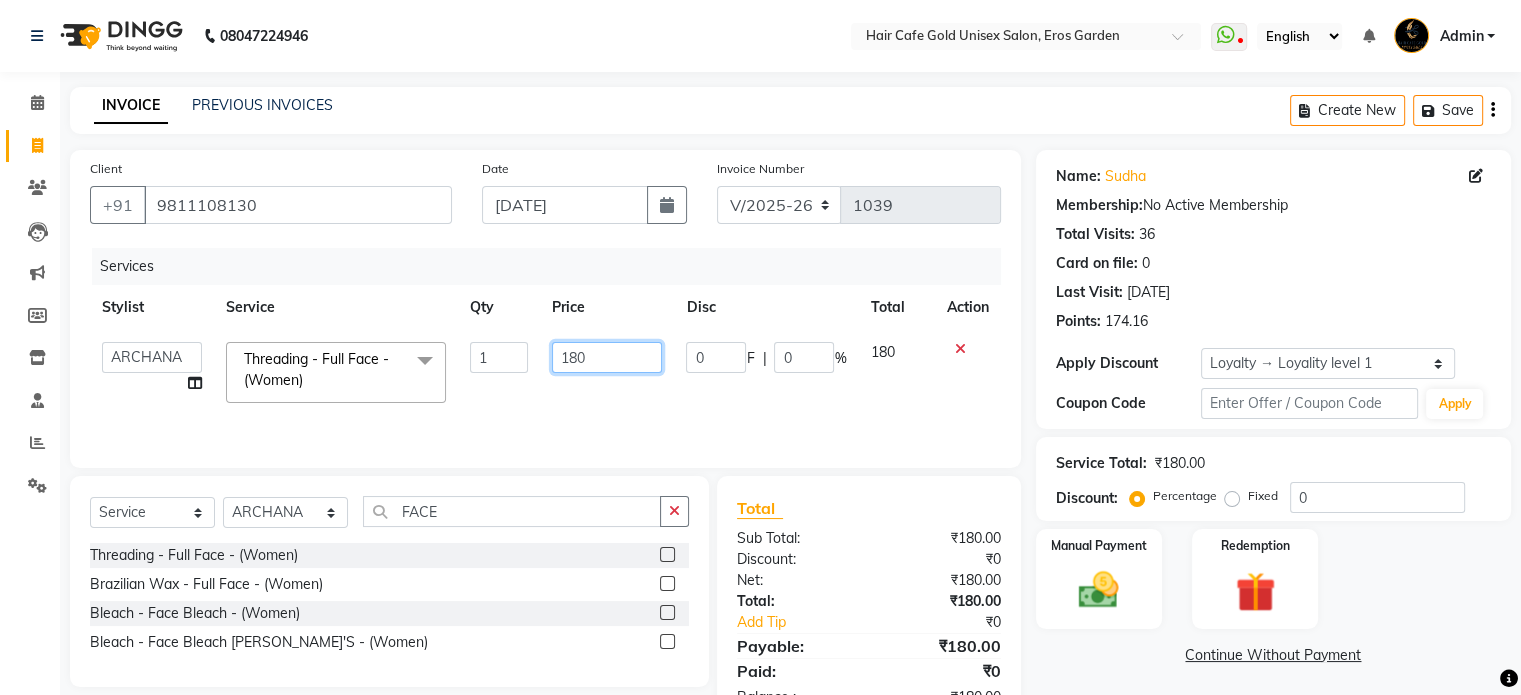 drag, startPoint x: 638, startPoint y: 353, endPoint x: 487, endPoint y: 348, distance: 151.08276 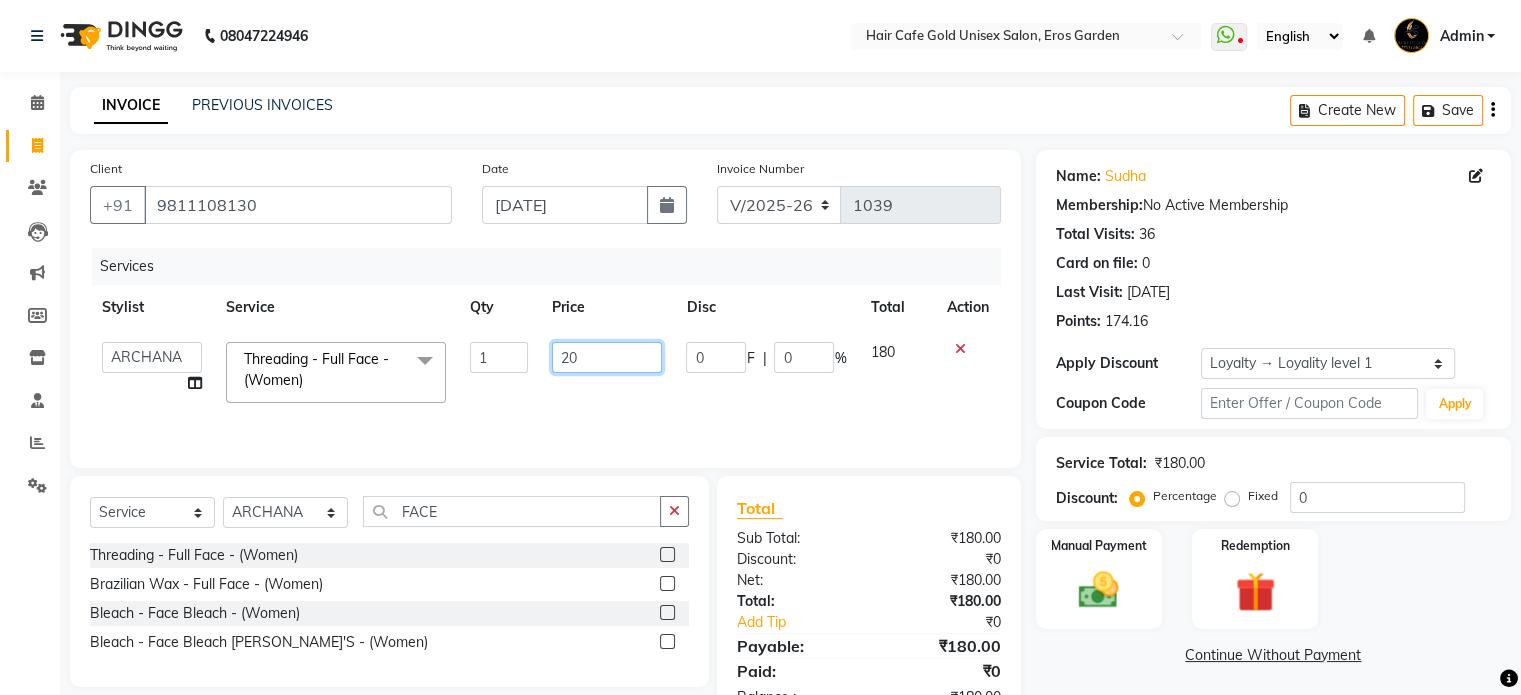 type on "200" 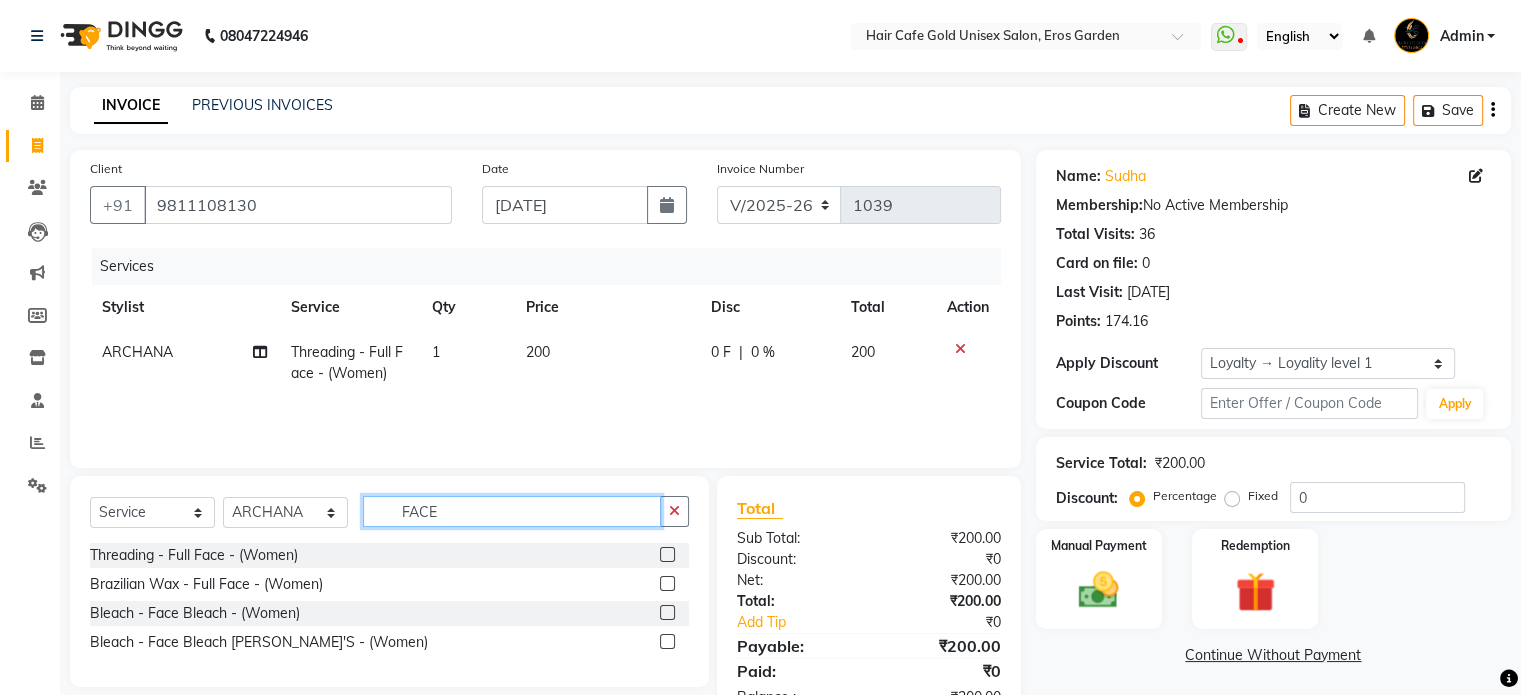 drag, startPoint x: 460, startPoint y: 516, endPoint x: 325, endPoint y: 503, distance: 135.62448 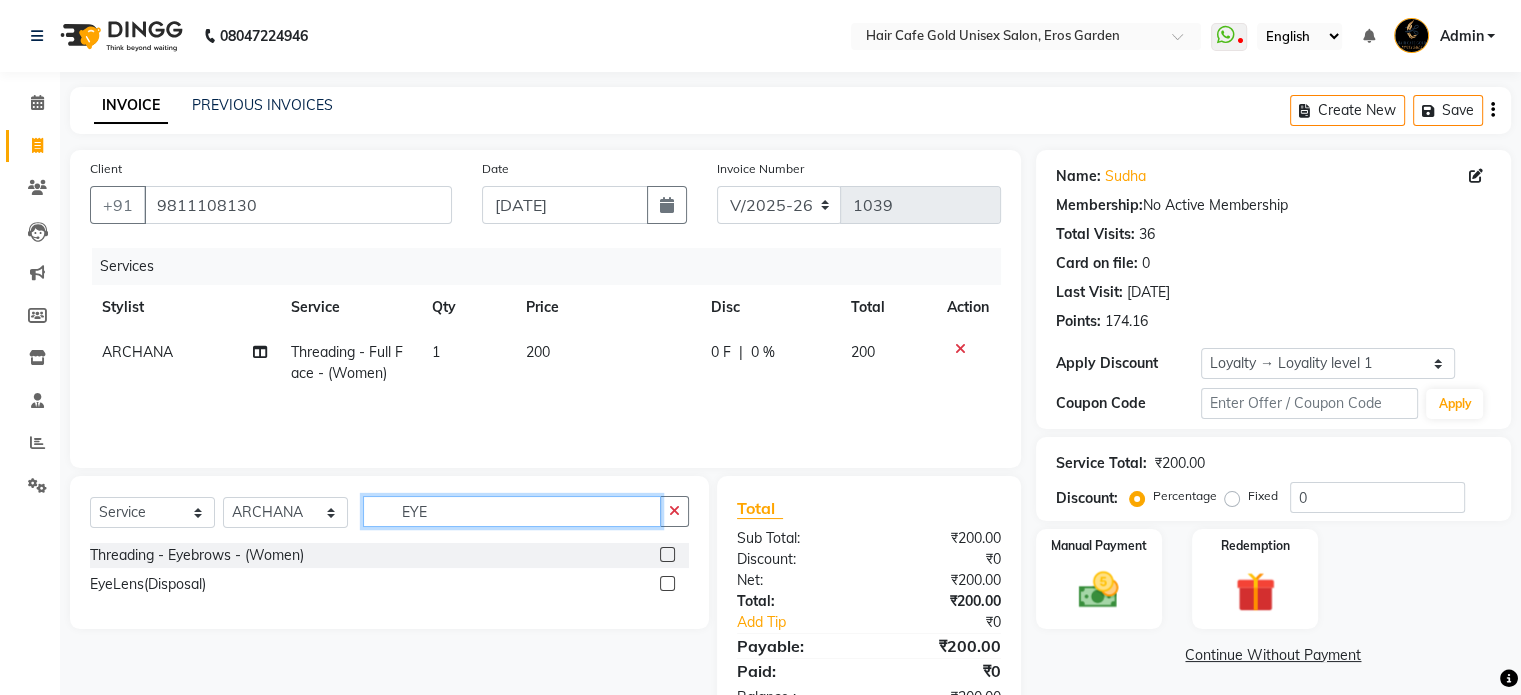 type on "EYE" 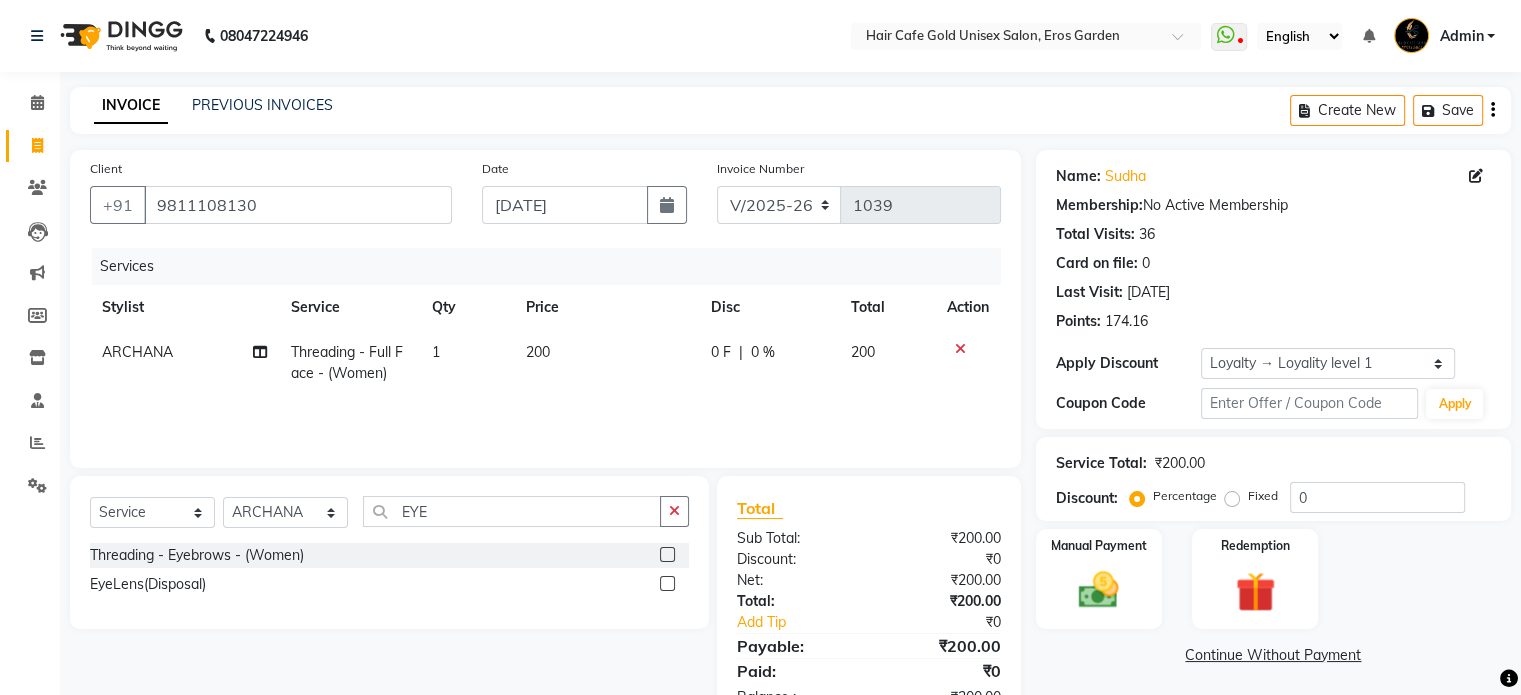 click 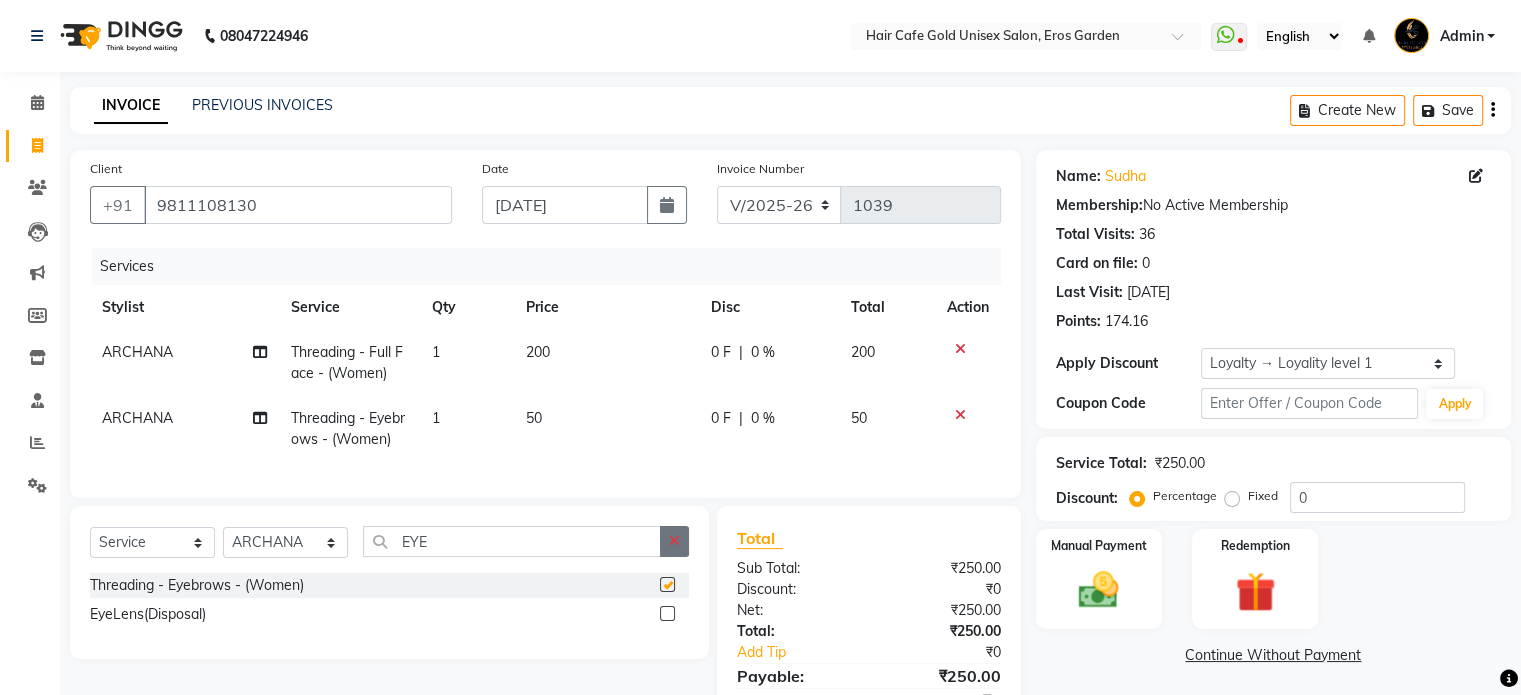 checkbox on "false" 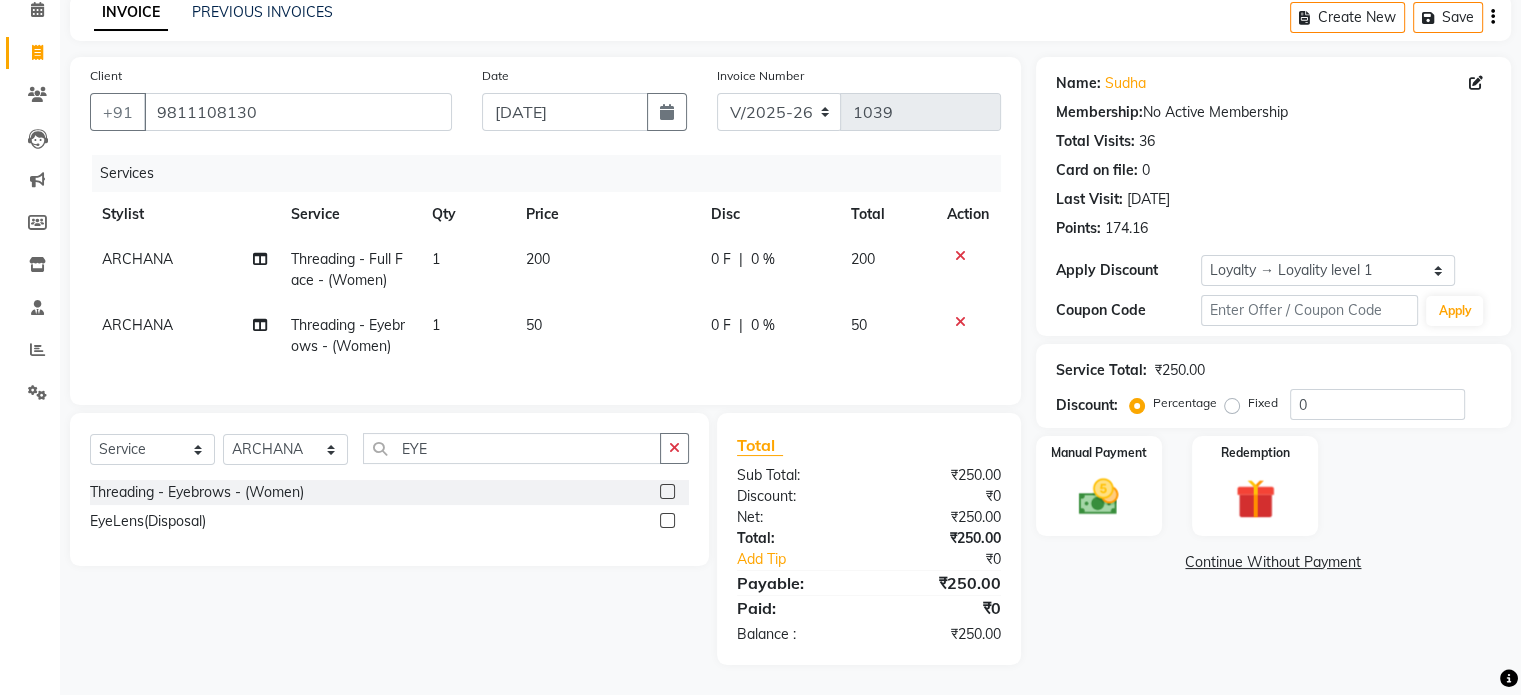 scroll, scrollTop: 108, scrollLeft: 0, axis: vertical 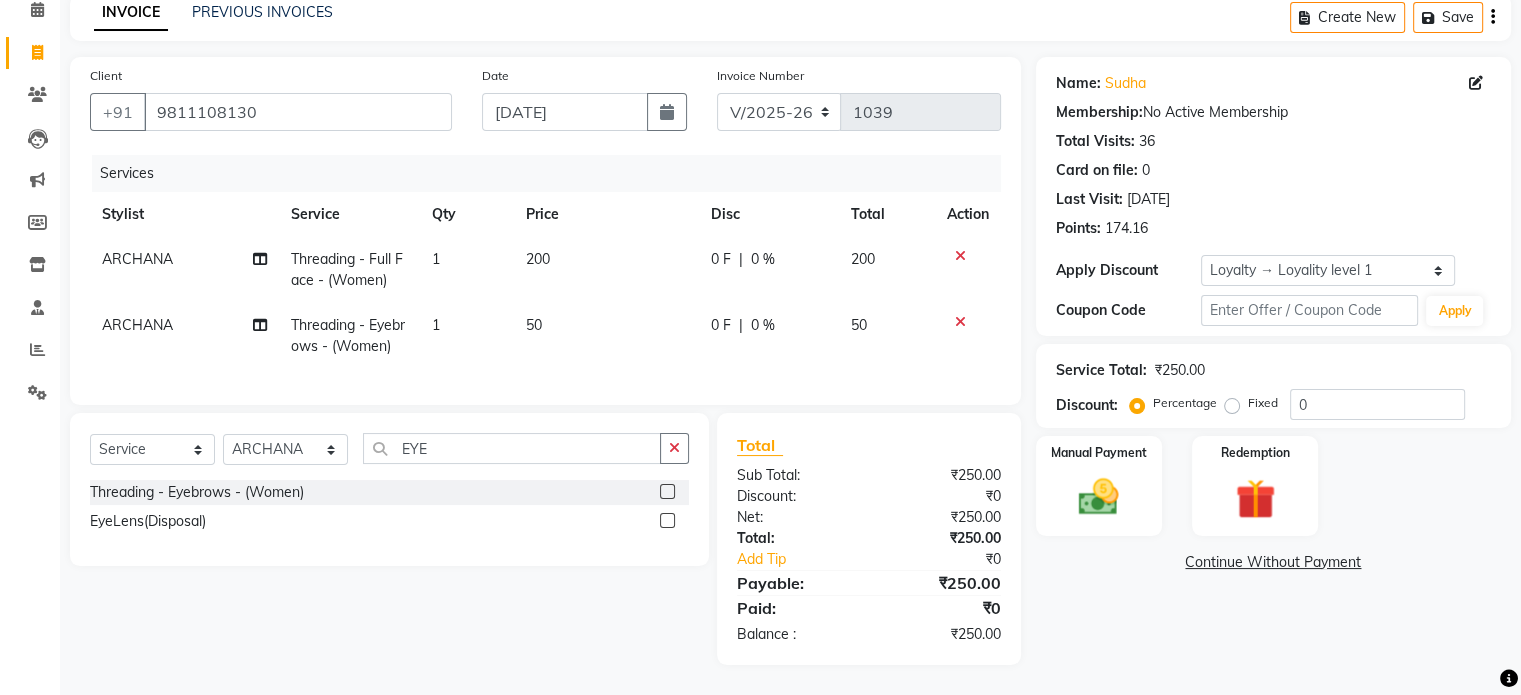 click on "Name: Sudha  Membership:  No Active Membership  Total Visits:  36 Card on file:  0 Last Visit:   [DATE] Points:   174.16  Apply Discount Select  Loyalty → Loyality level 1  Coupon Code Apply Service Total:  ₹250.00  Discount:  Percentage   Fixed  0 Manual Payment Redemption  Continue Without Payment" 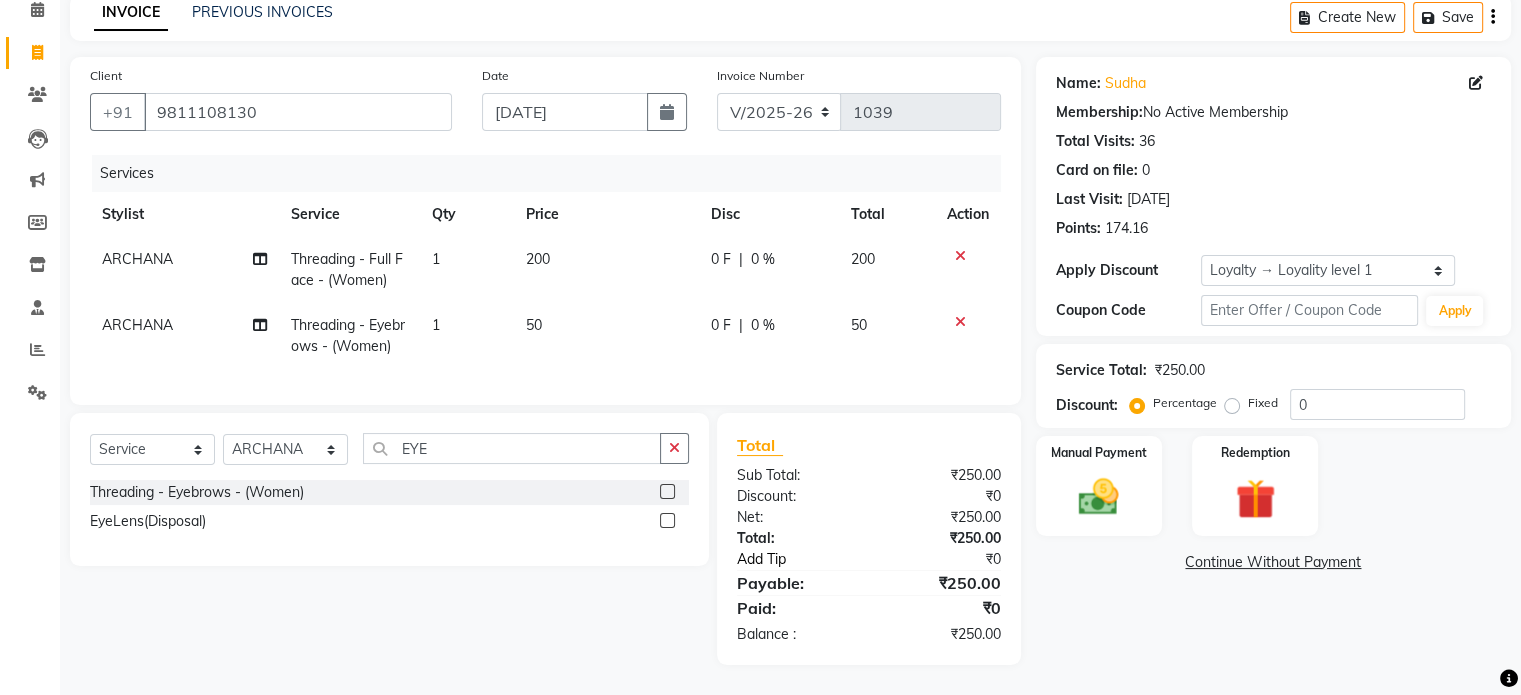 click on "Add Tip" 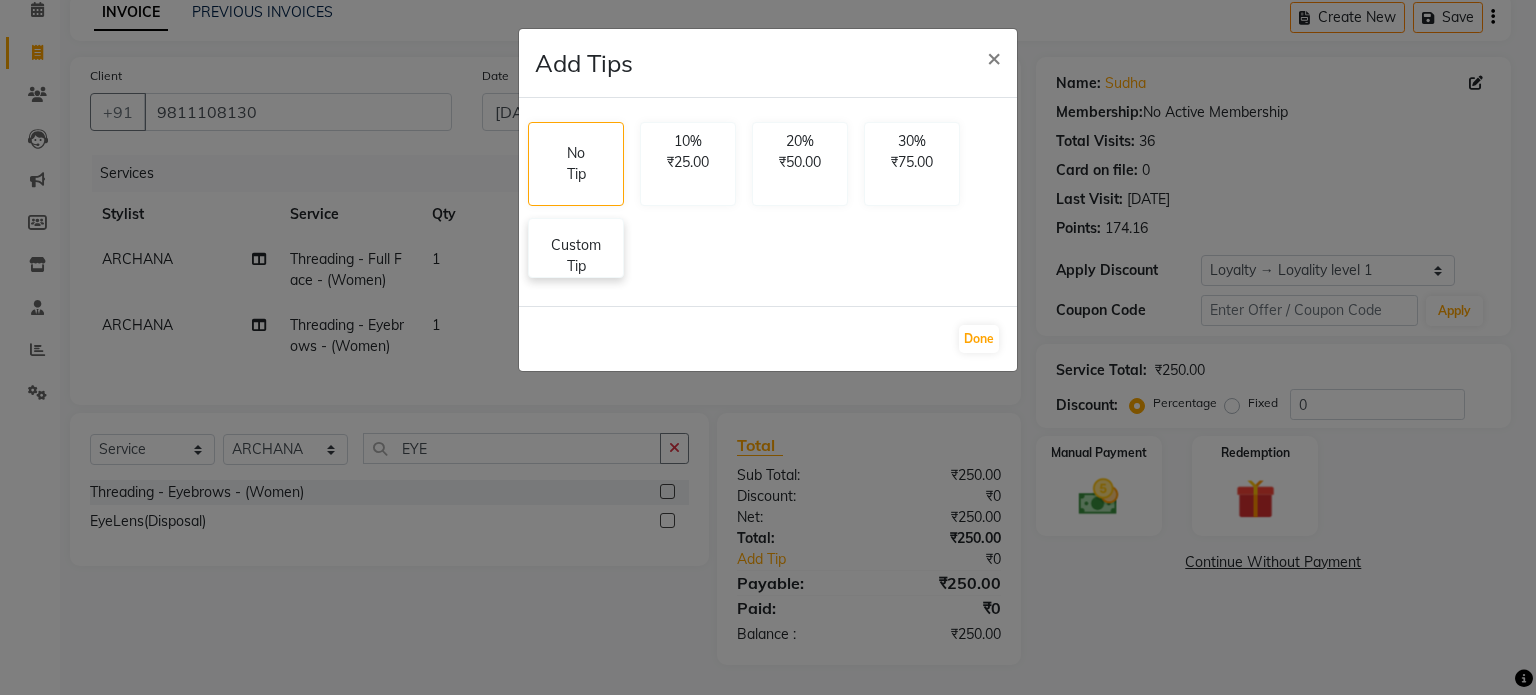 click on "Custom Tip" 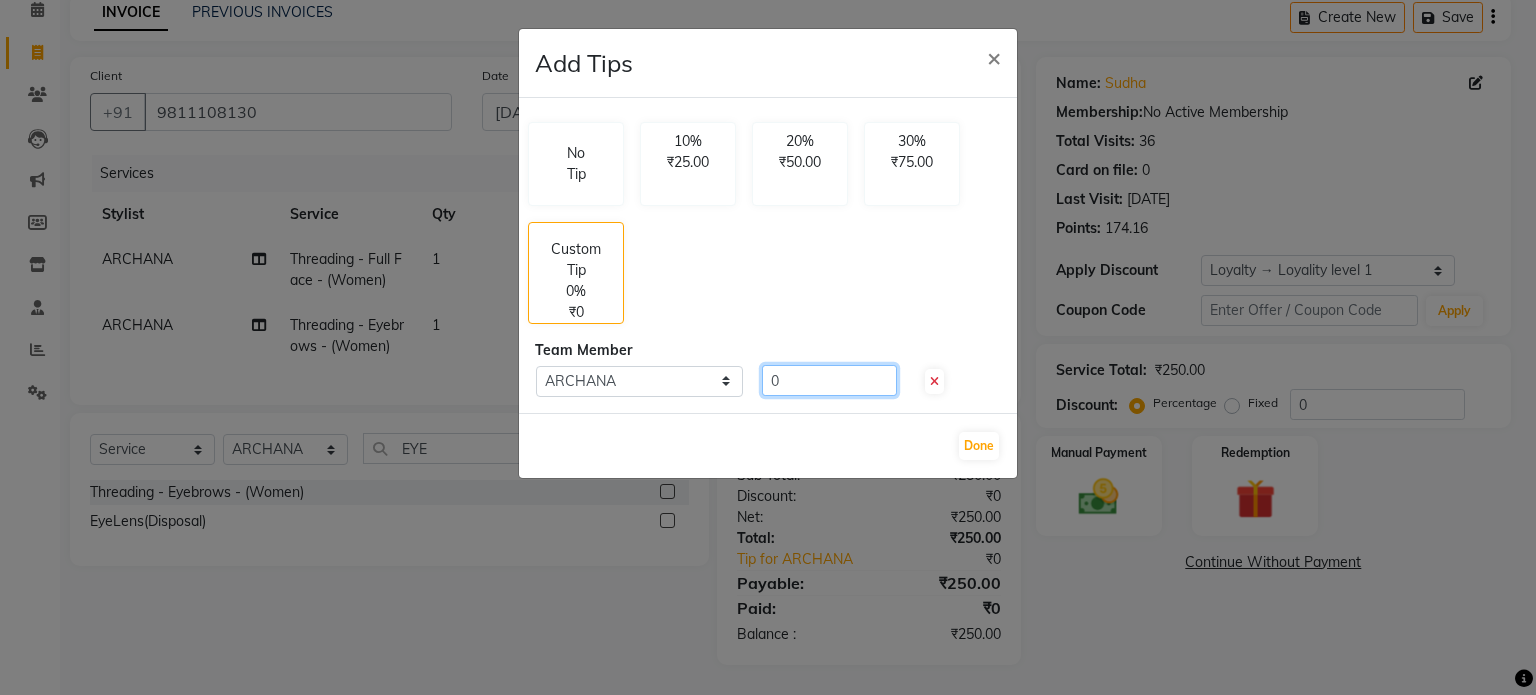 drag, startPoint x: 830, startPoint y: 379, endPoint x: 781, endPoint y: 381, distance: 49.0408 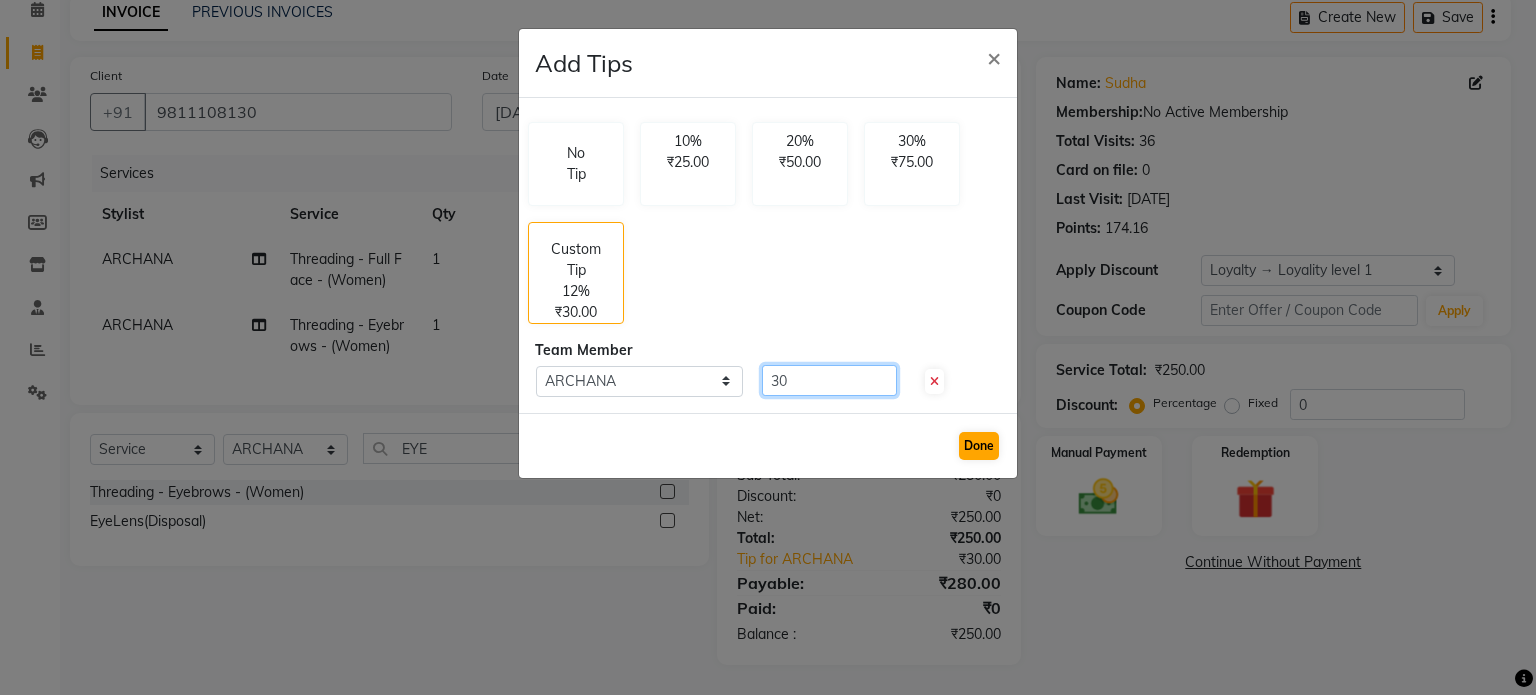 type on "30" 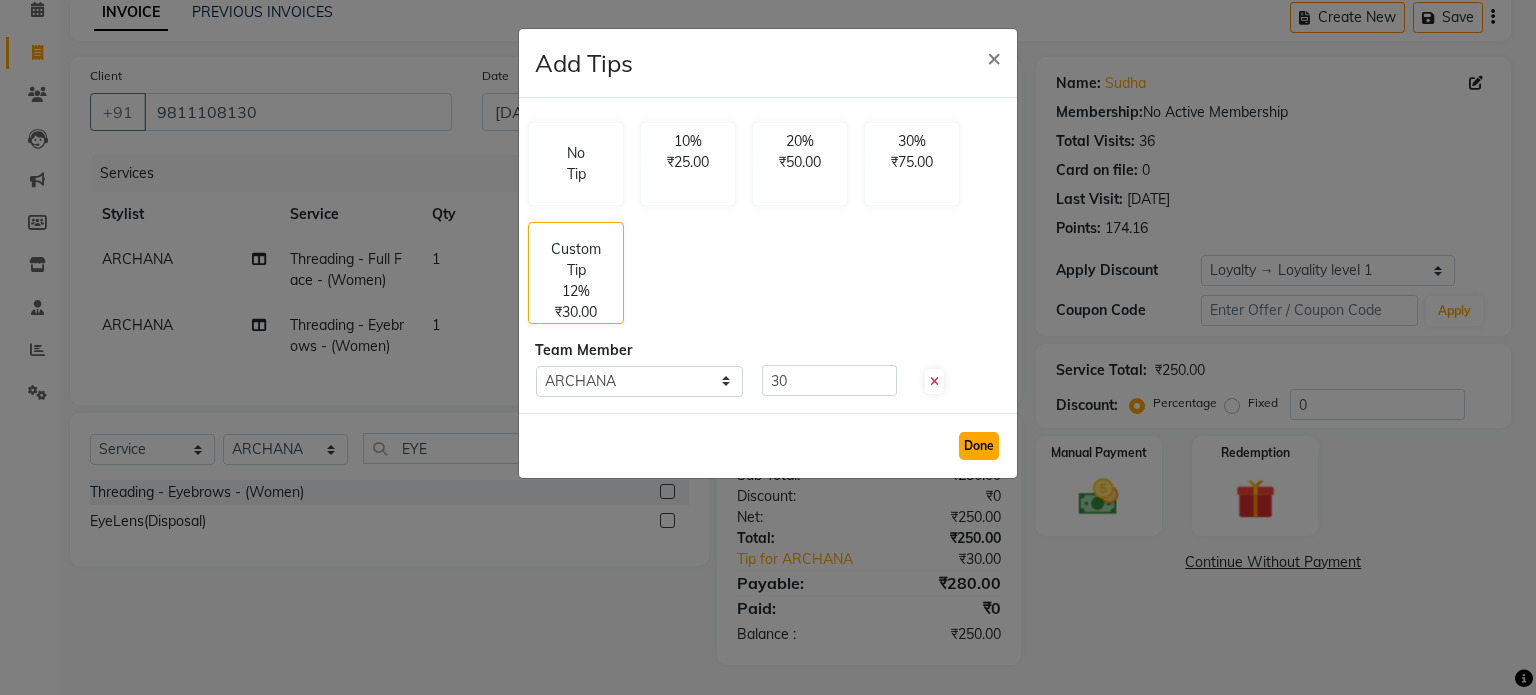 click on "Done" 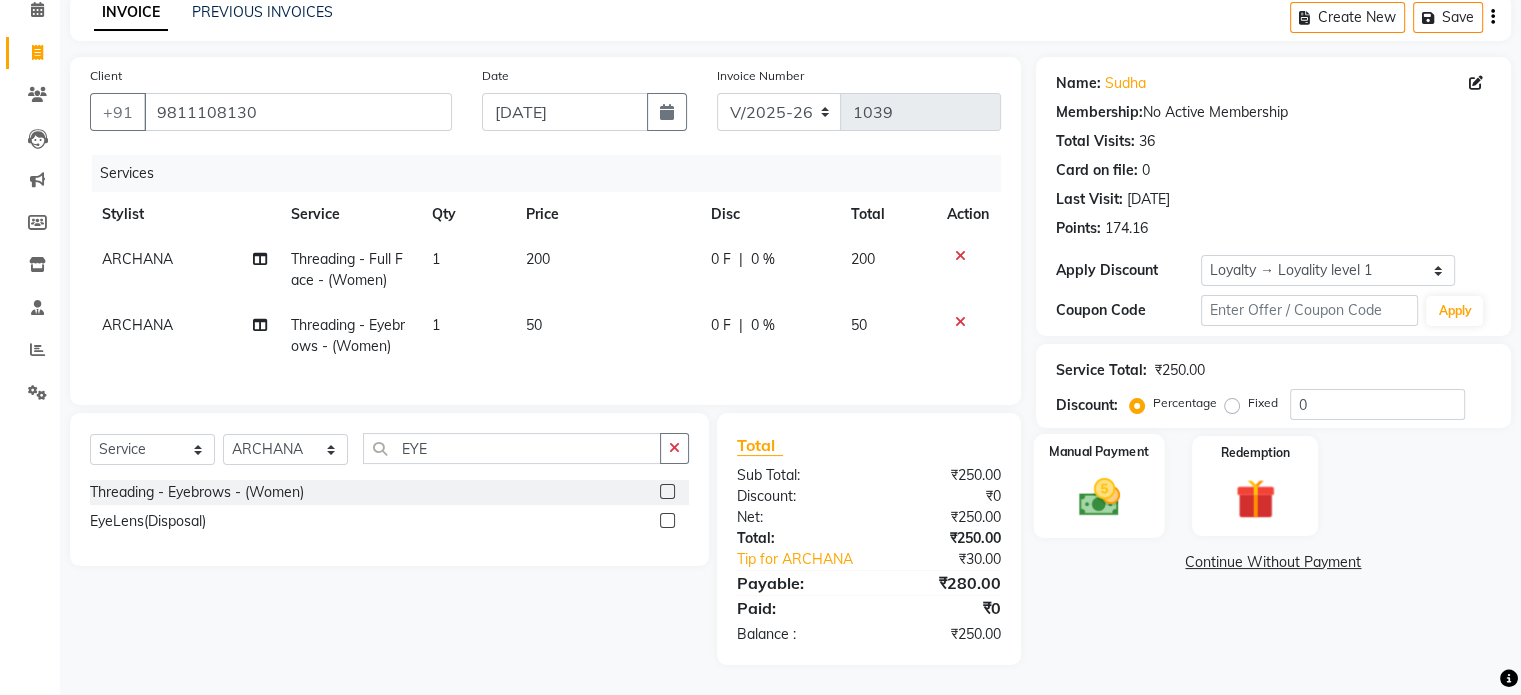 click 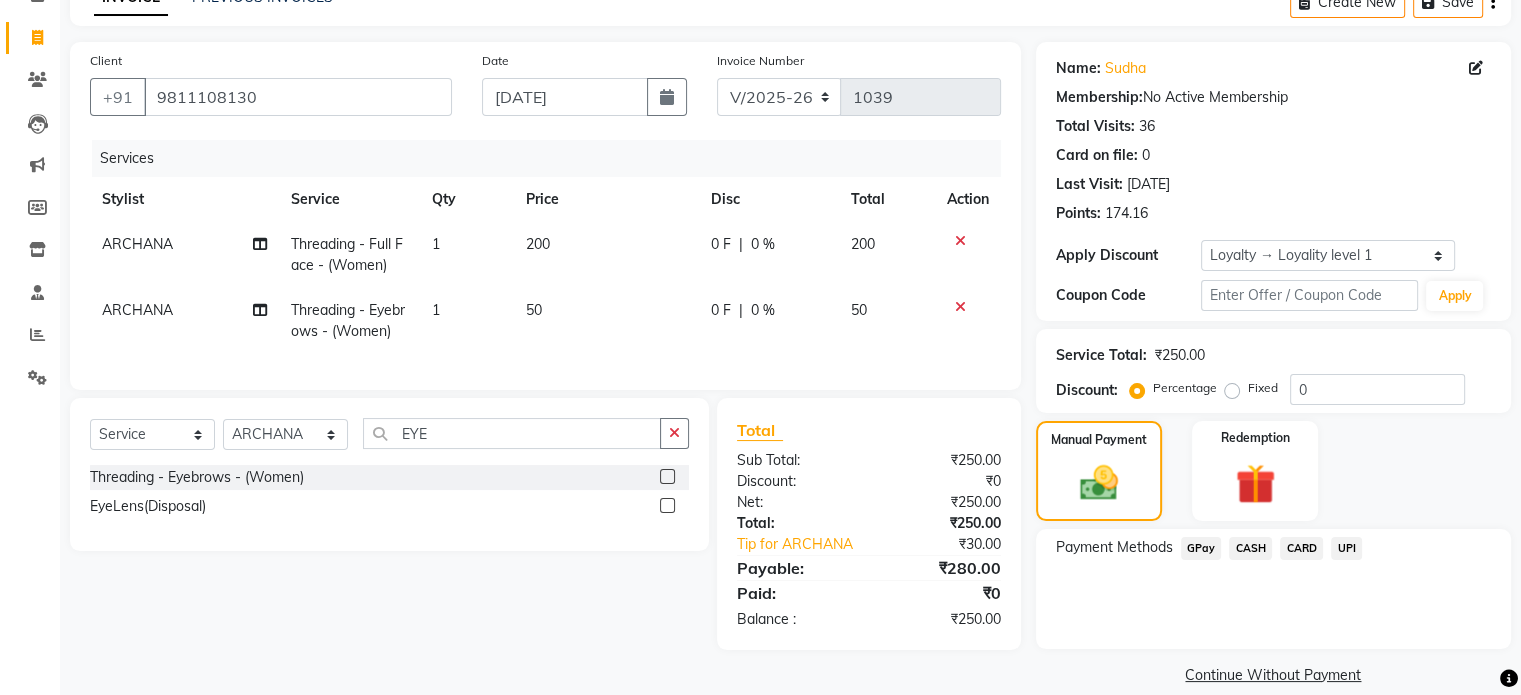 click on "UPI" 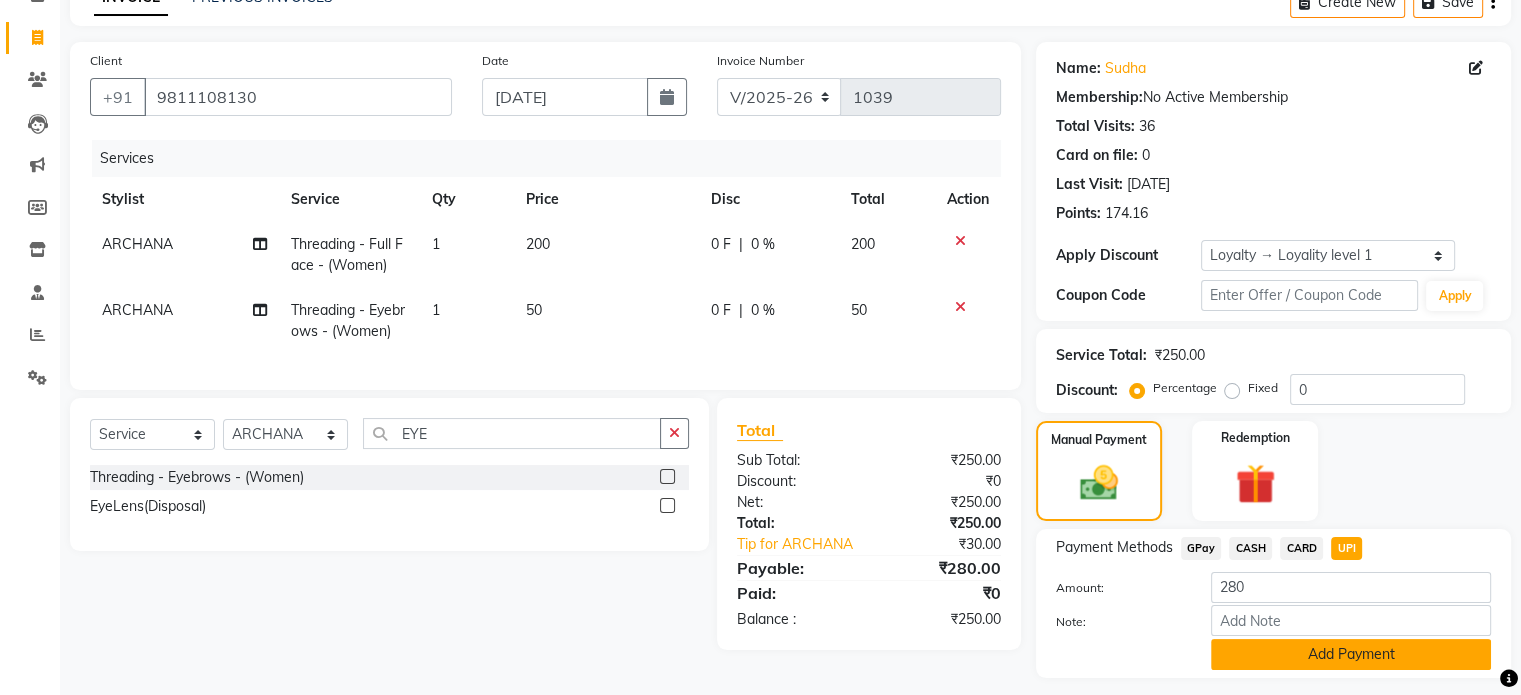 click on "Add Payment" 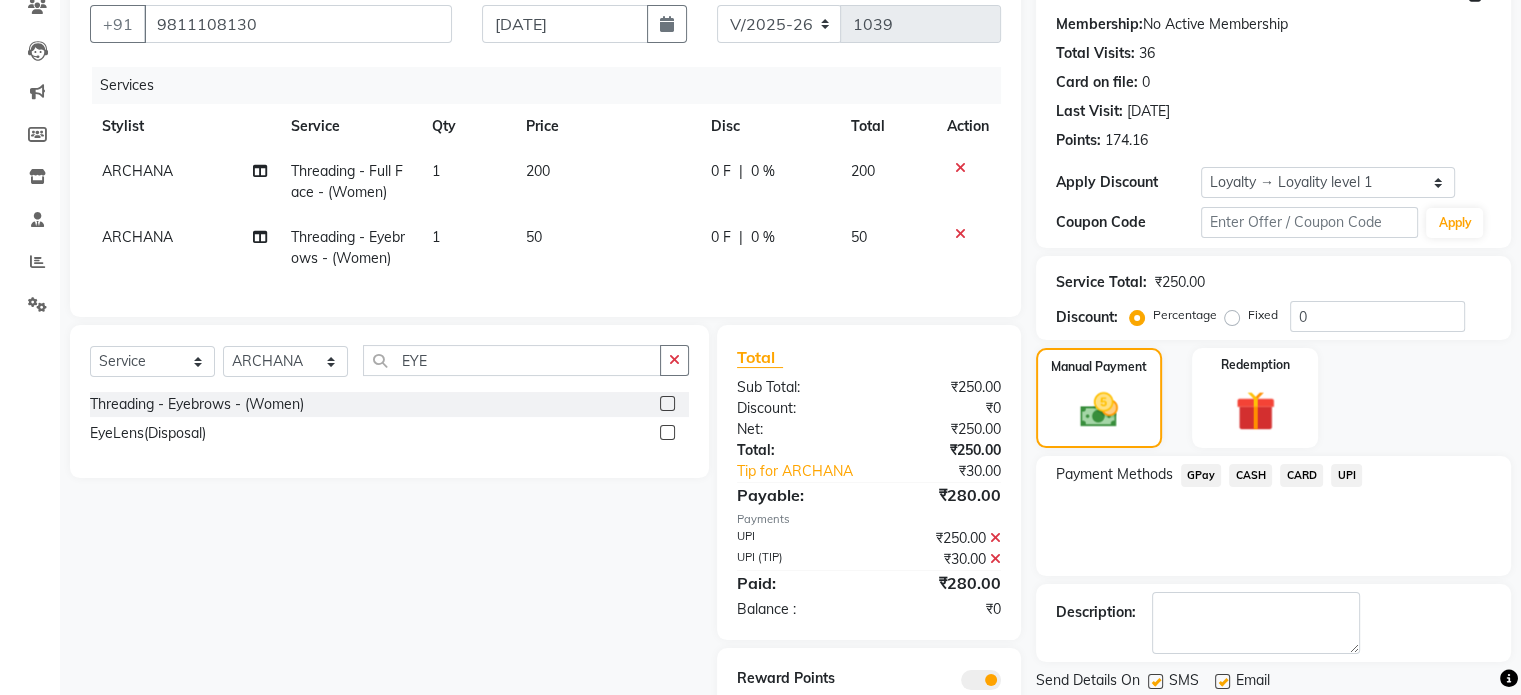 scroll, scrollTop: 271, scrollLeft: 0, axis: vertical 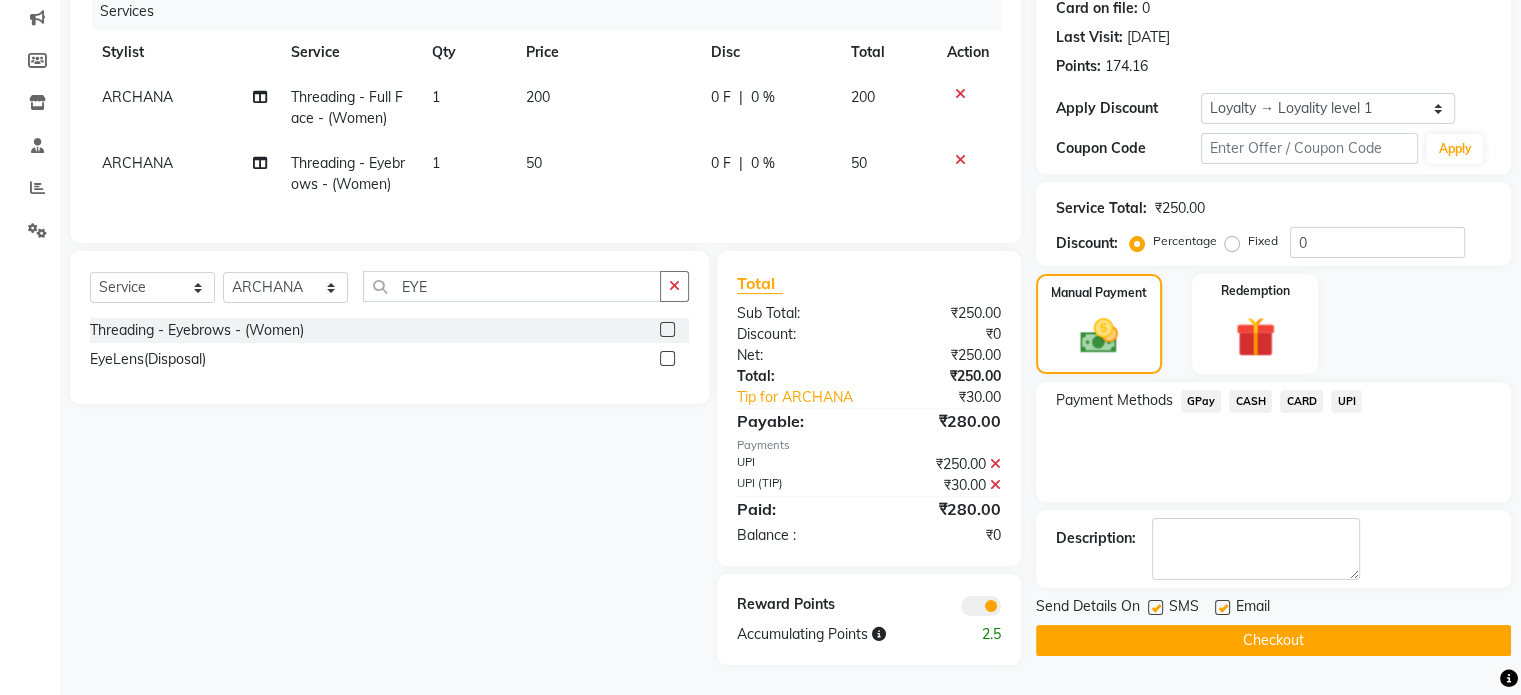 click on "Checkout" 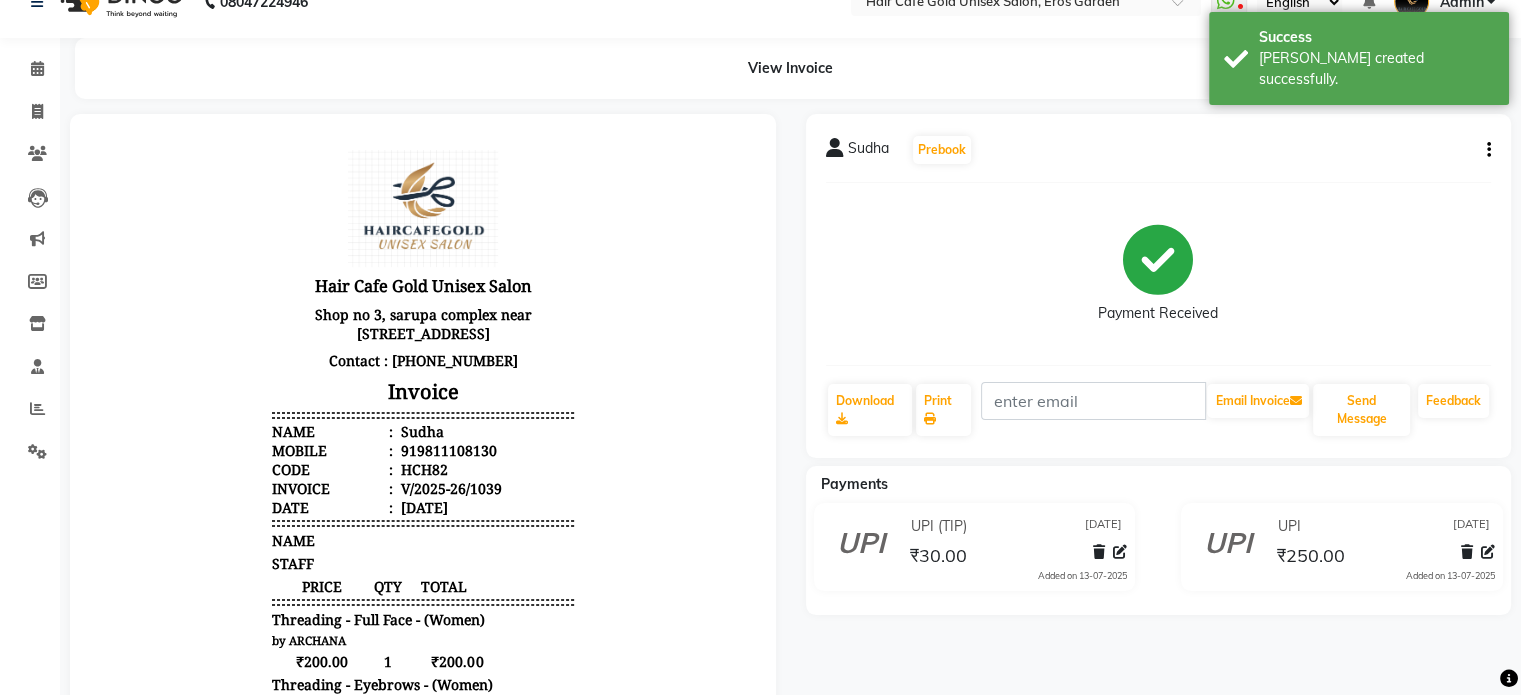 scroll, scrollTop: 0, scrollLeft: 0, axis: both 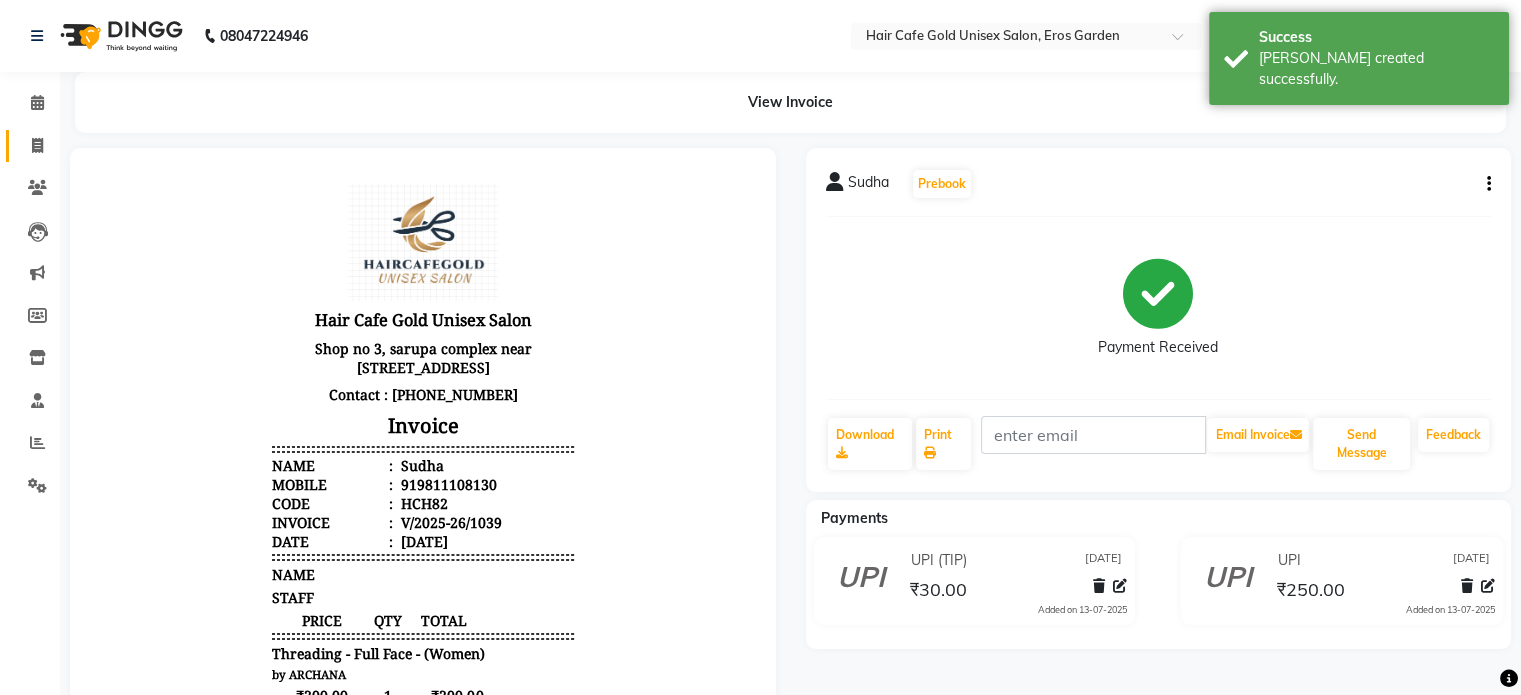 click on "Invoice" 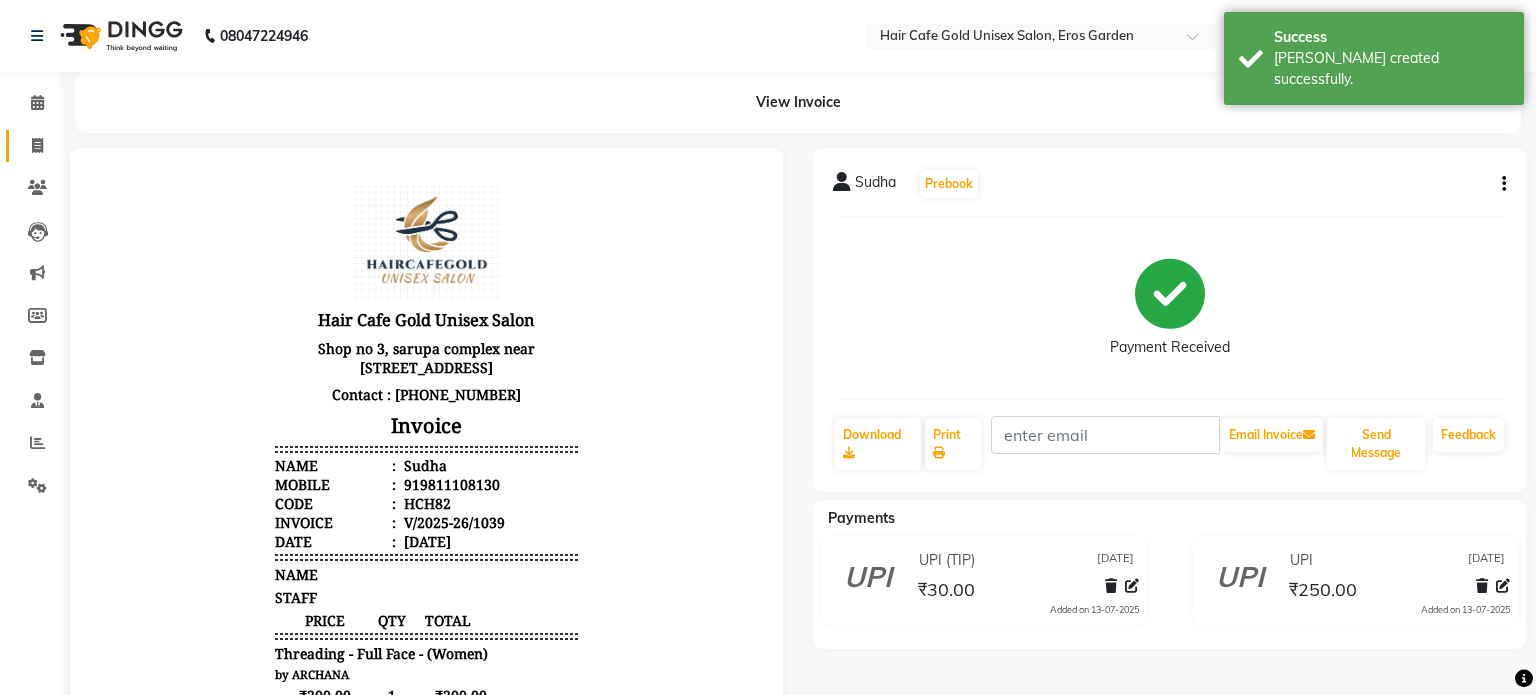select on "service" 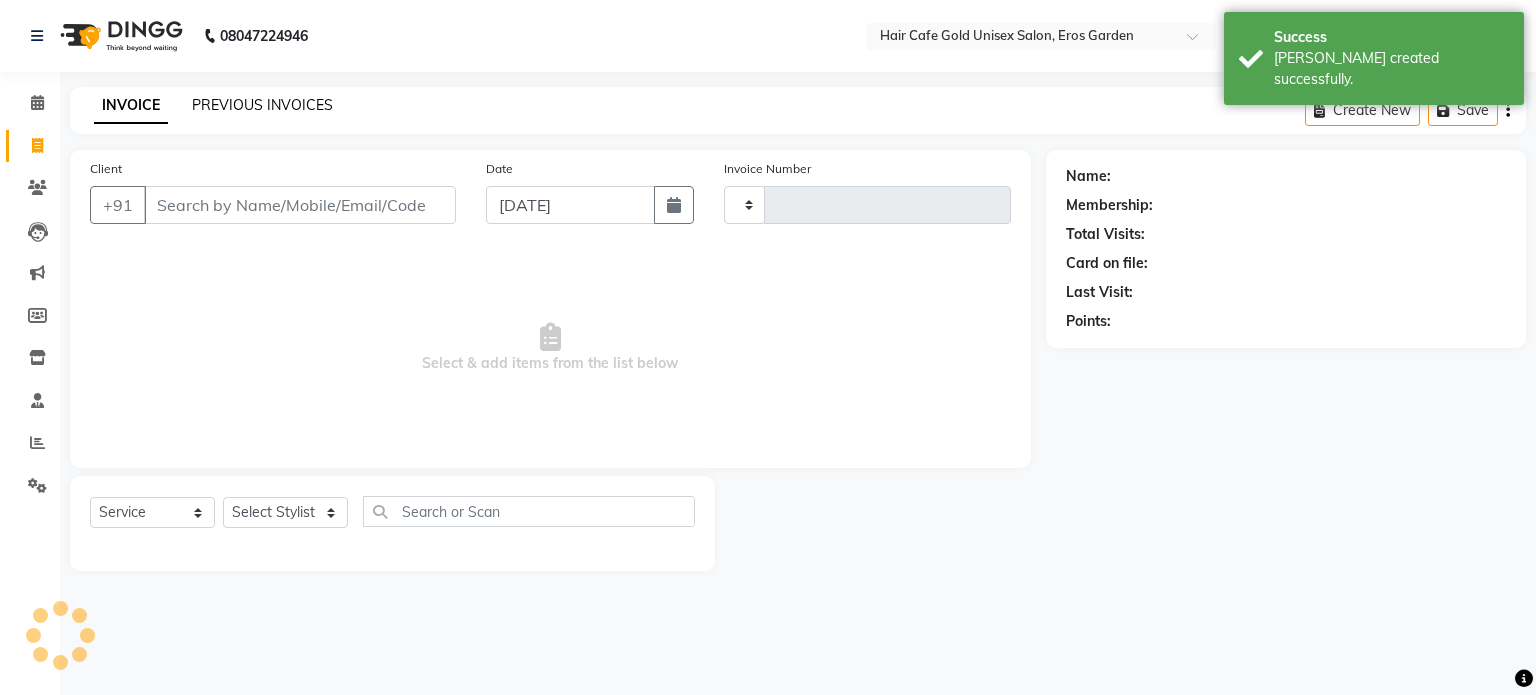 click on "PREVIOUS INVOICES" 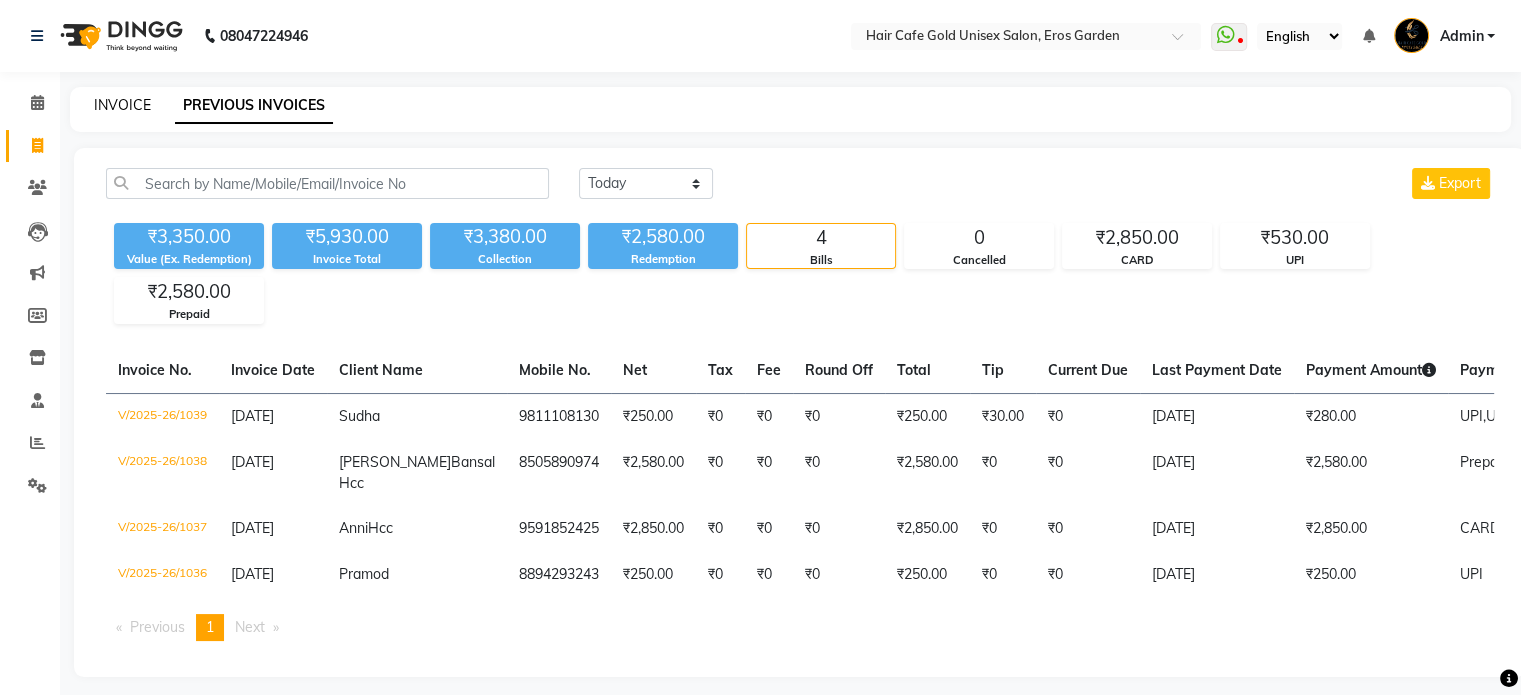 click on "INVOICE" 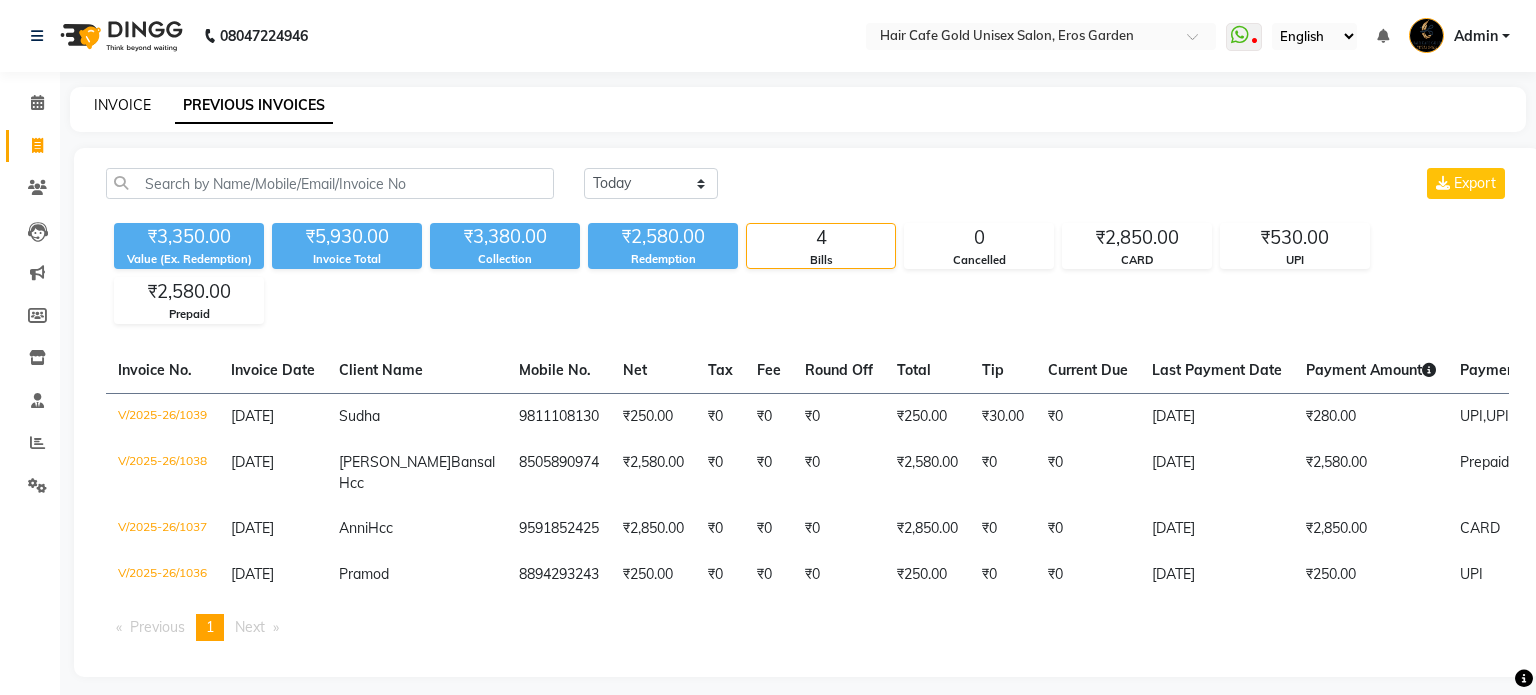 select on "7412" 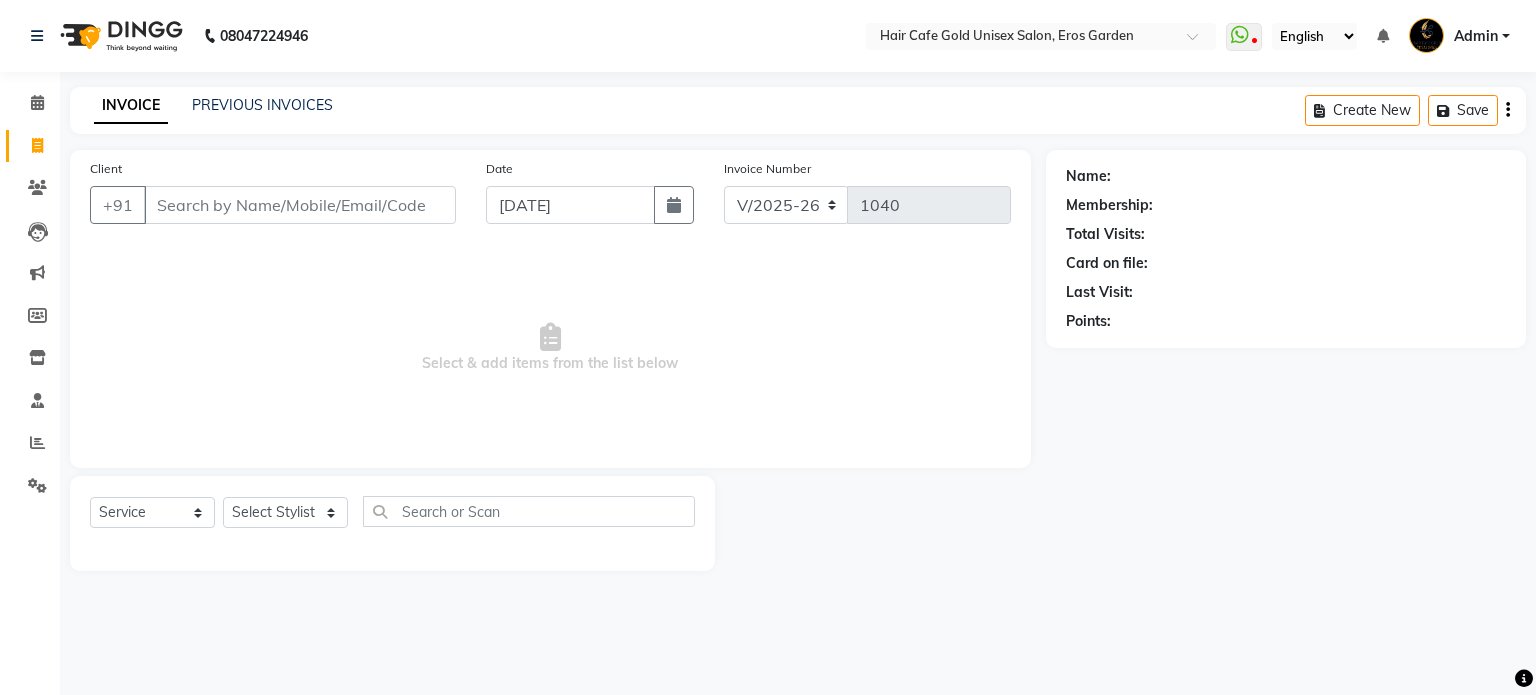click on "Client" at bounding box center [300, 205] 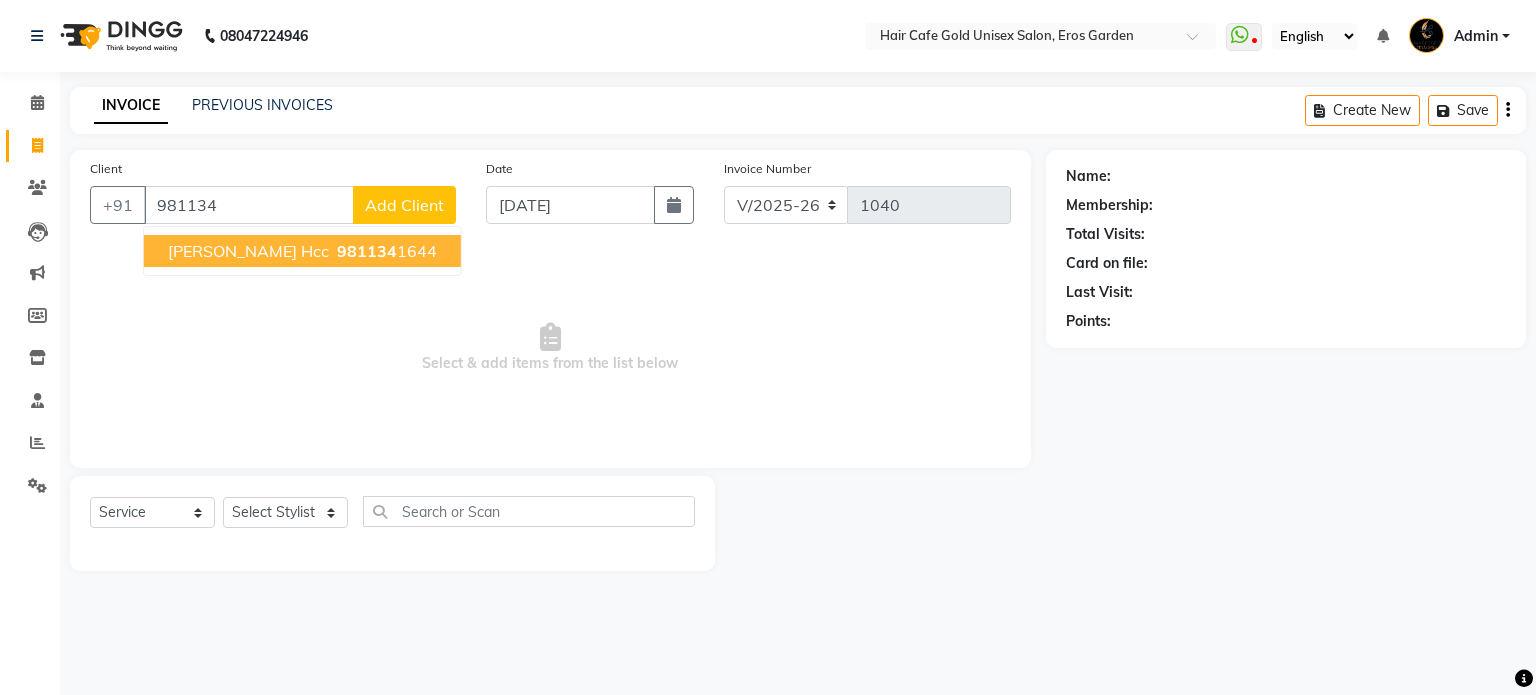 click on "[PERSON_NAME] Hcc" at bounding box center (248, 251) 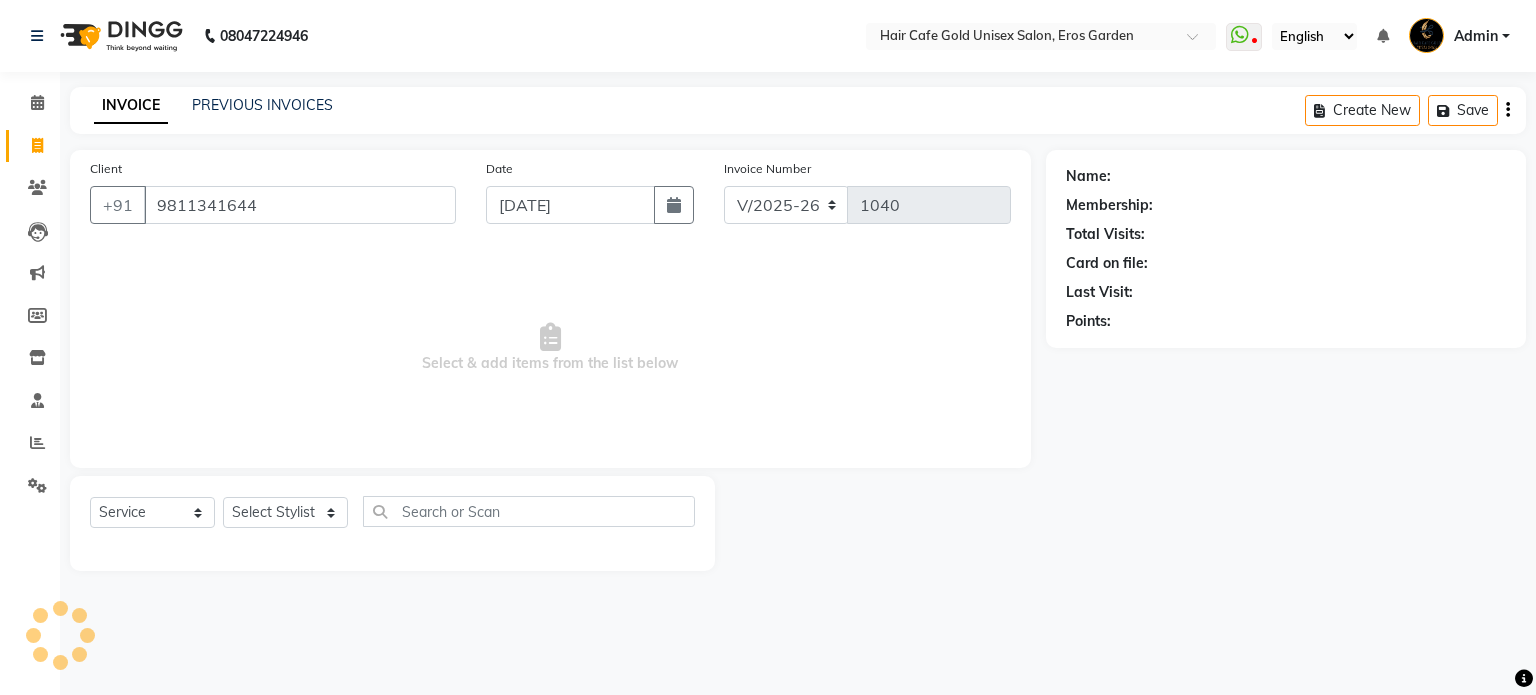 type on "9811341644" 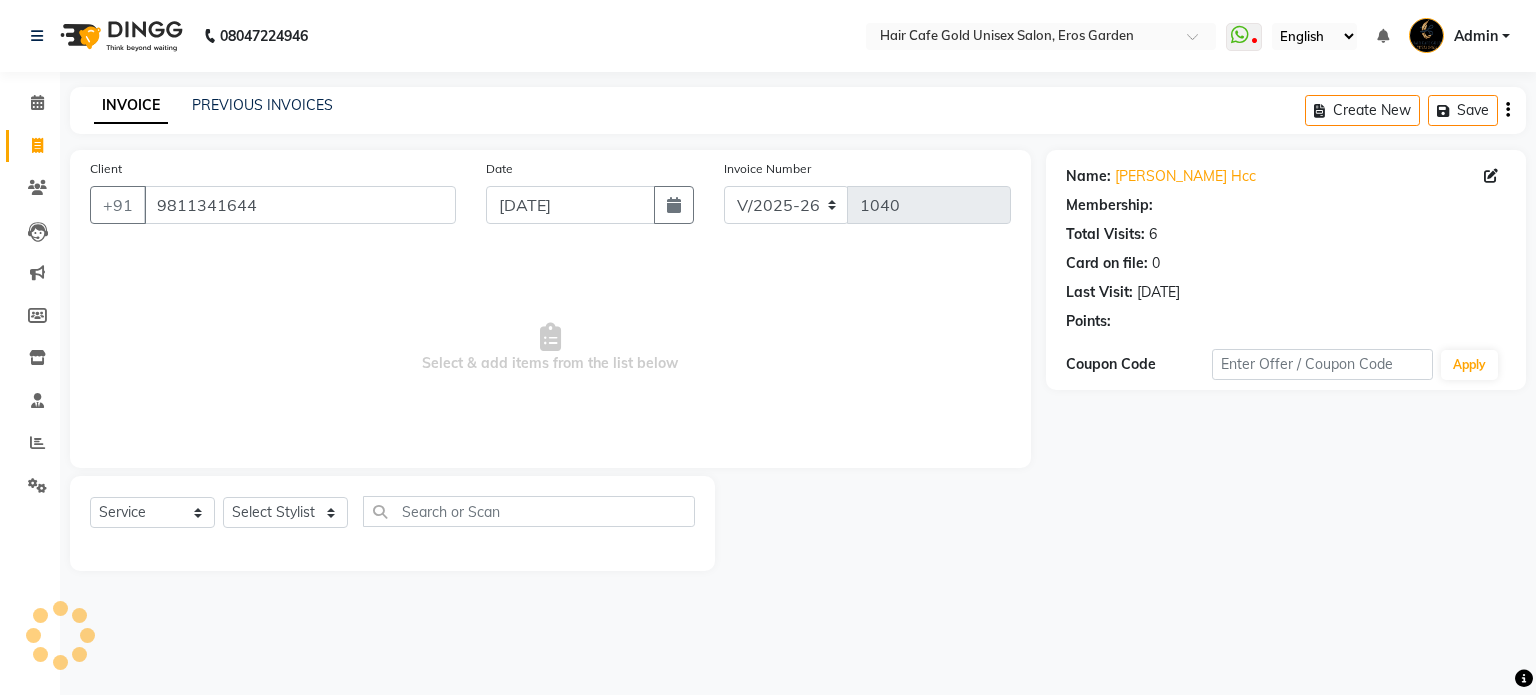 select on "1: Object" 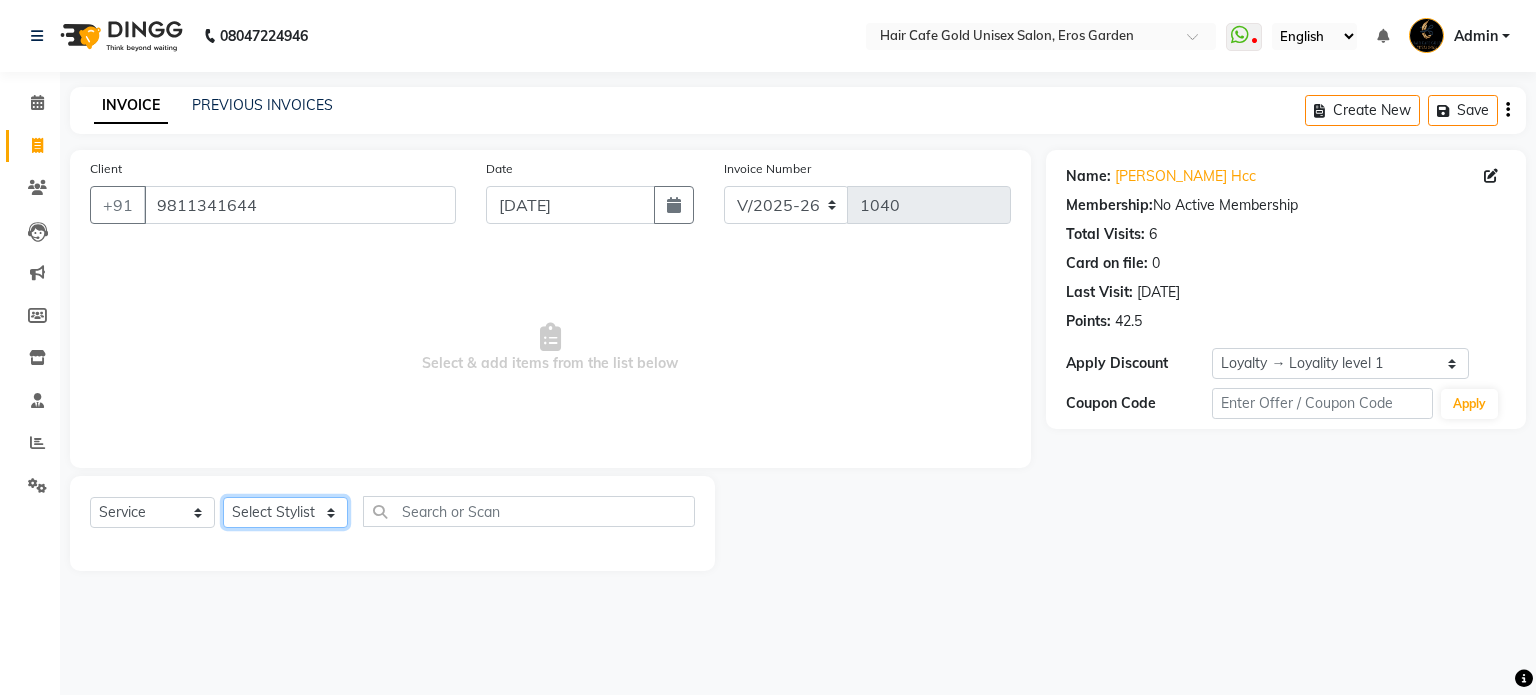 click on "Select Stylist [PERSON_NAME] [PERSON_NAME] [PERSON_NAME] SHYAM [PERSON_NAME] [PERSON_NAME]" 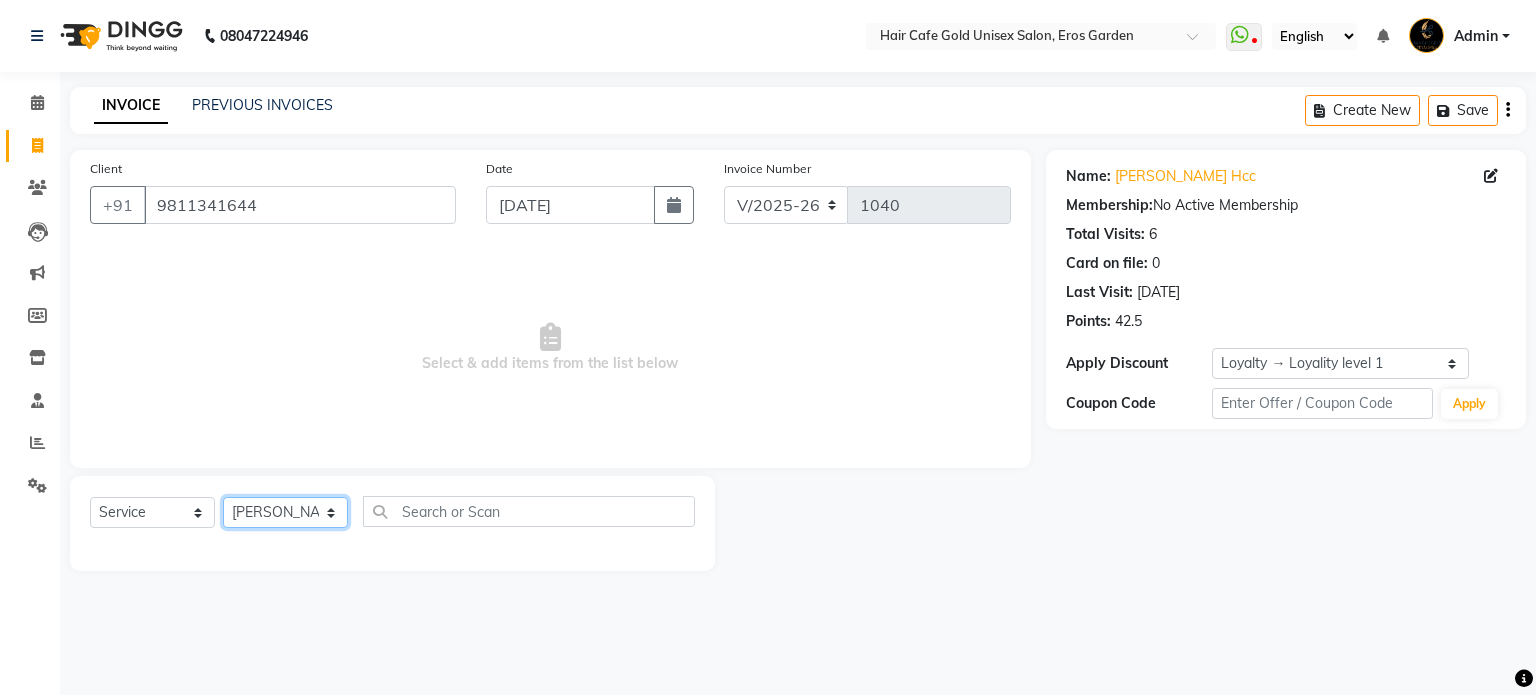 click on "Select Stylist [PERSON_NAME] [PERSON_NAME] [PERSON_NAME] SHYAM [PERSON_NAME] [PERSON_NAME]" 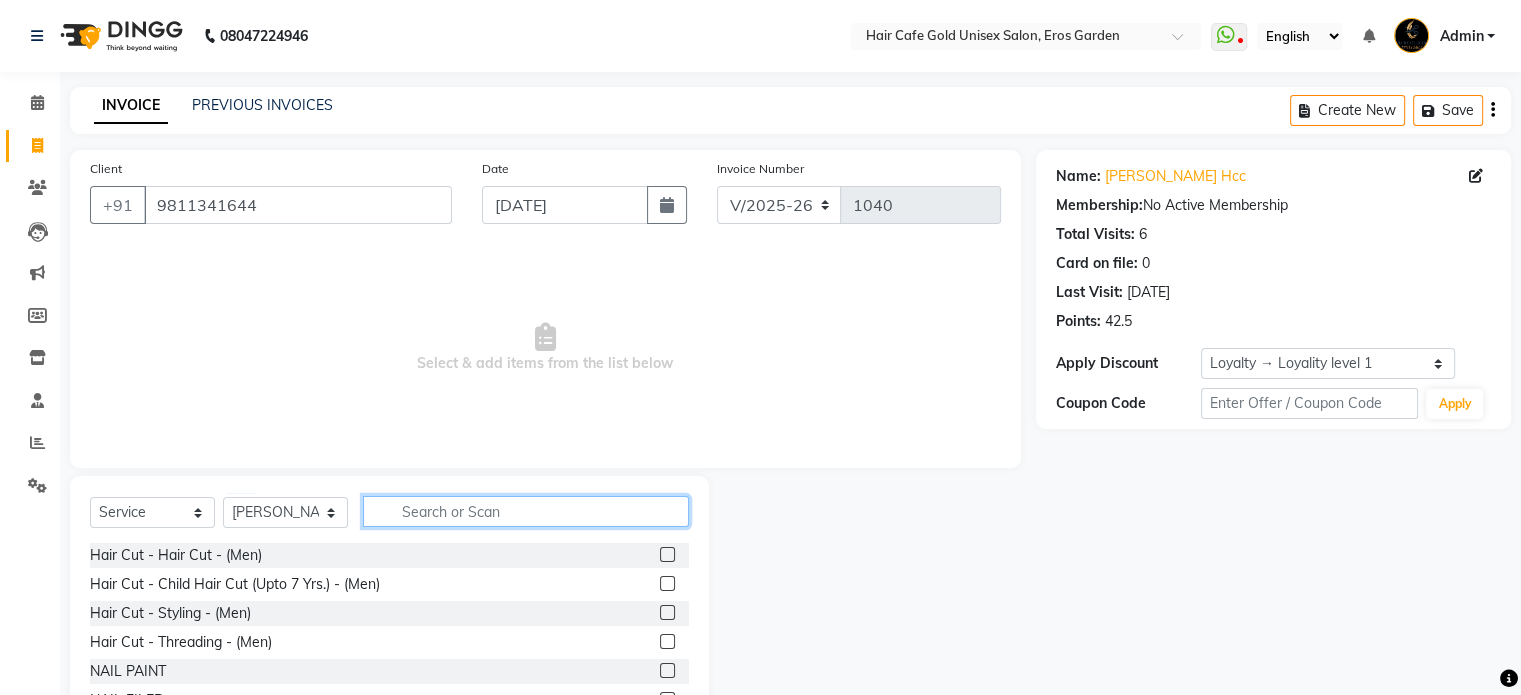 click 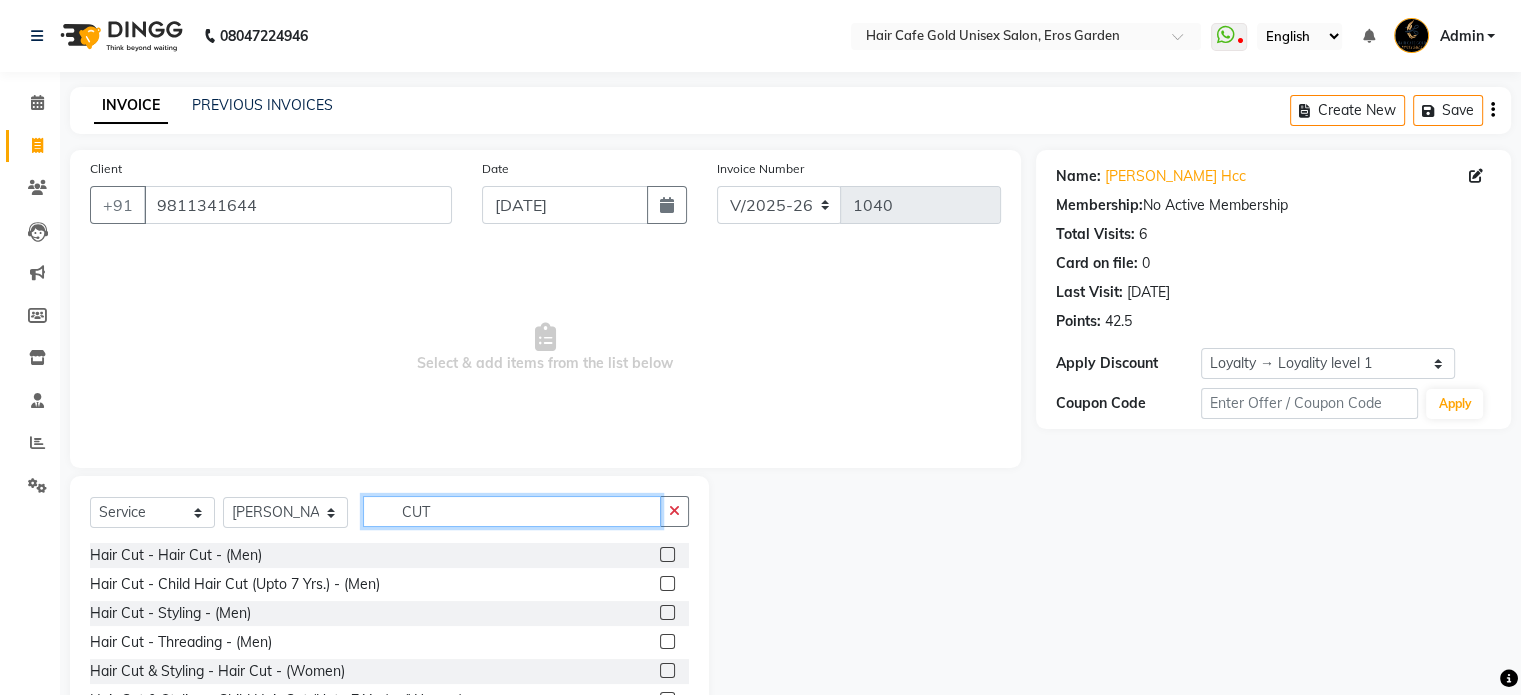 type on "CUT" 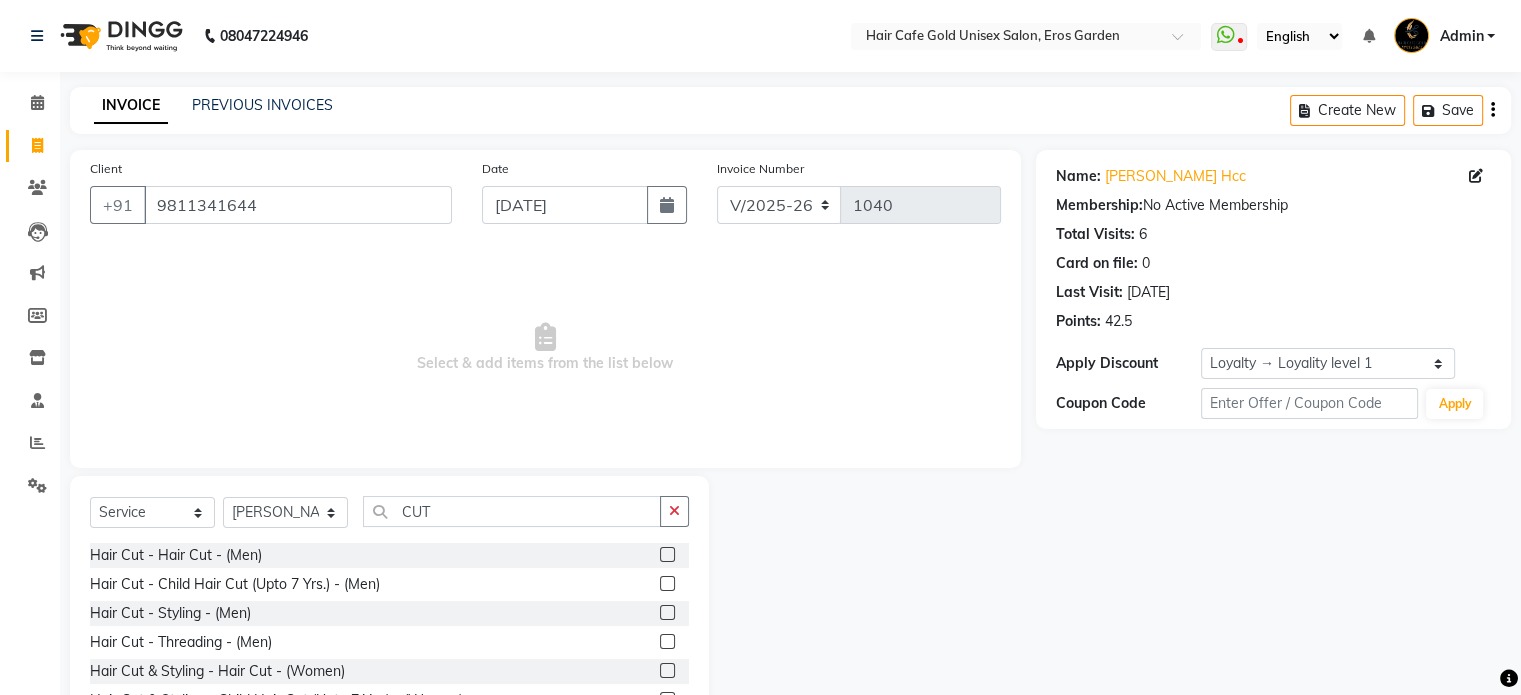 click 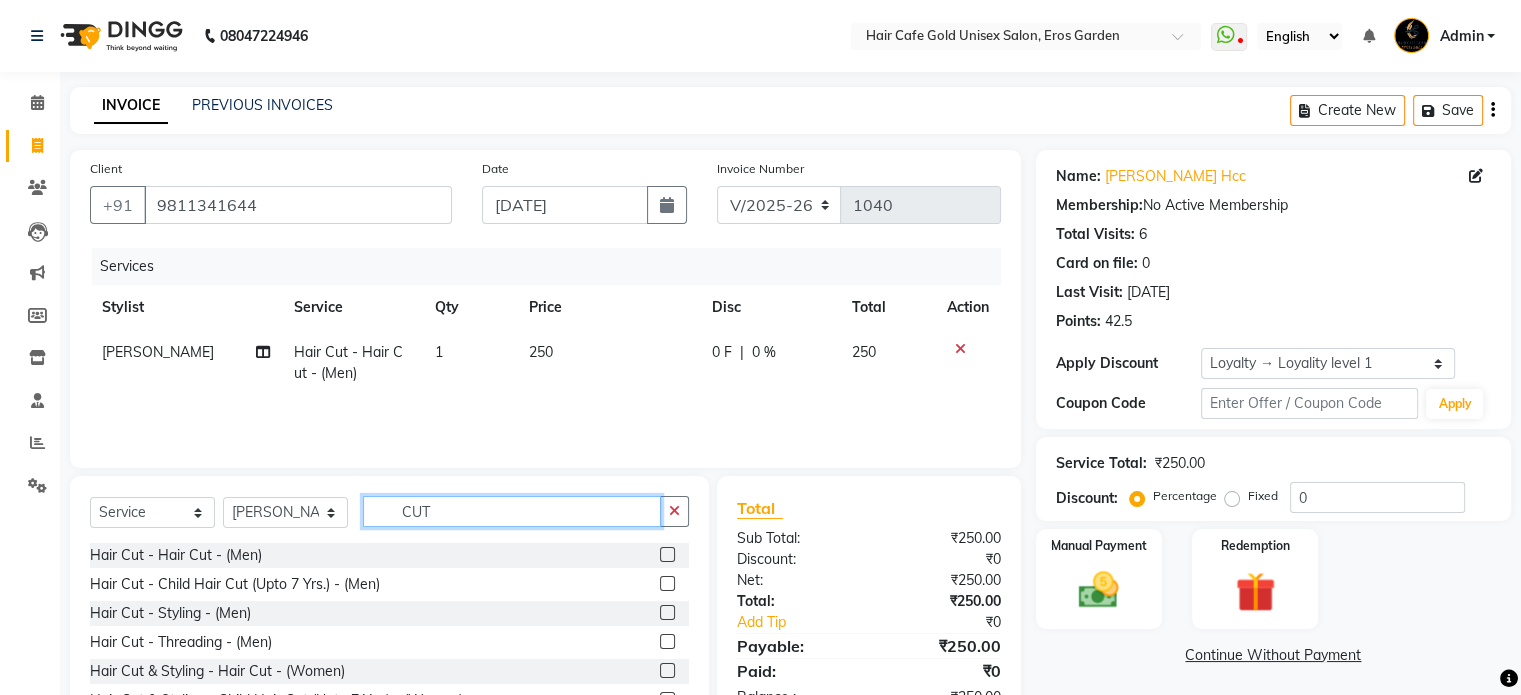 checkbox on "false" 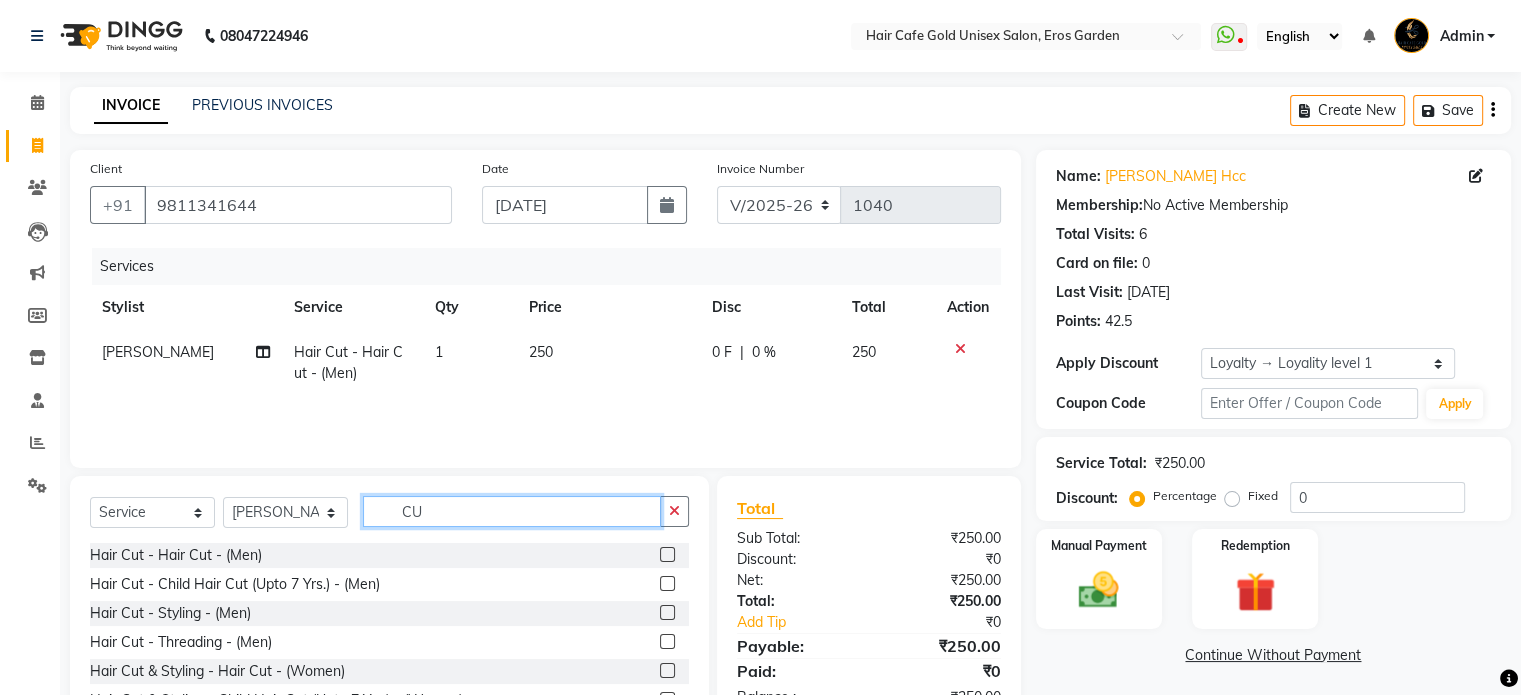 type on "C" 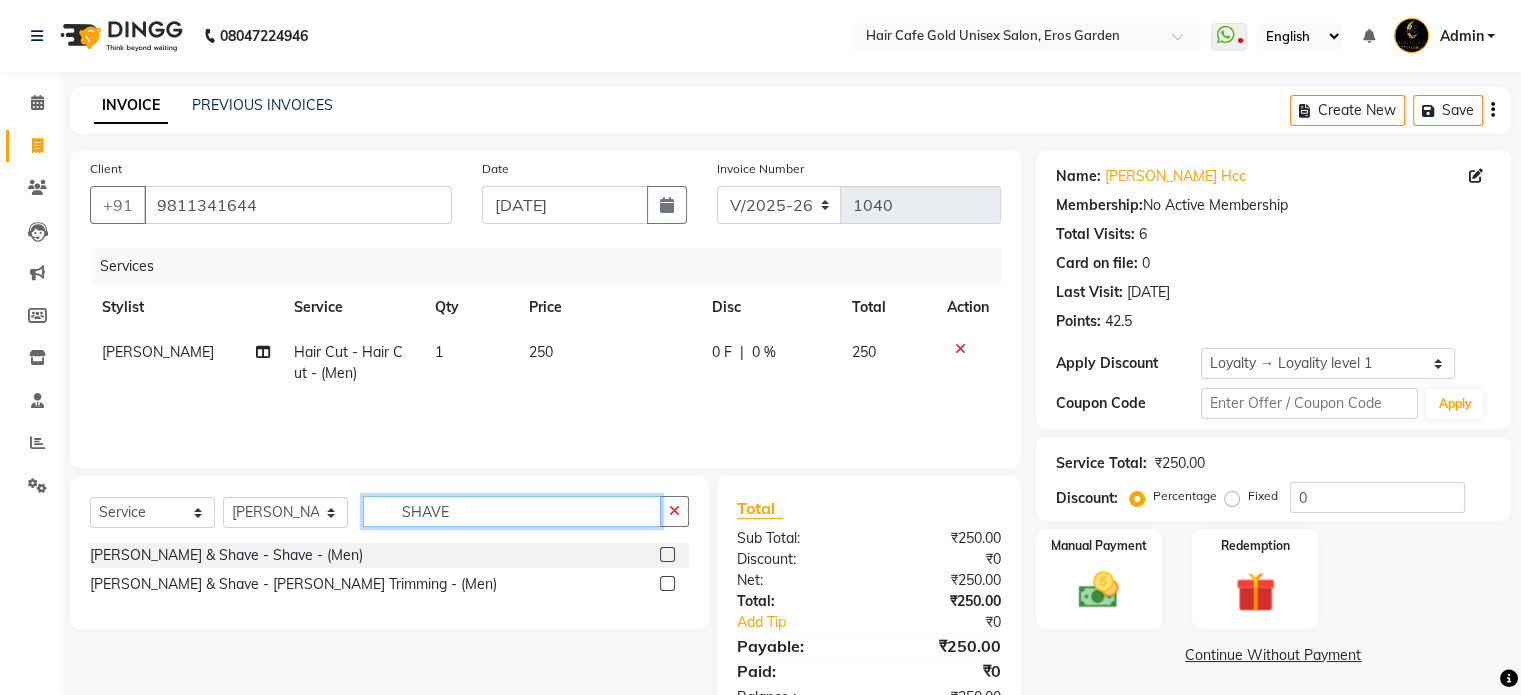 type on "SHAVE" 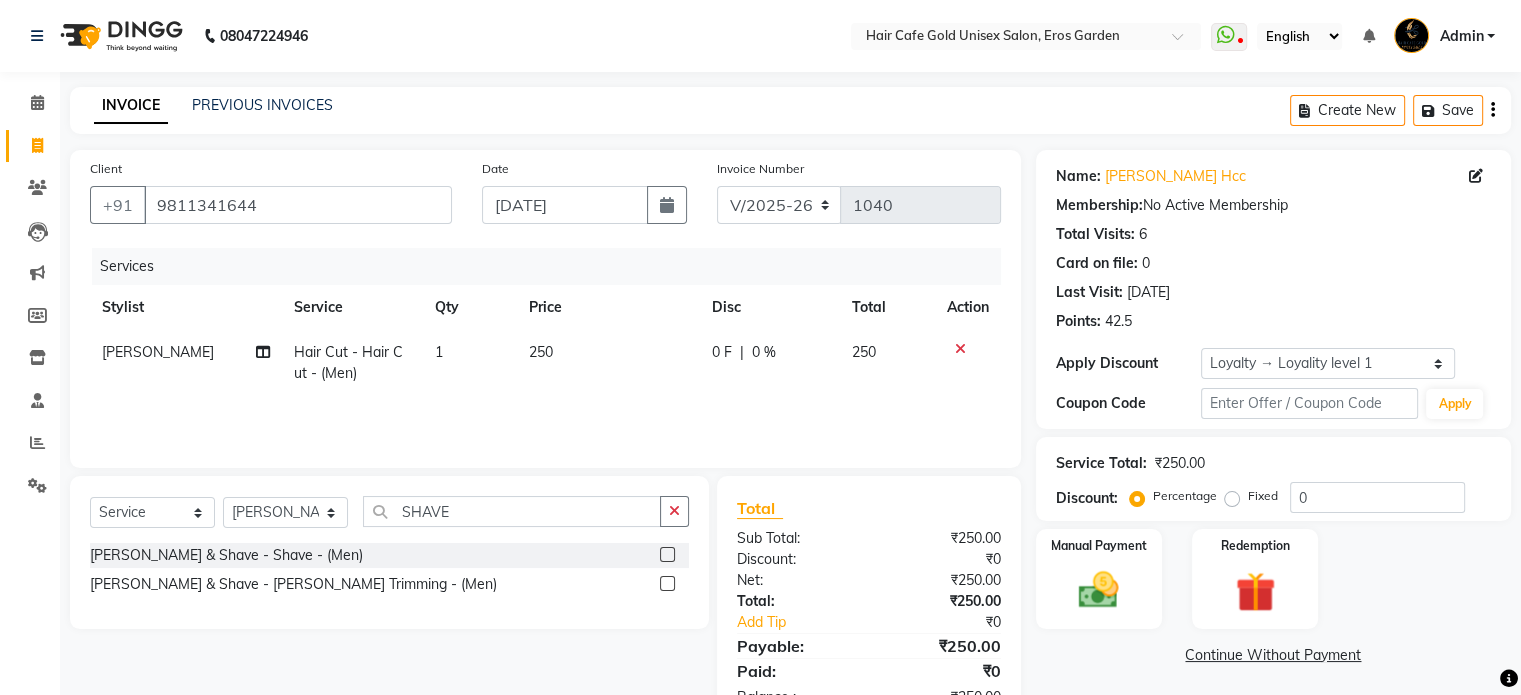 click 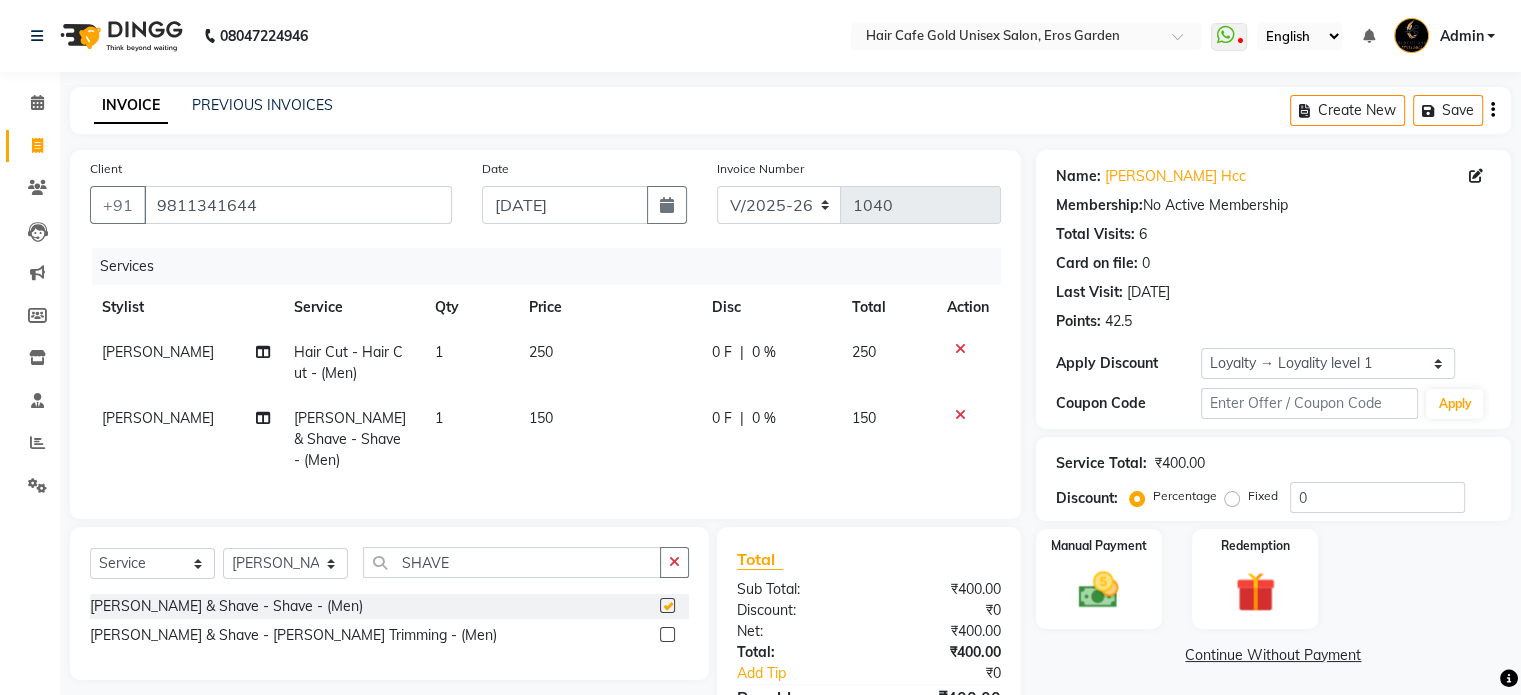 checkbox on "false" 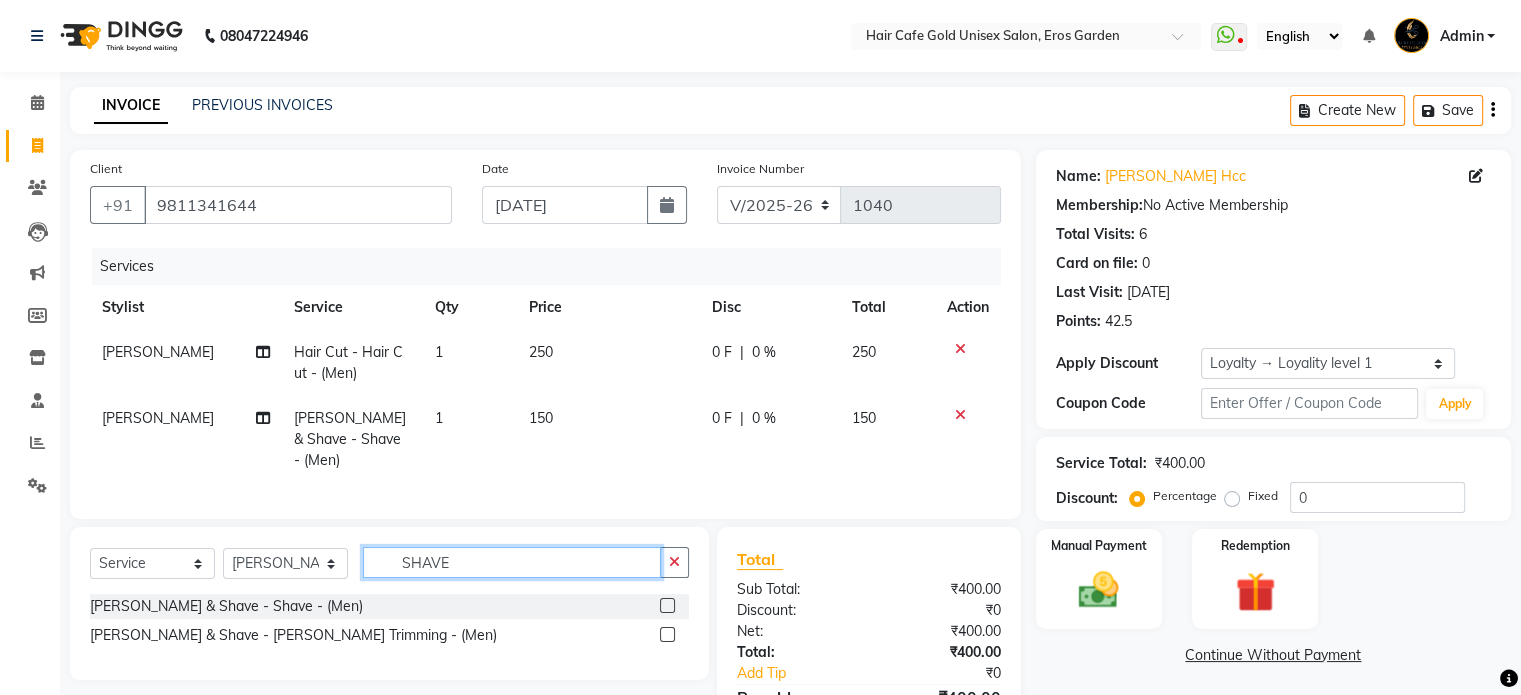 click on "SHAVE" 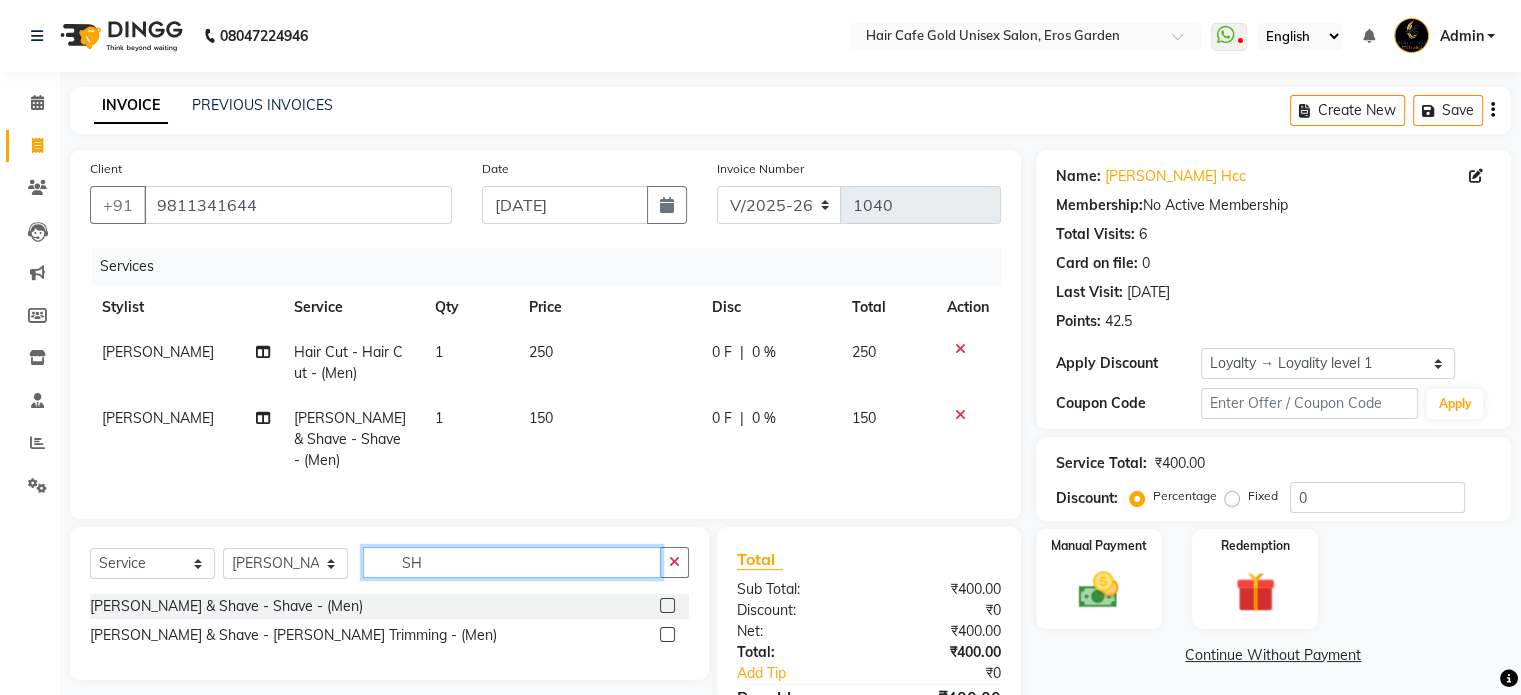 type on "S" 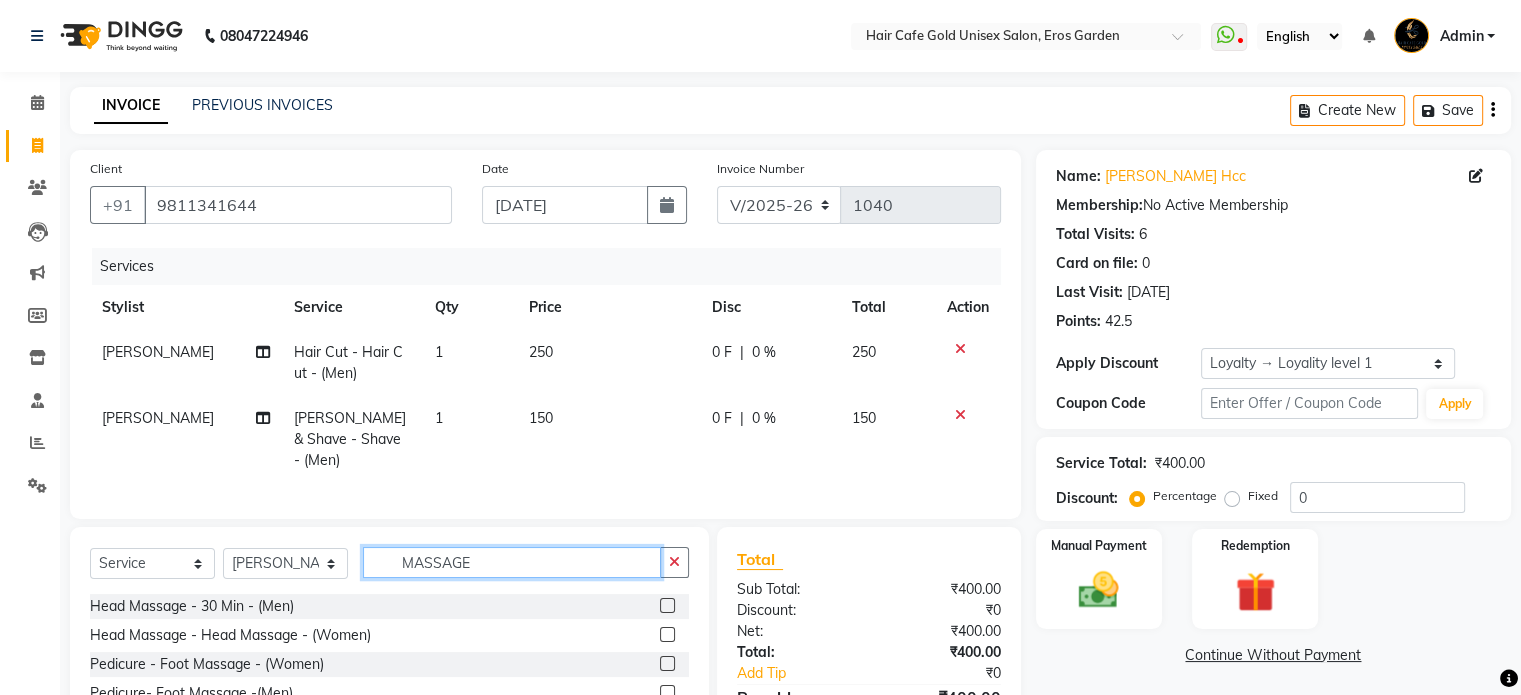 type on "MASSAGE" 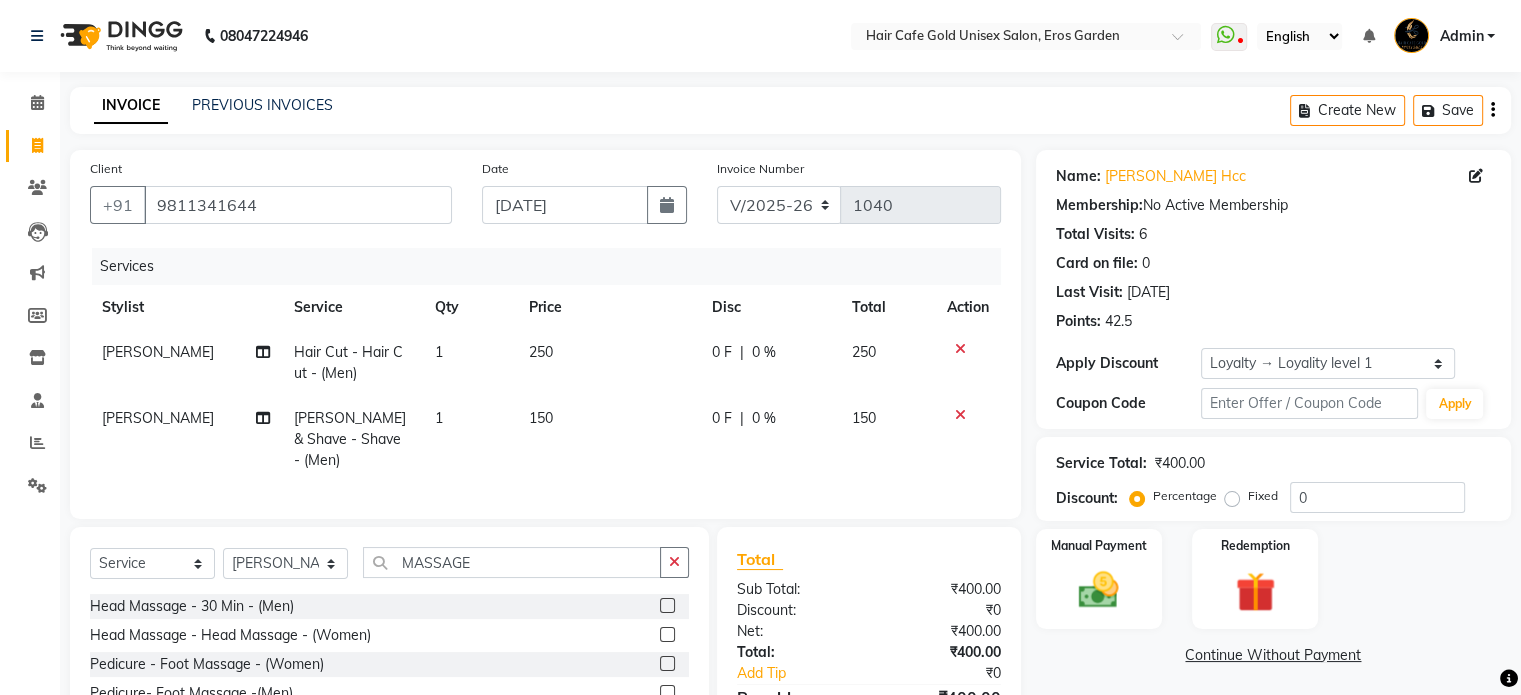 click 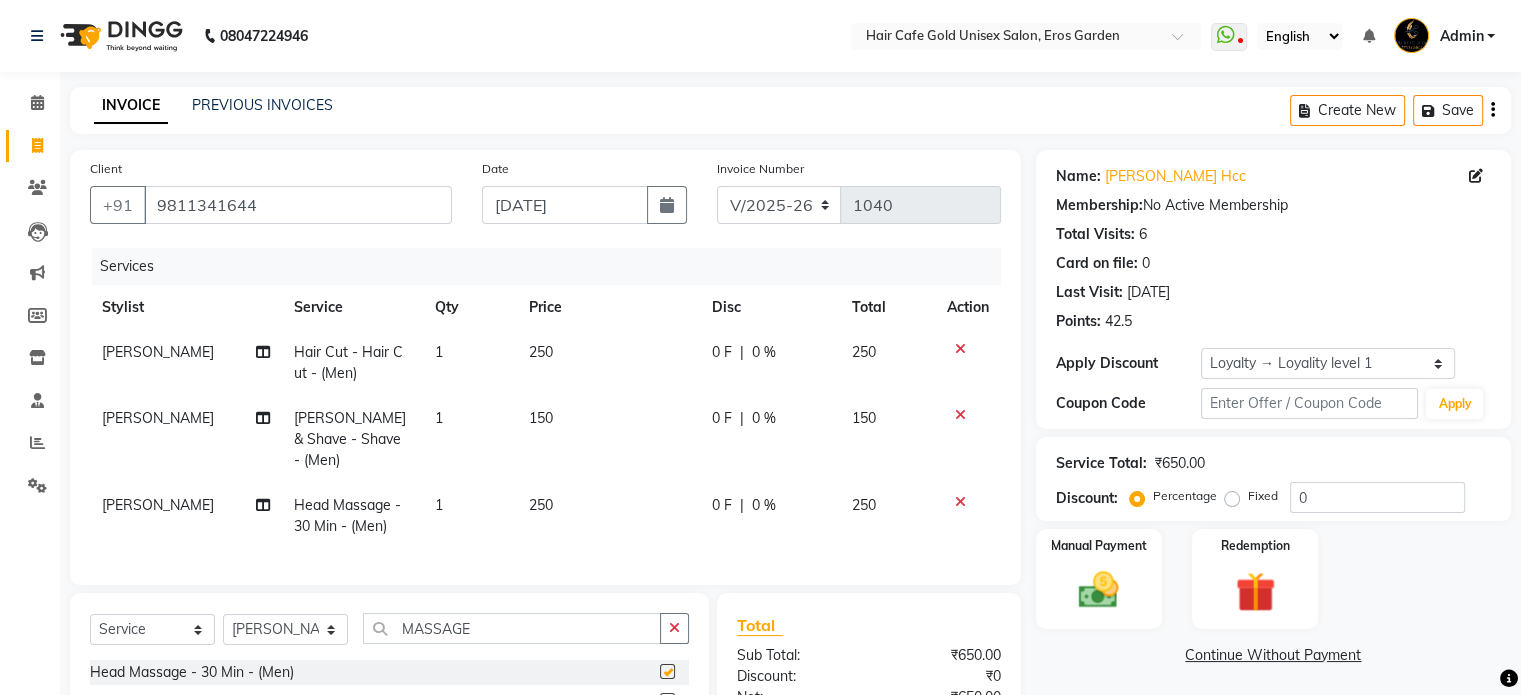 scroll, scrollTop: 174, scrollLeft: 0, axis: vertical 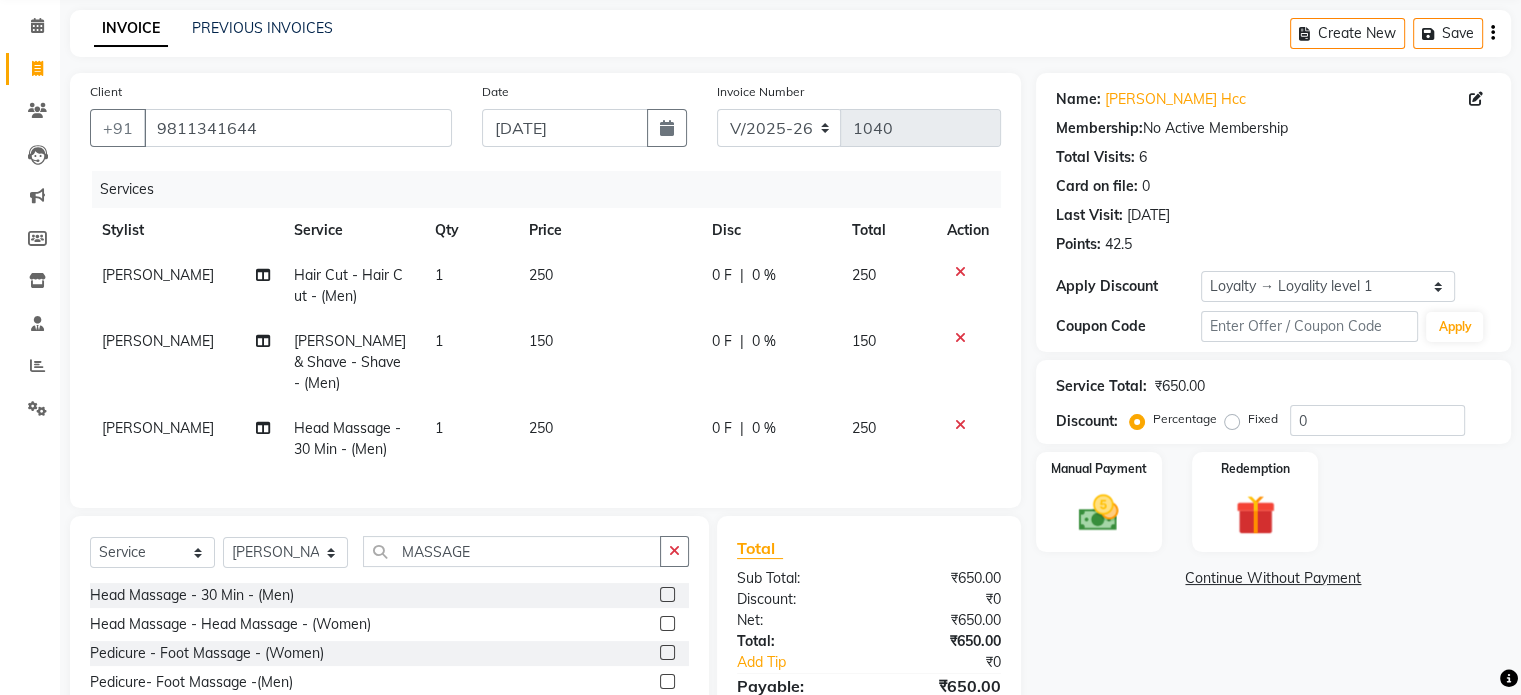 checkbox on "false" 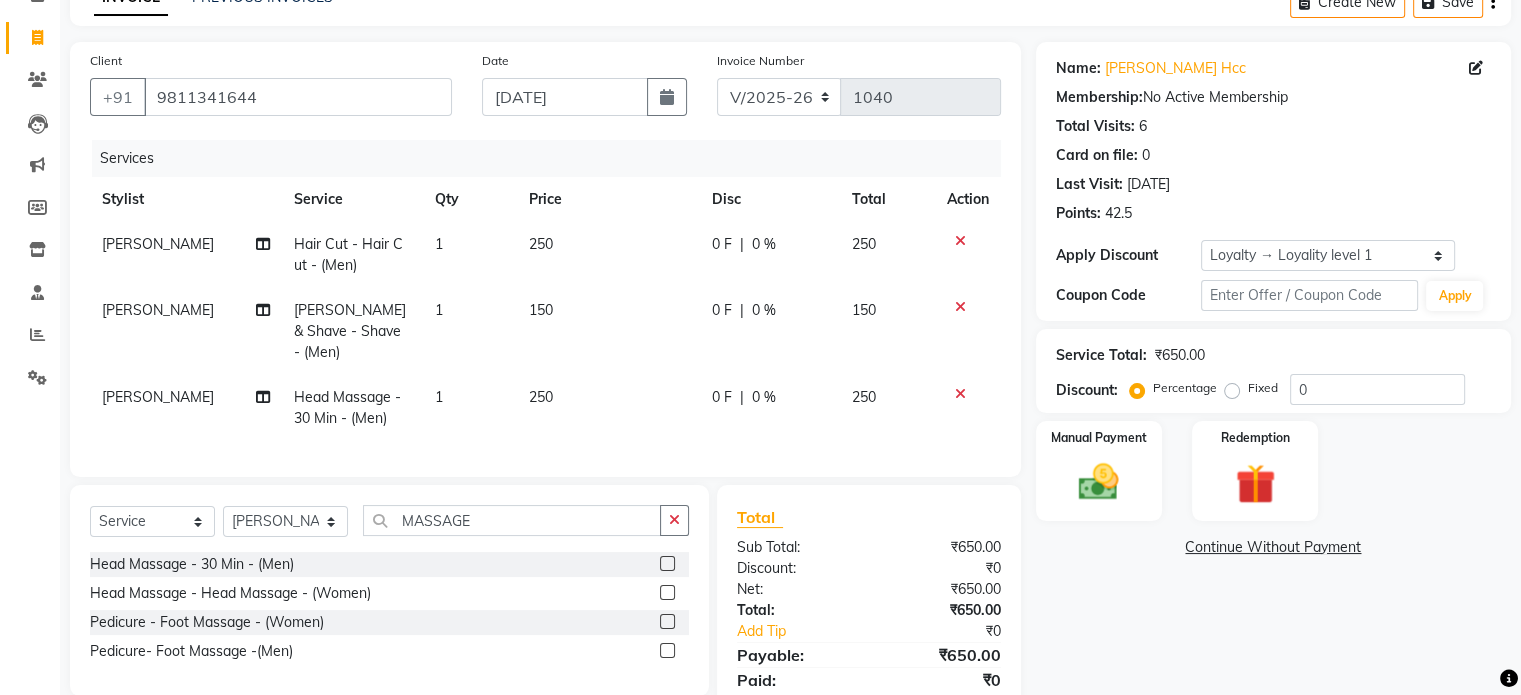 scroll, scrollTop: 74, scrollLeft: 0, axis: vertical 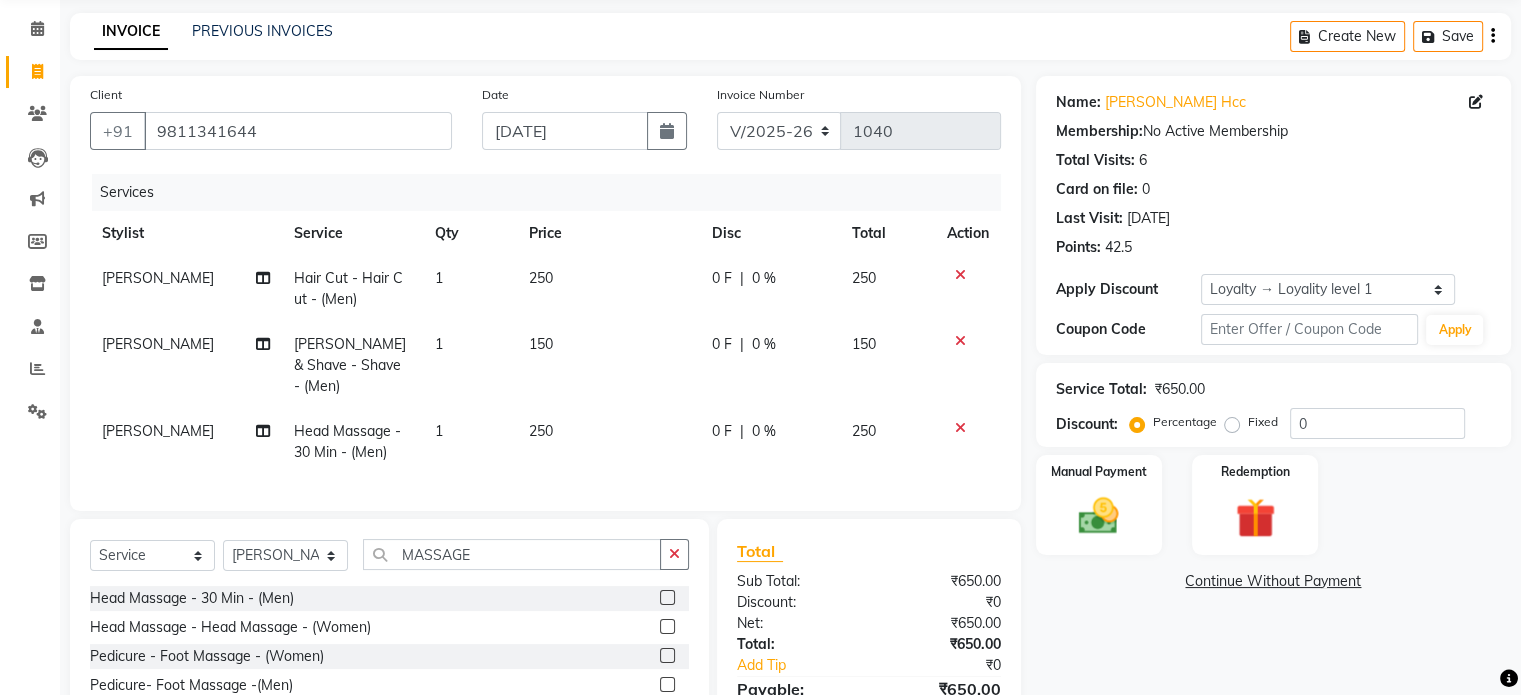click on "[PERSON_NAME]" 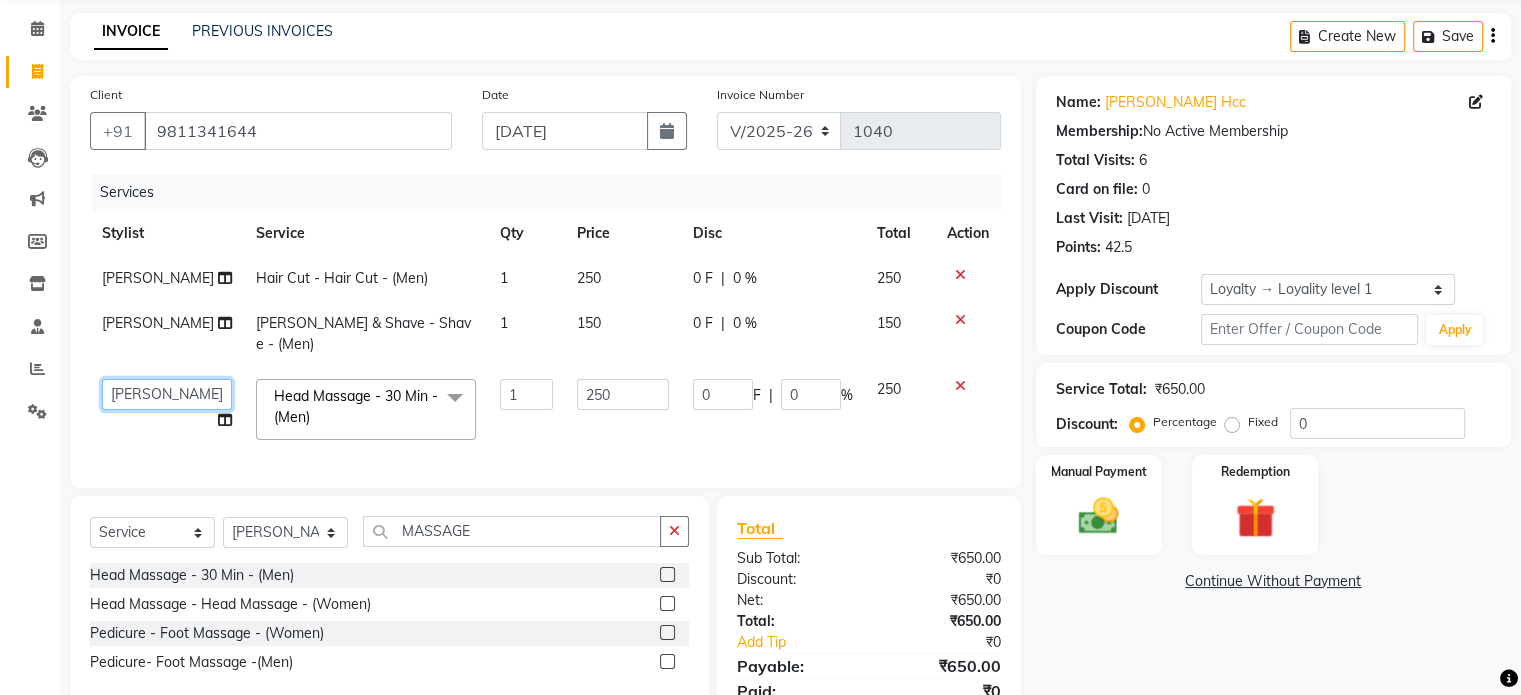 click on "[PERSON_NAME]   ARCHANA   [PERSON_NAME]   [PERSON_NAME]   SHYAM   [PERSON_NAME]   [PERSON_NAME]" 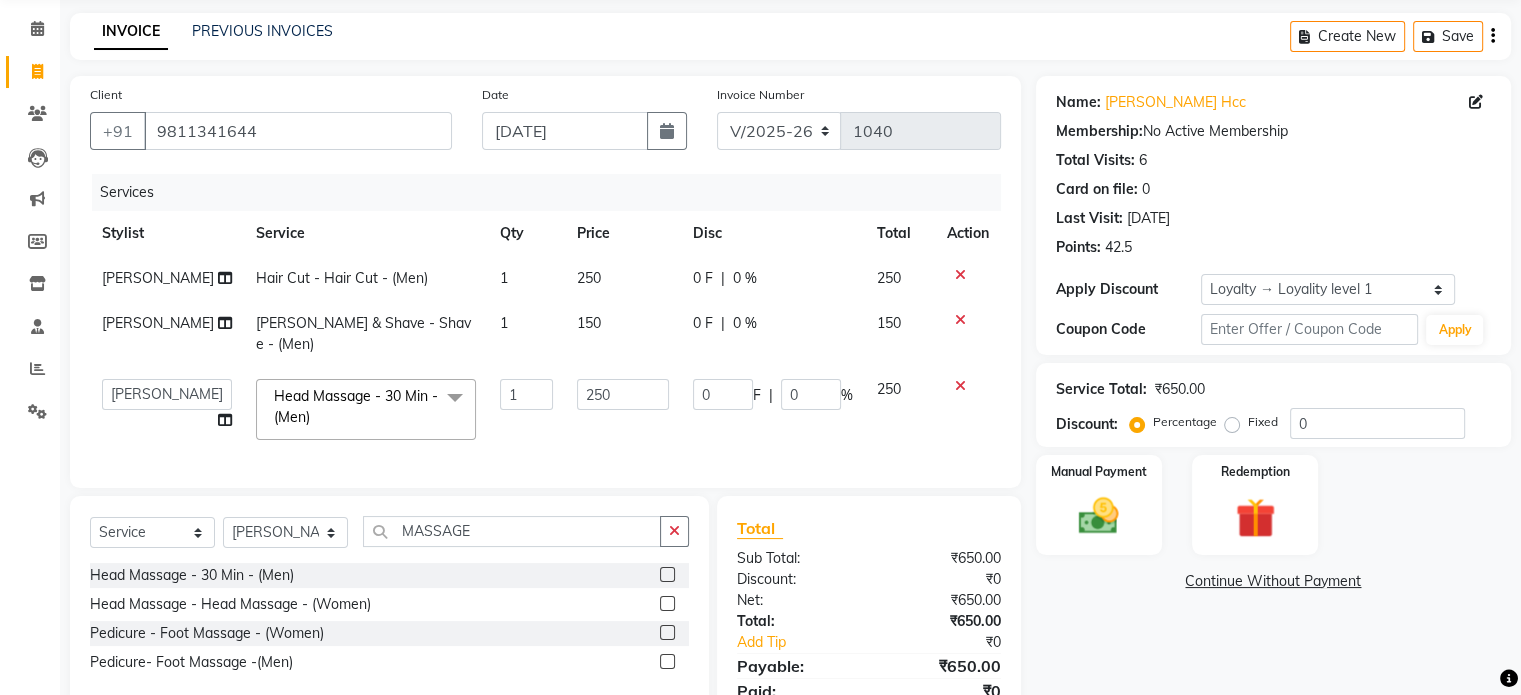 select on "65654" 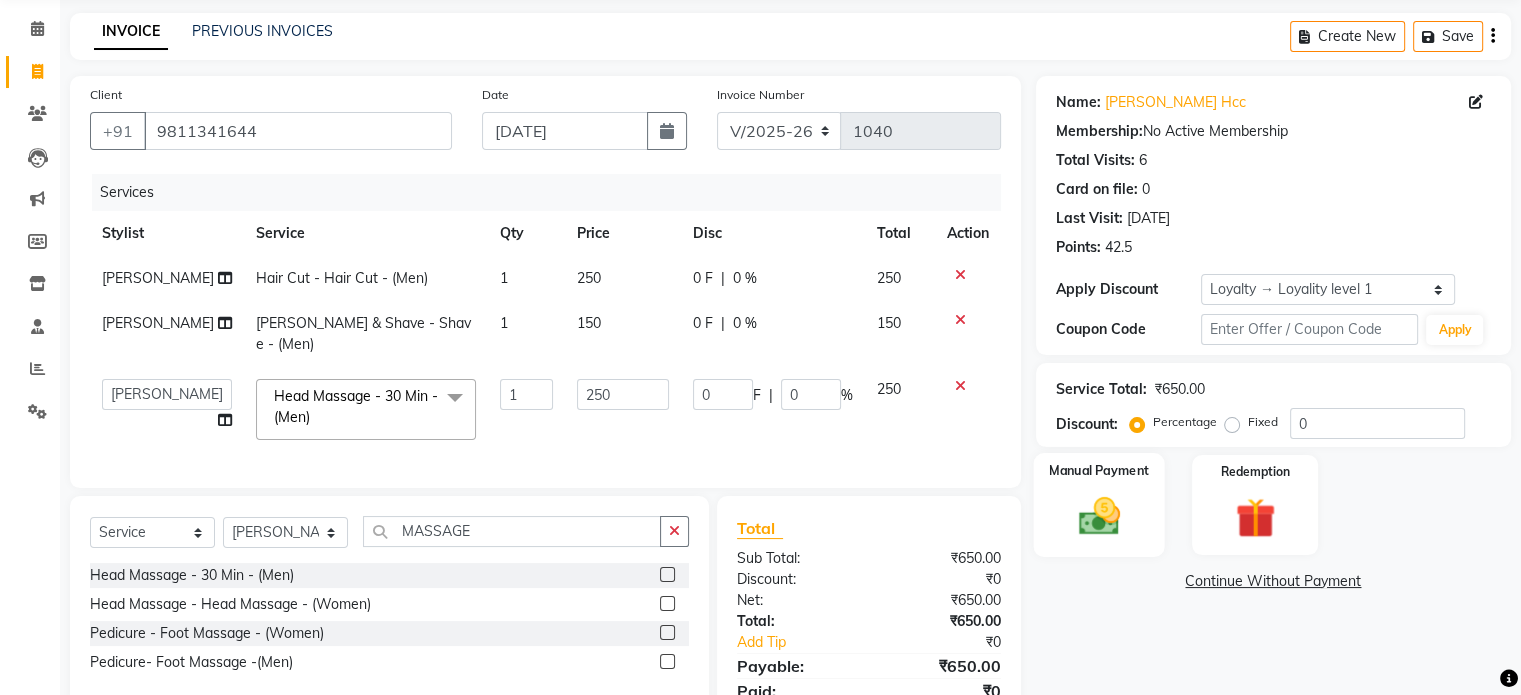 click 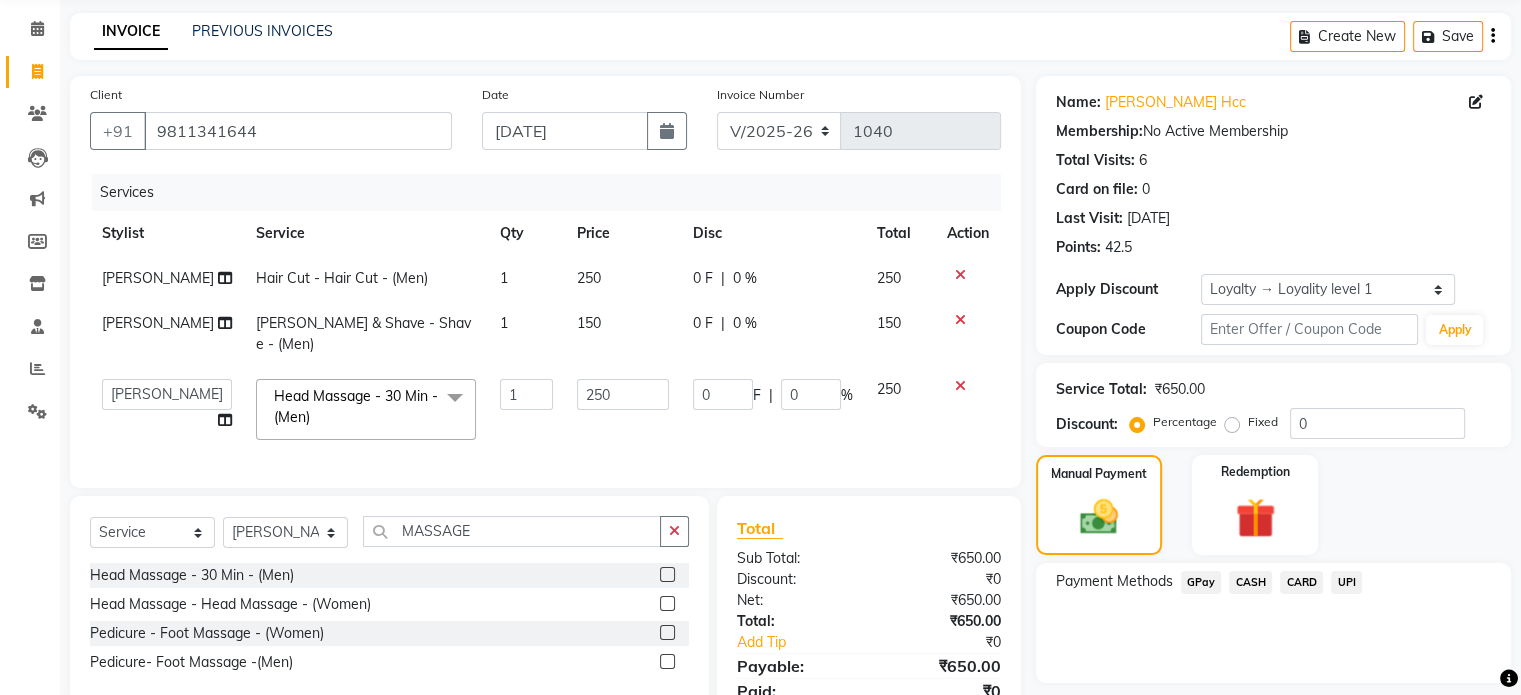 click on "CASH" 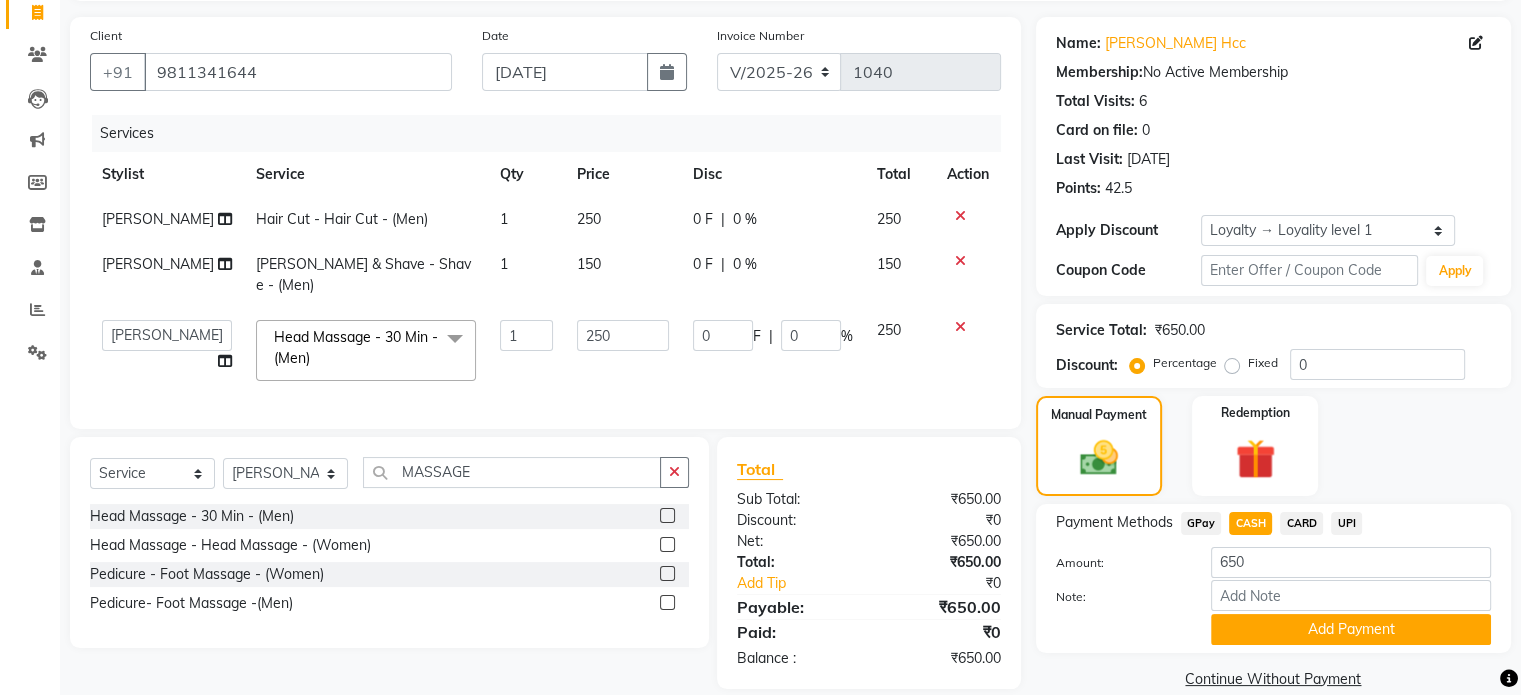 scroll, scrollTop: 163, scrollLeft: 0, axis: vertical 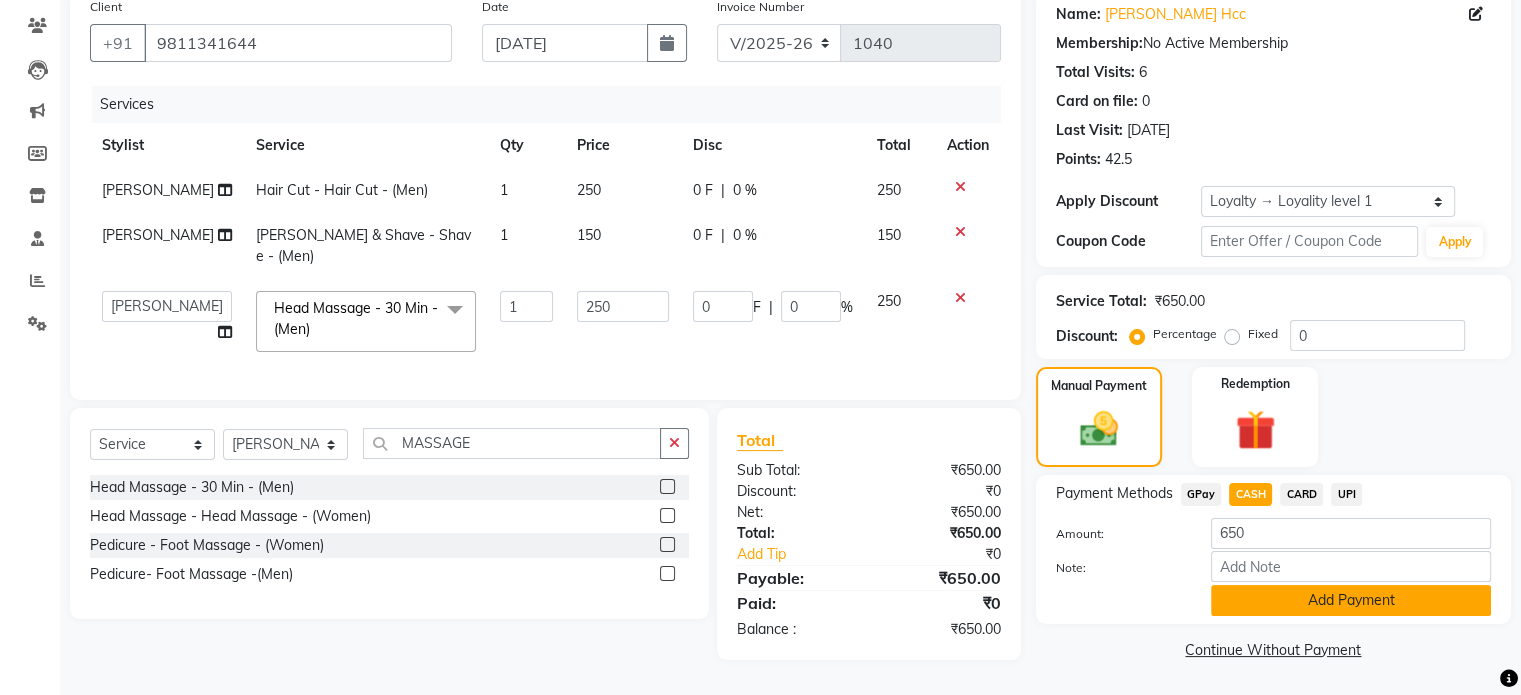 click on "Add Payment" 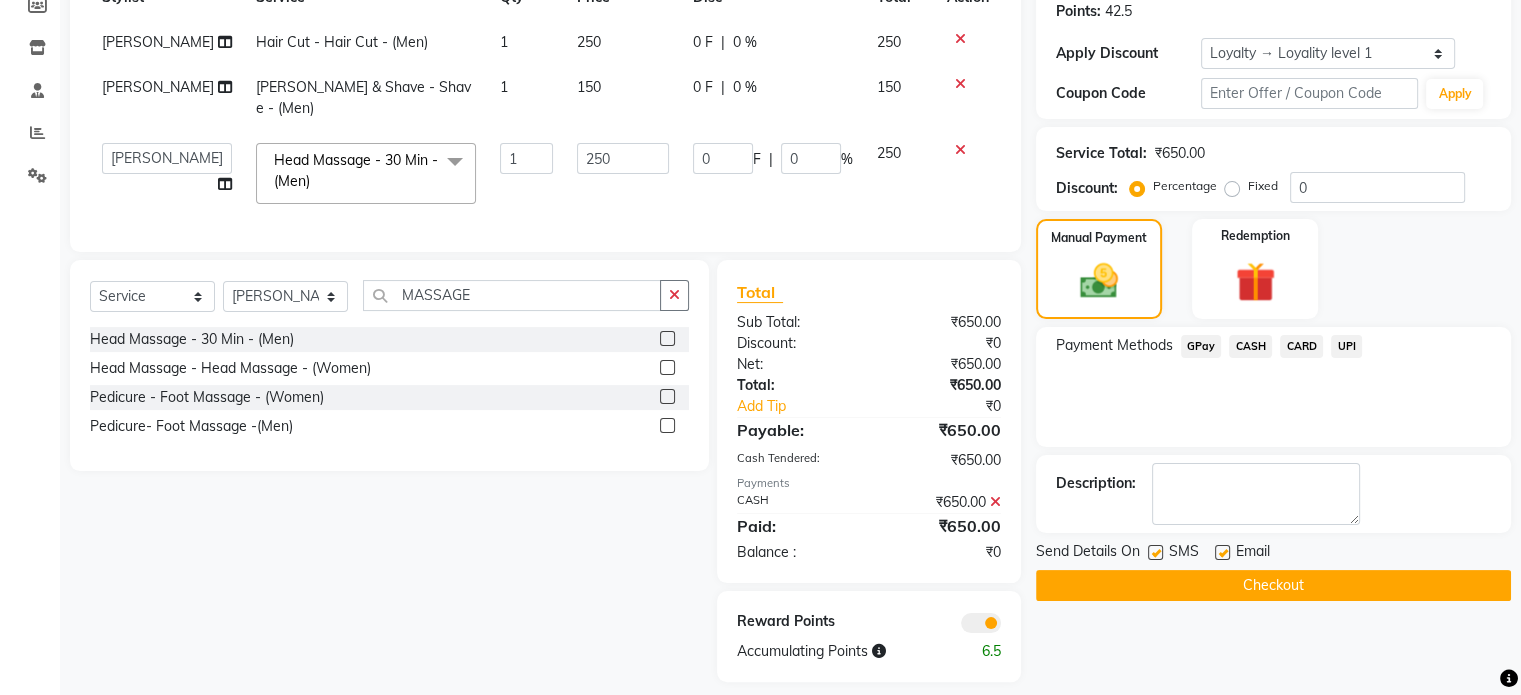 scroll, scrollTop: 321, scrollLeft: 0, axis: vertical 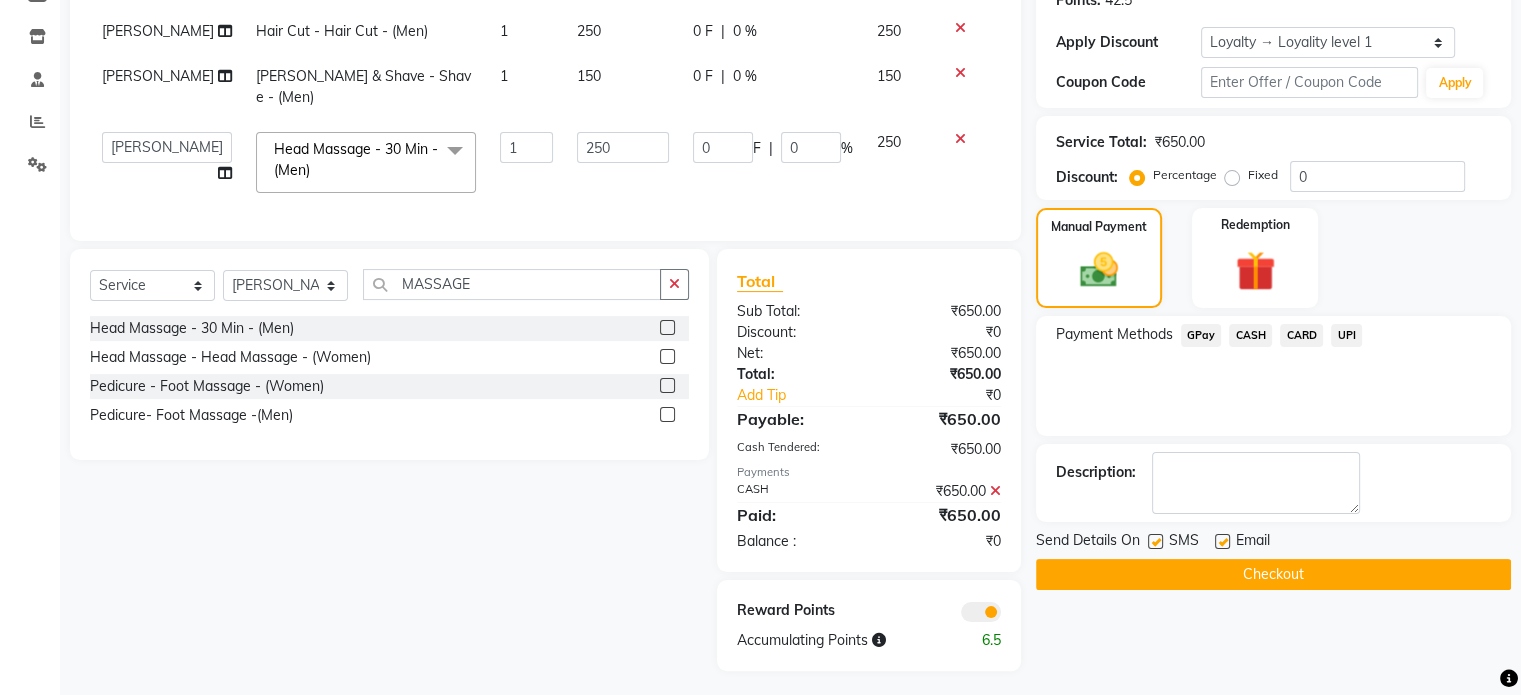 click on "Checkout" 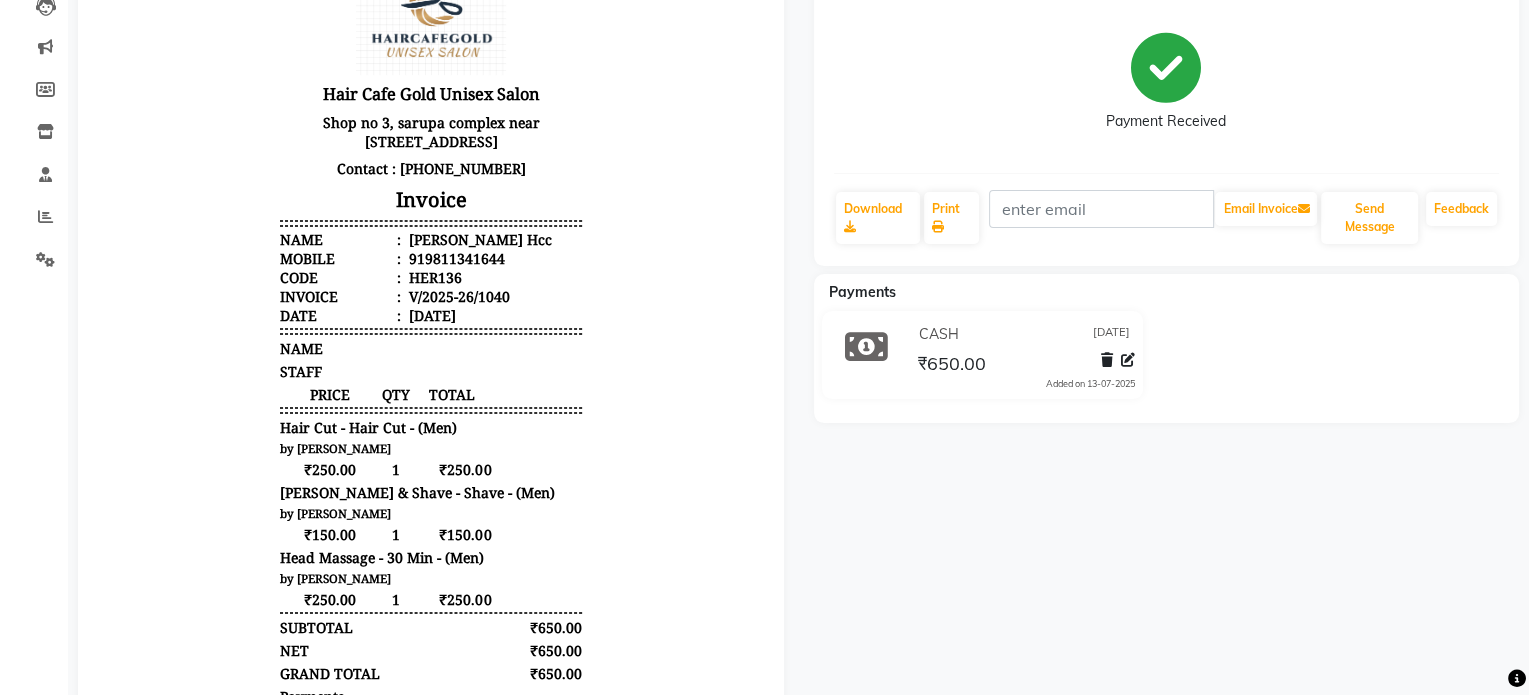 scroll, scrollTop: 0, scrollLeft: 0, axis: both 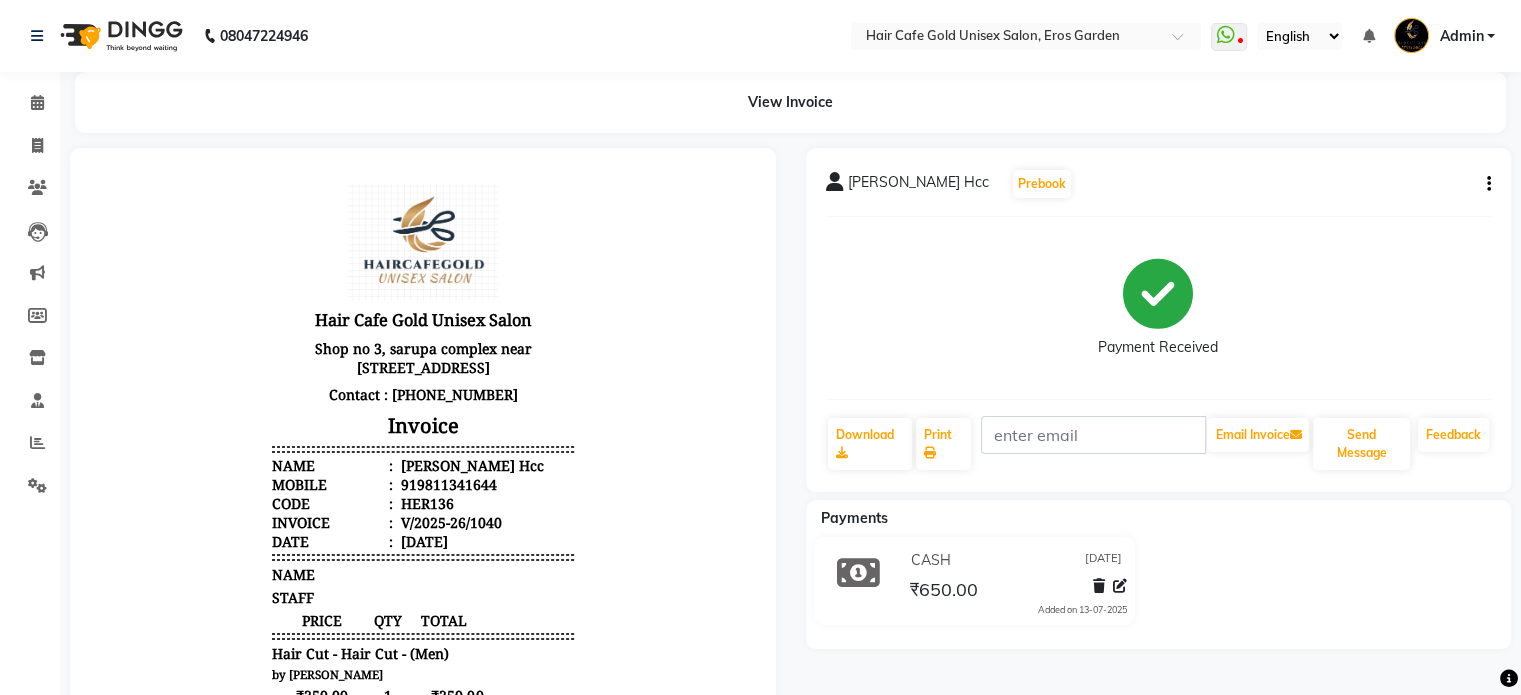 click 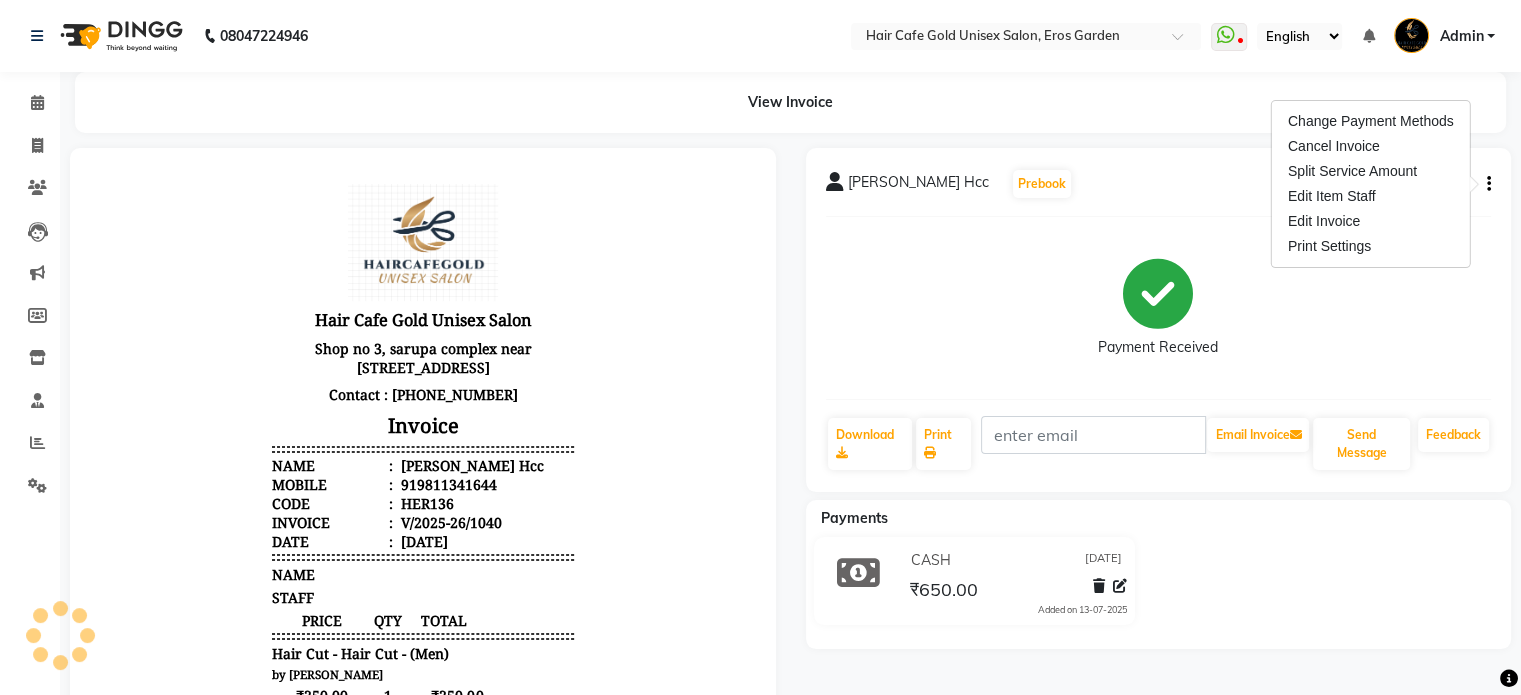 click on "View Invoice" 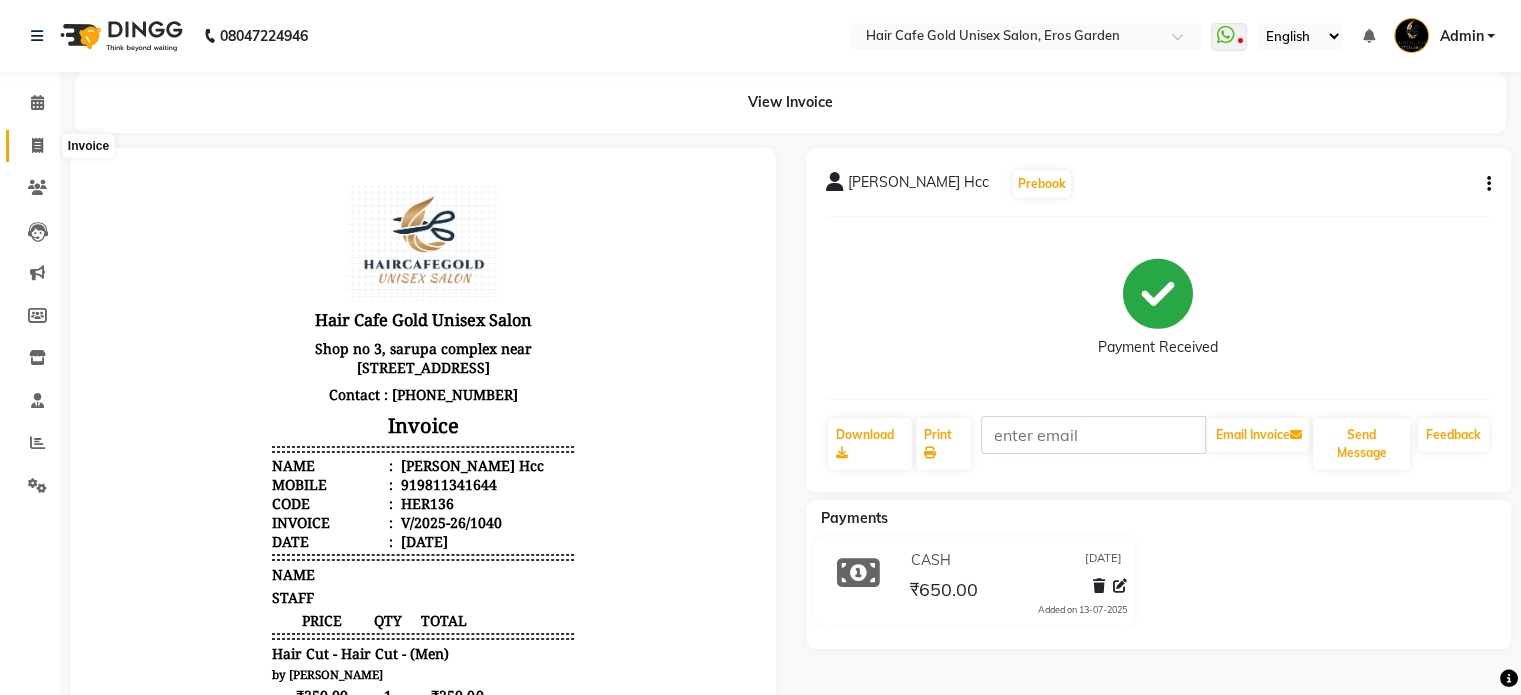 click 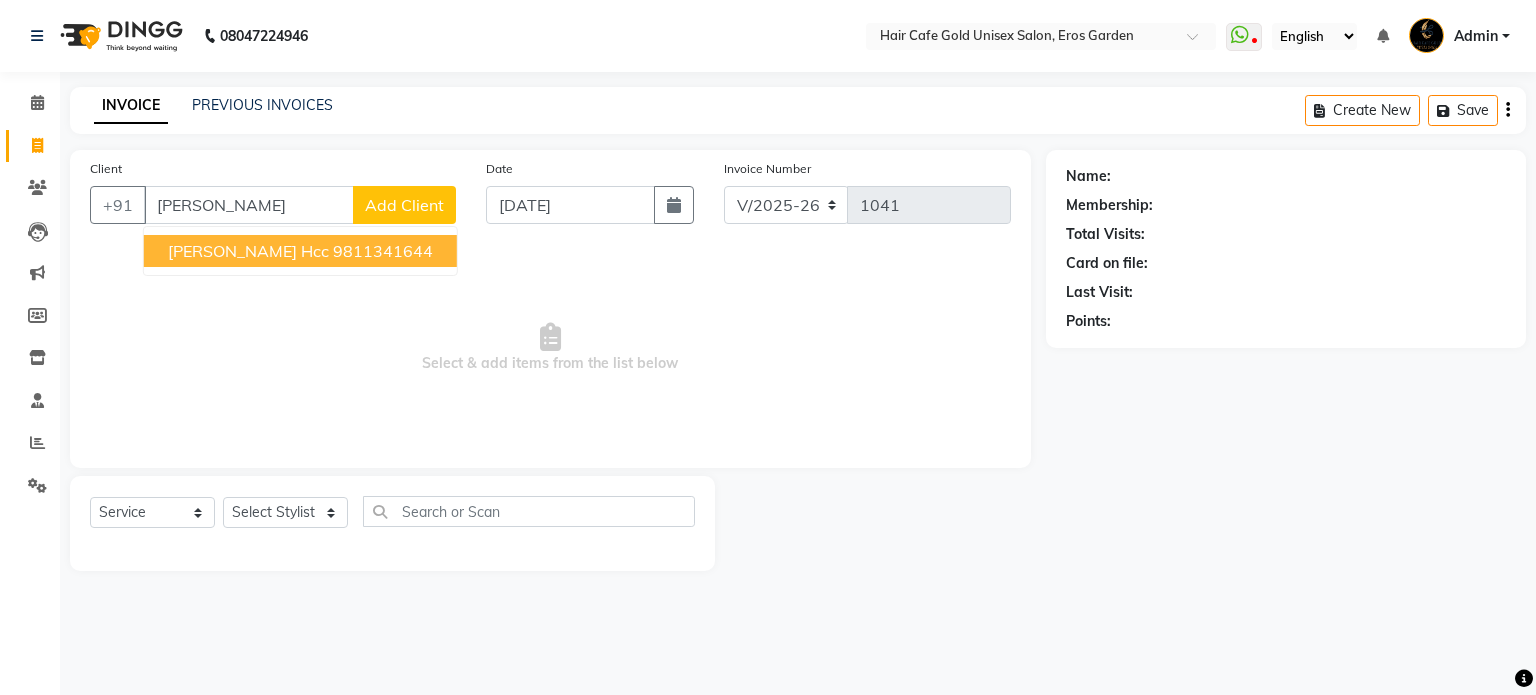 click on "[PERSON_NAME] Hcc" at bounding box center (248, 251) 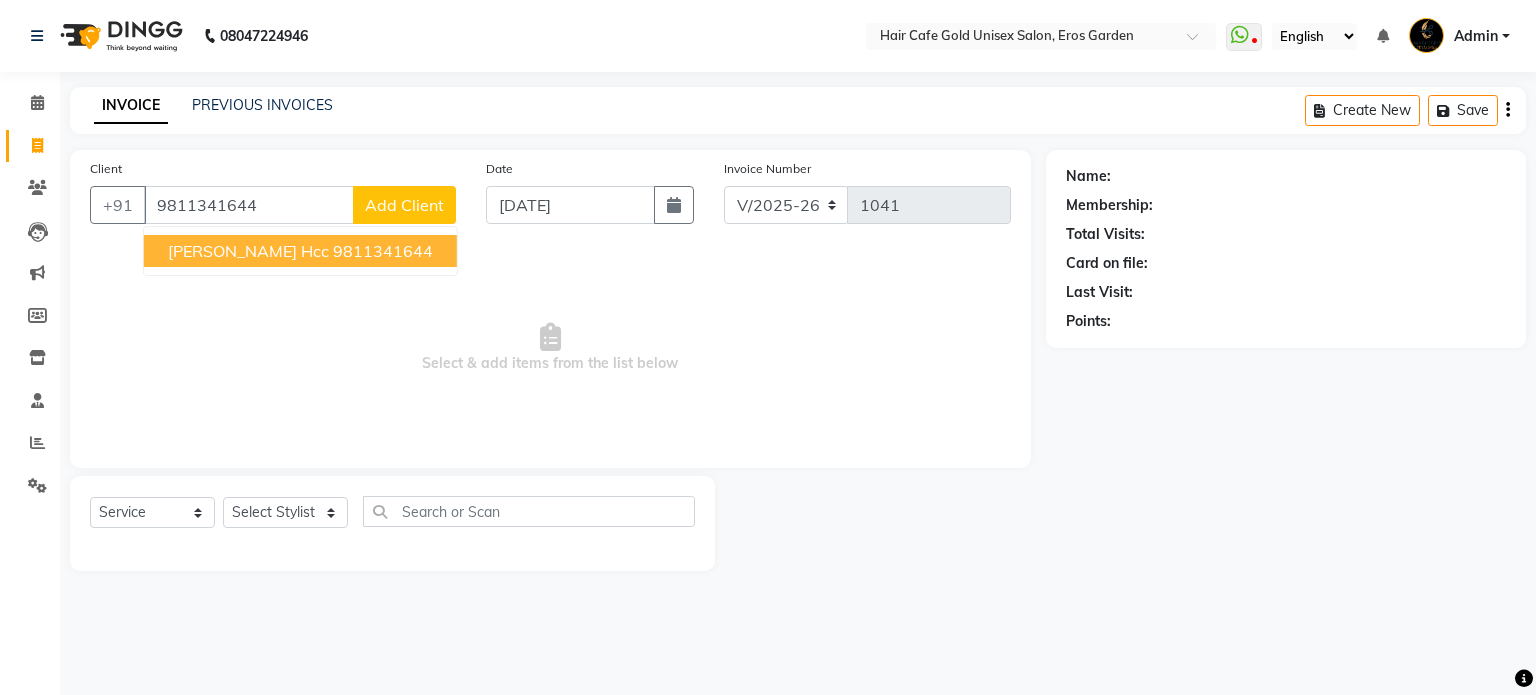 type on "9811341644" 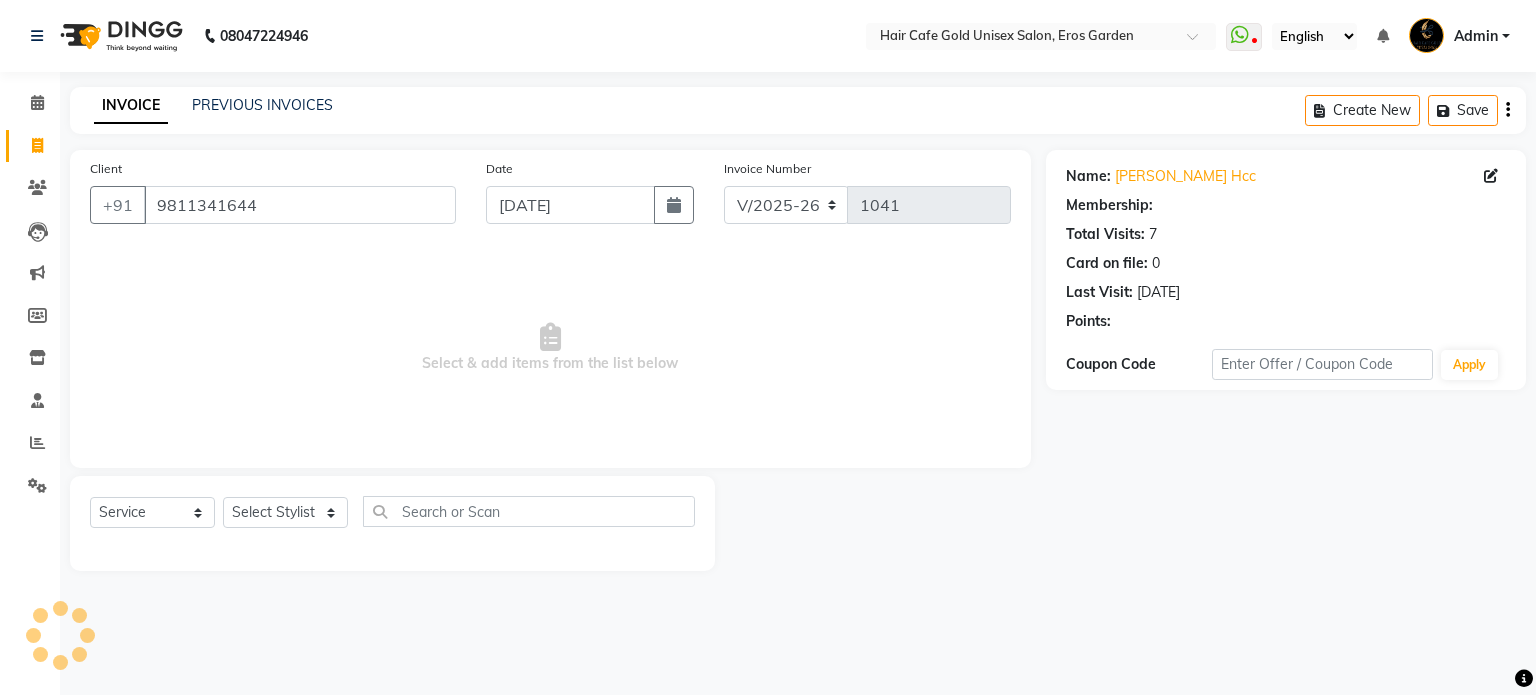 select on "1: Object" 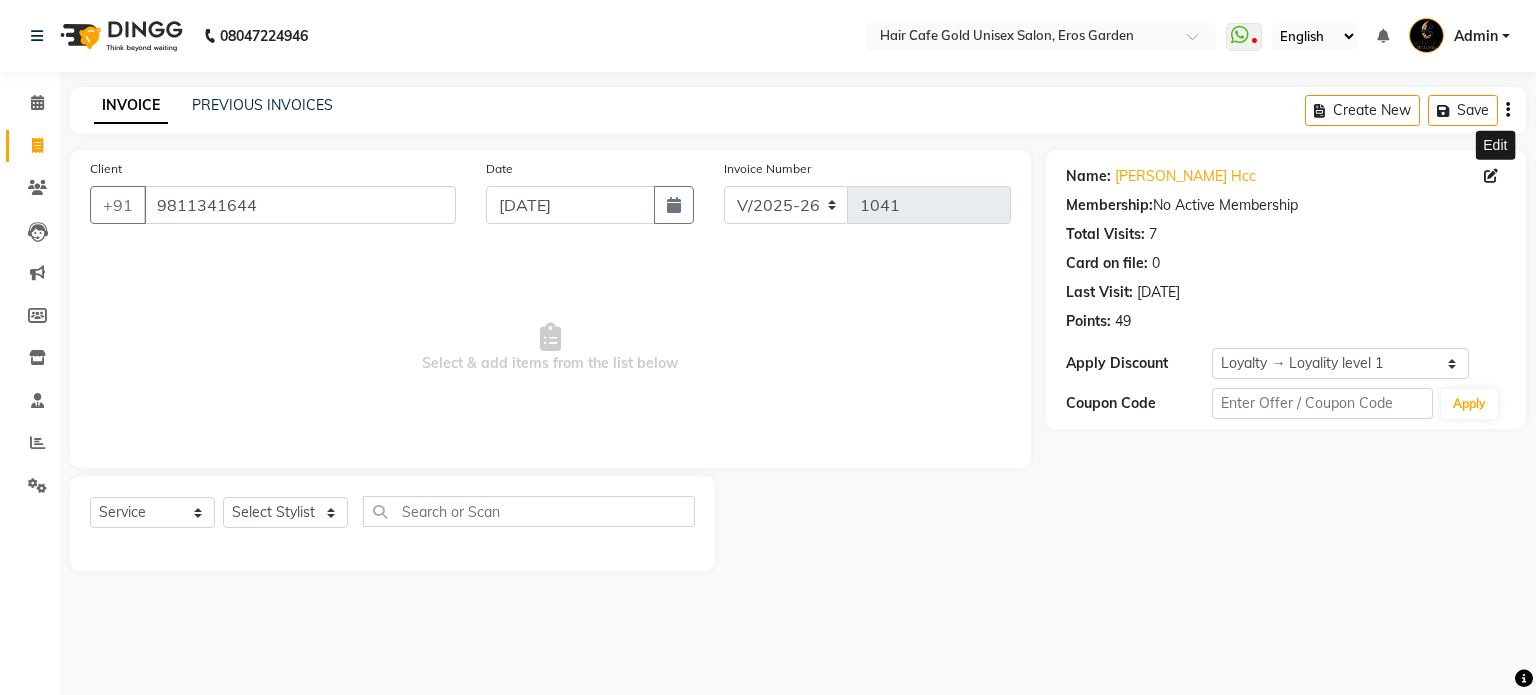 click 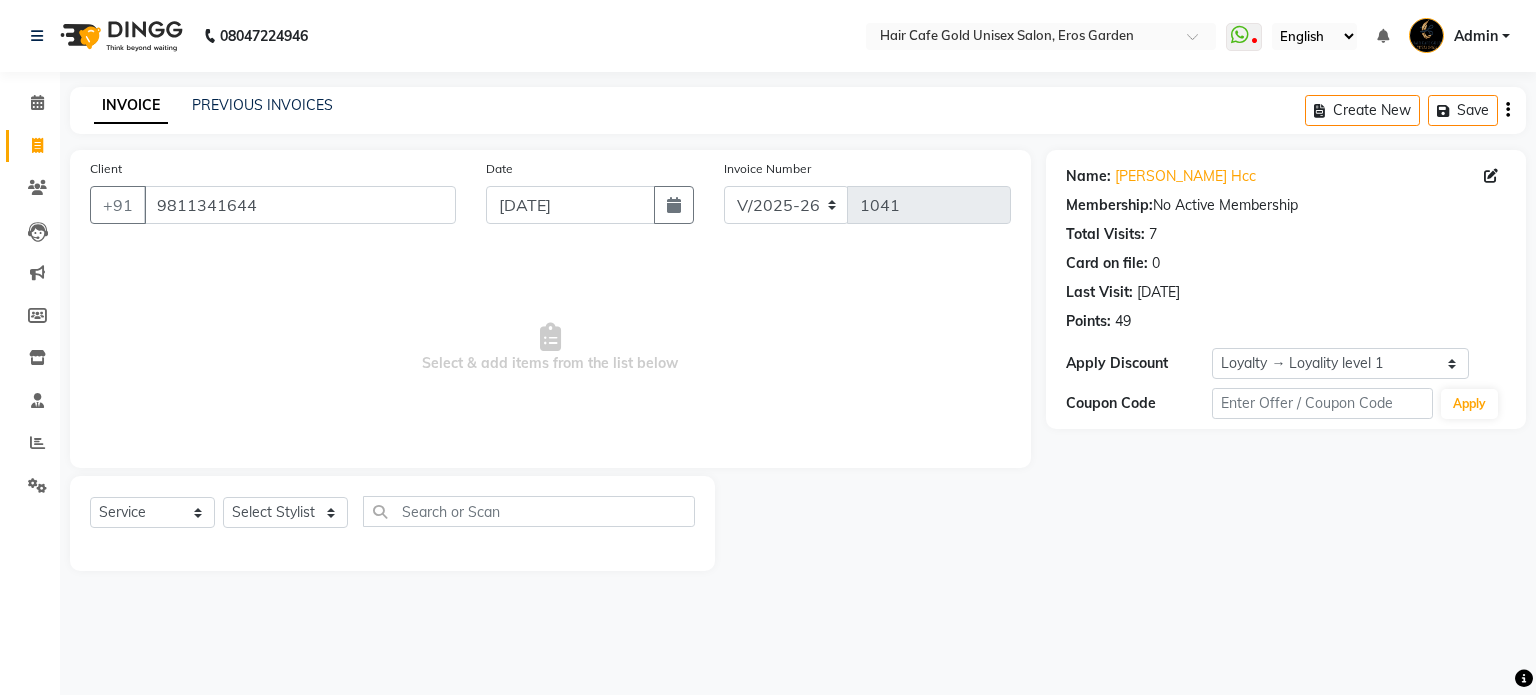 select on "[DEMOGRAPHIC_DATA]" 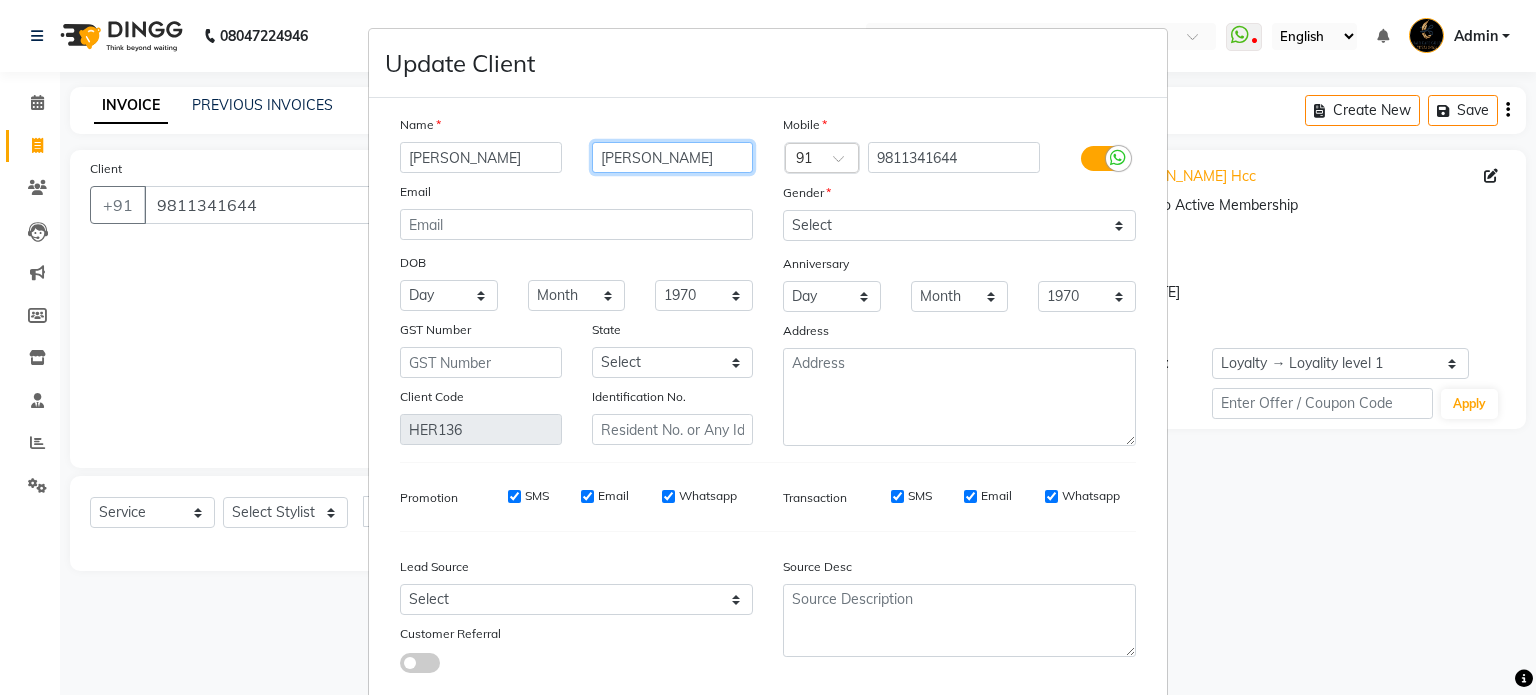 click on "[PERSON_NAME]" at bounding box center (673, 157) 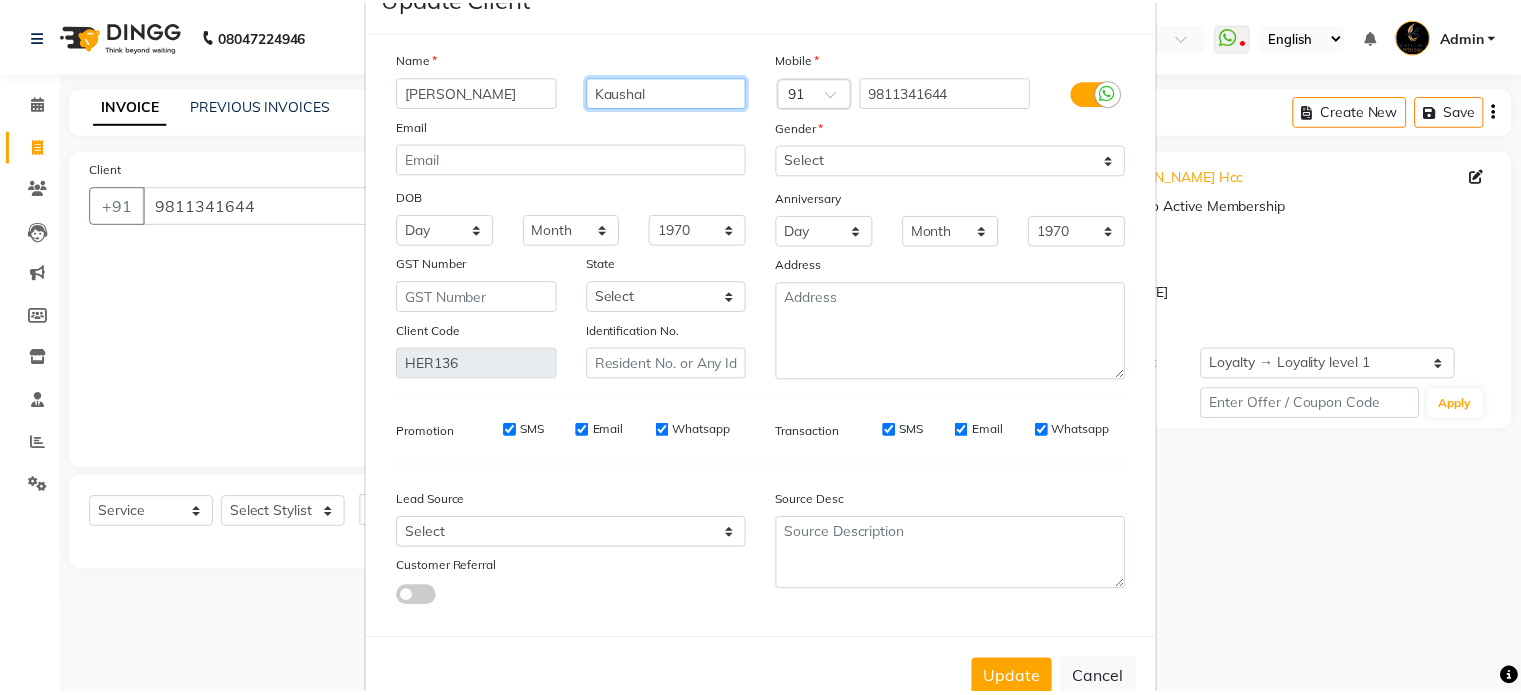 scroll, scrollTop: 126, scrollLeft: 0, axis: vertical 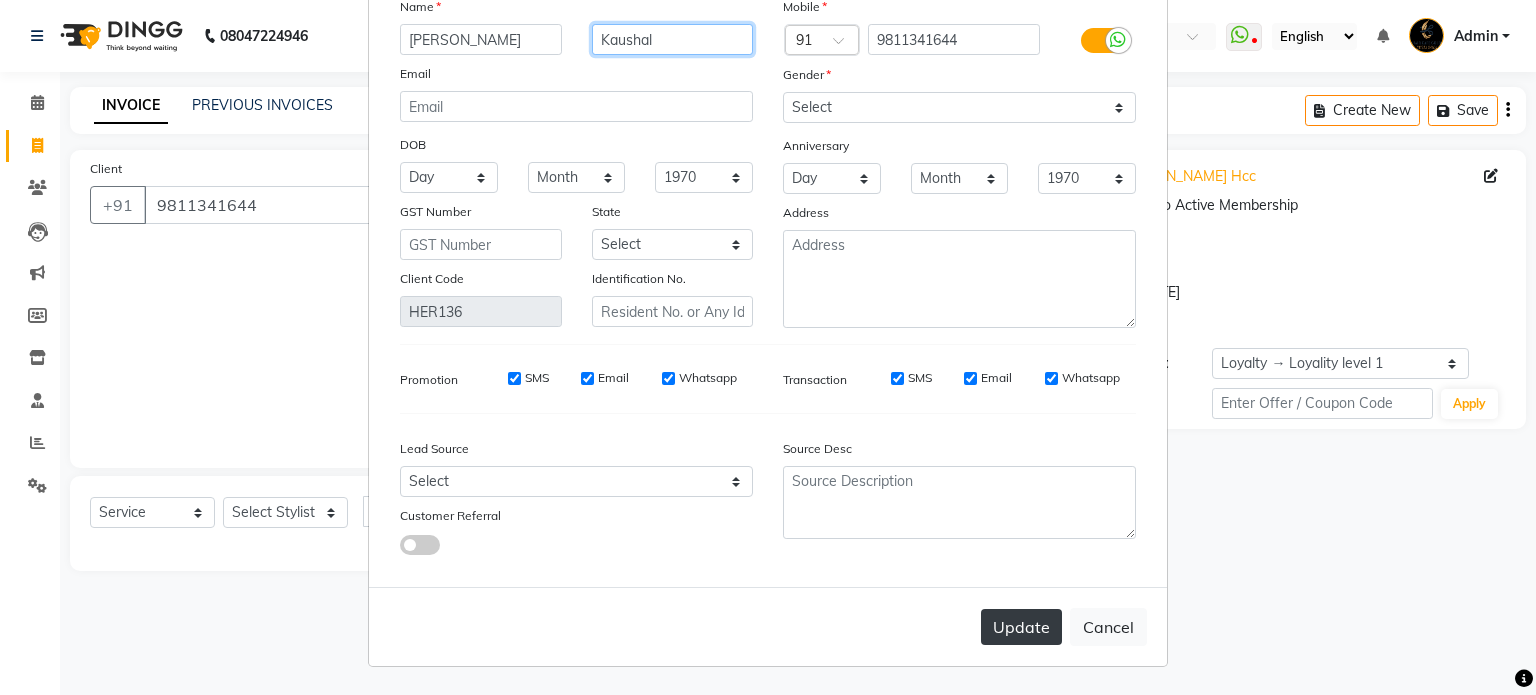 type on "Kaushal" 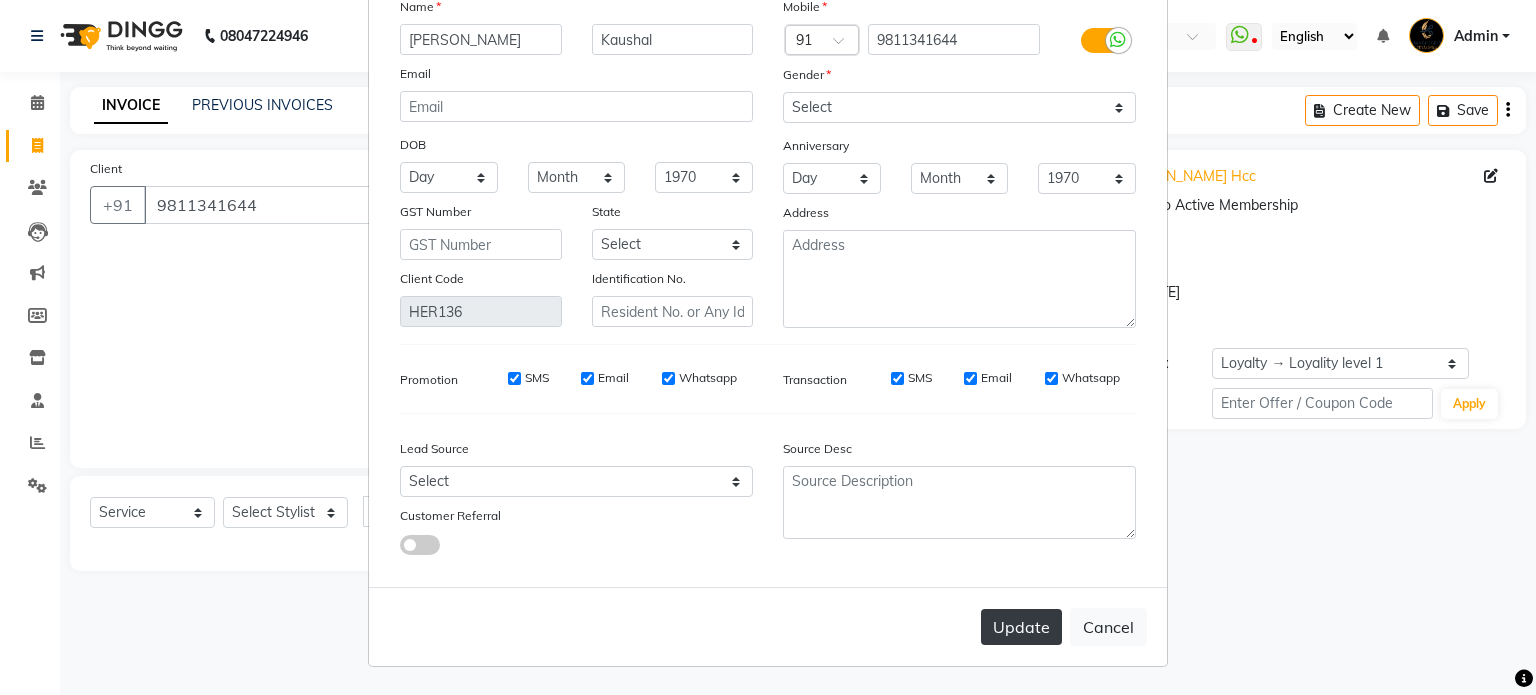 click on "Update" at bounding box center (1021, 627) 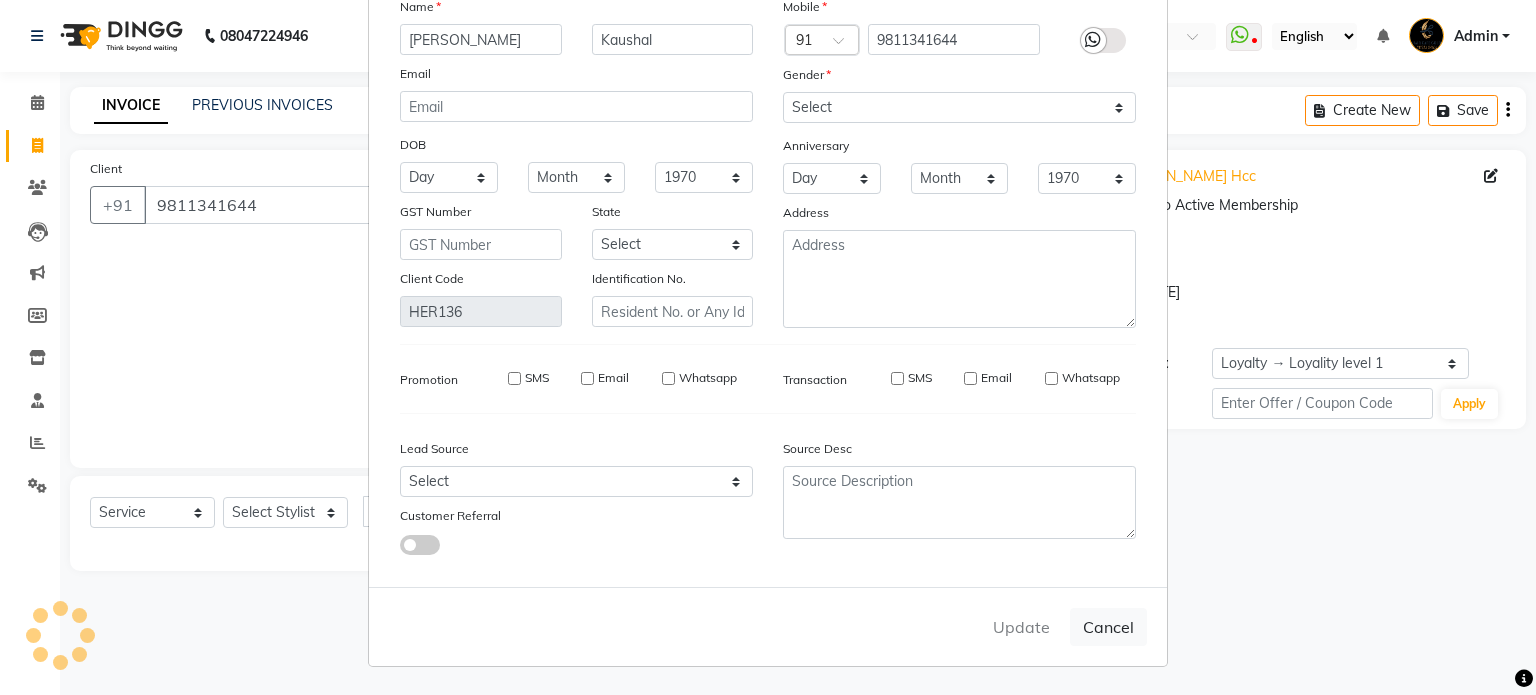 type 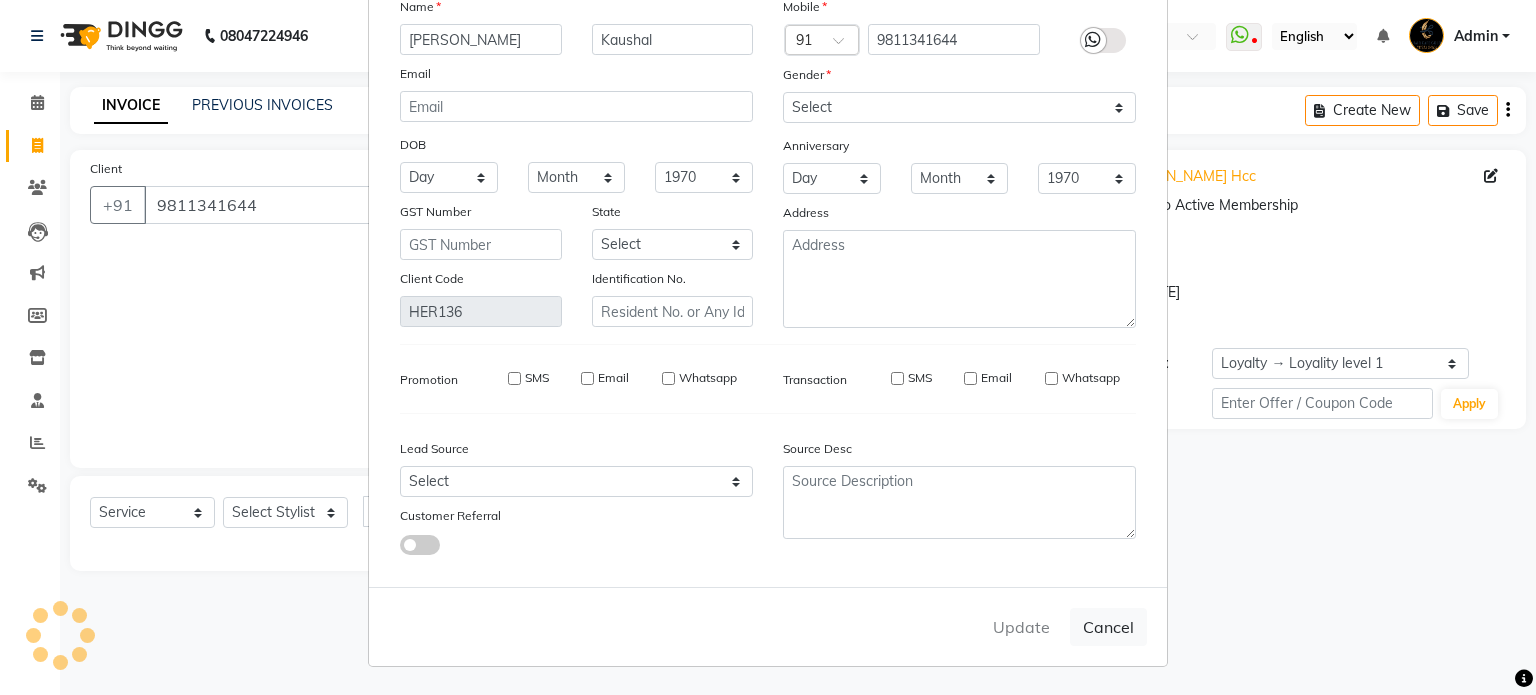 type 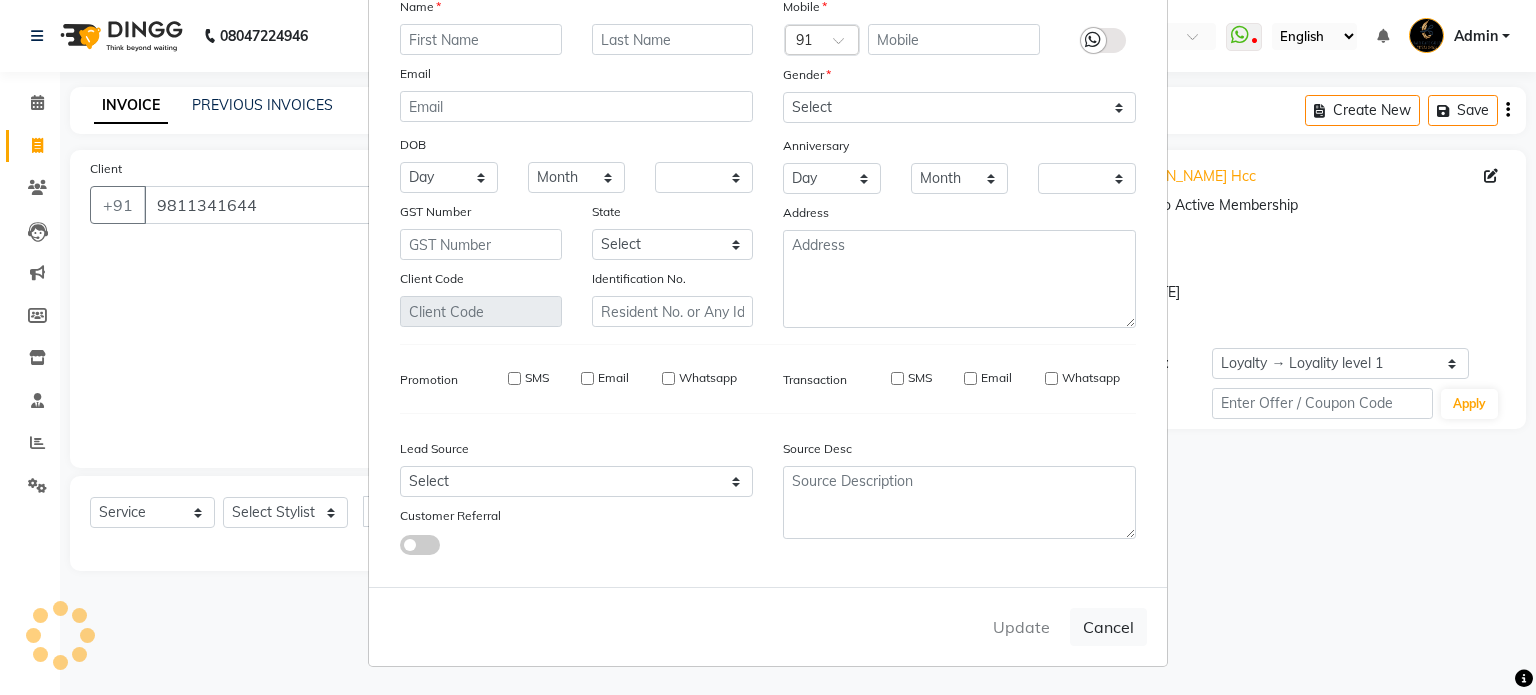 select on "1: Object" 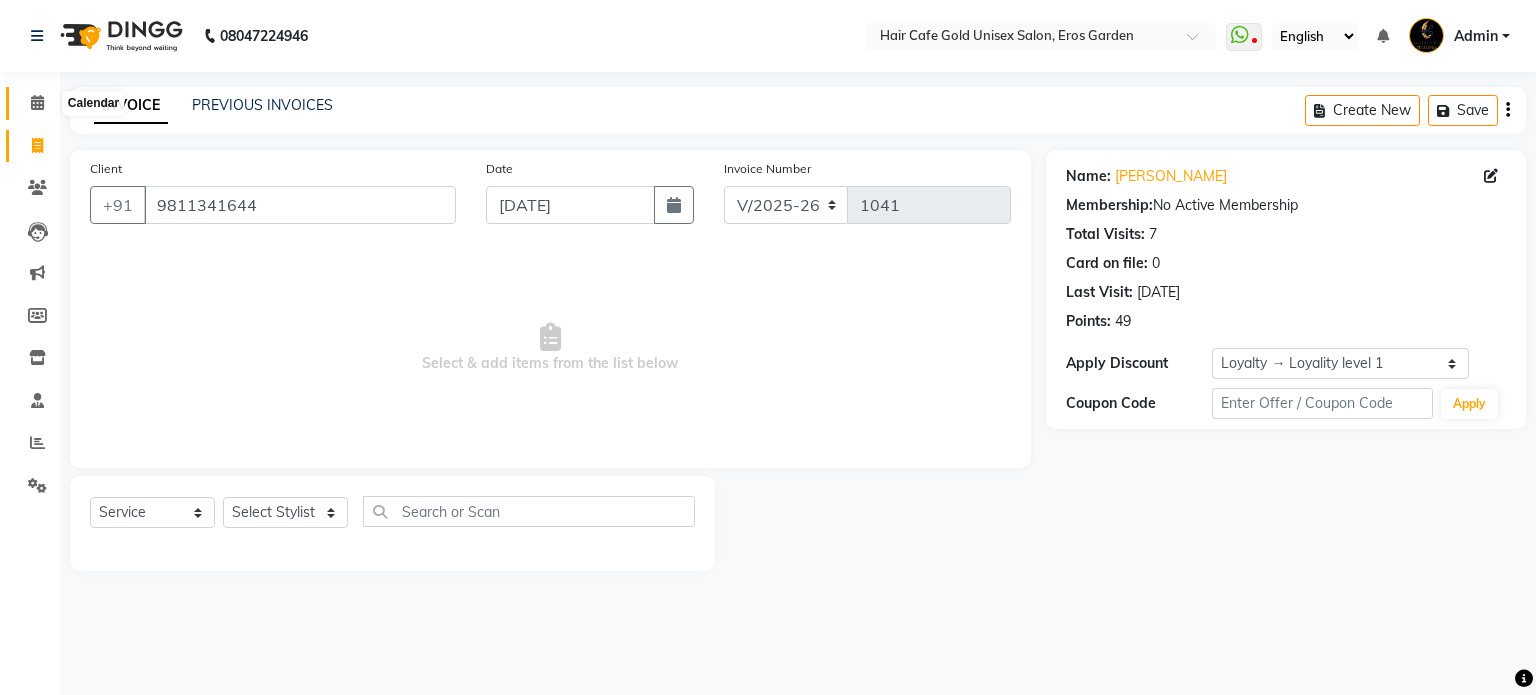 click 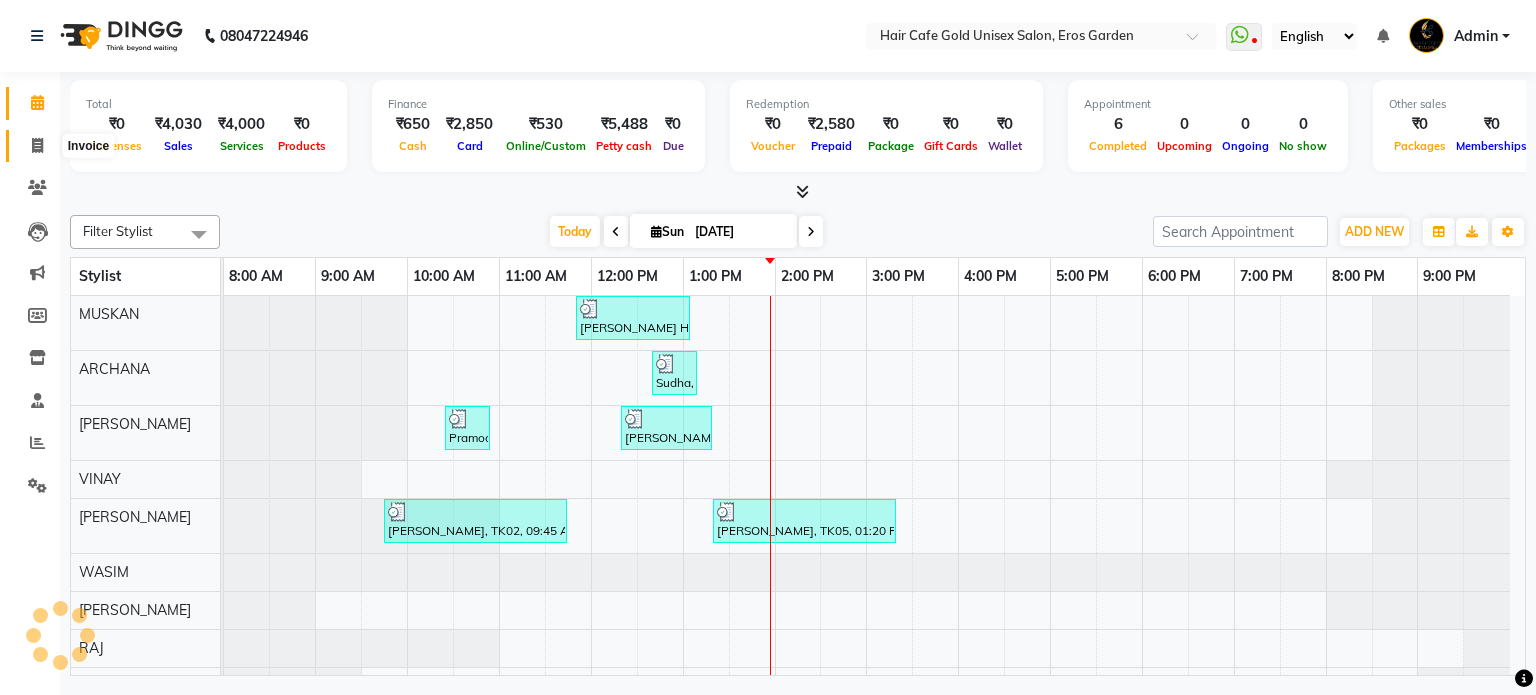 click 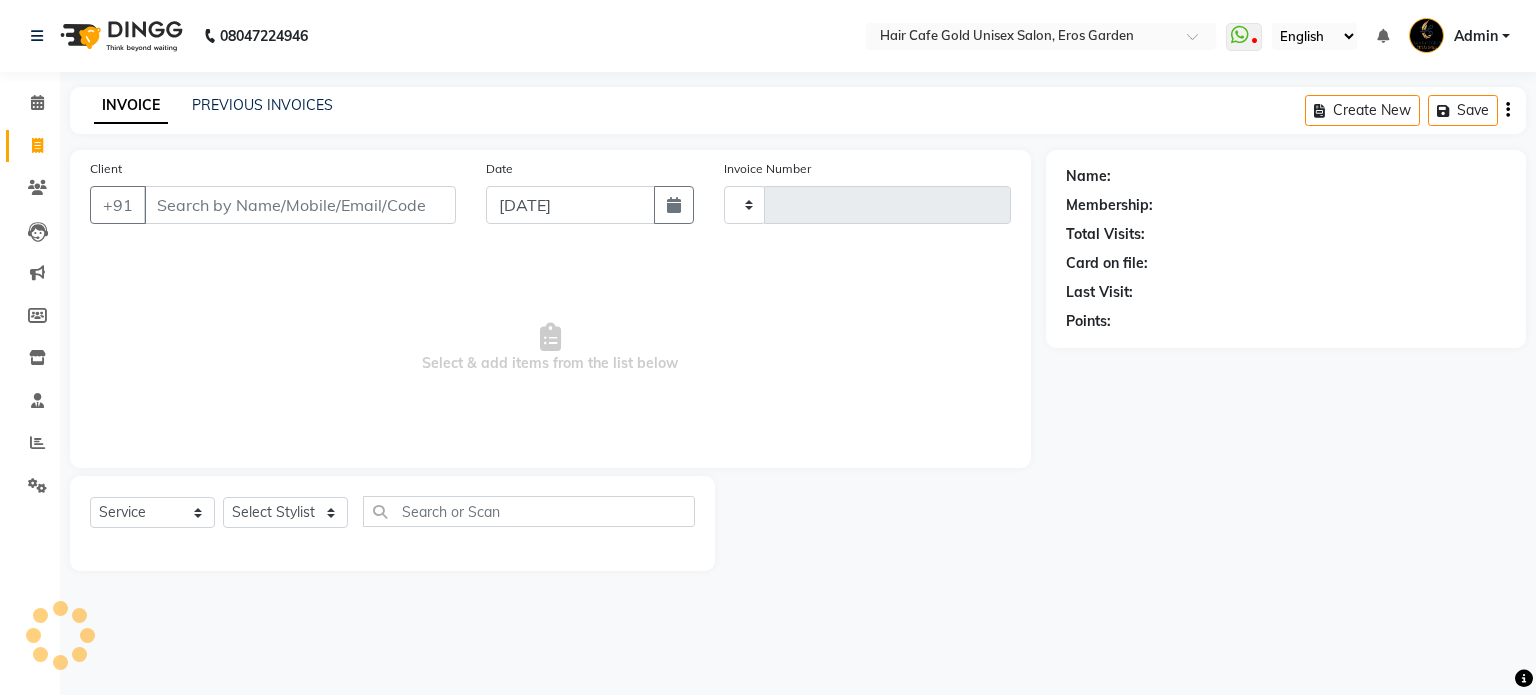type on "1041" 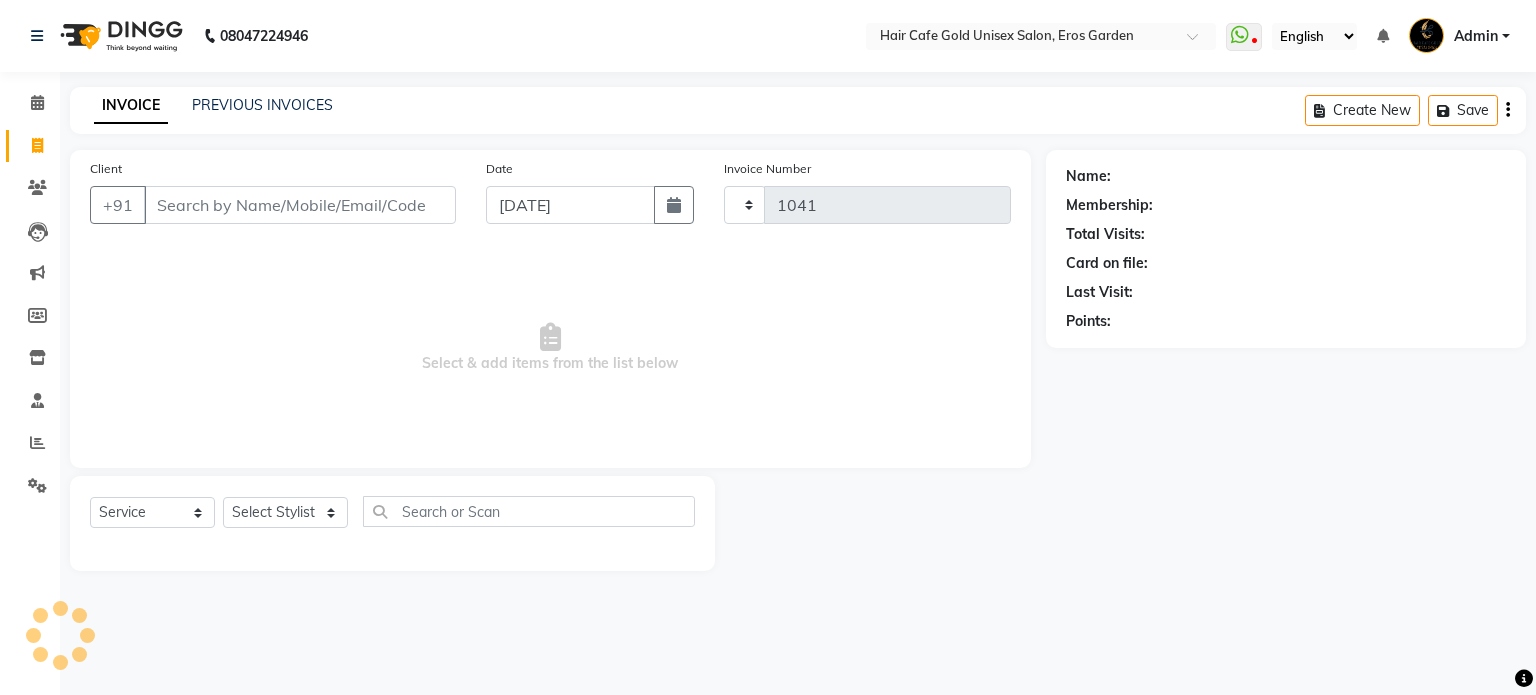 select on "7412" 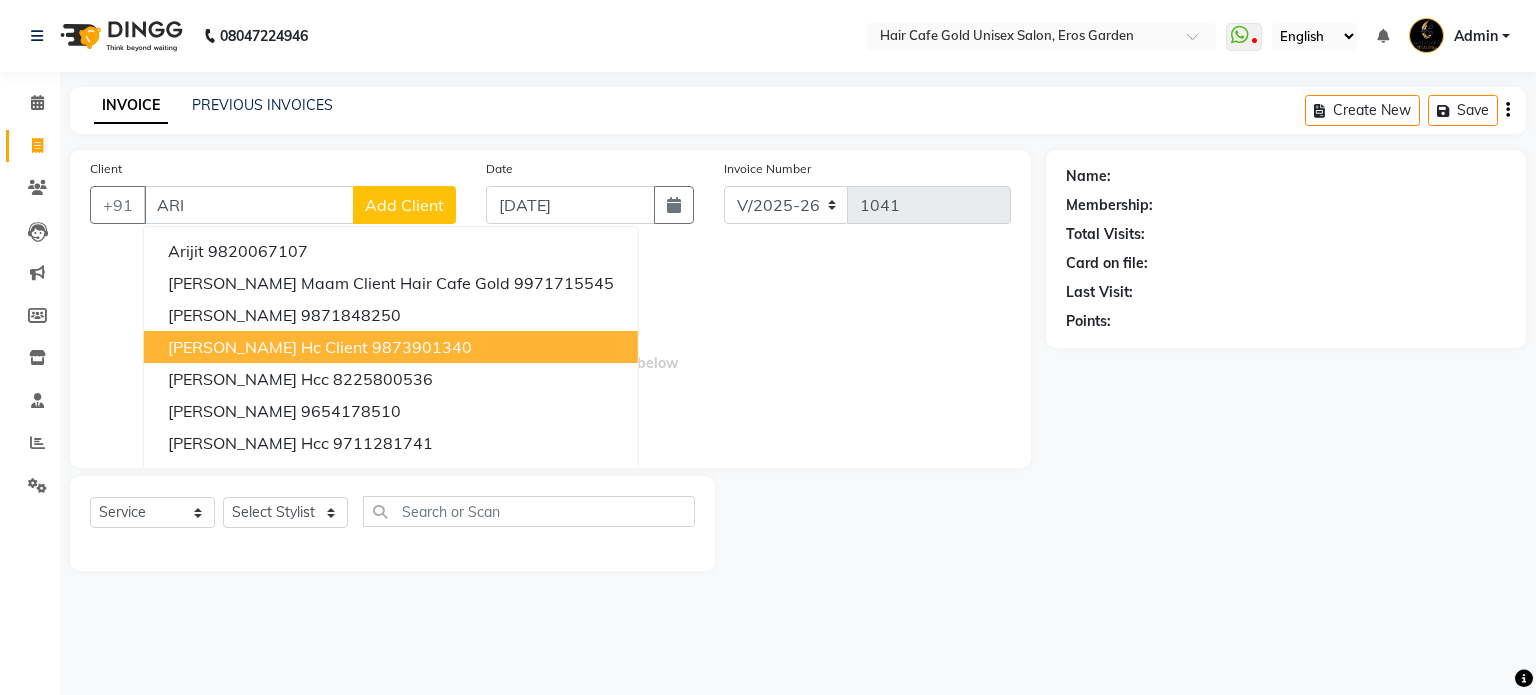 click on "[PERSON_NAME] Hc Client" at bounding box center [268, 347] 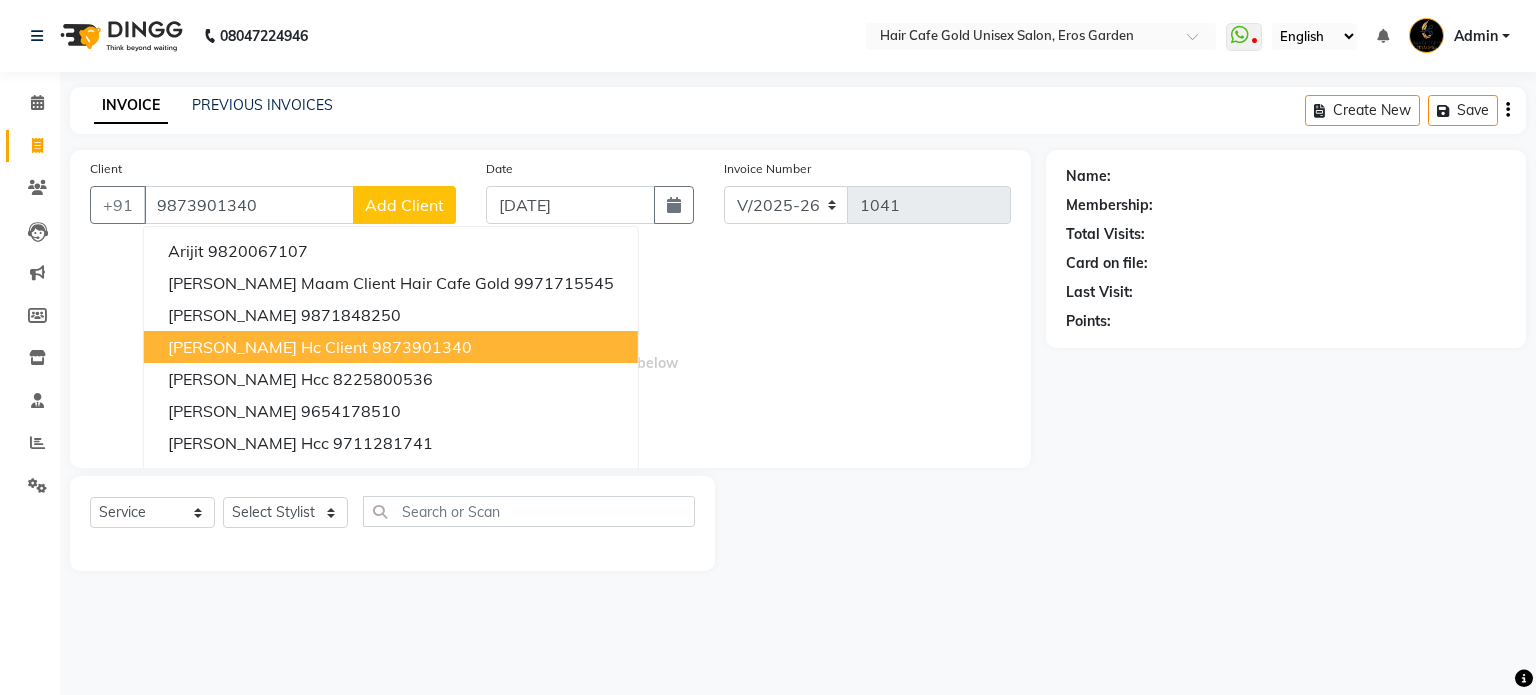 type on "9873901340" 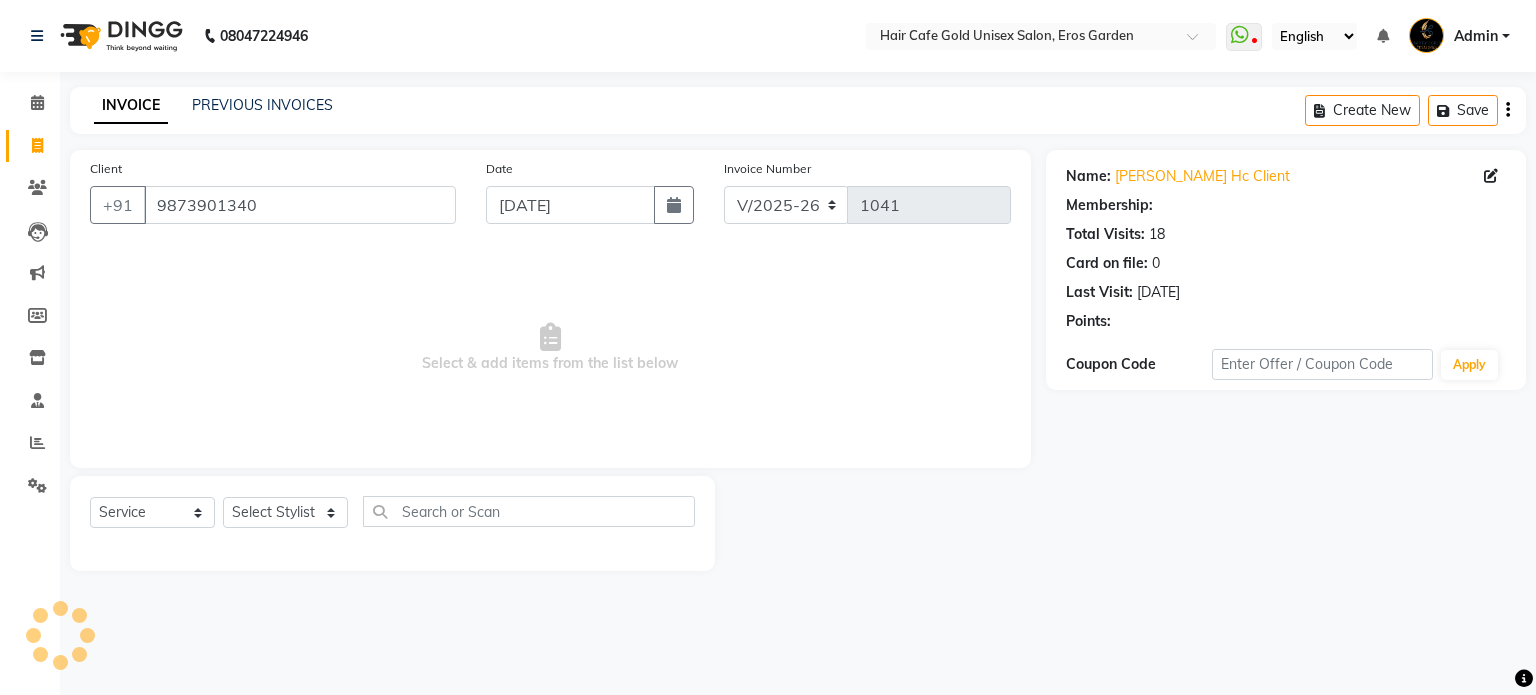 select on "1: Object" 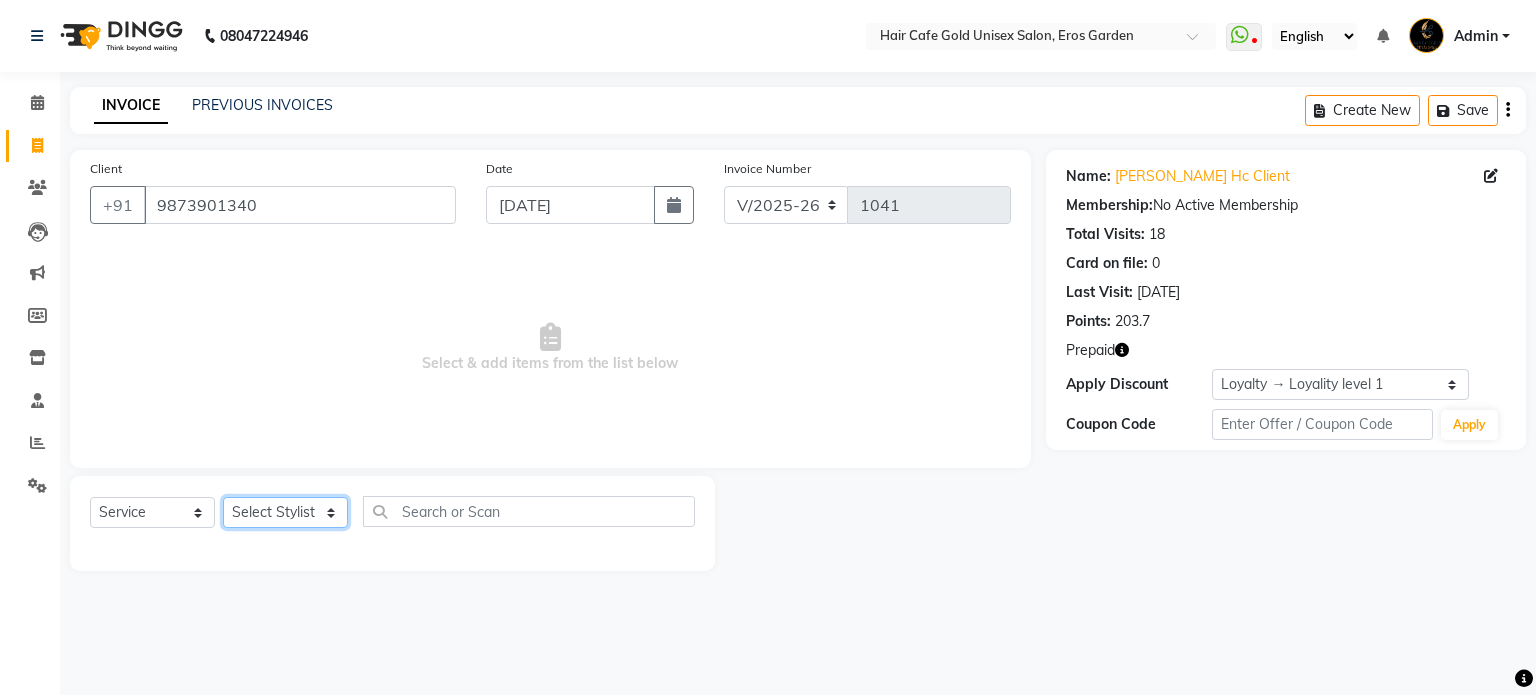 click on "Select Stylist [PERSON_NAME] [PERSON_NAME] [PERSON_NAME] SHYAM [PERSON_NAME] [PERSON_NAME]" 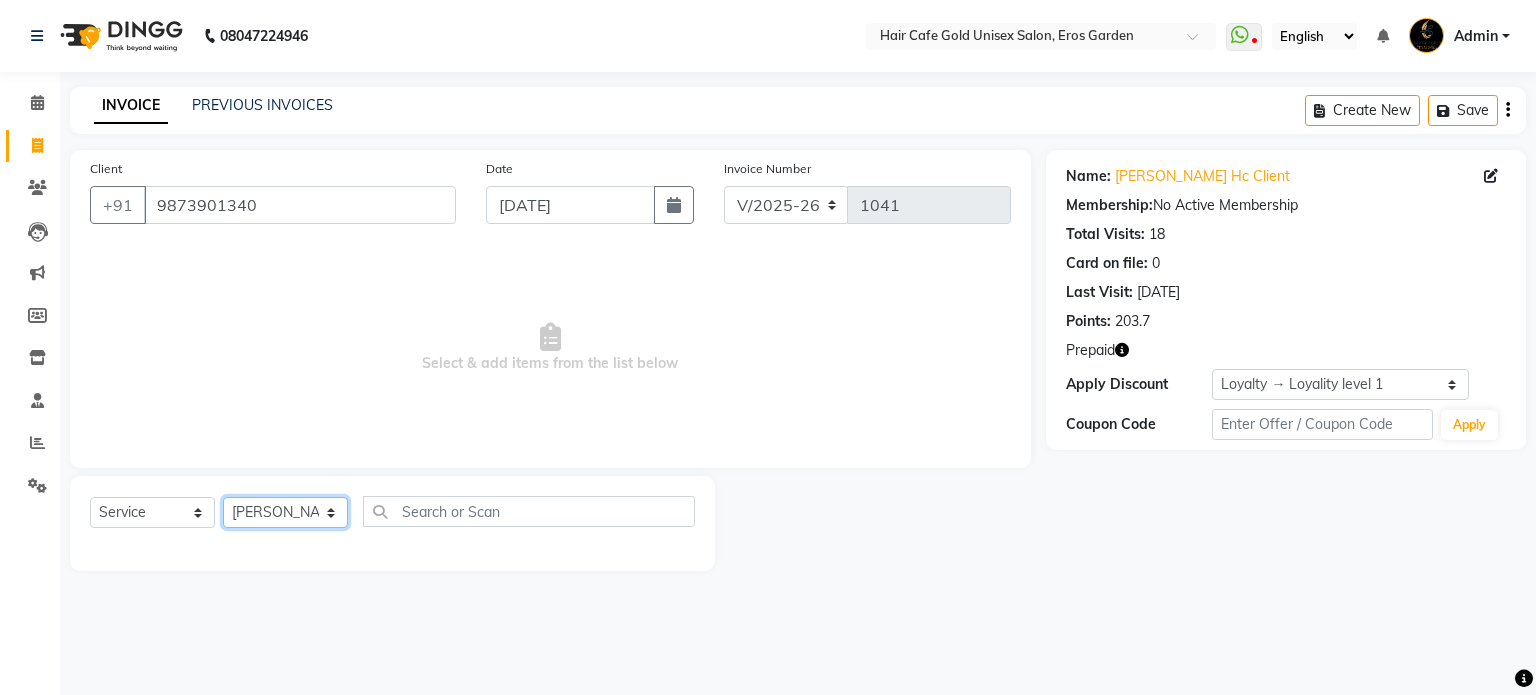 click on "Select Stylist [PERSON_NAME] [PERSON_NAME] [PERSON_NAME] SHYAM [PERSON_NAME] [PERSON_NAME]" 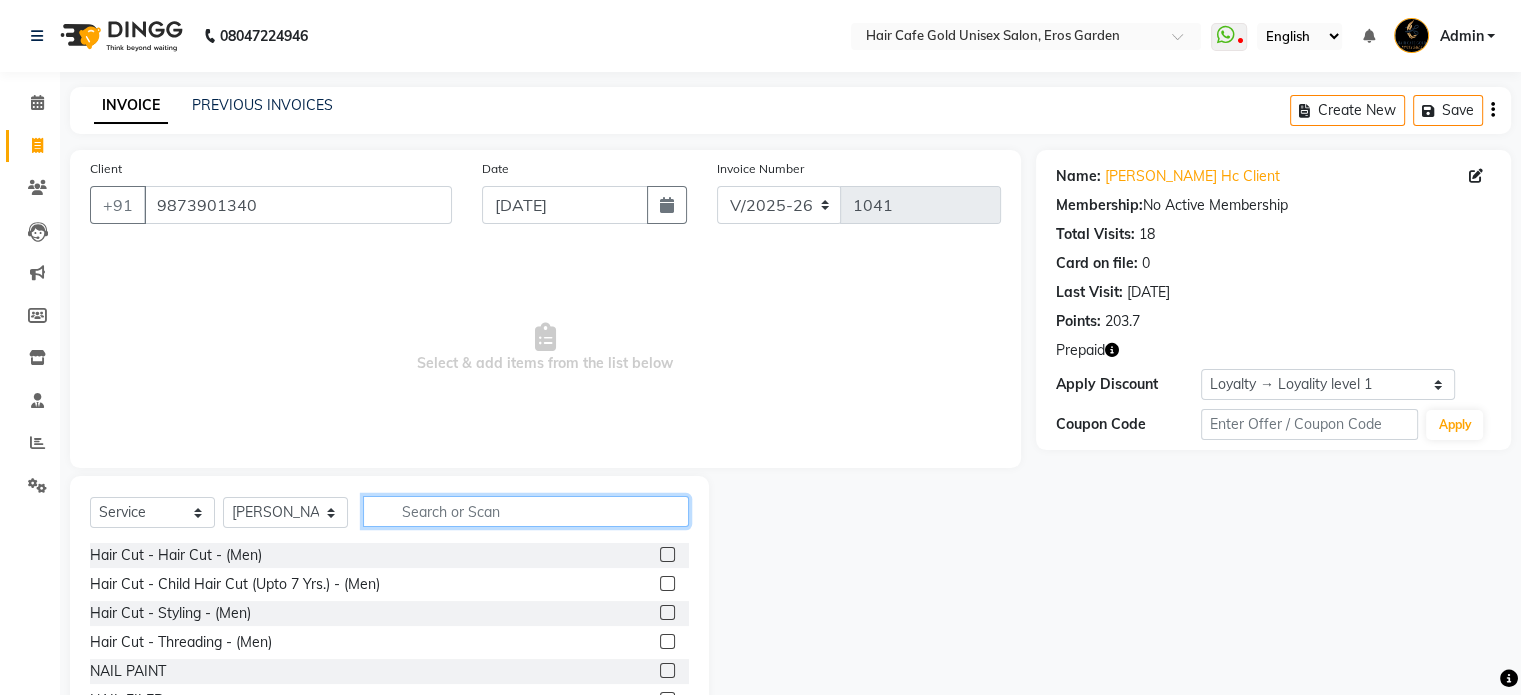 click 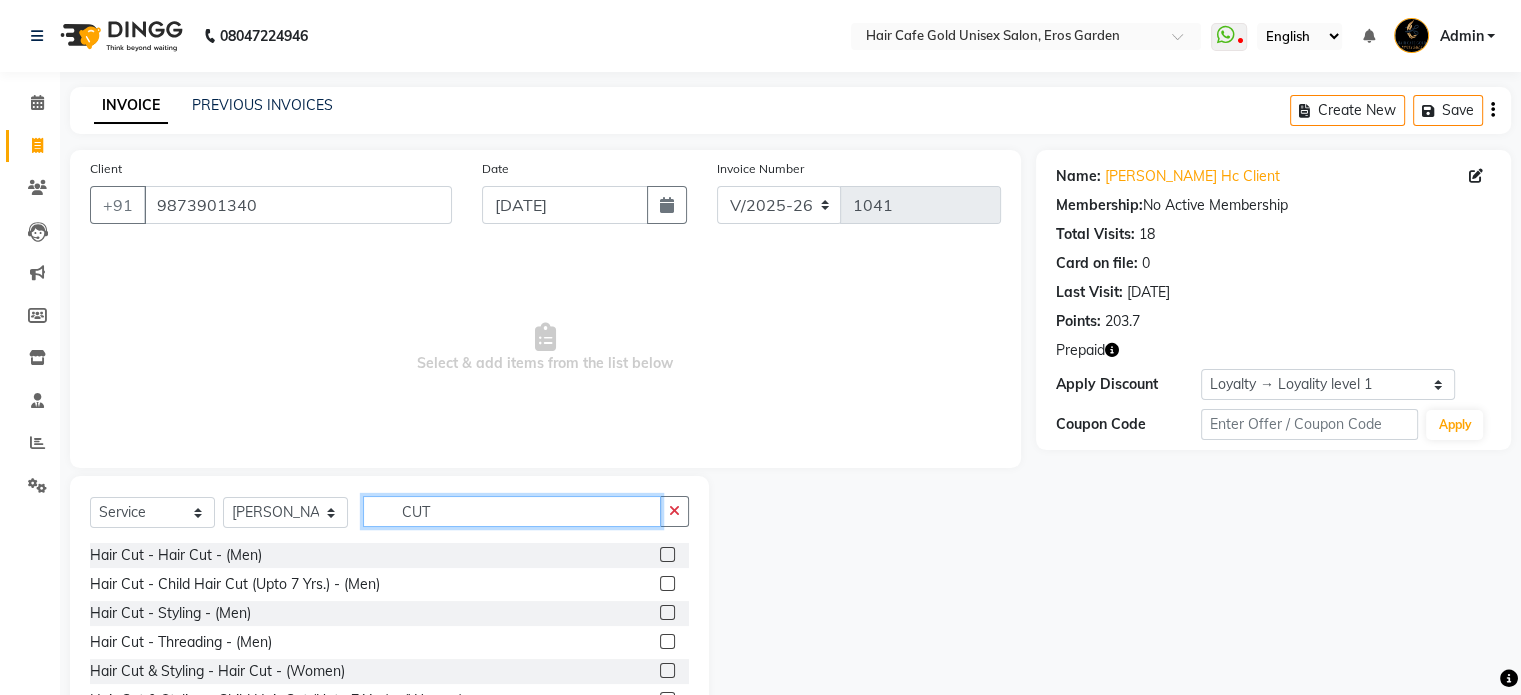 type on "CUT" 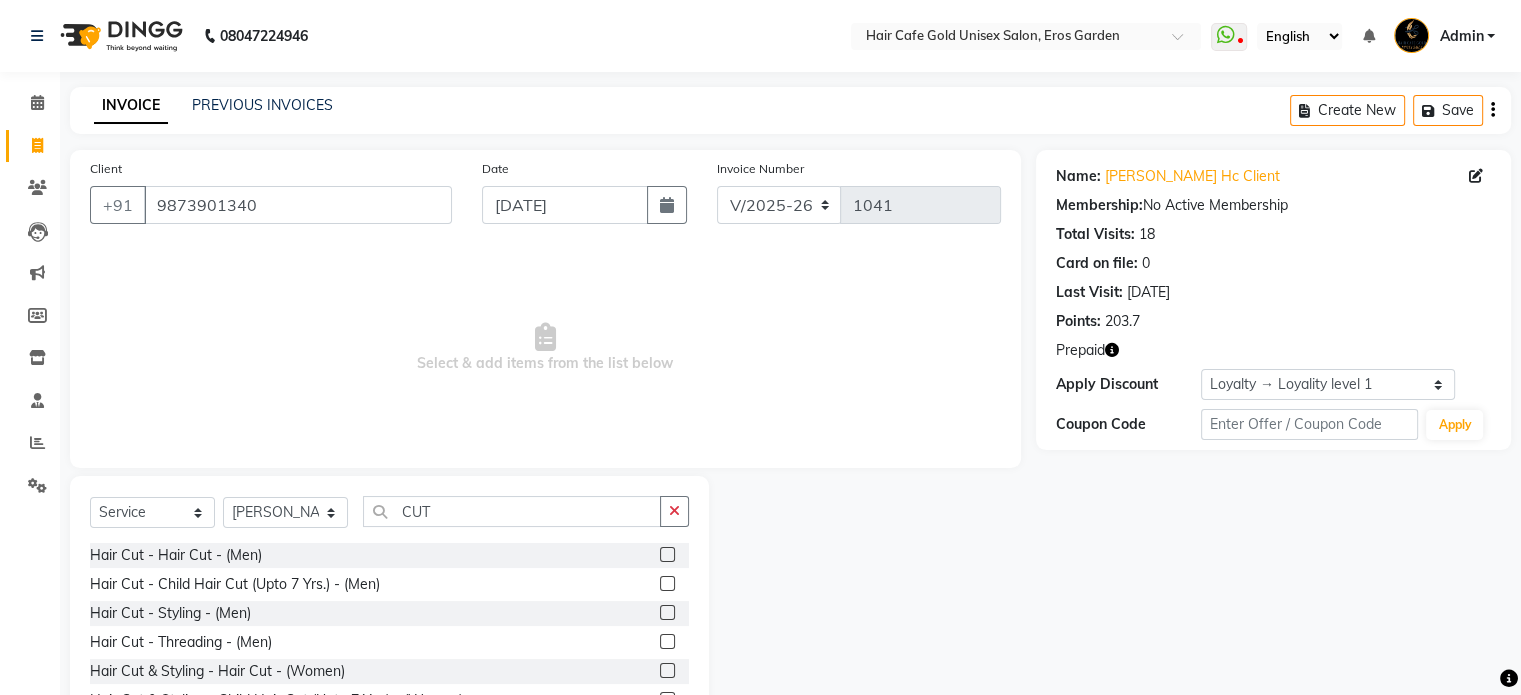 click 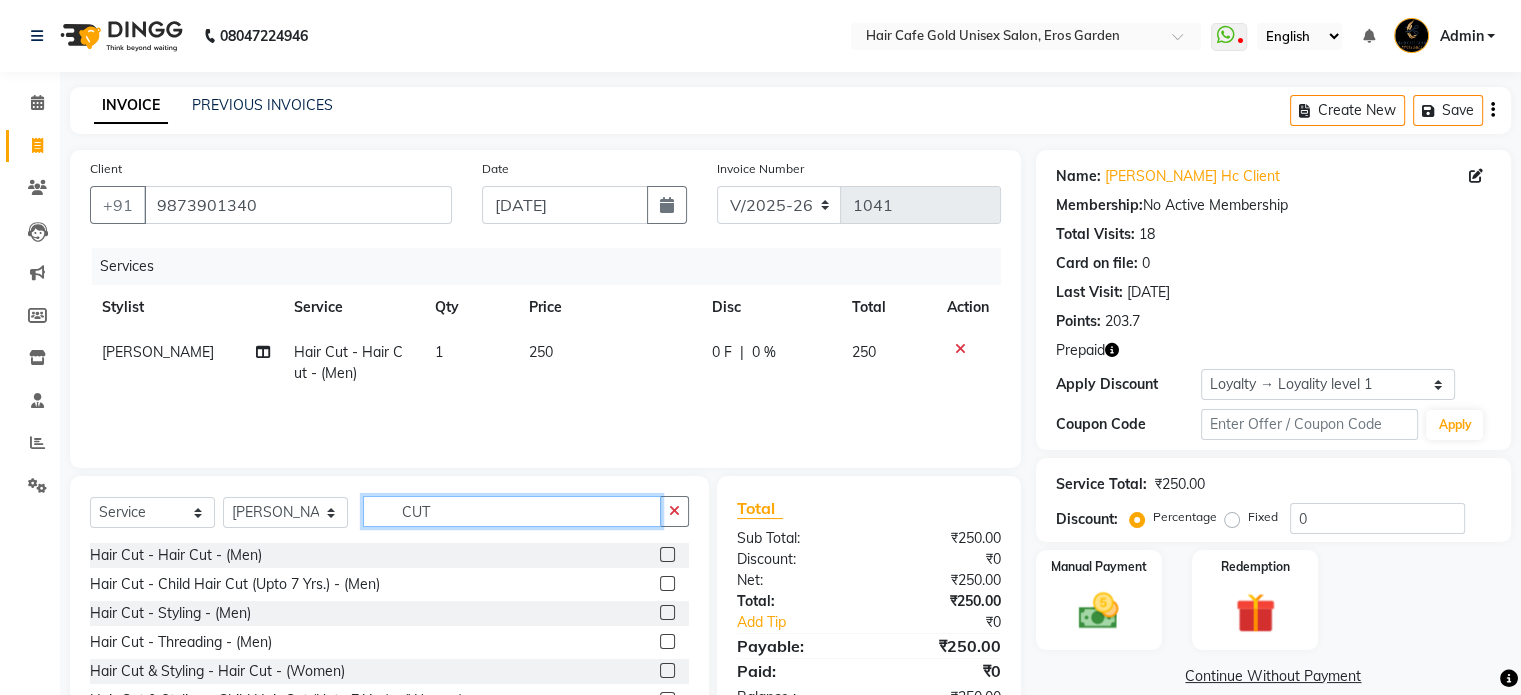 checkbox on "false" 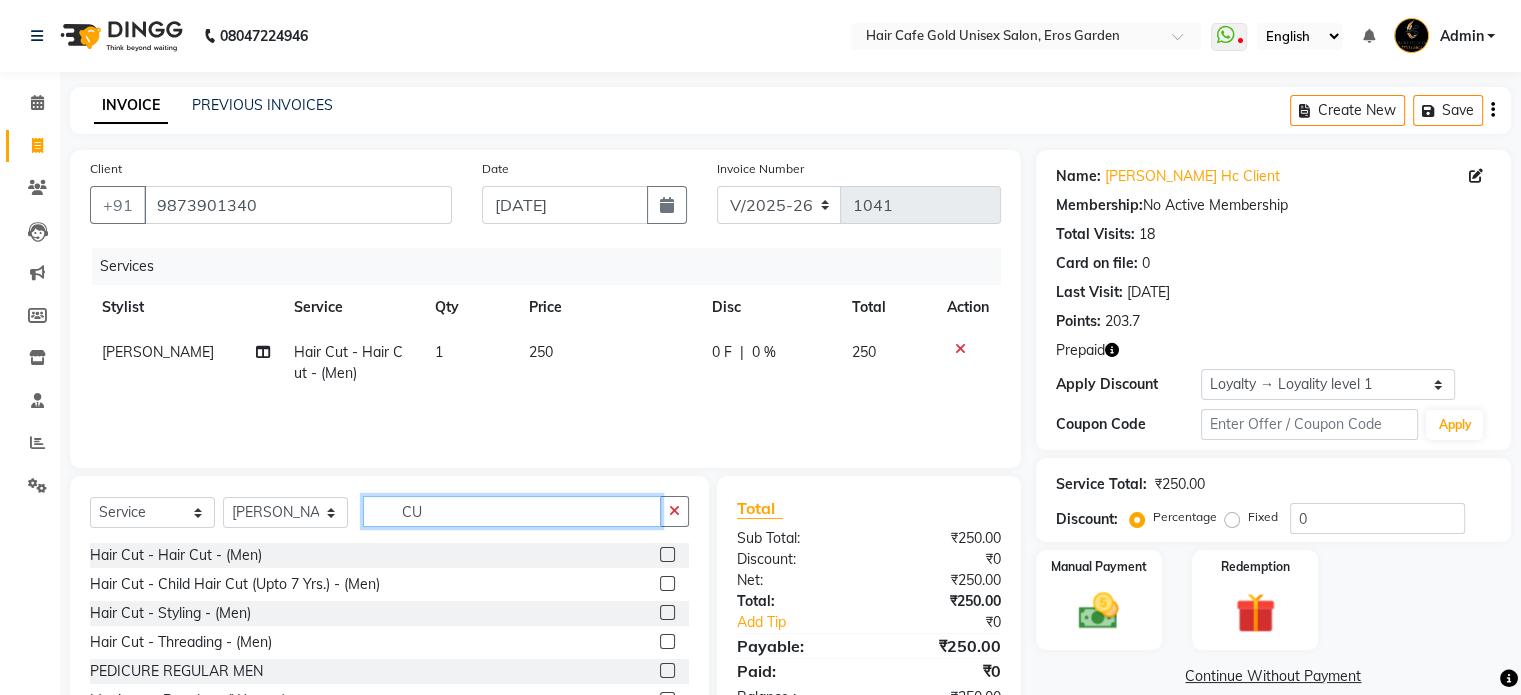 type on "C" 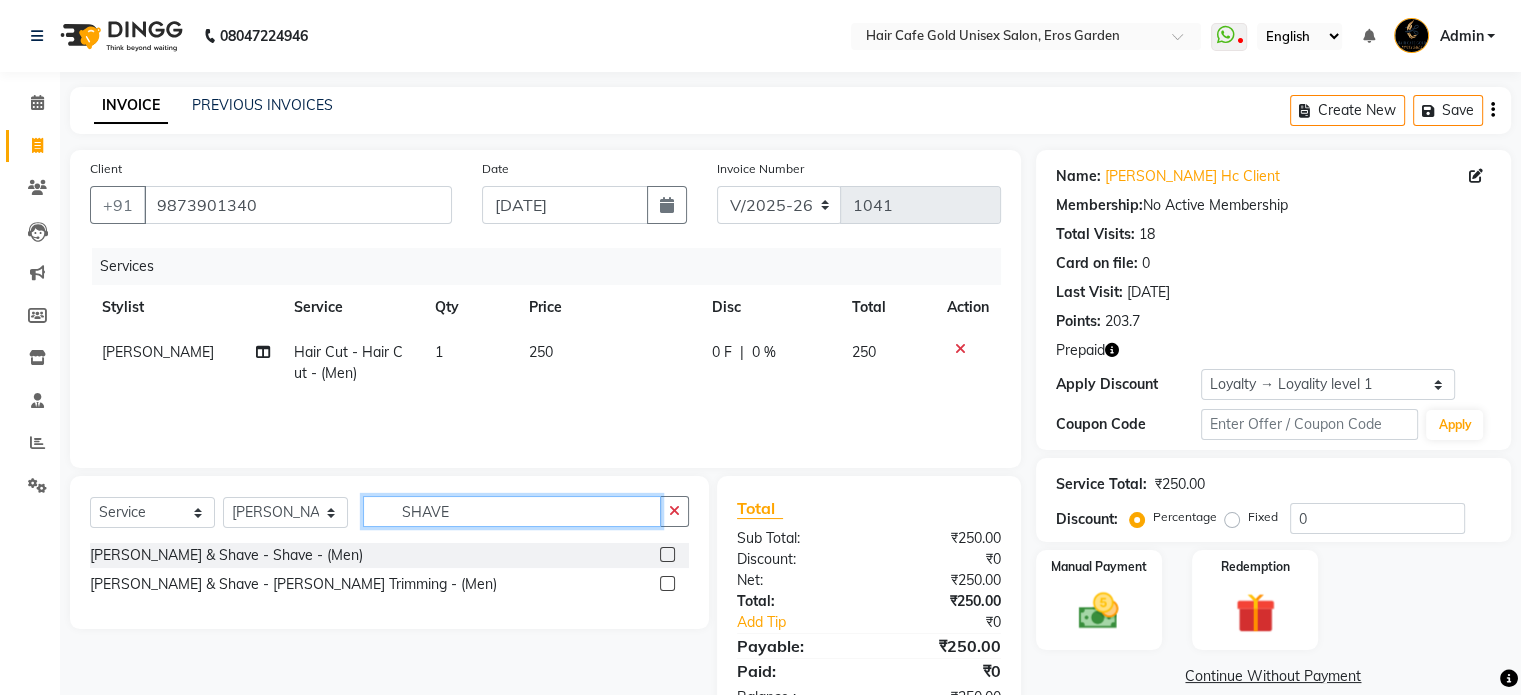 type on "SHAVE" 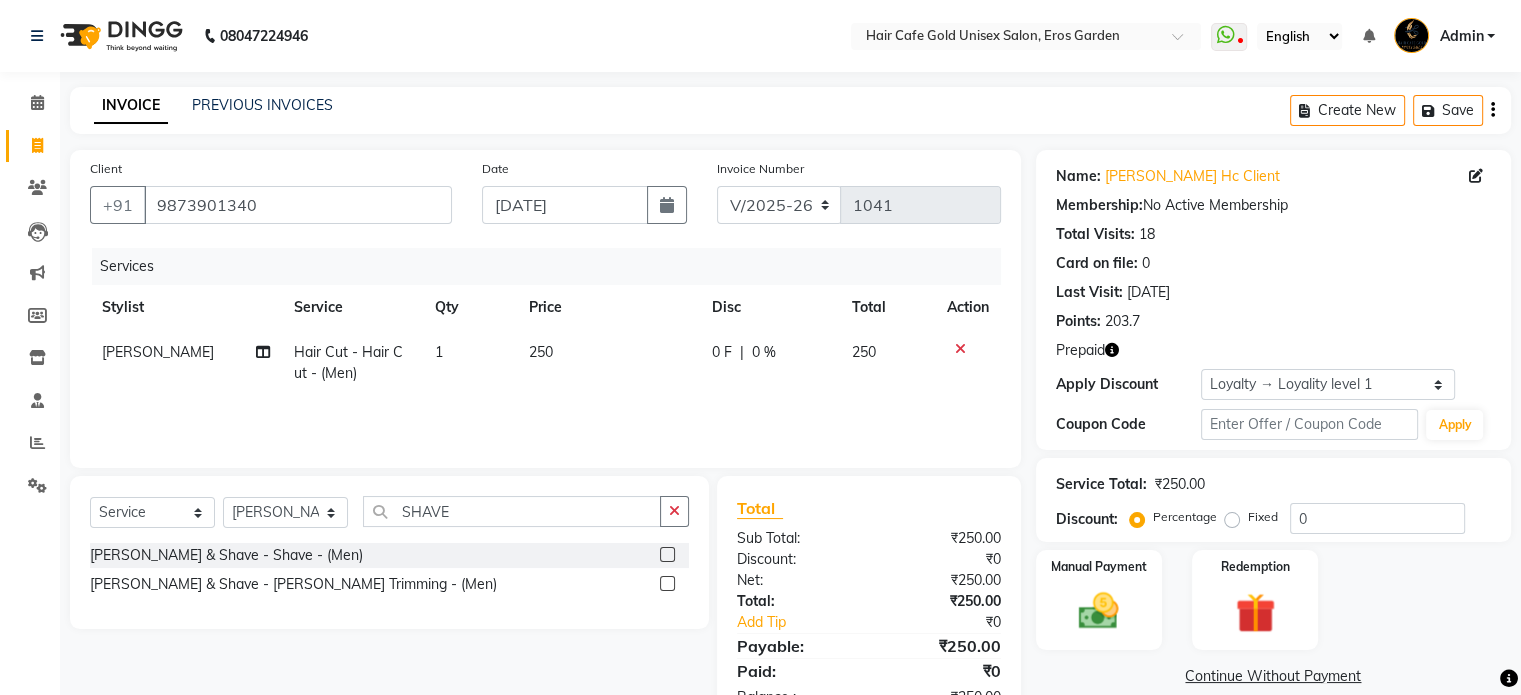 click 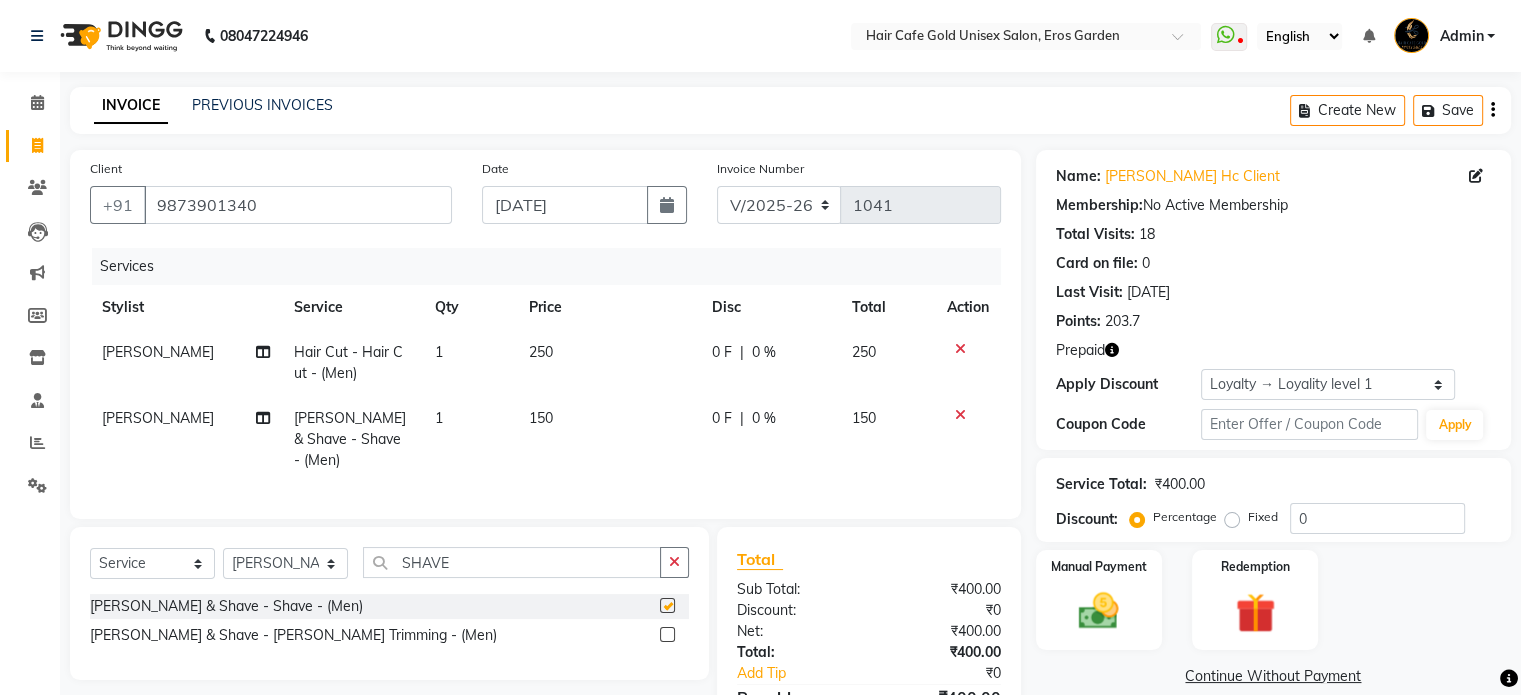 checkbox on "false" 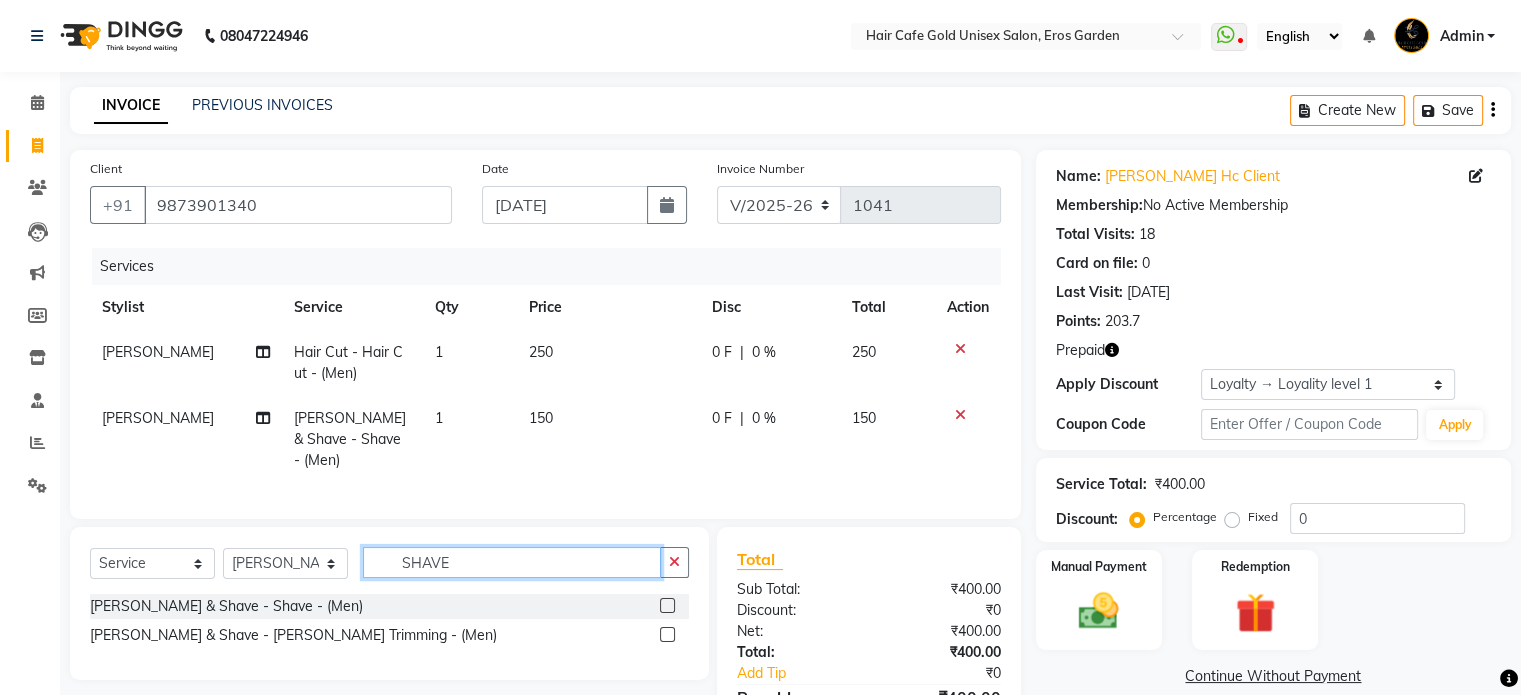 click on "SHAVE" 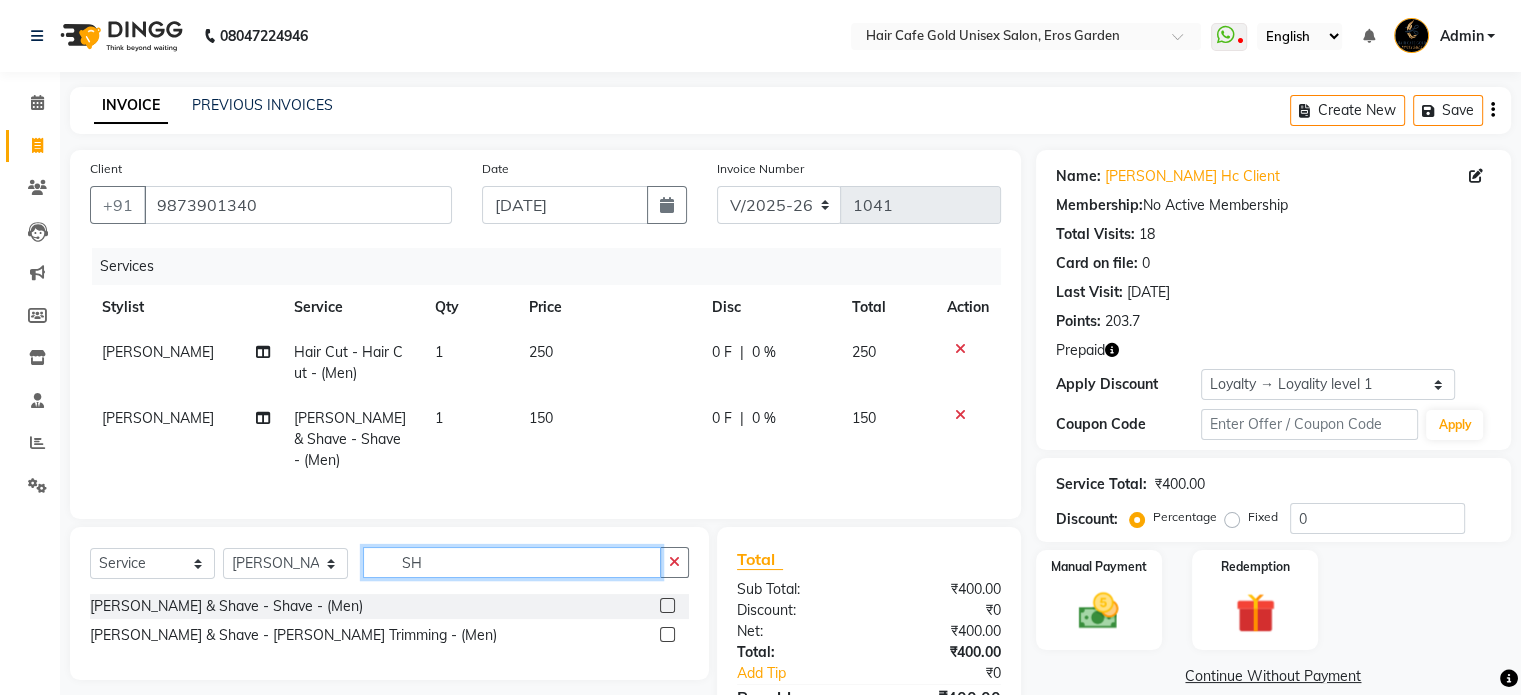 type on "S" 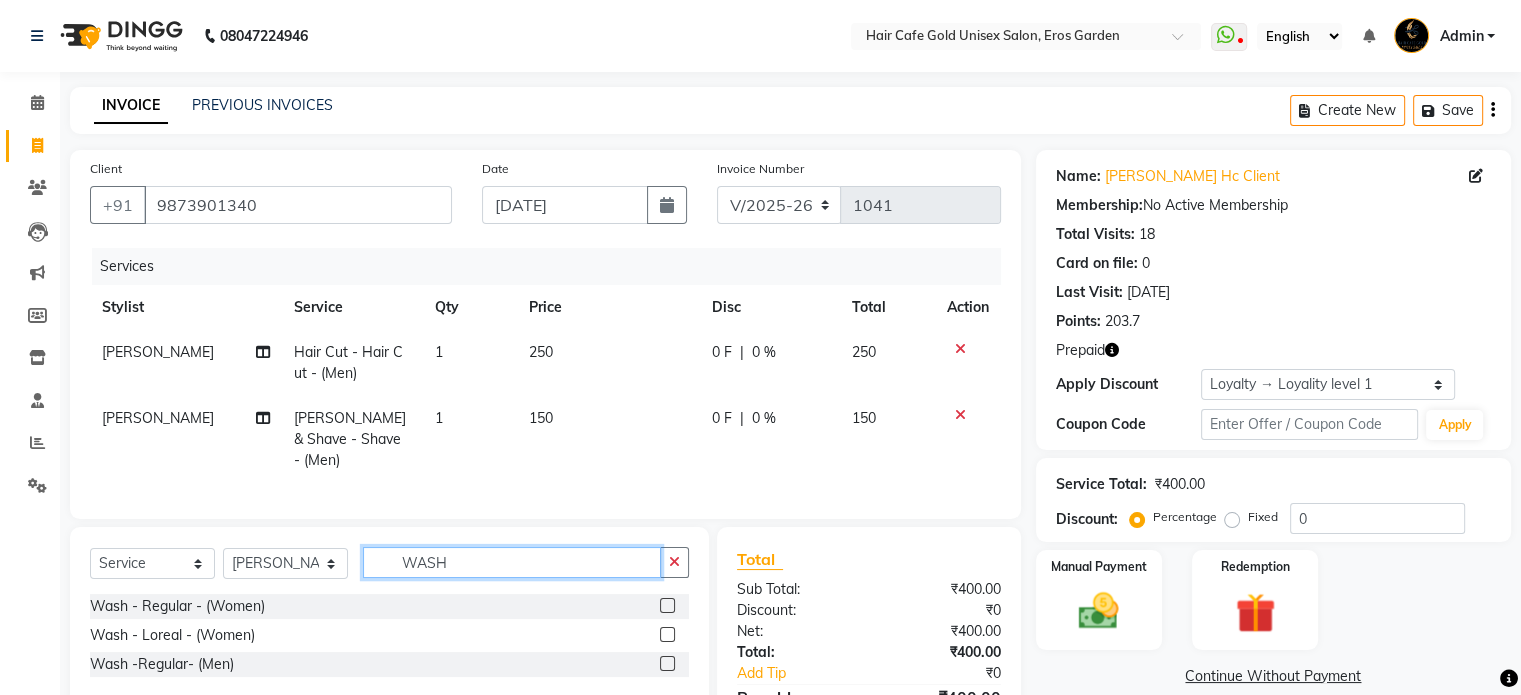 type on "WASH" 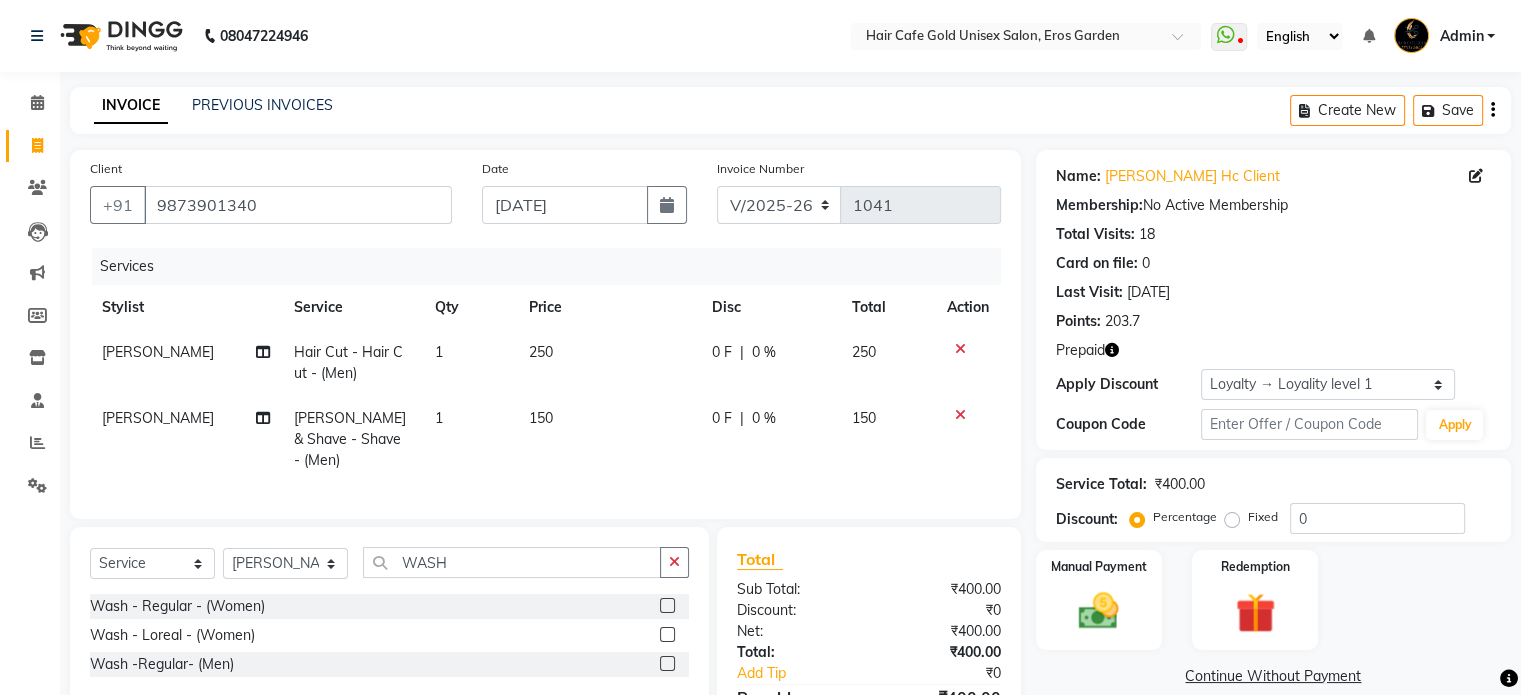 click 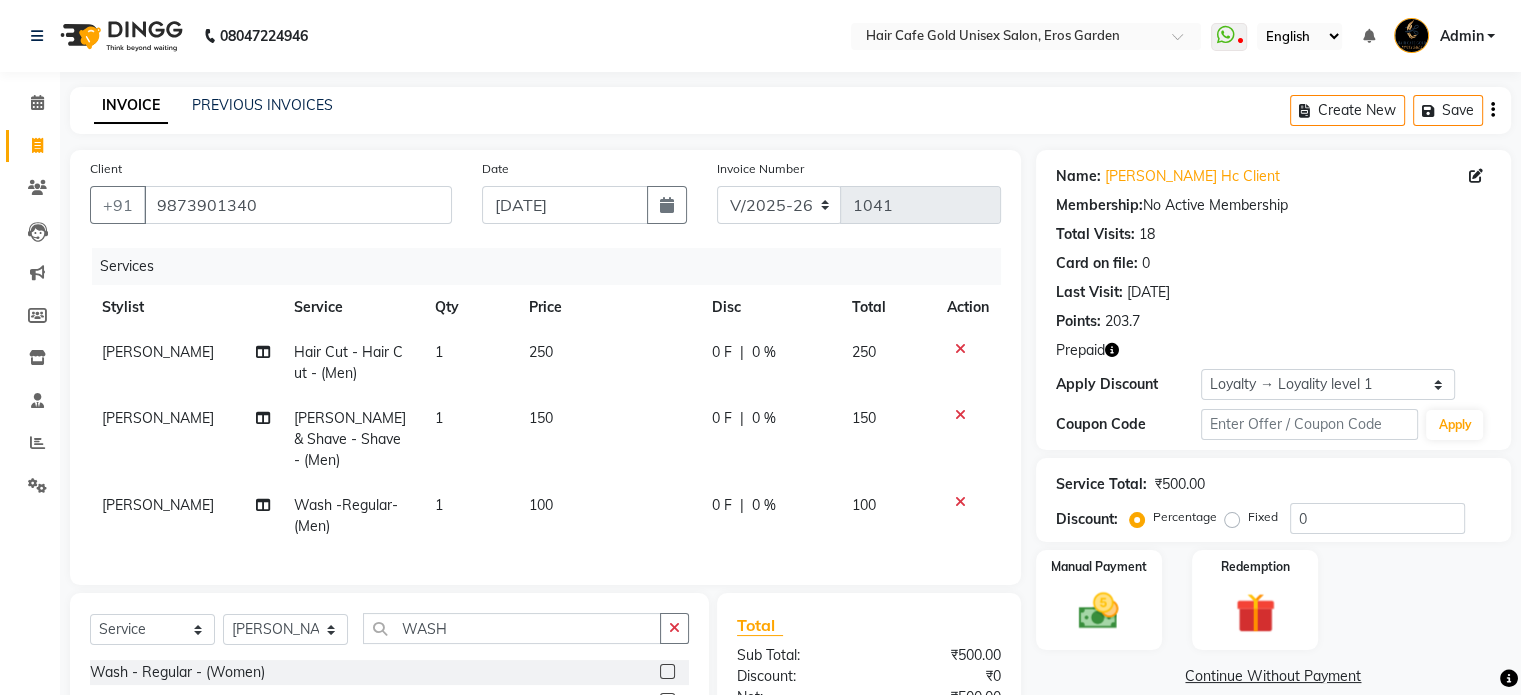 checkbox on "false" 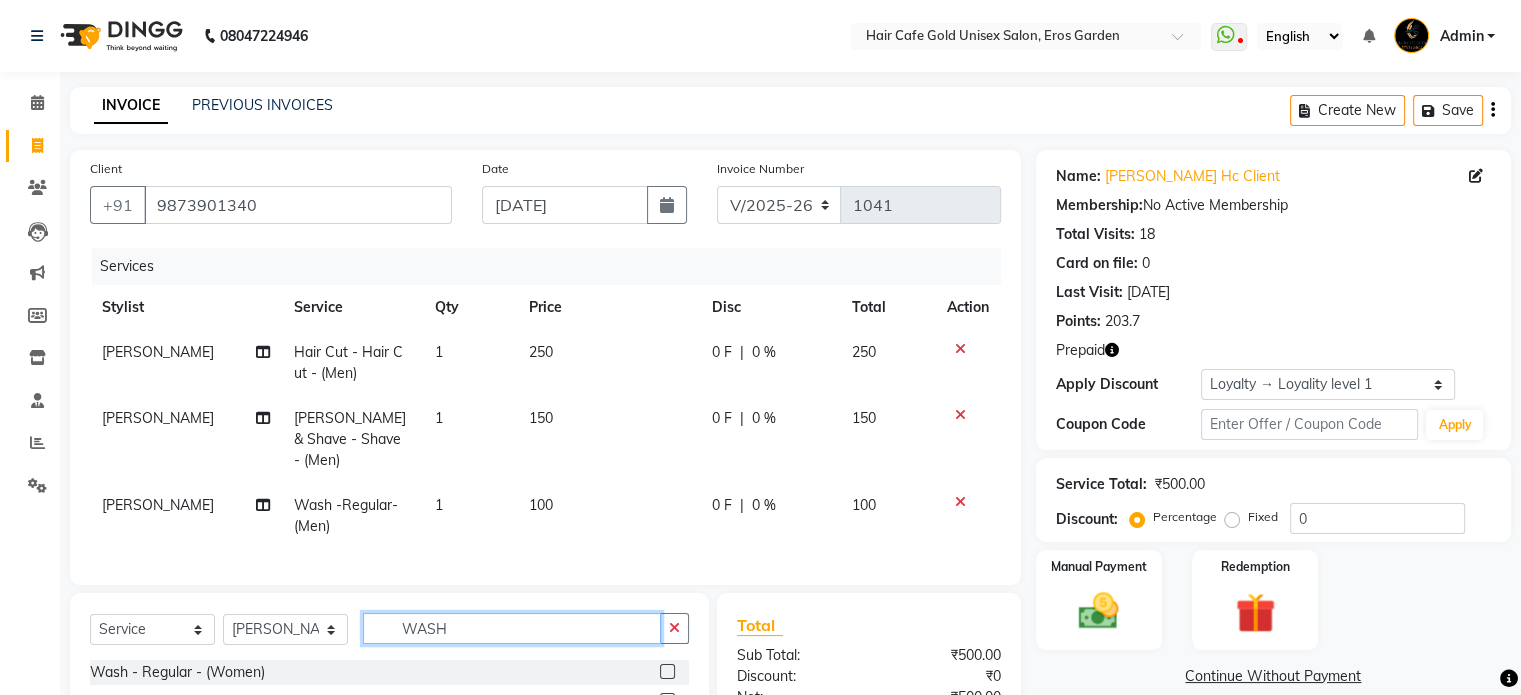 click on "WASH" 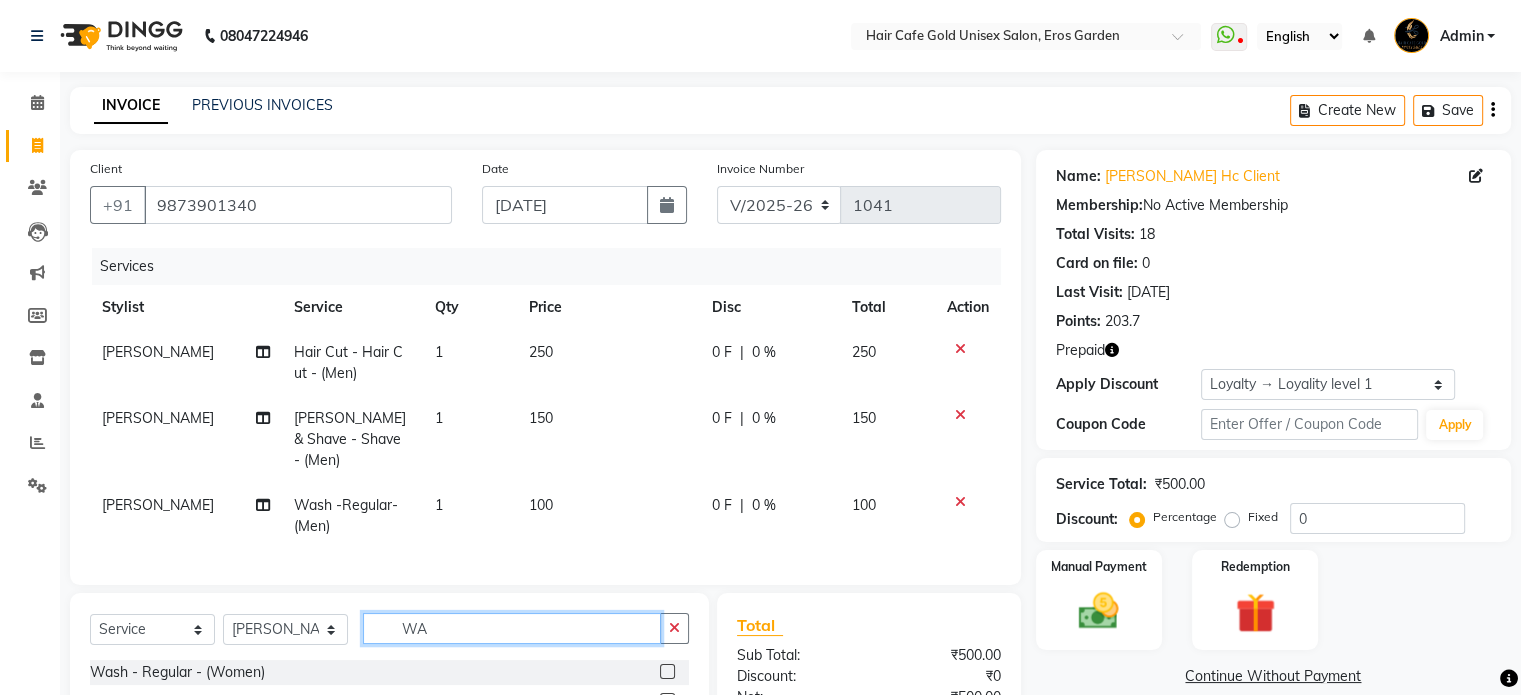 type on "W" 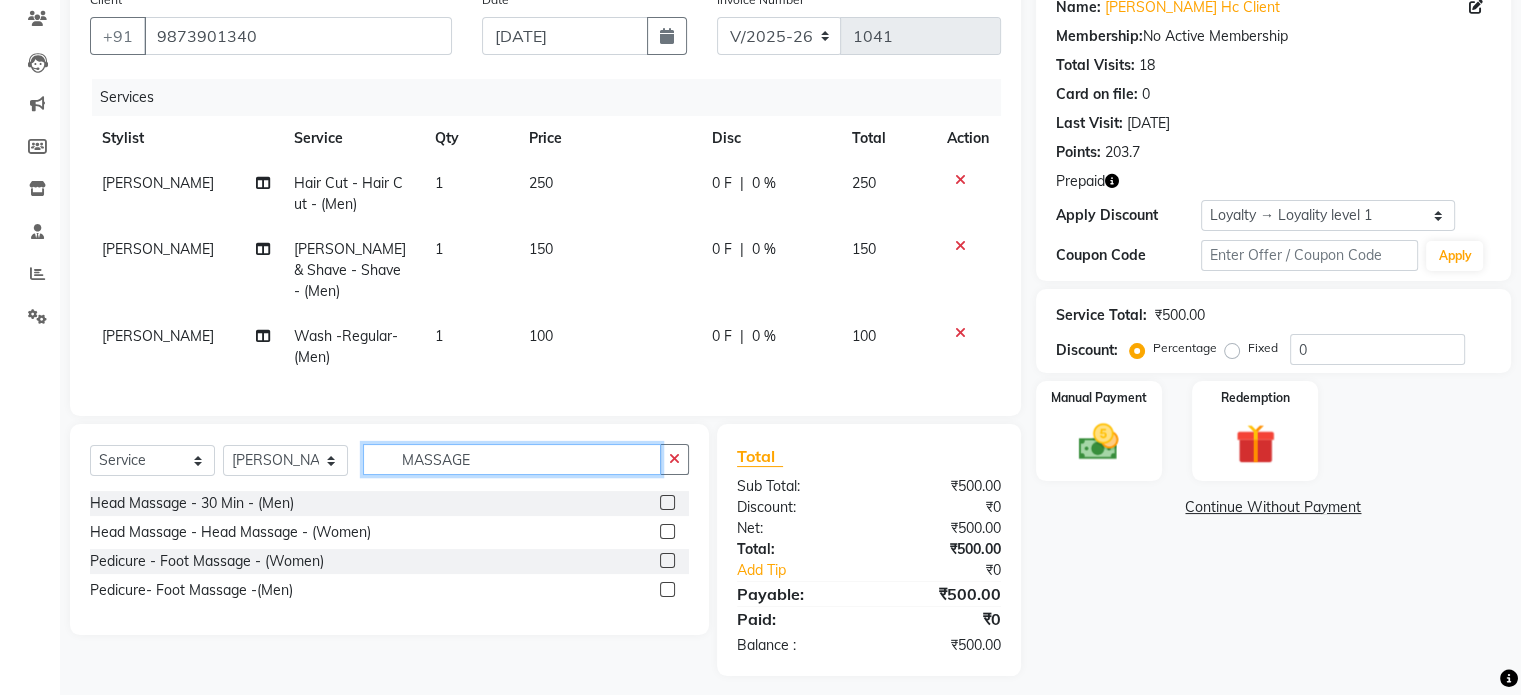 scroll, scrollTop: 174, scrollLeft: 0, axis: vertical 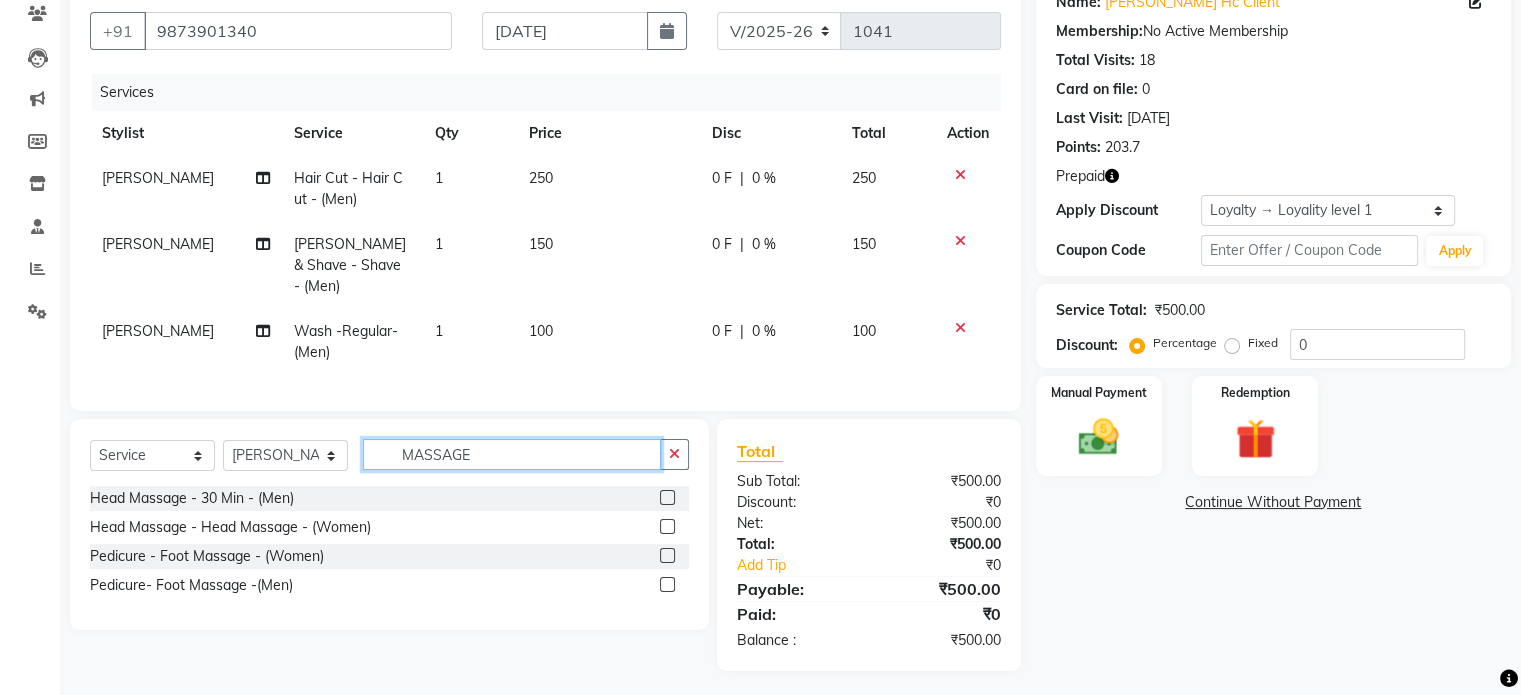 type on "MASSAGE" 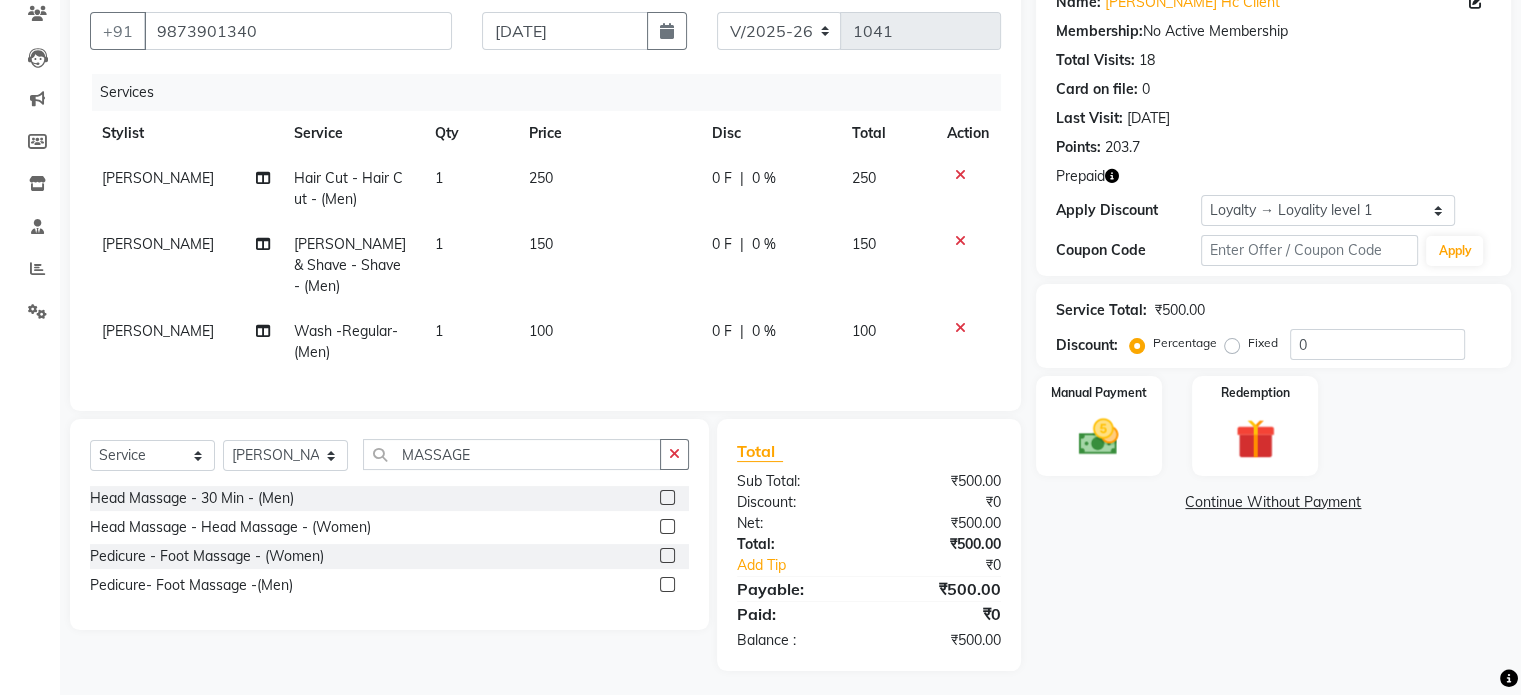 click 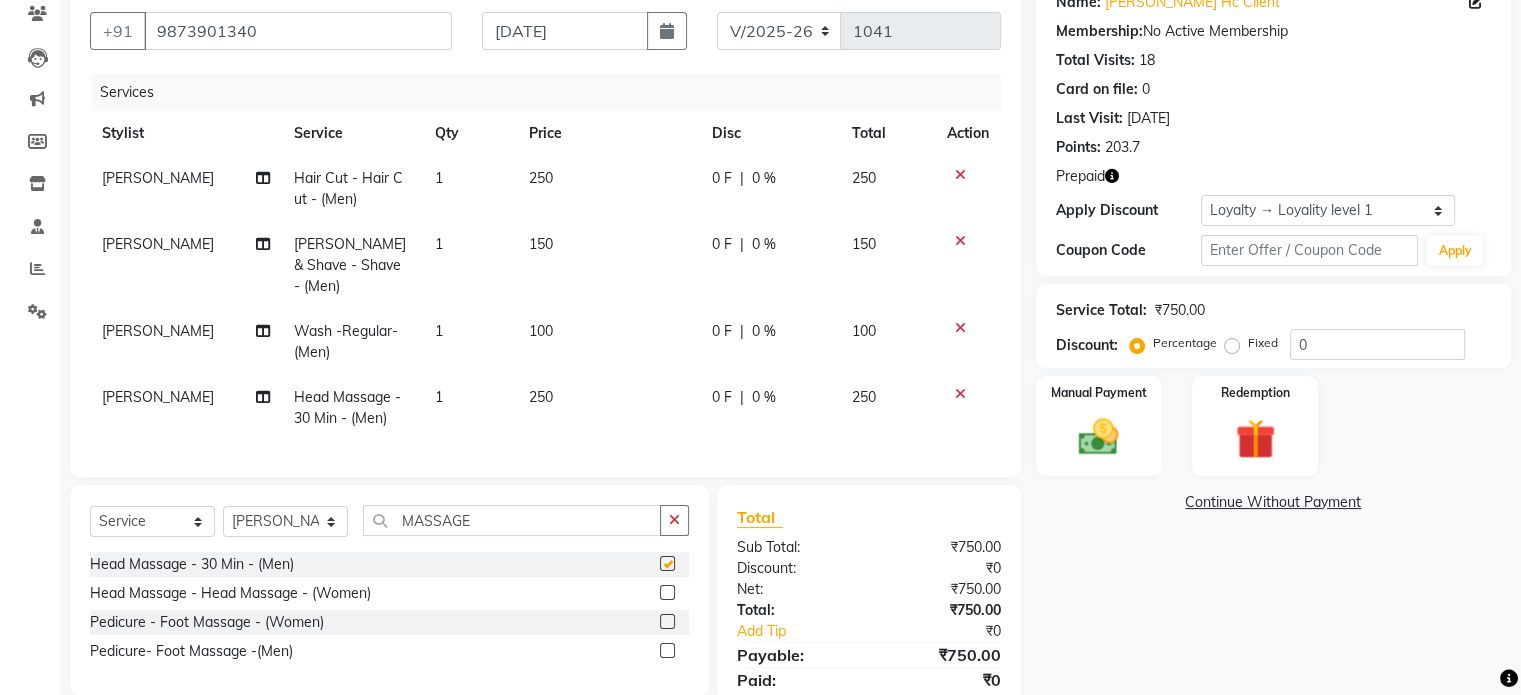 checkbox on "false" 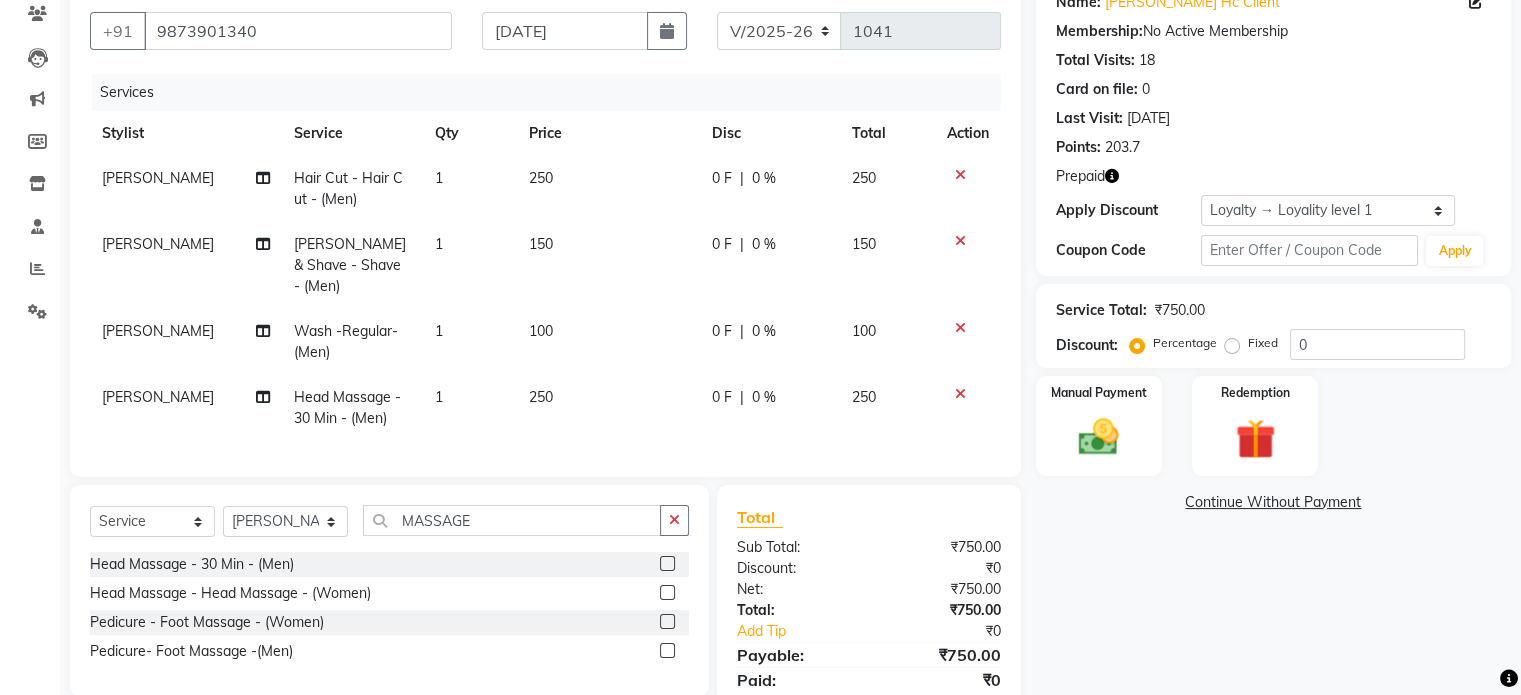 click on "[PERSON_NAME]" 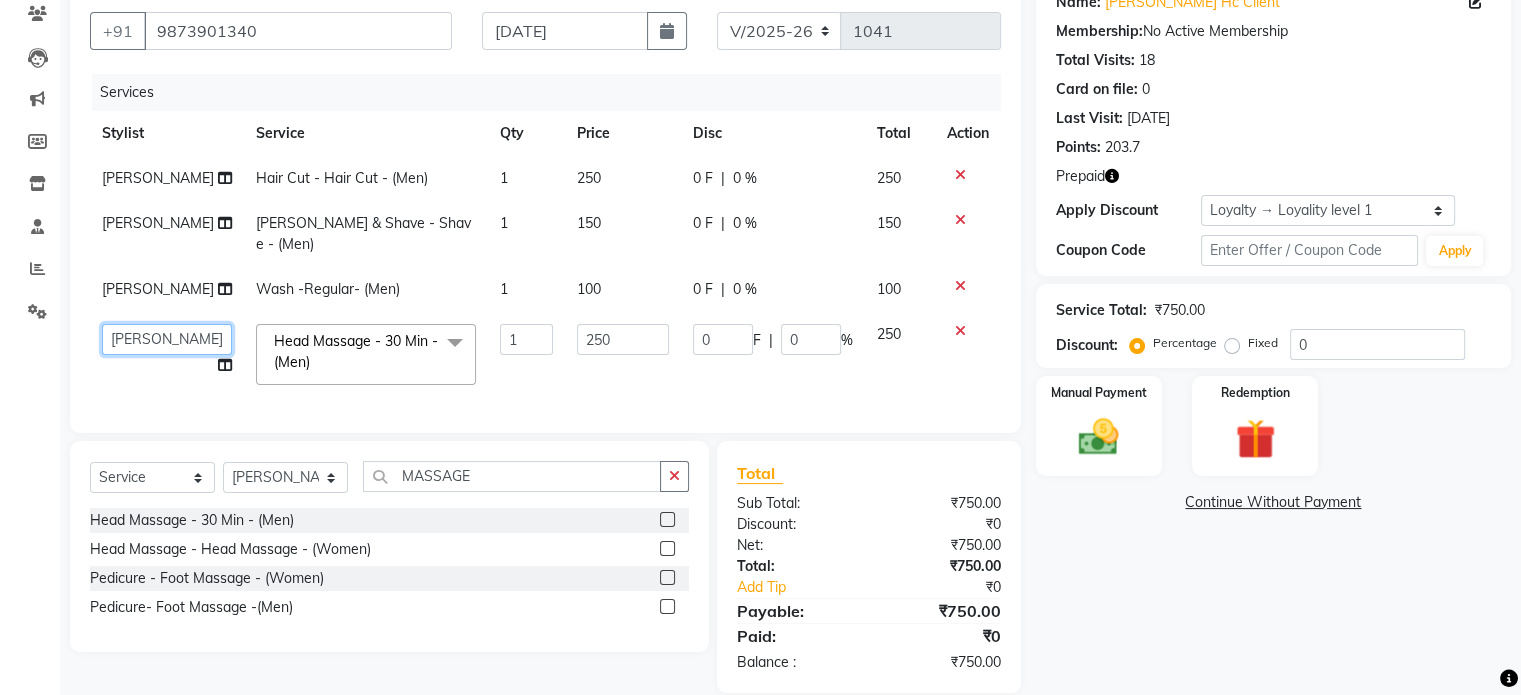click on "[PERSON_NAME]   ARCHANA   [PERSON_NAME]   [PERSON_NAME]   SHYAM   [PERSON_NAME]   [PERSON_NAME]" 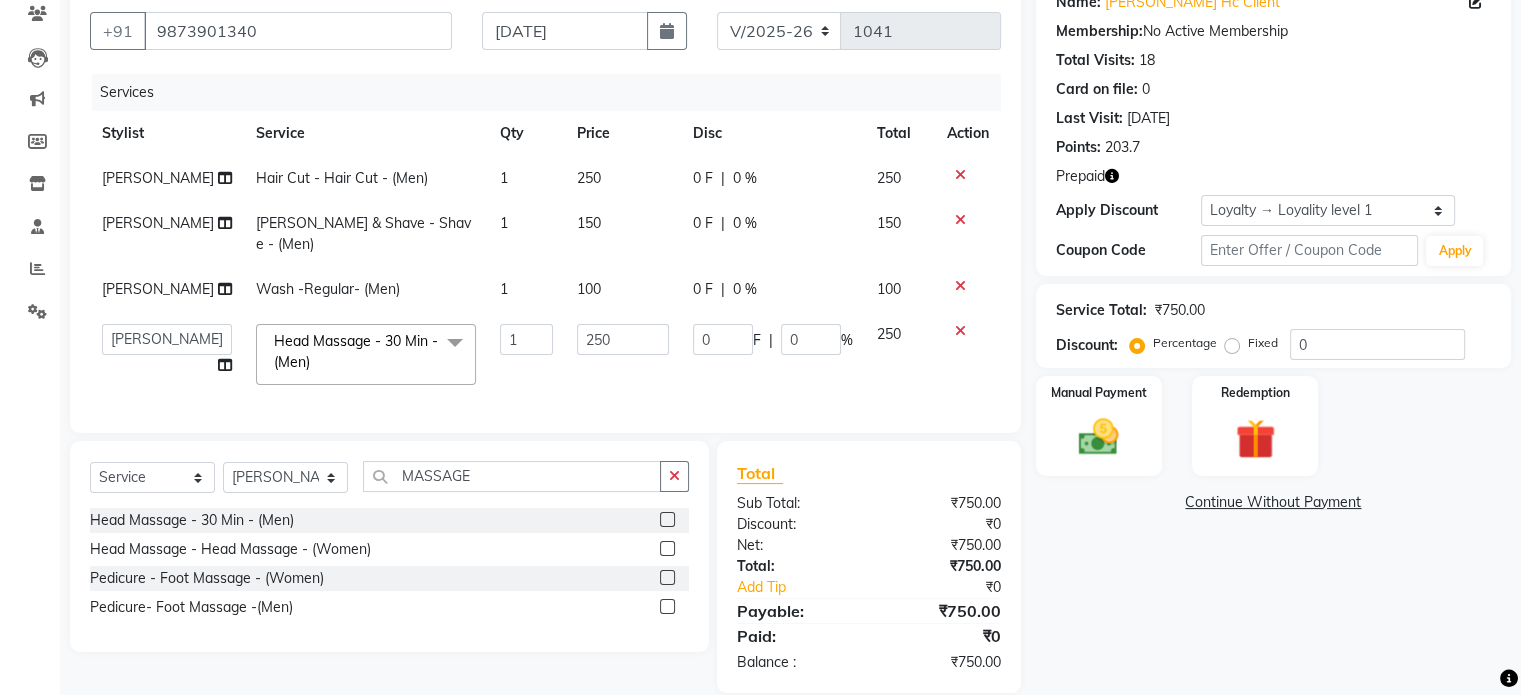 select on "65654" 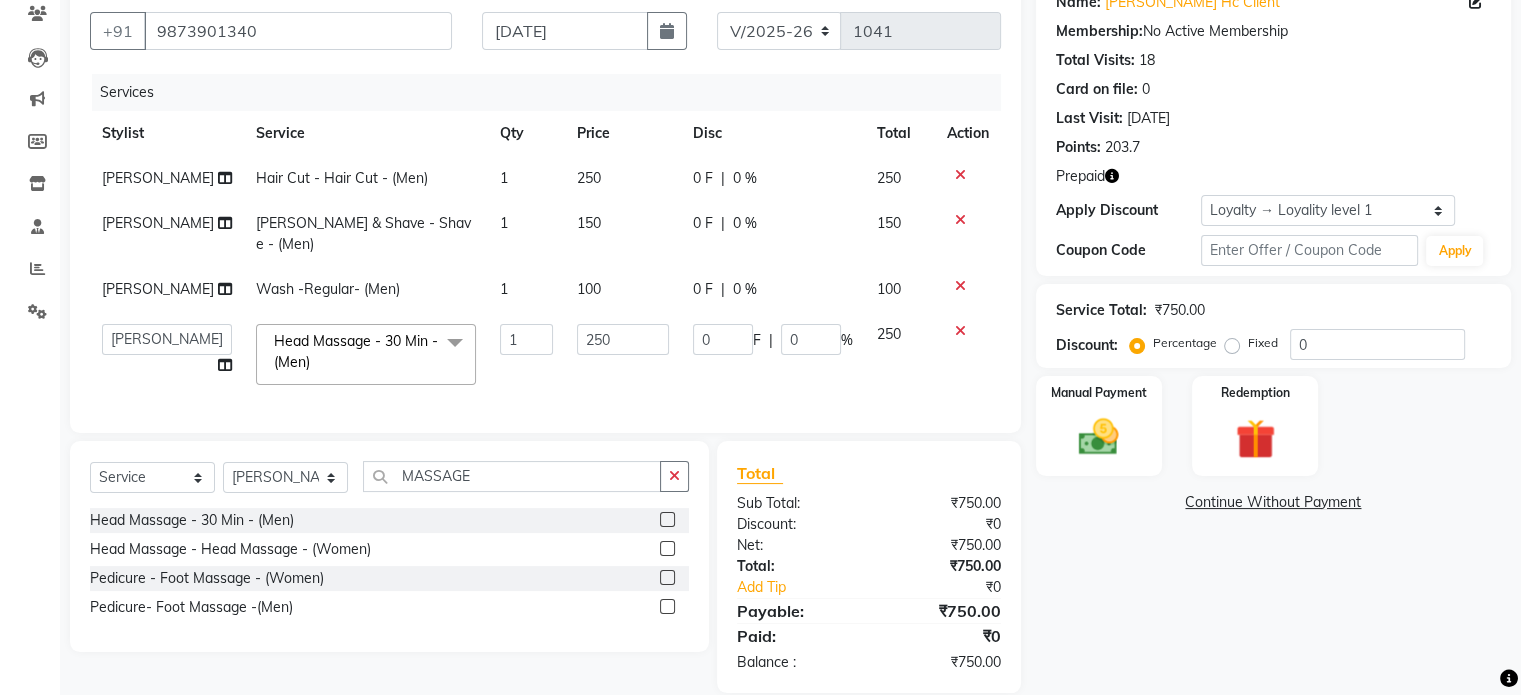 click on "[PERSON_NAME]" 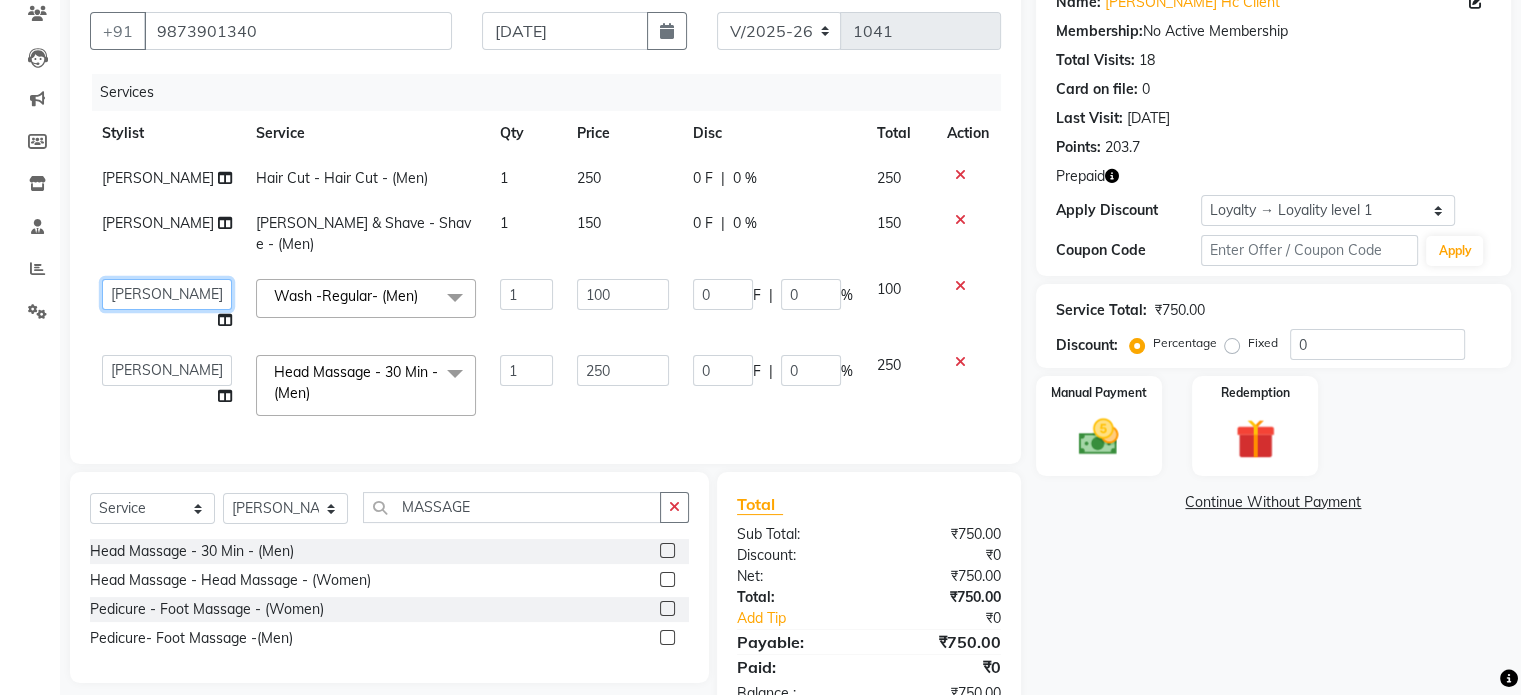 drag, startPoint x: 150, startPoint y: 265, endPoint x: 159, endPoint y: 284, distance: 21.023796 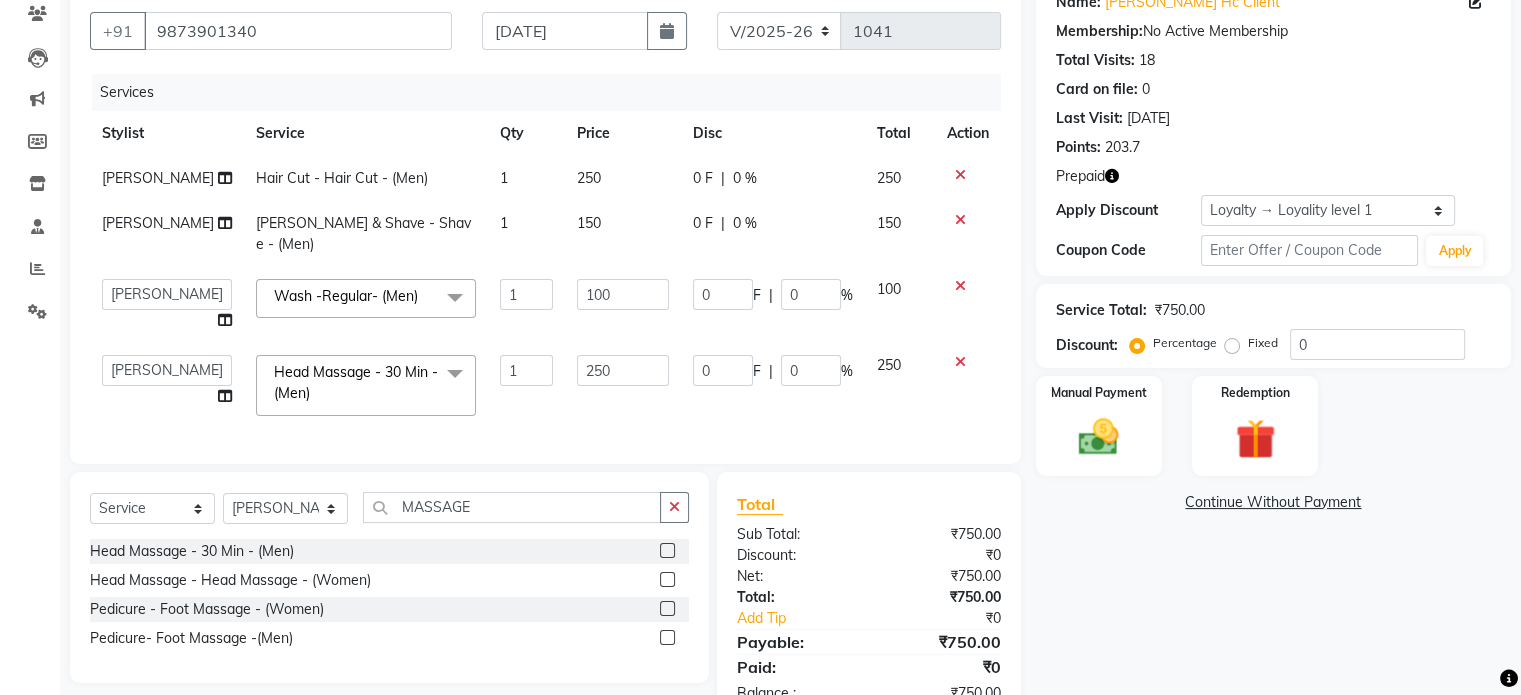 select on "65654" 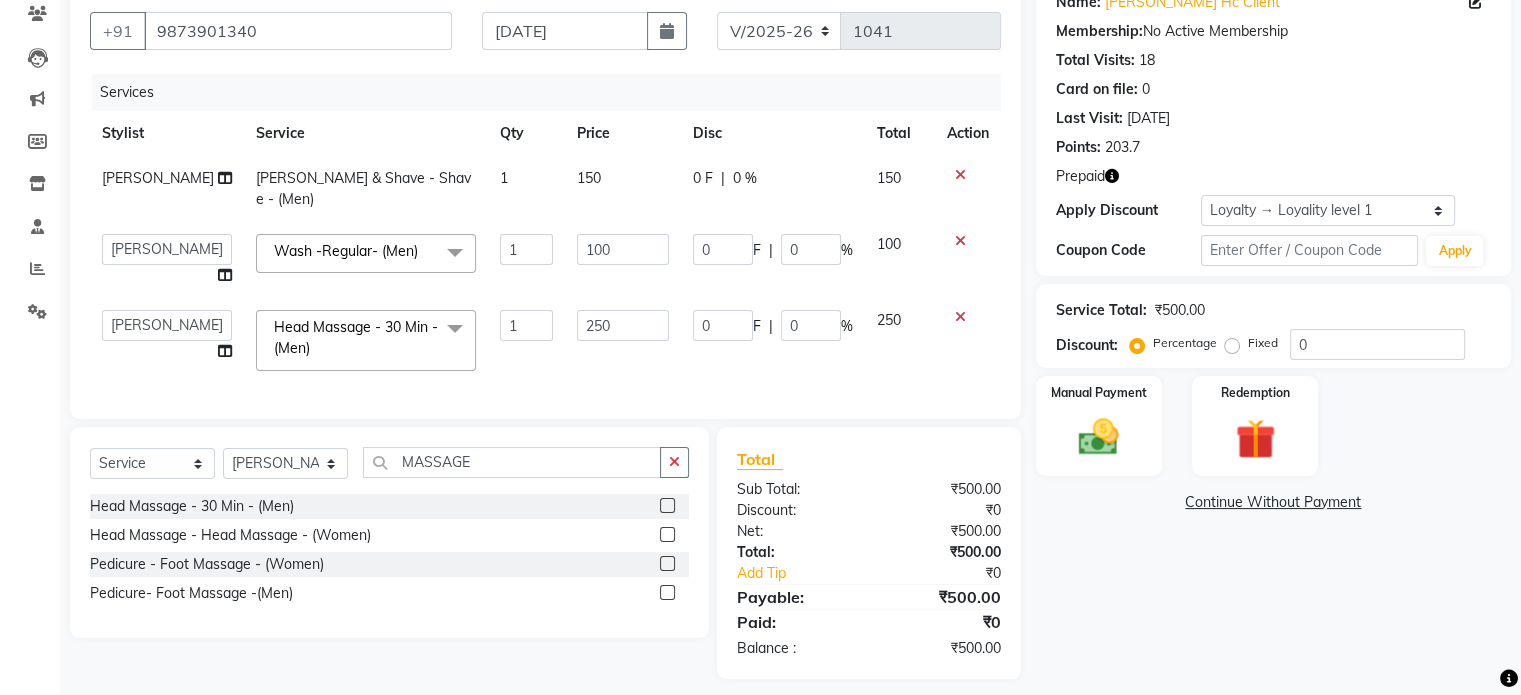 click 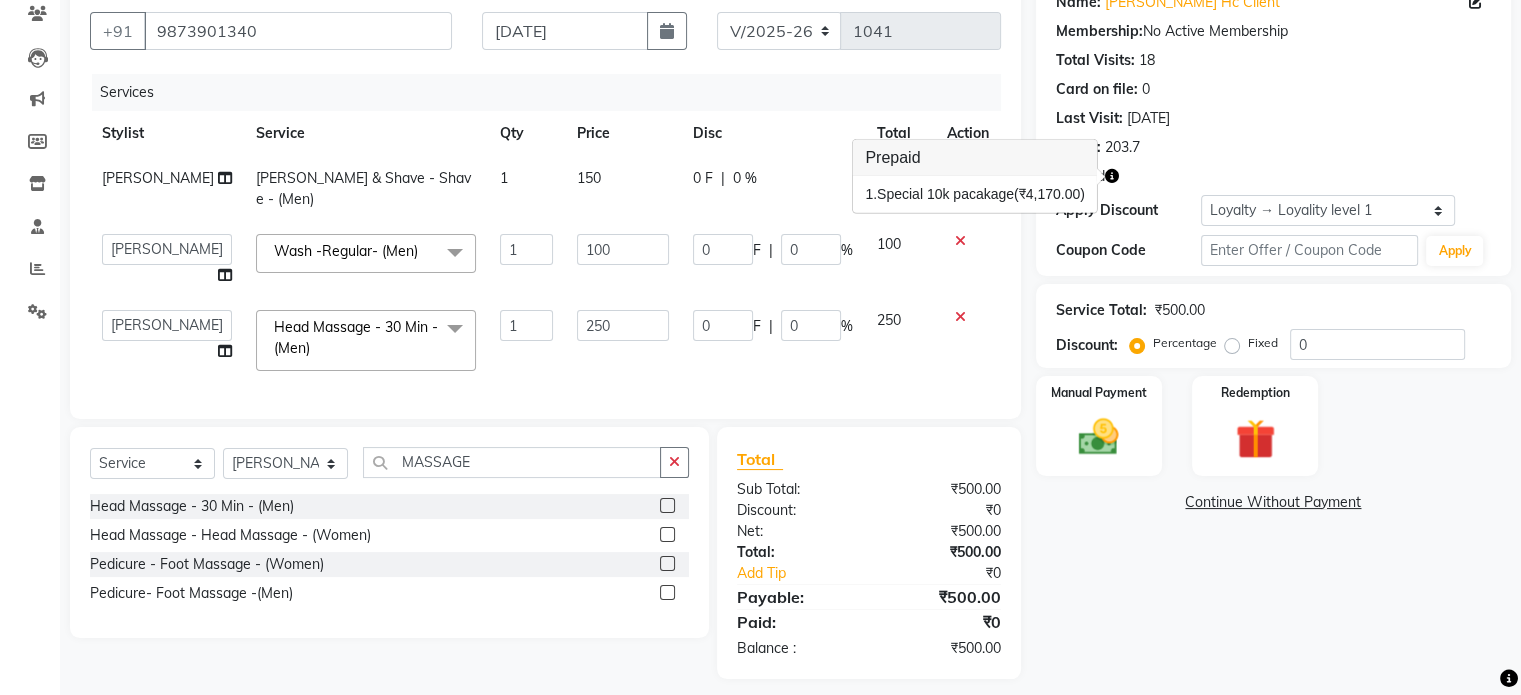 click 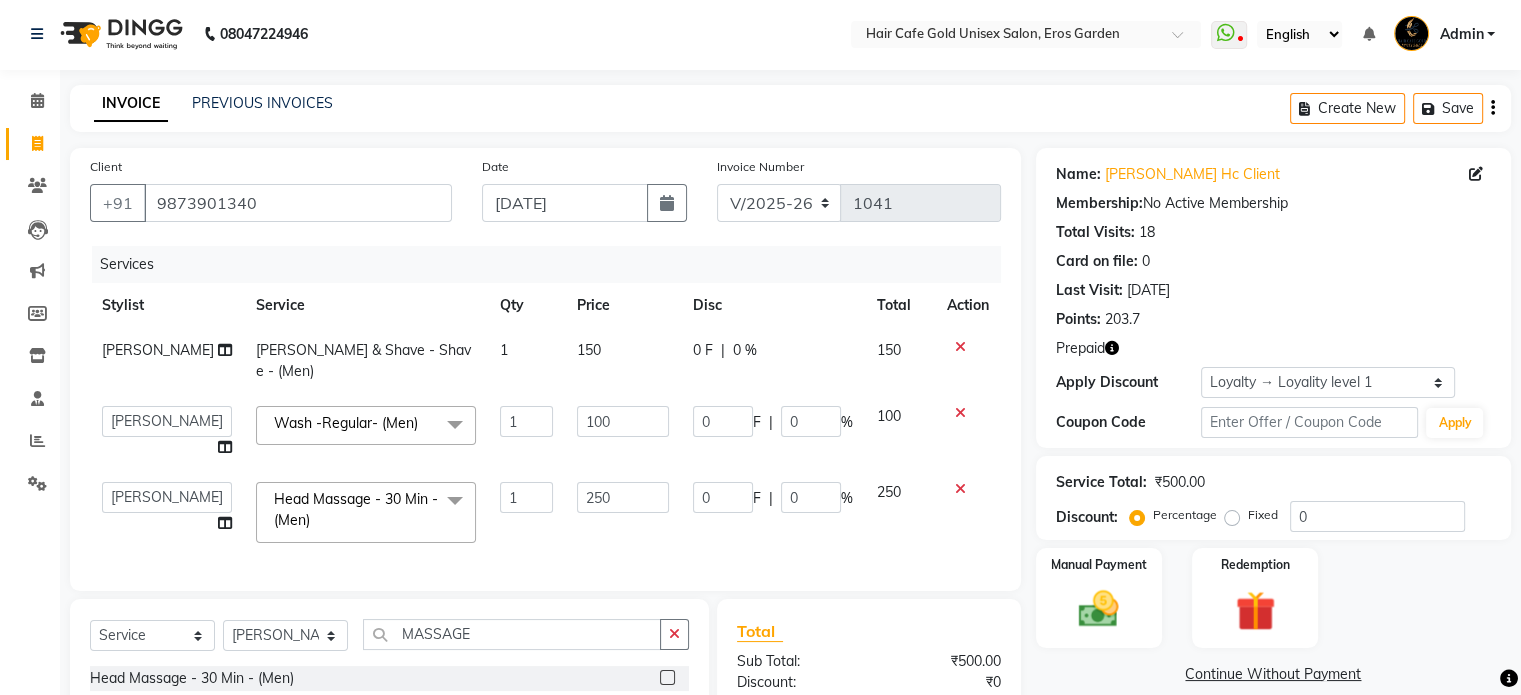 scroll, scrollTop: 0, scrollLeft: 0, axis: both 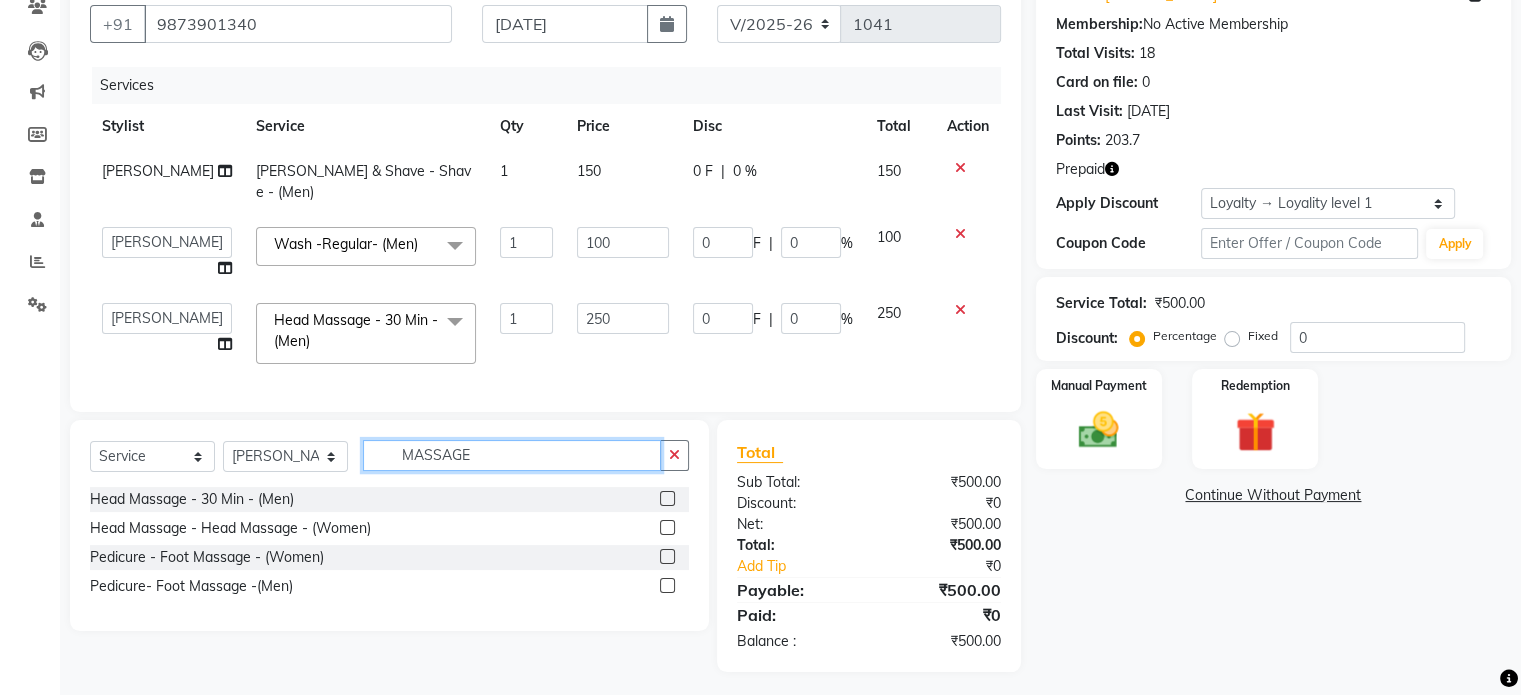 drag, startPoint x: 519, startPoint y: 447, endPoint x: 360, endPoint y: 463, distance: 159.80301 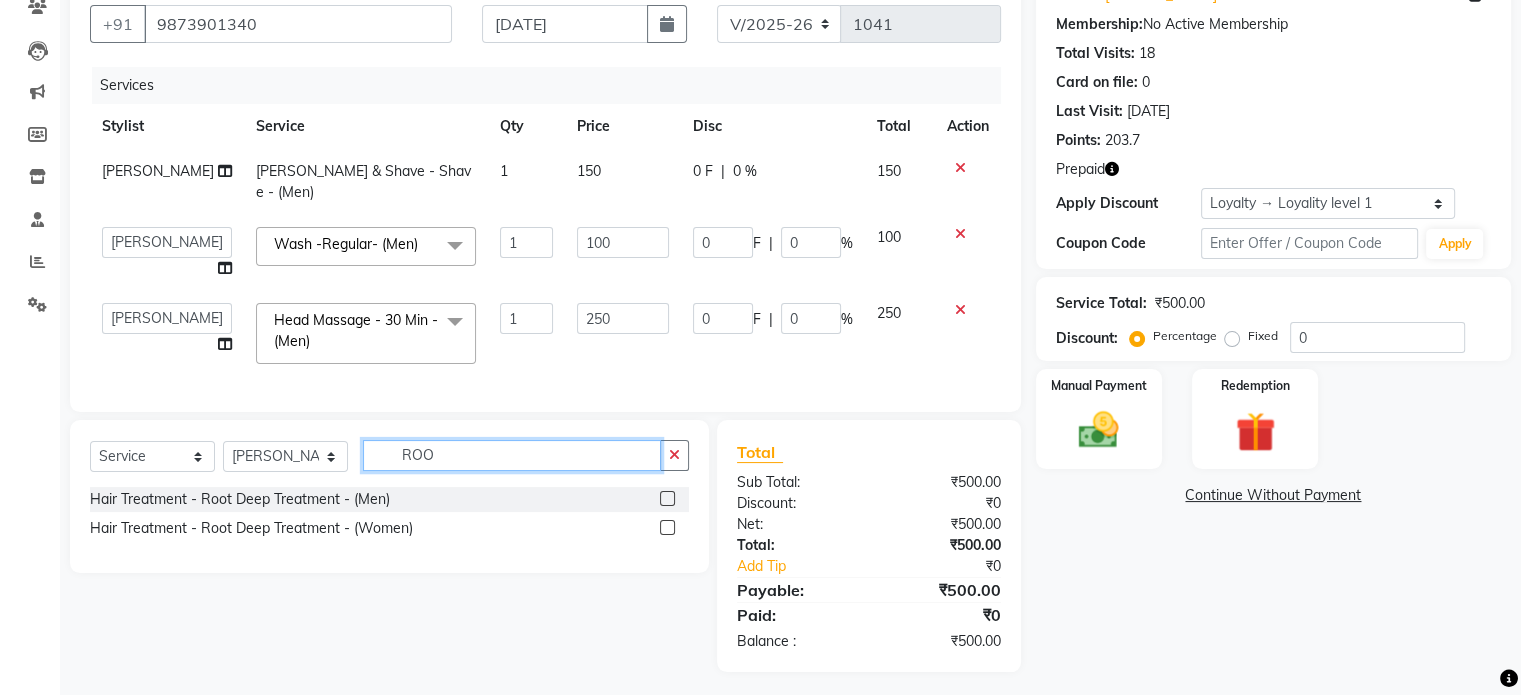 type on "ROO" 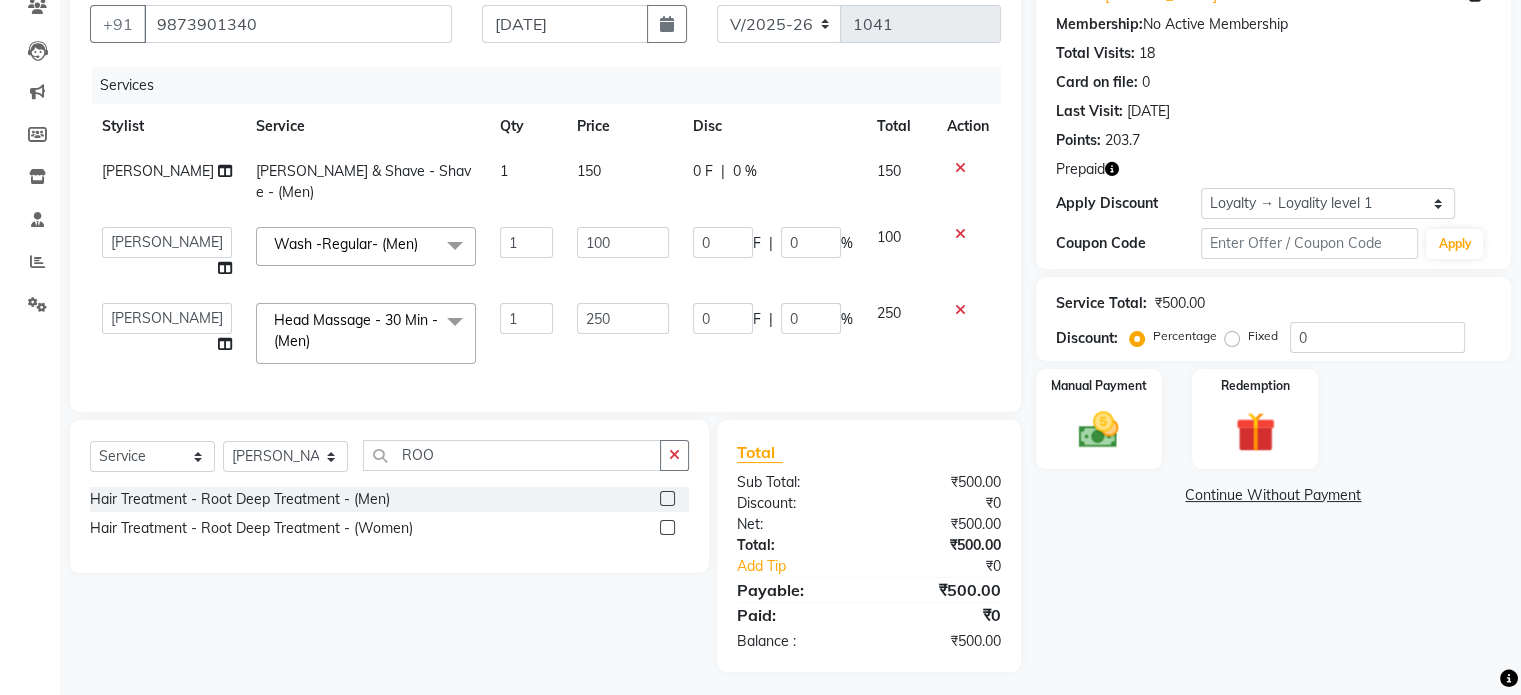 click 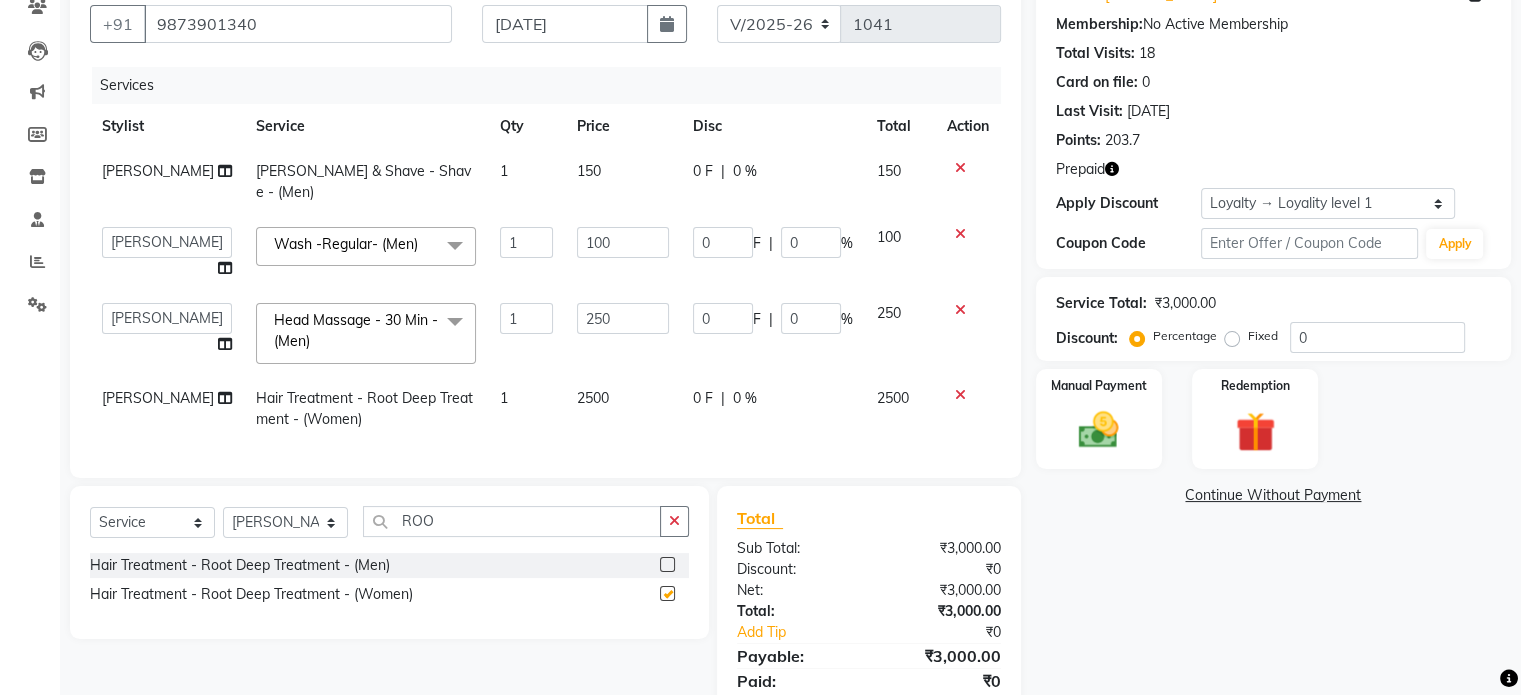checkbox on "false" 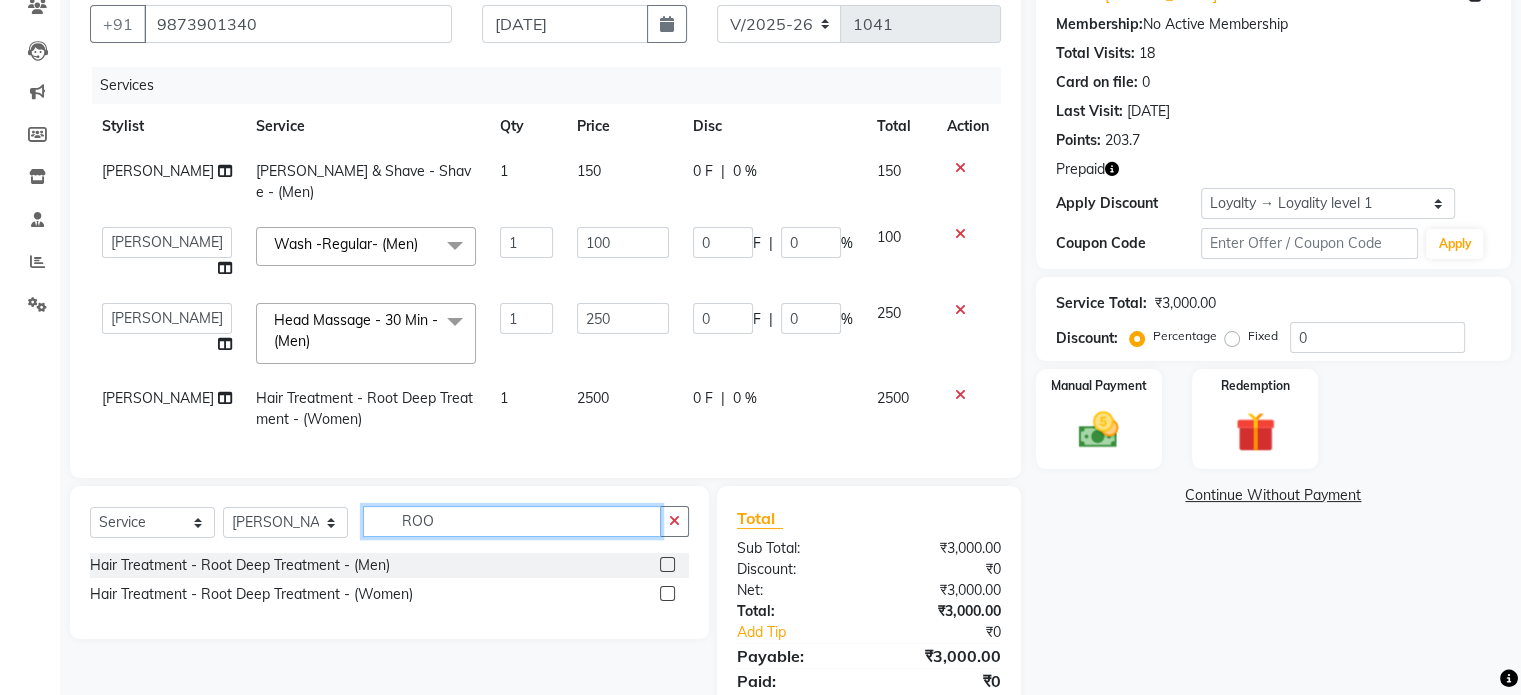 click on "ROO" 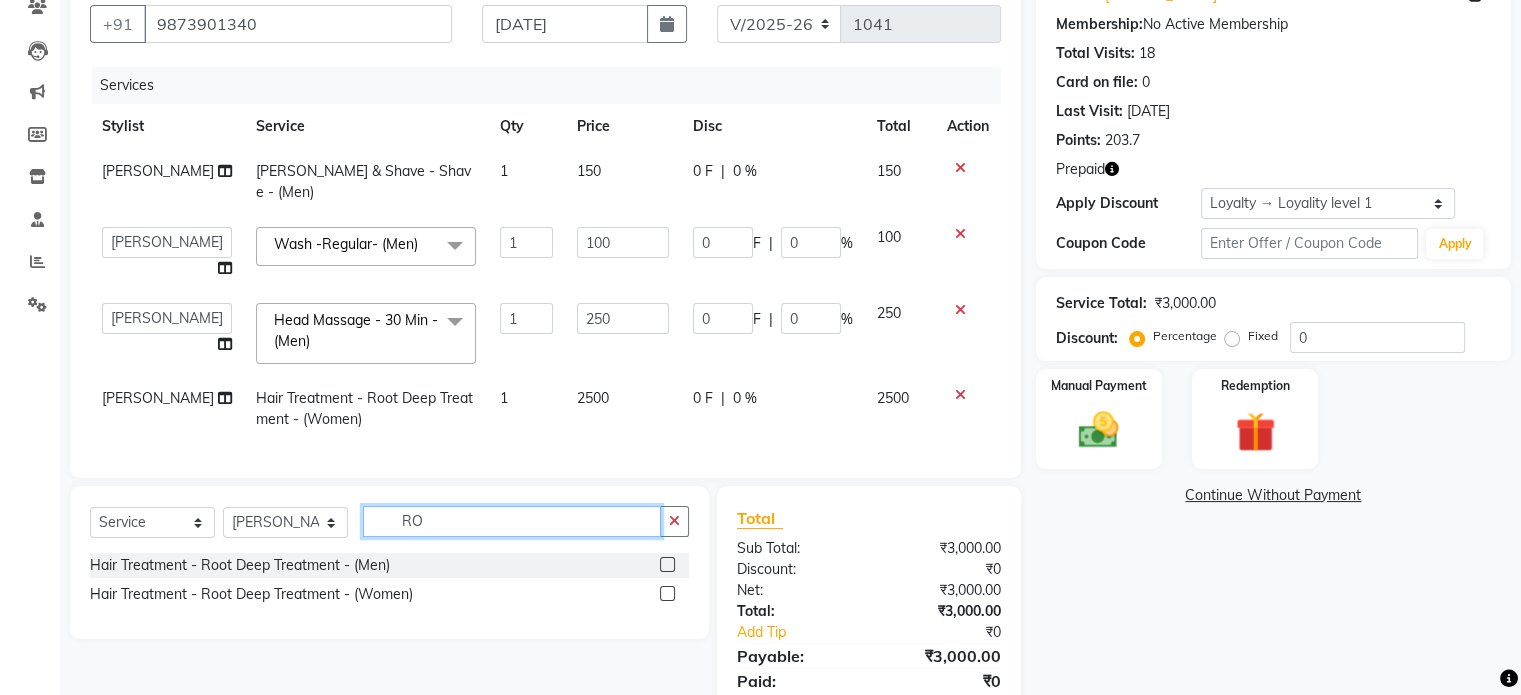 type on "R" 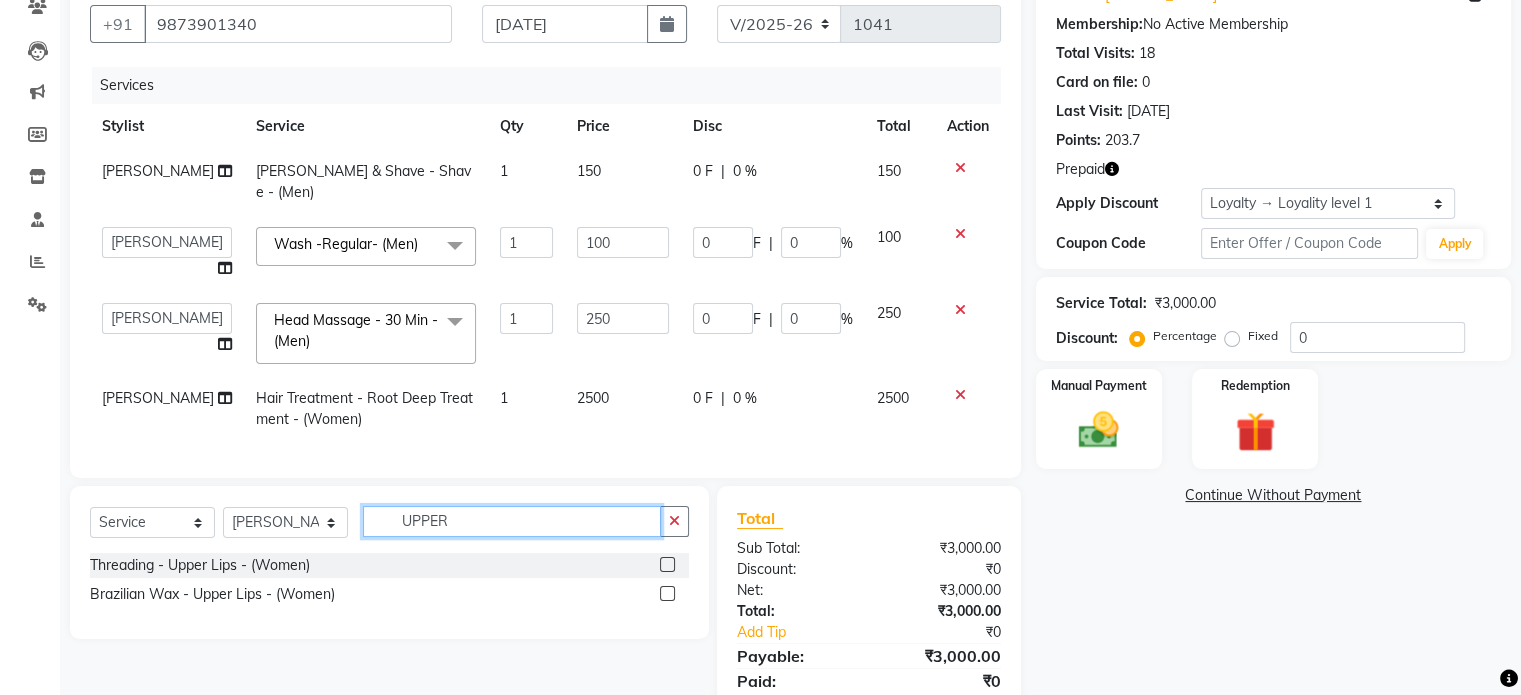 type on "UPPER" 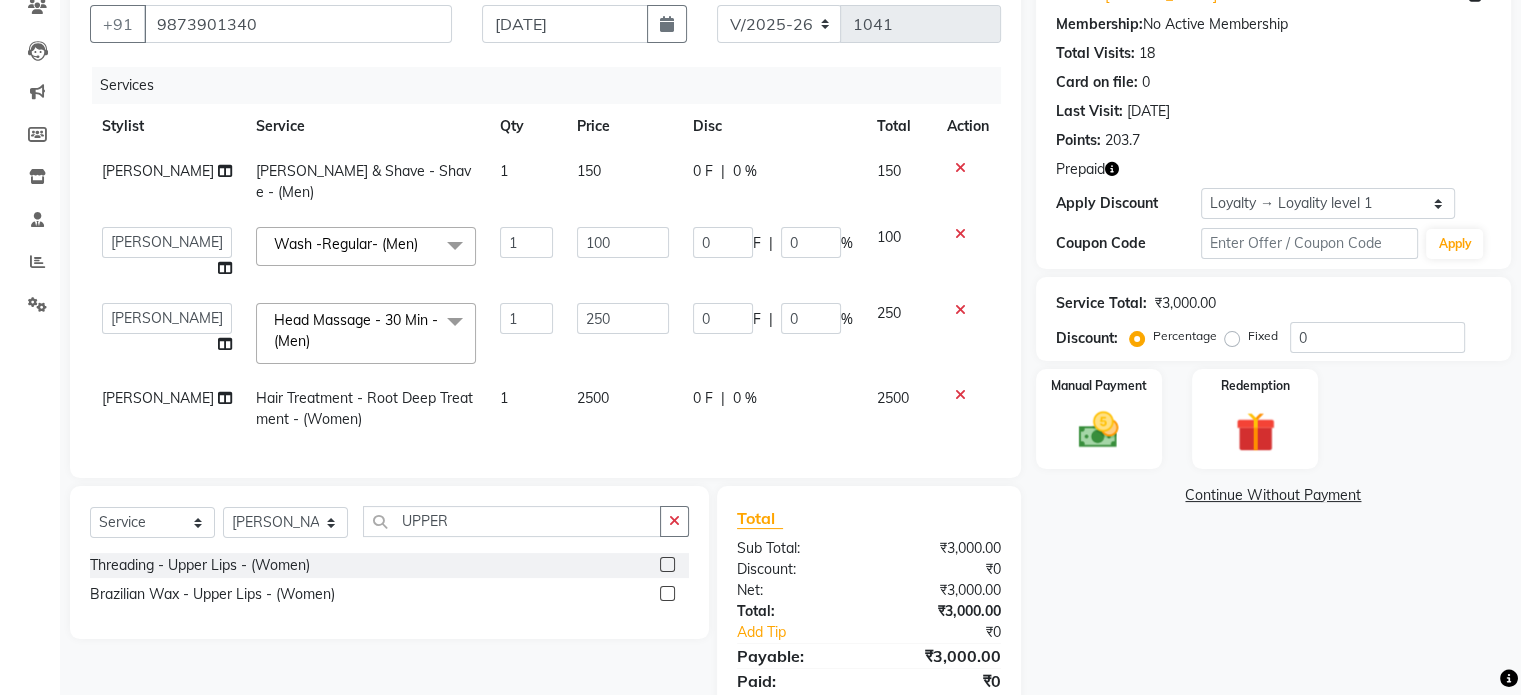 click 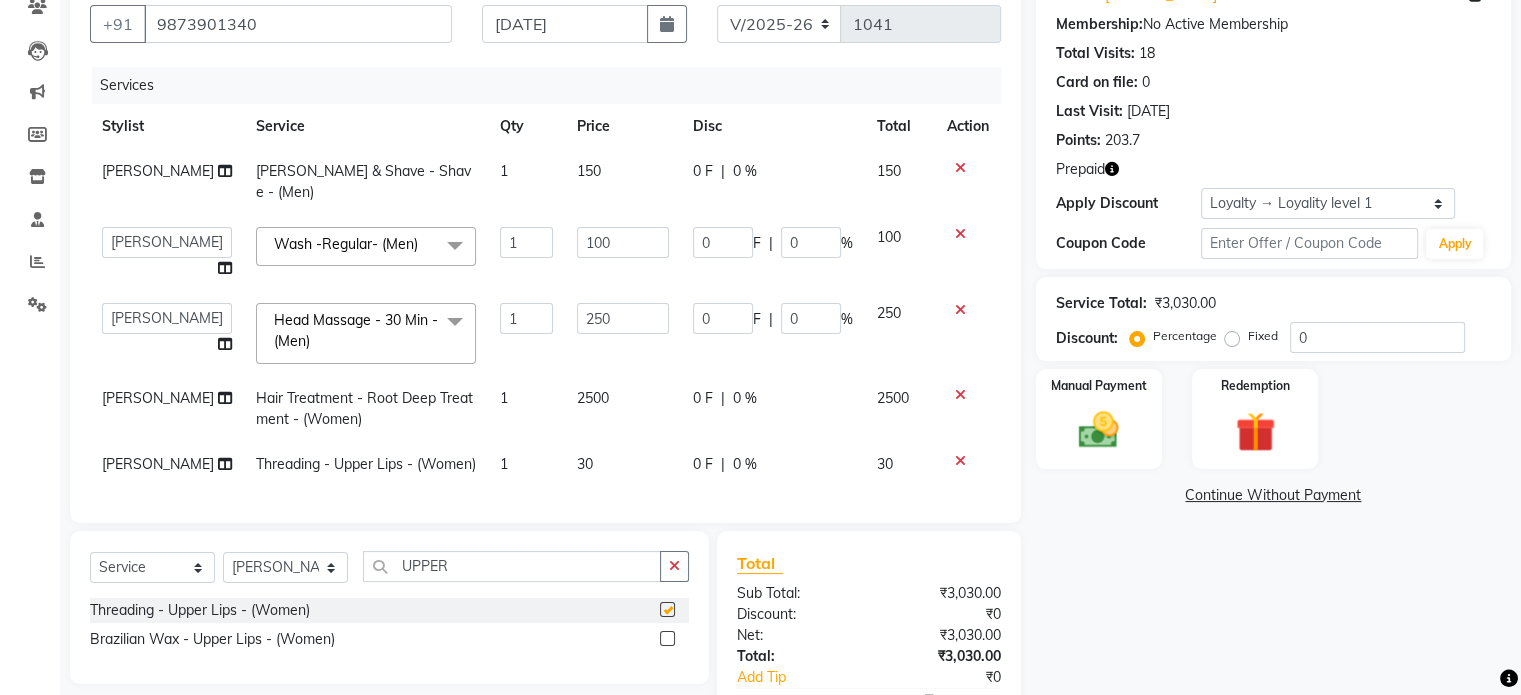 checkbox on "false" 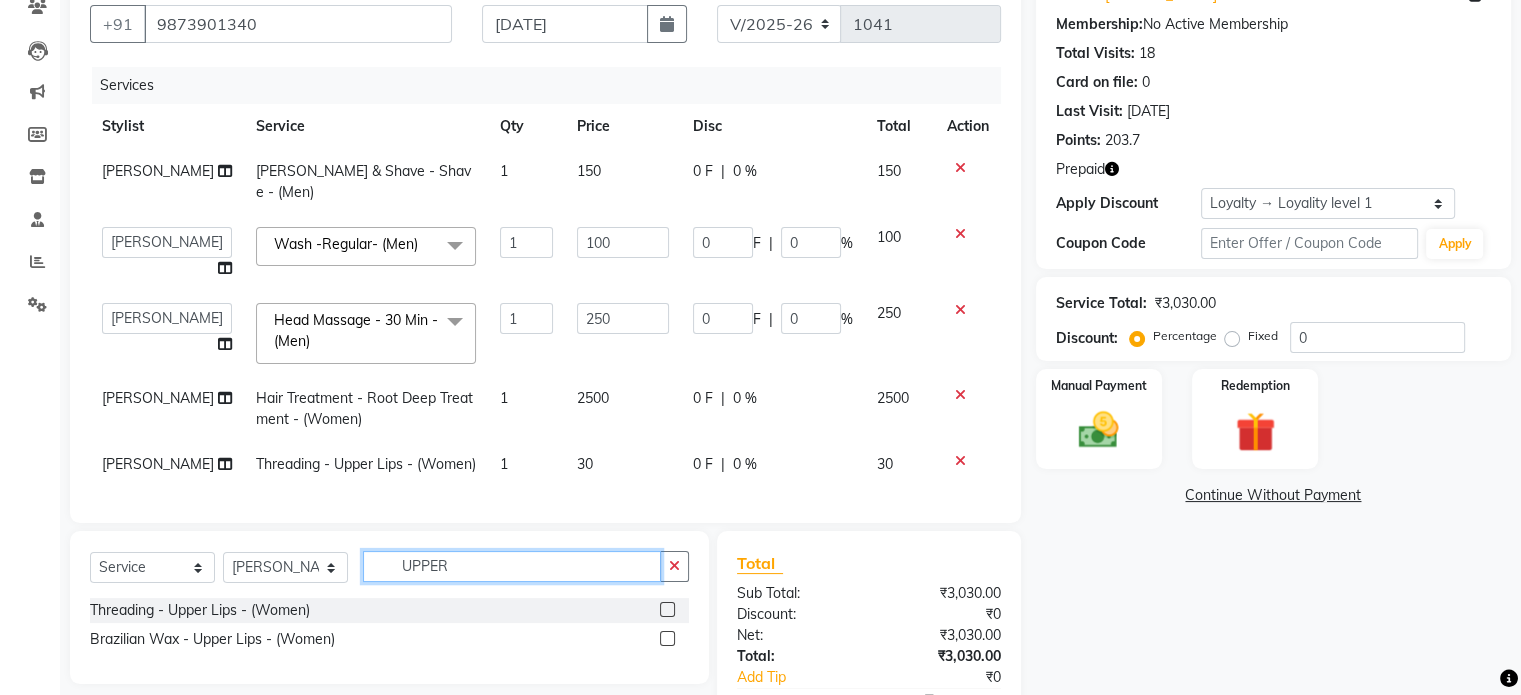 drag, startPoint x: 429, startPoint y: 572, endPoint x: 372, endPoint y: 559, distance: 58.463665 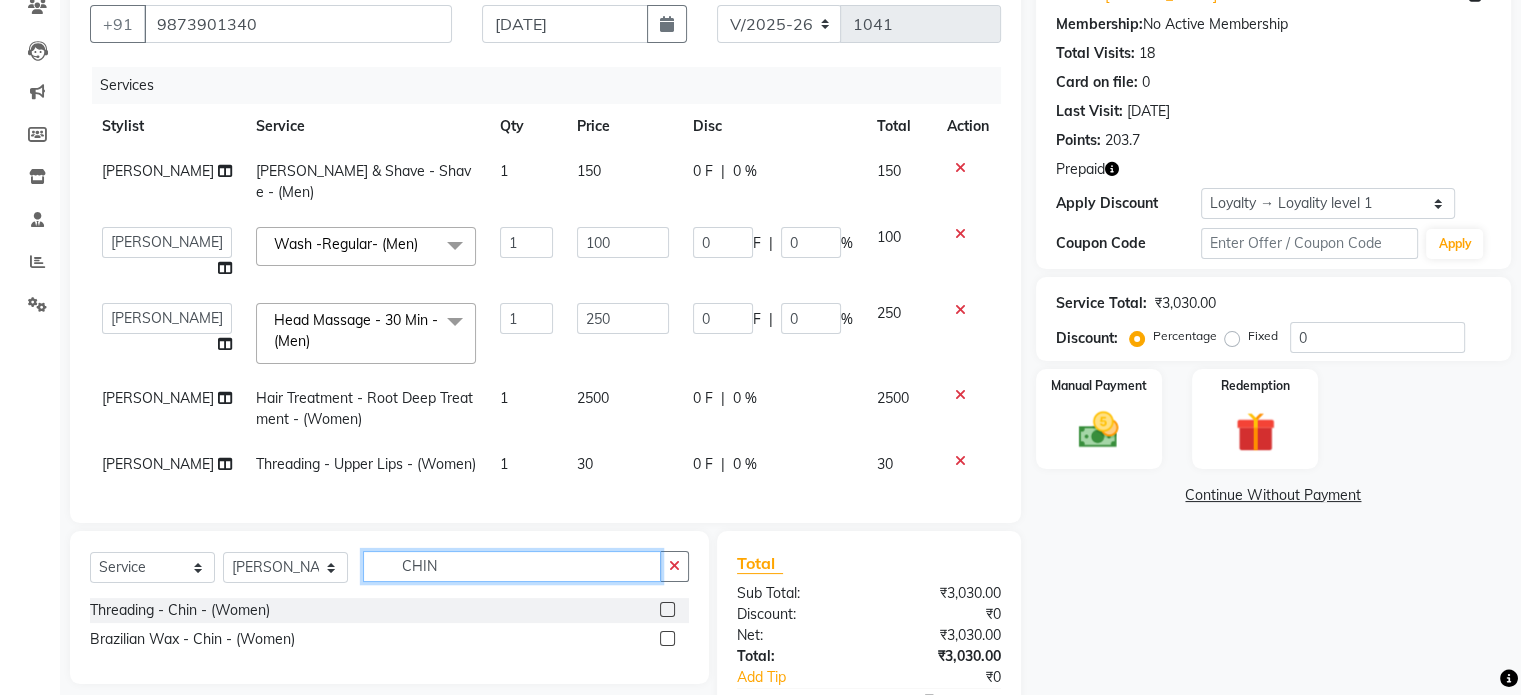 type on "CHIN" 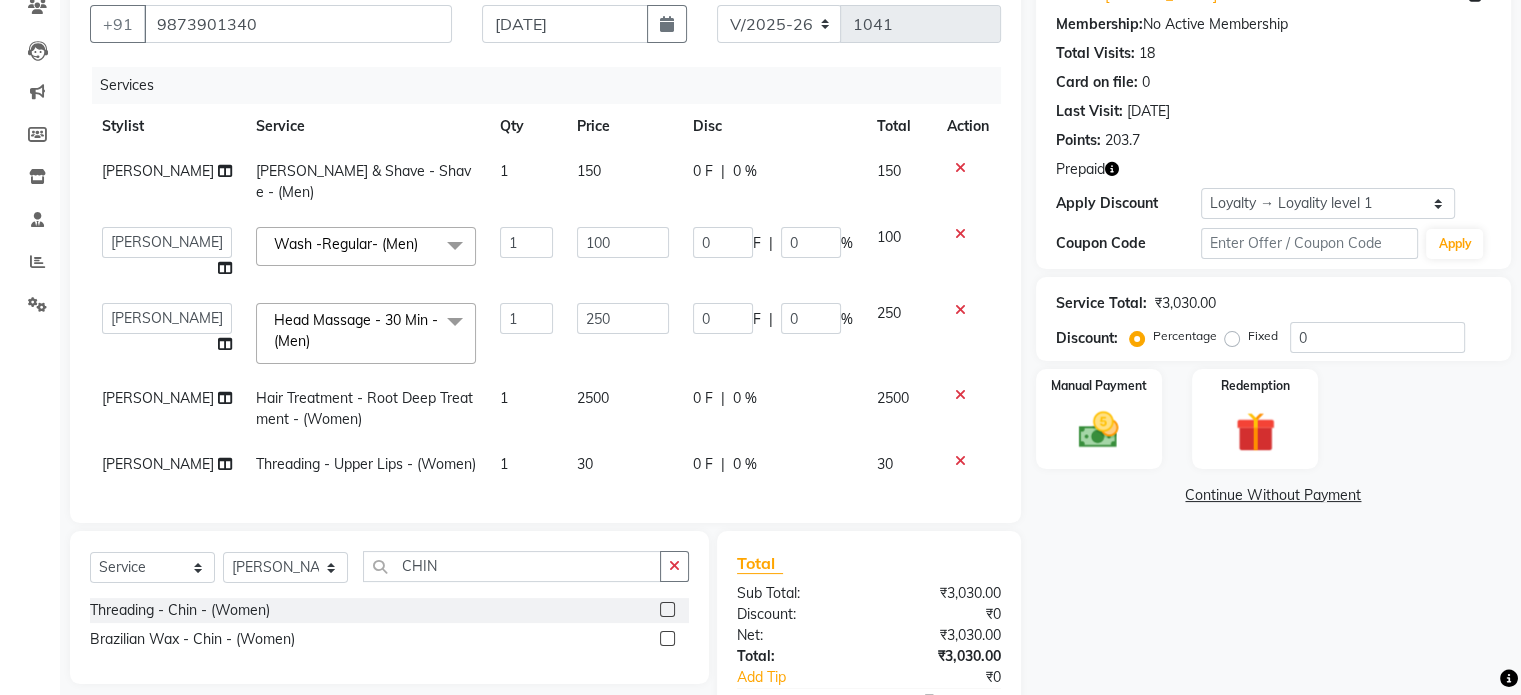 click 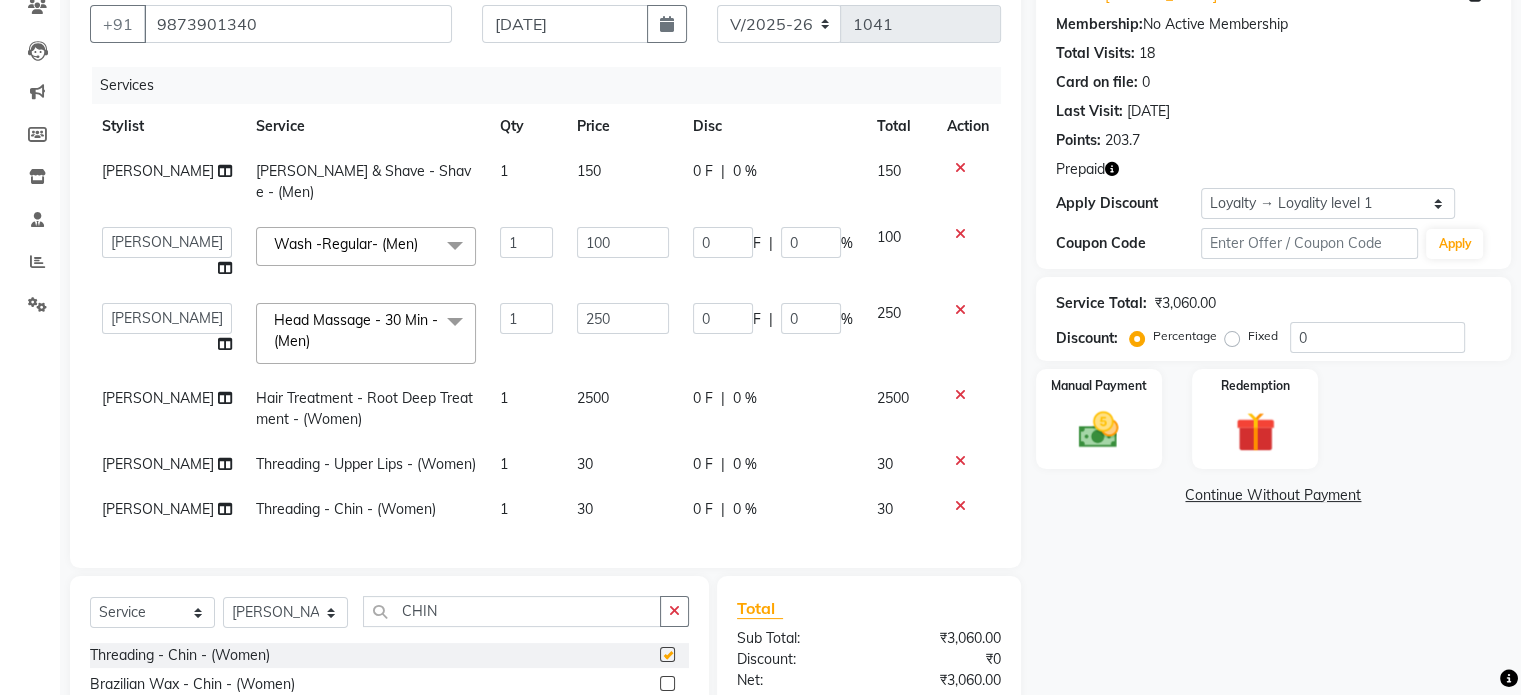 checkbox on "false" 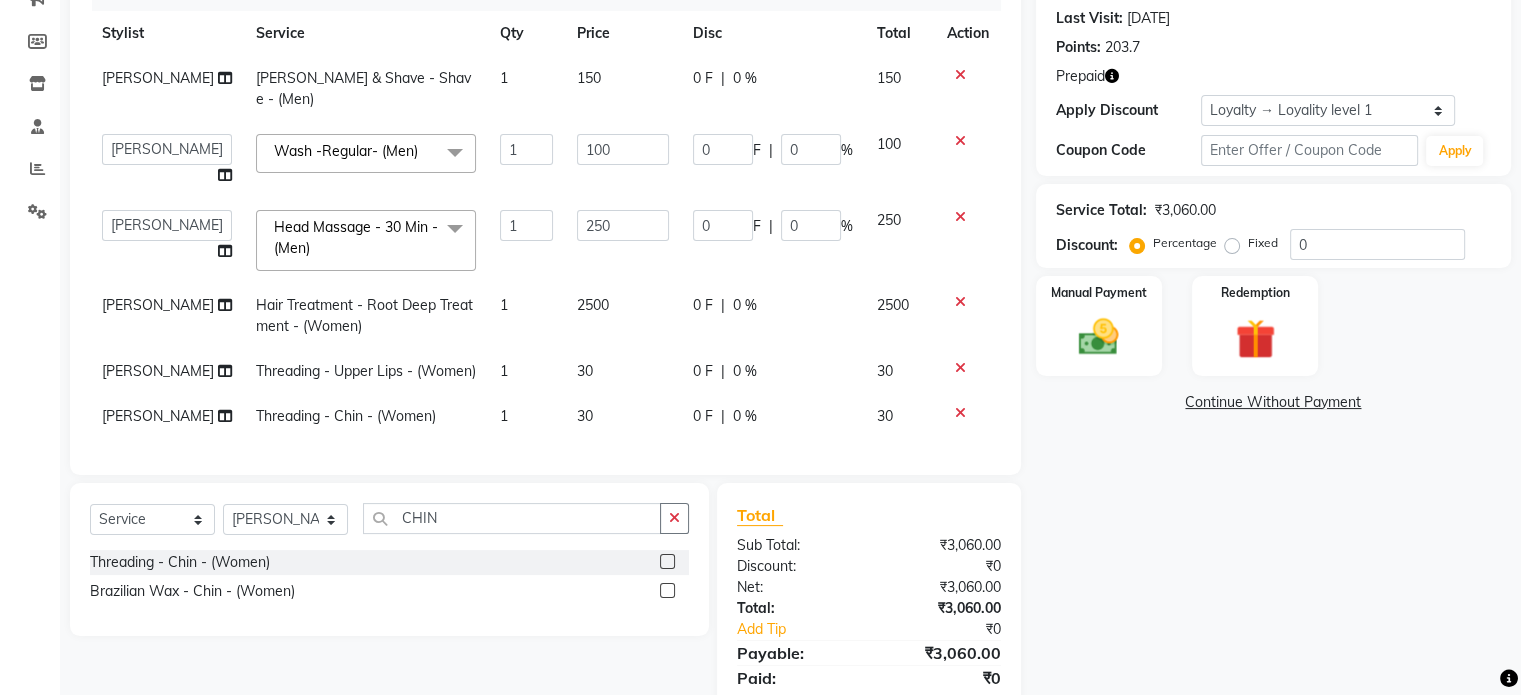 scroll, scrollTop: 359, scrollLeft: 0, axis: vertical 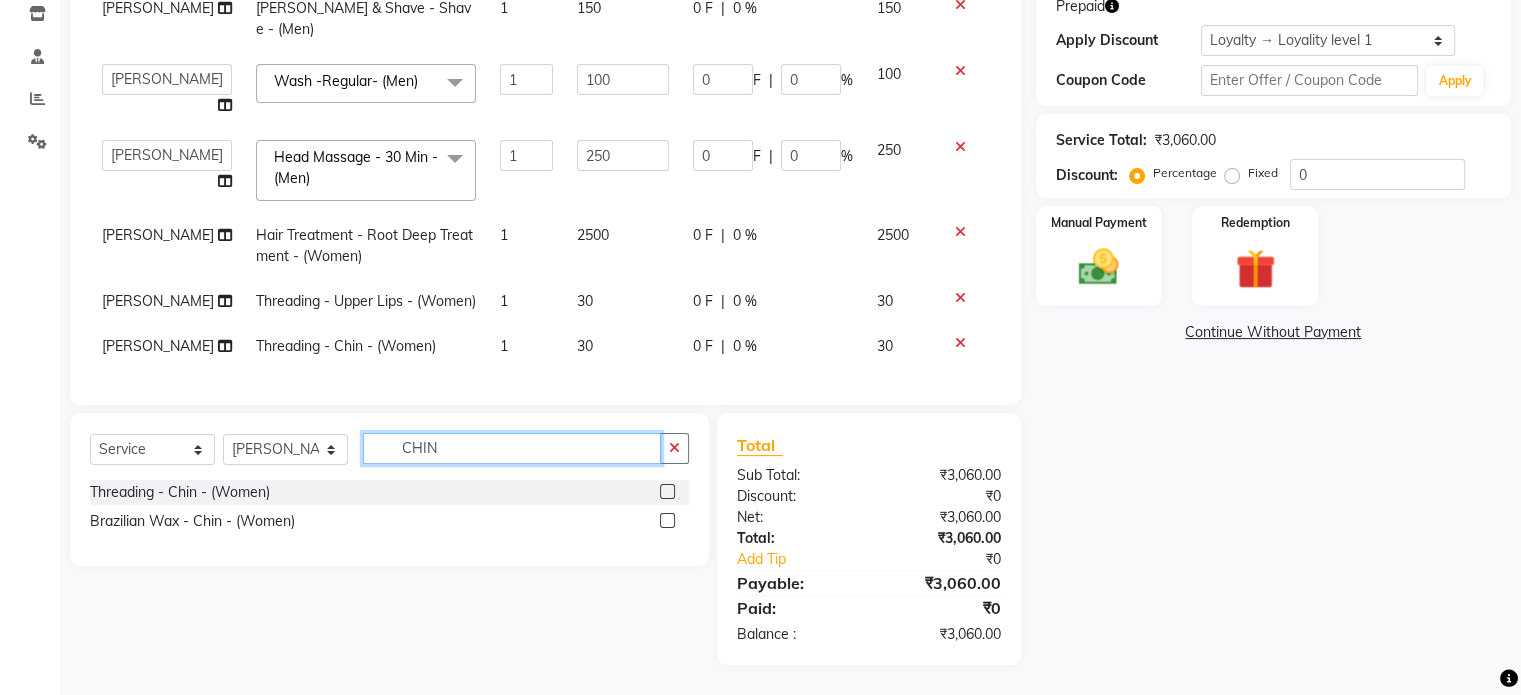 drag, startPoint x: 485, startPoint y: 448, endPoint x: 335, endPoint y: 447, distance: 150.00333 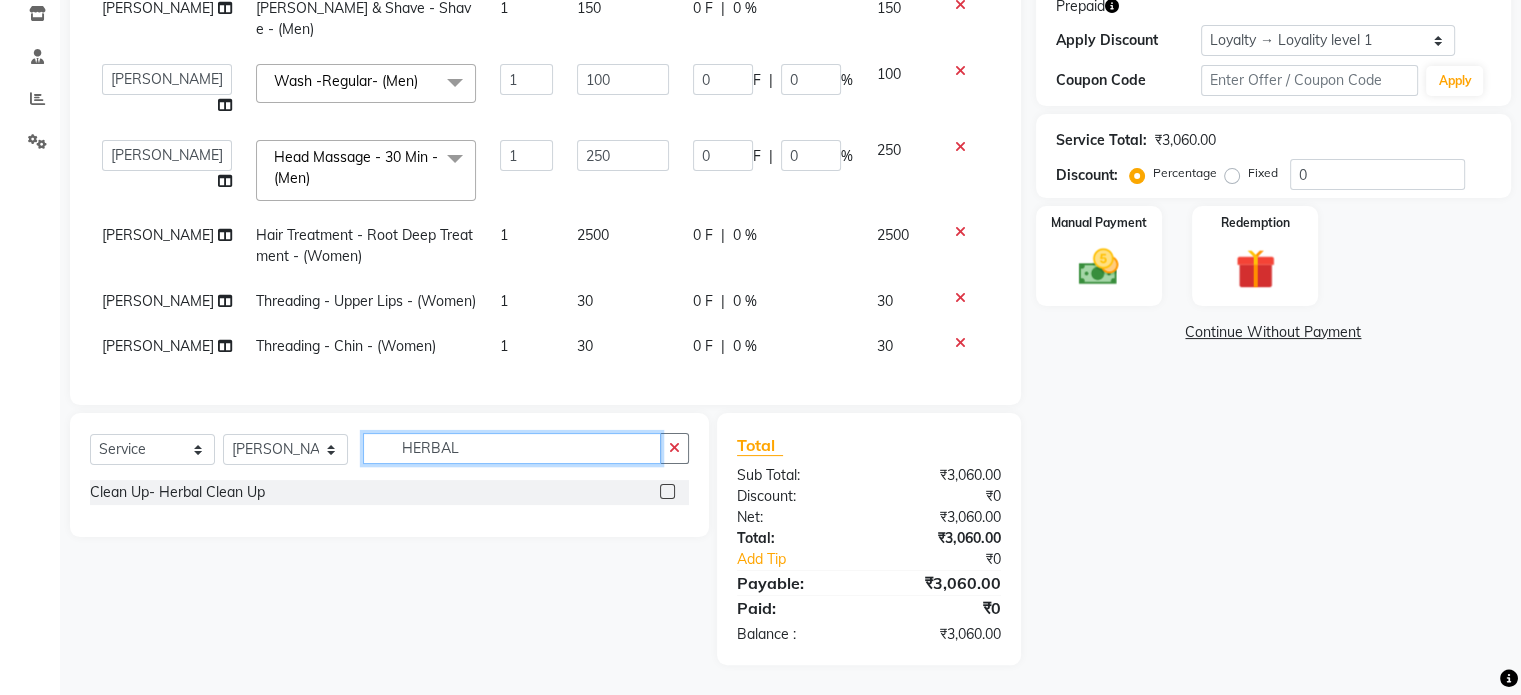 type on "HERBAL" 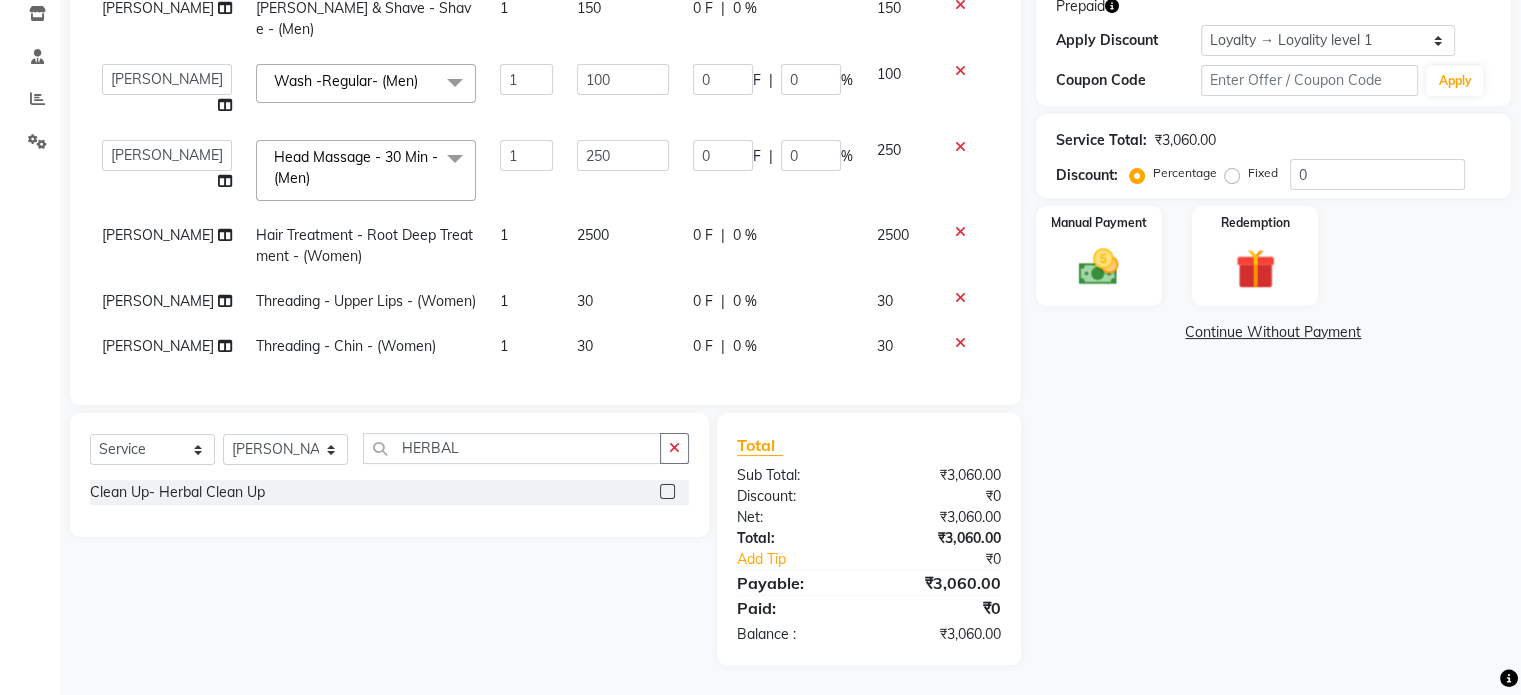 click 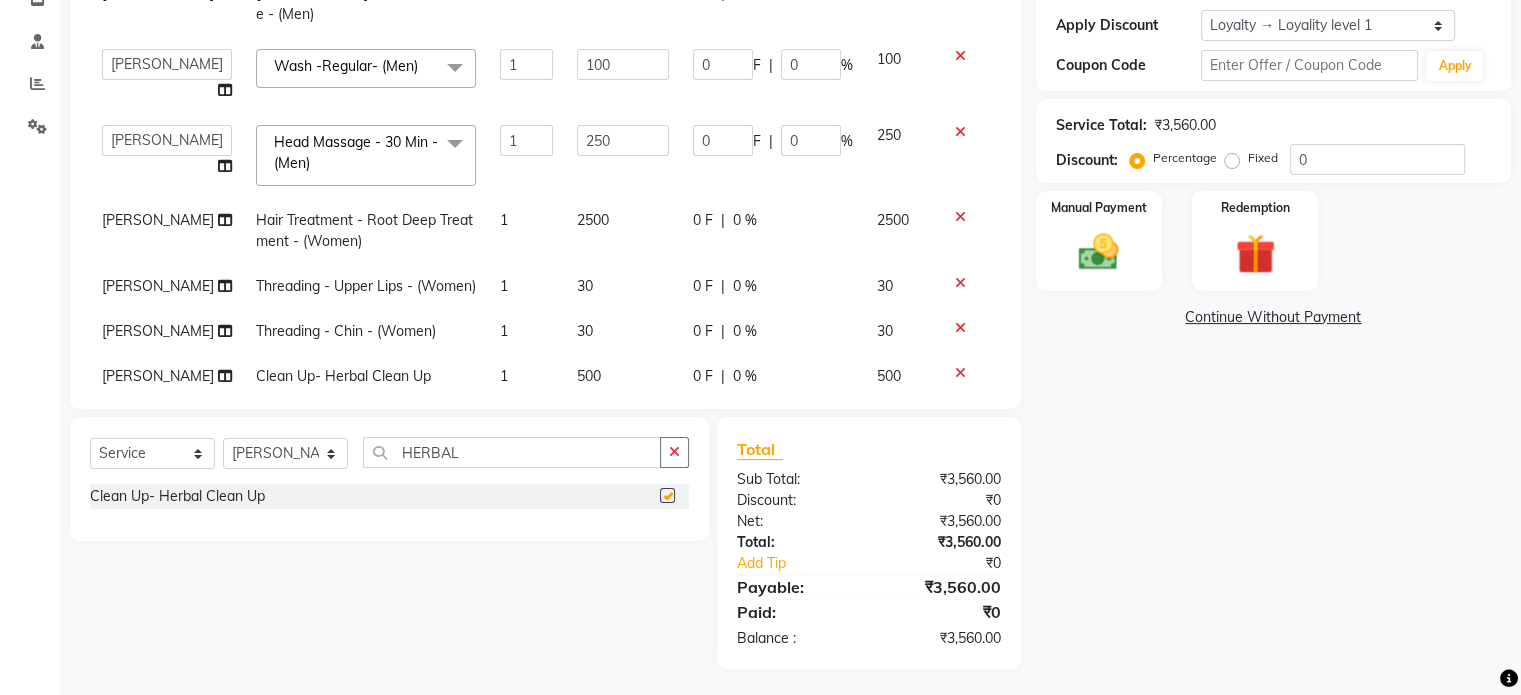 checkbox on "false" 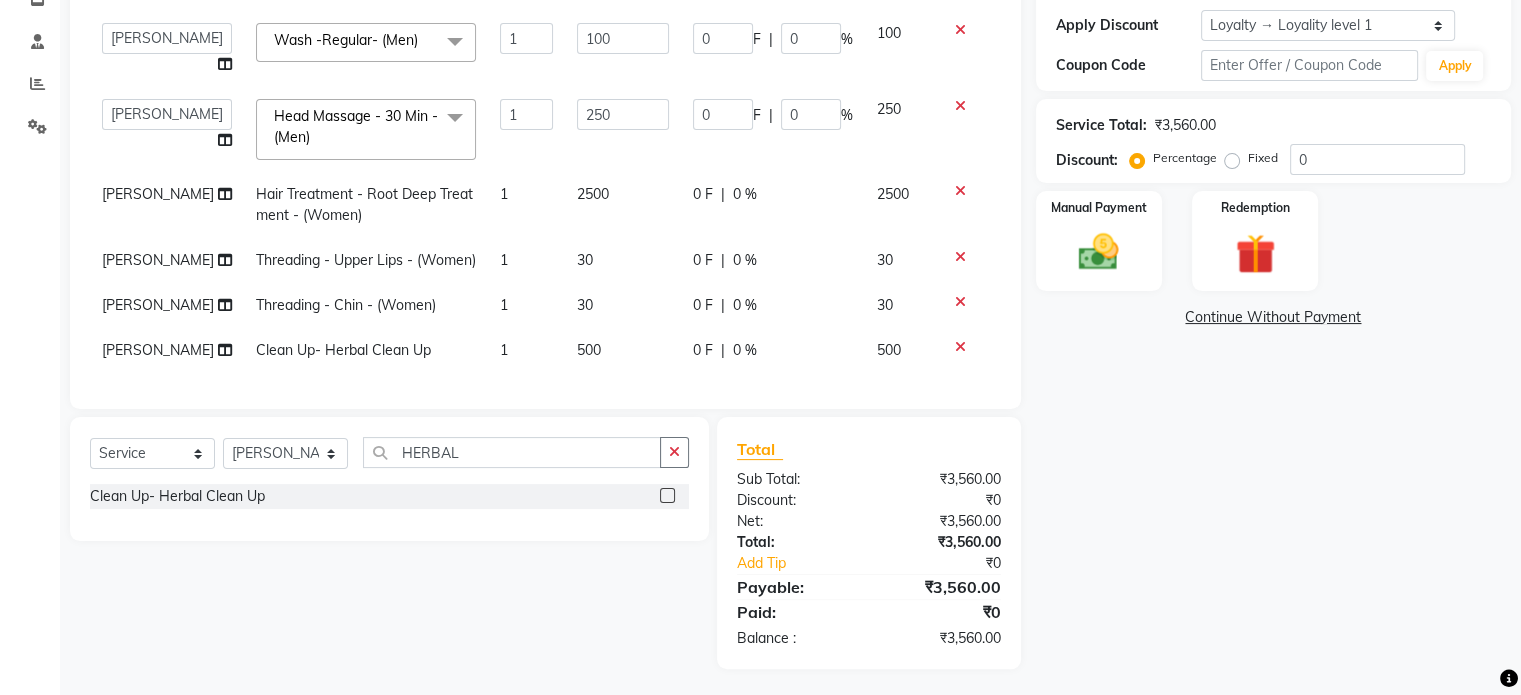 scroll, scrollTop: 40, scrollLeft: 0, axis: vertical 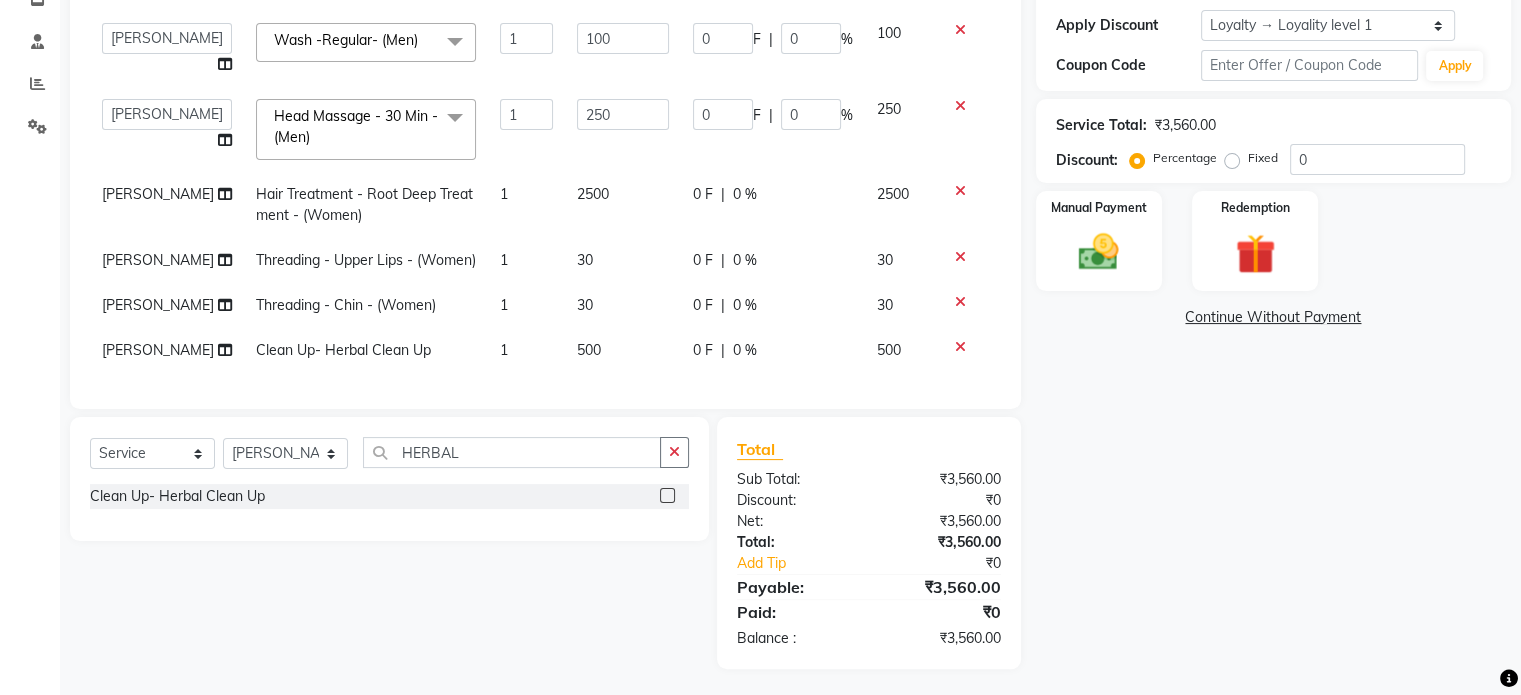 click on "500" 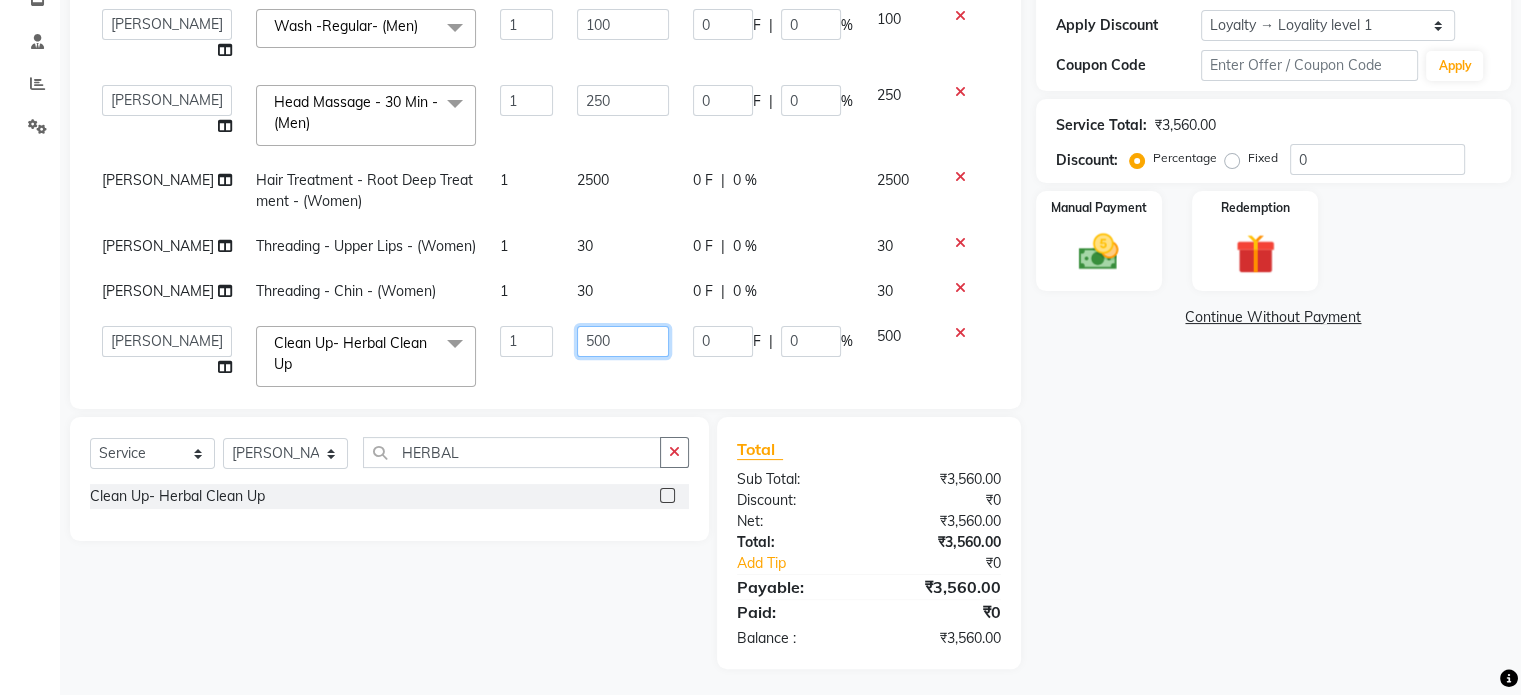 drag, startPoint x: 591, startPoint y: 335, endPoint x: 496, endPoint y: 332, distance: 95.047356 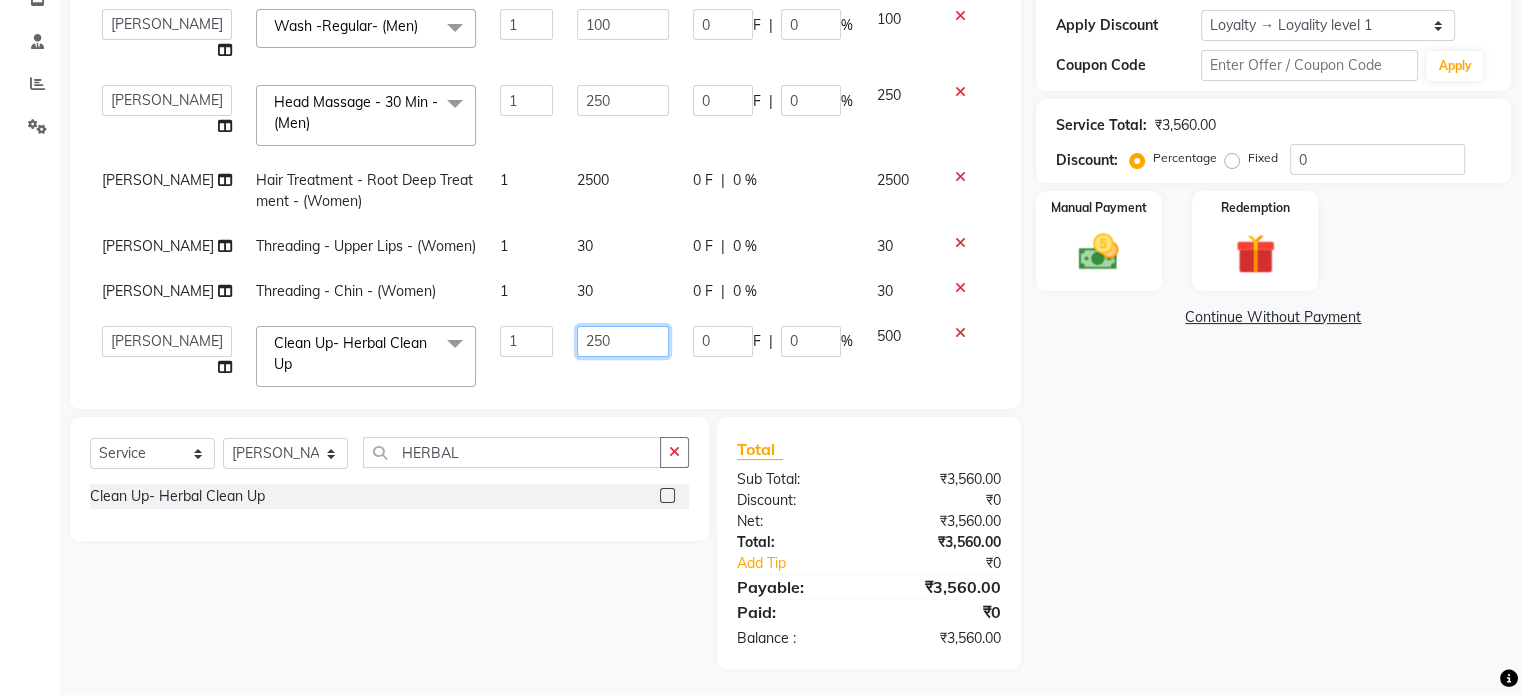 type on "2500" 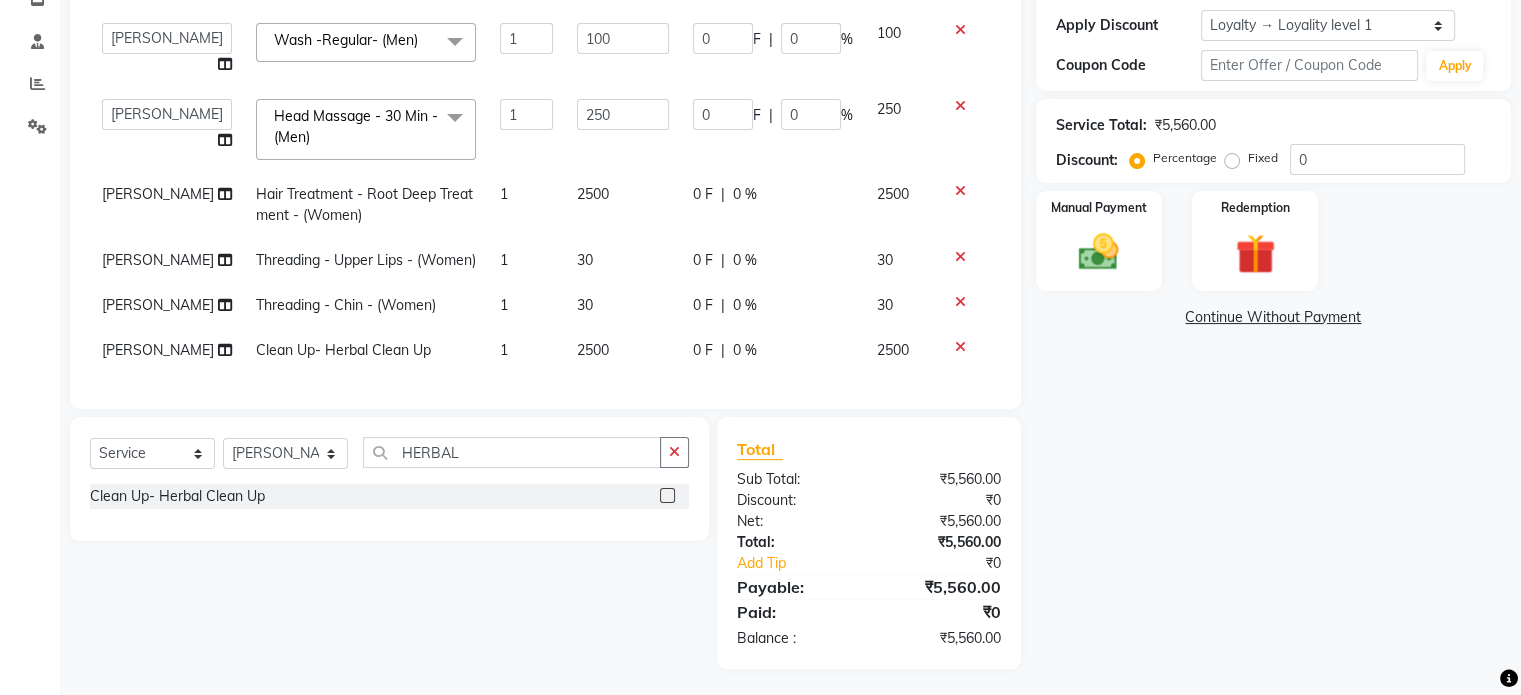 click on "Select  Service  Product  Membership  Package Voucher Prepaid Gift Card  Select Stylist [PERSON_NAME] ARCHANA [PERSON_NAME] [PERSON_NAME] SHYAM [PERSON_NAME] [PERSON_NAME] HERBAL Clean Up- Herbal Clean Up" 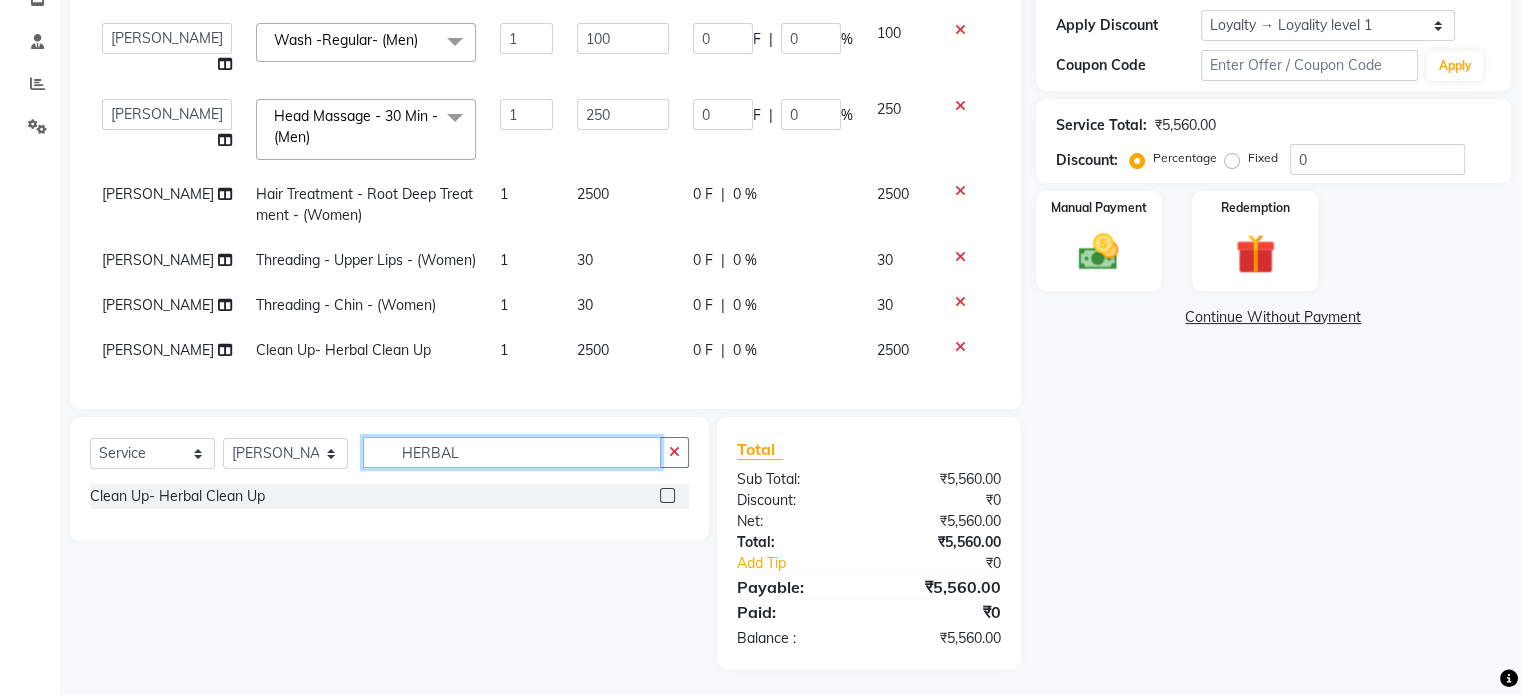 drag, startPoint x: 506, startPoint y: 466, endPoint x: 367, endPoint y: 450, distance: 139.91783 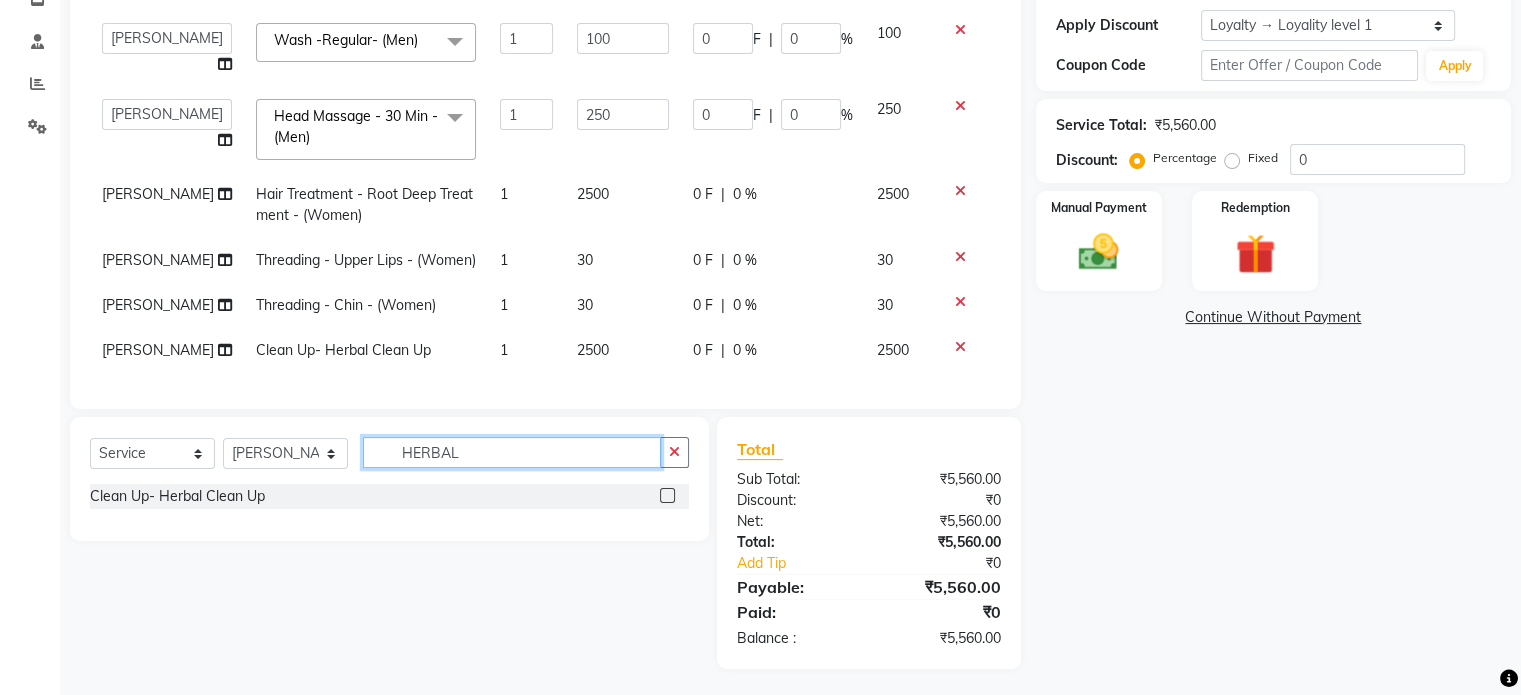 click on "HERBAL" 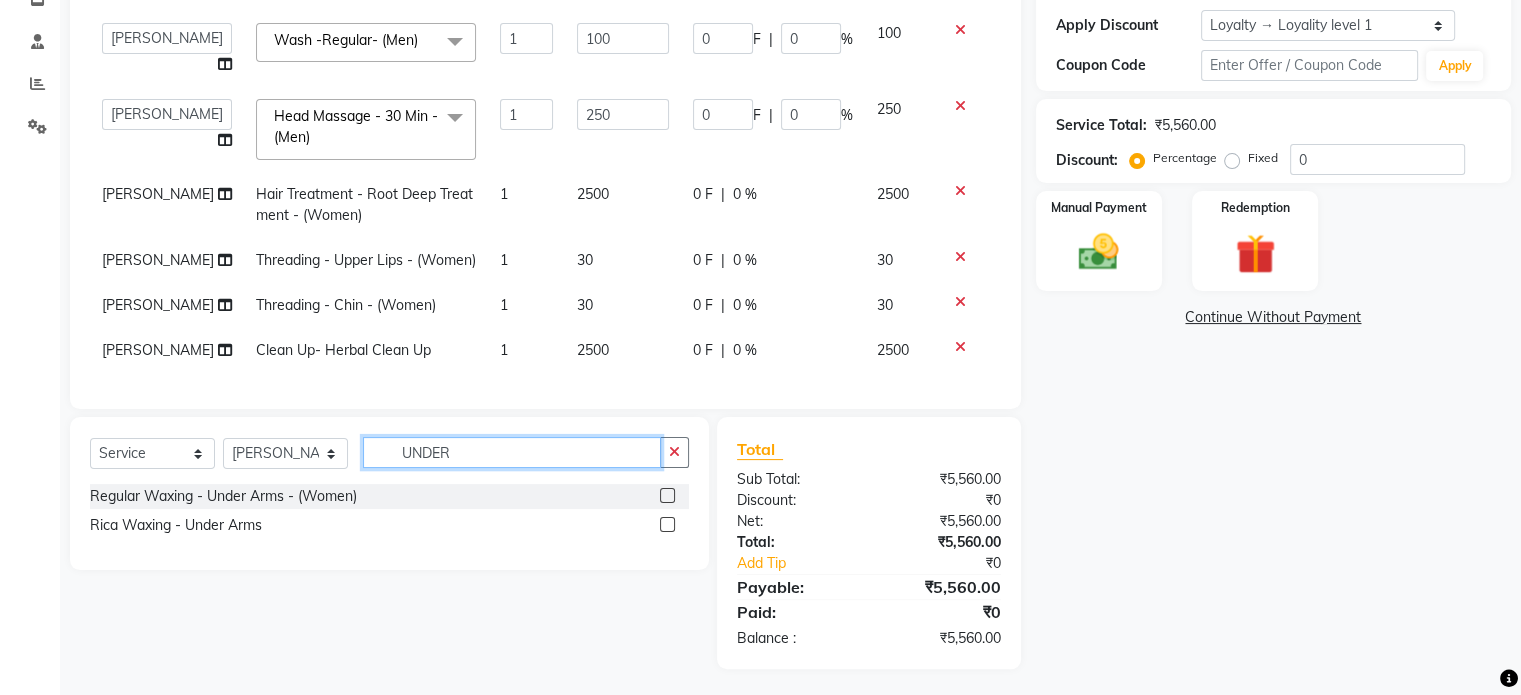 type on "UNDER" 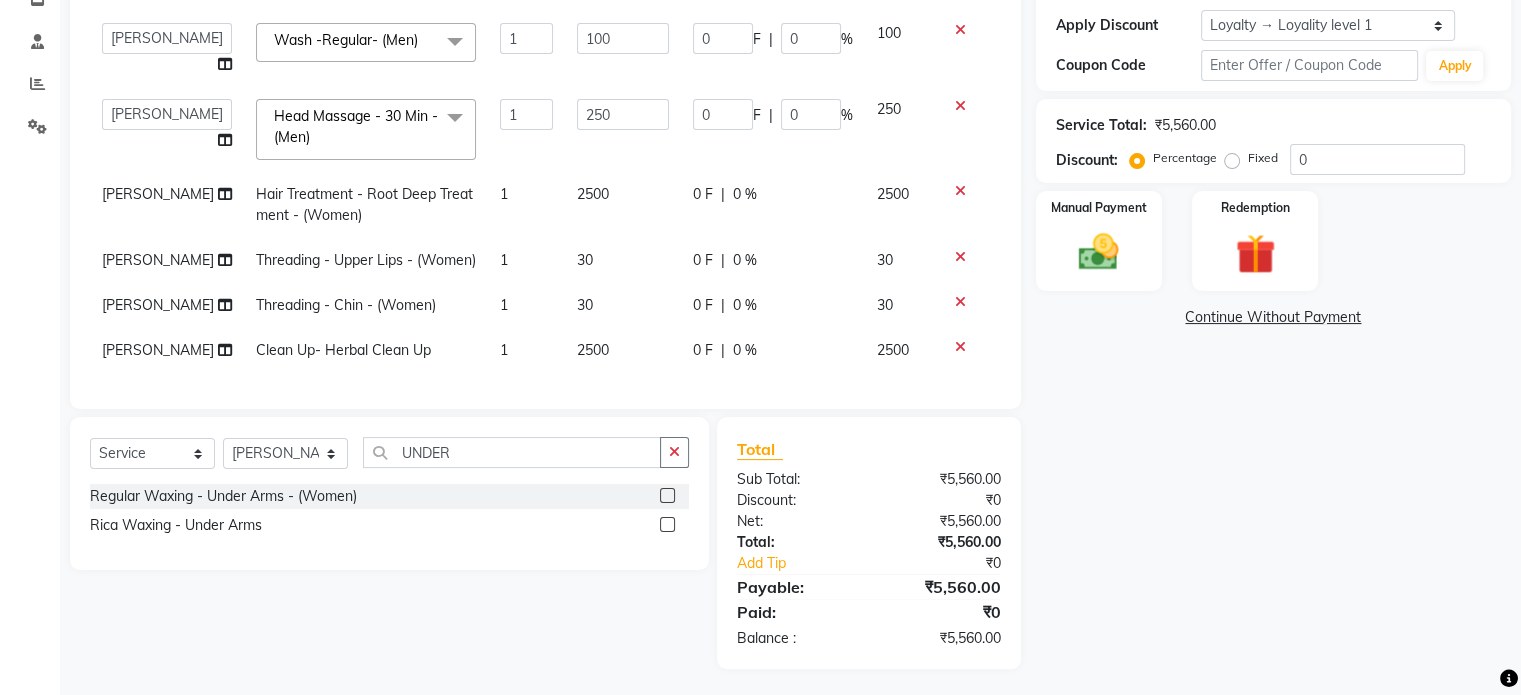 click on "Rica Waxing - Under Arms" 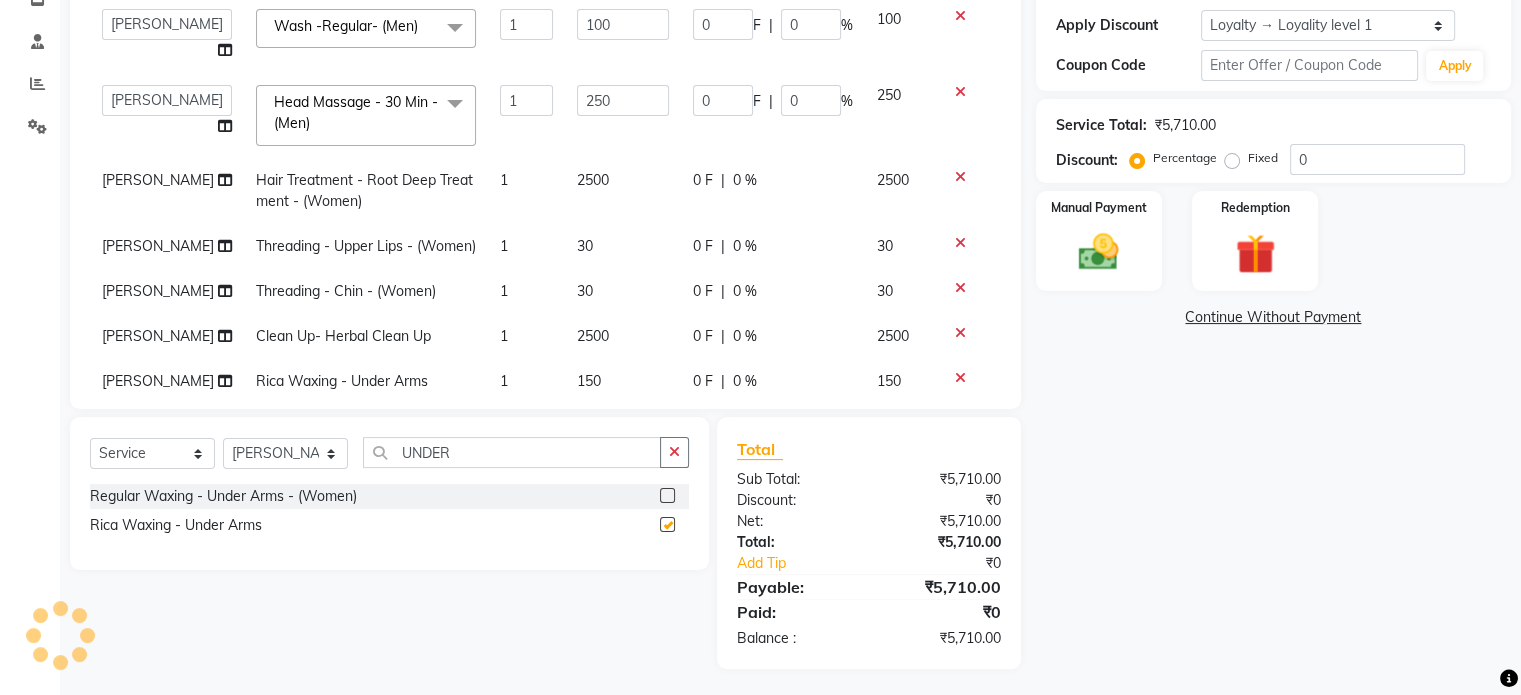 checkbox on "false" 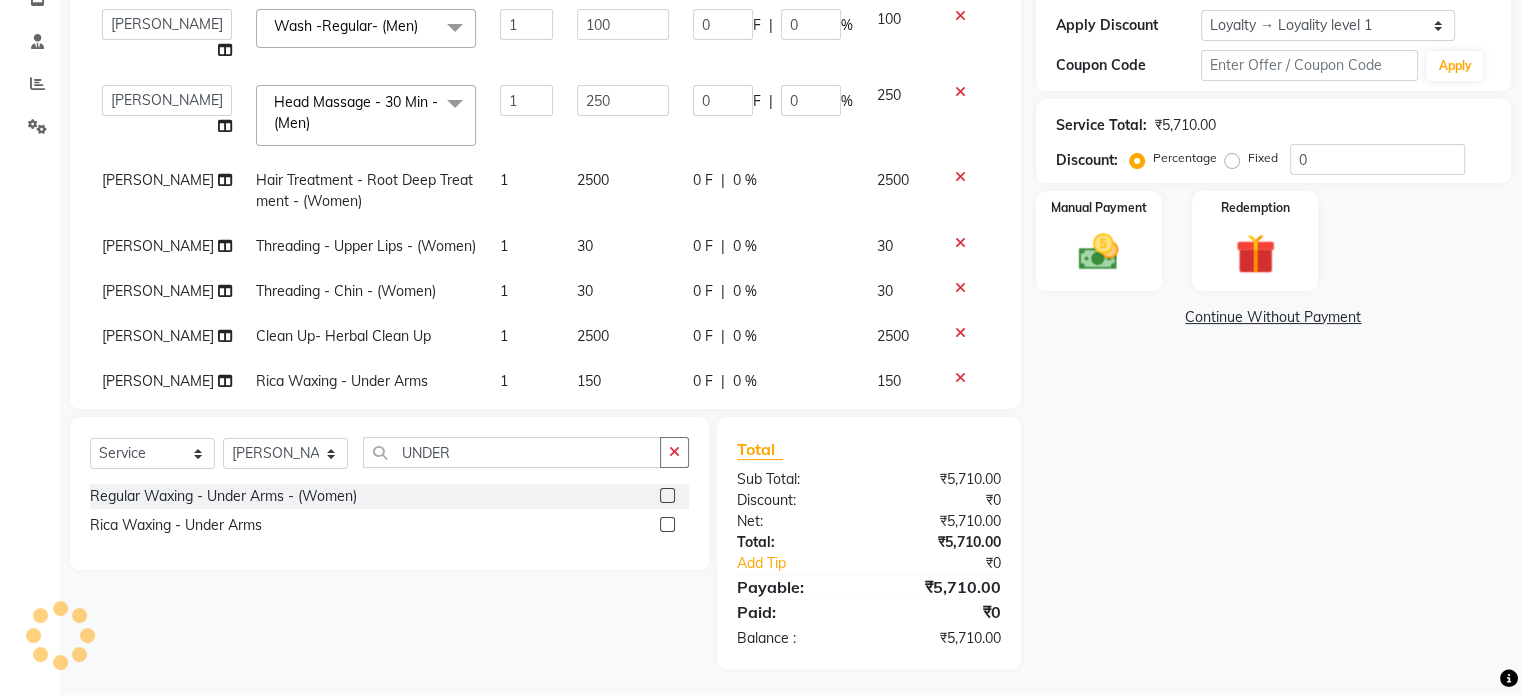 scroll, scrollTop: 85, scrollLeft: 0, axis: vertical 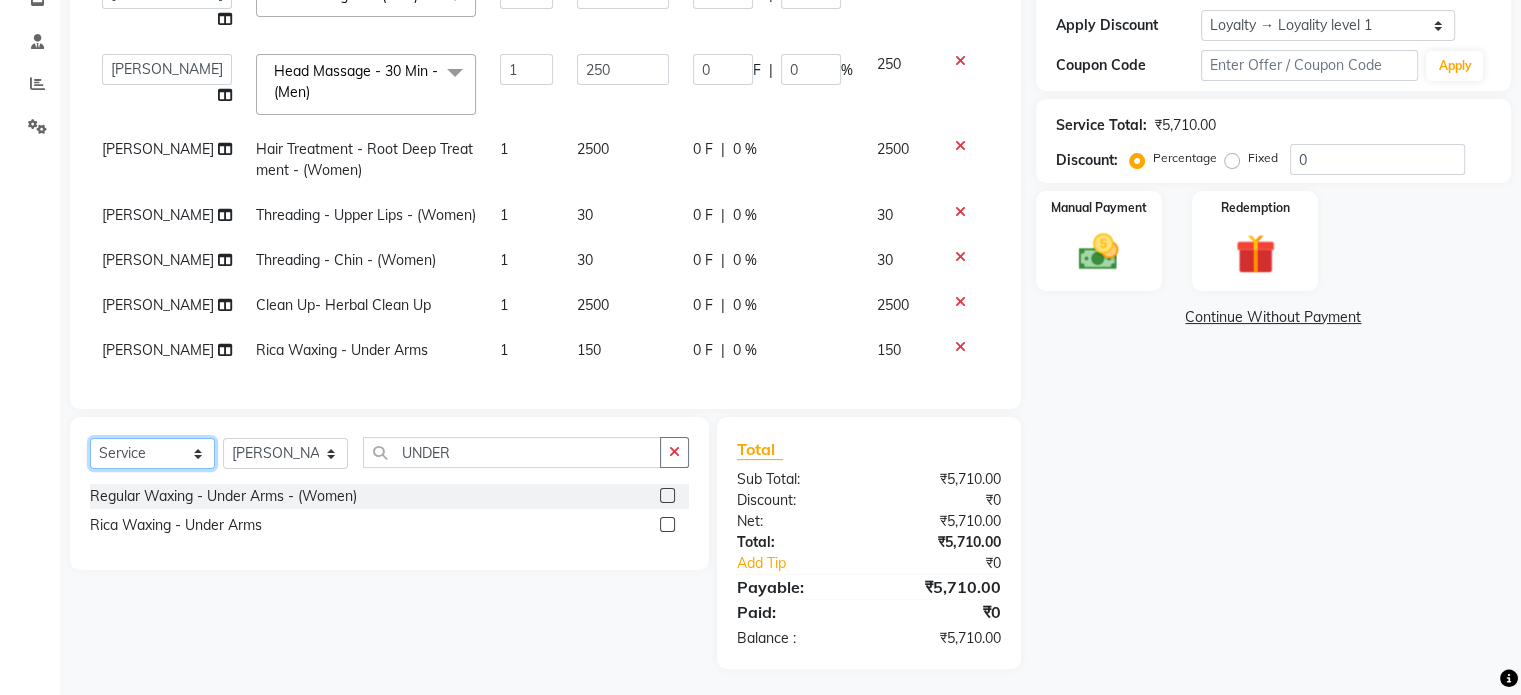 click on "Select  Service  Product  Membership  Package Voucher Prepaid Gift Card" 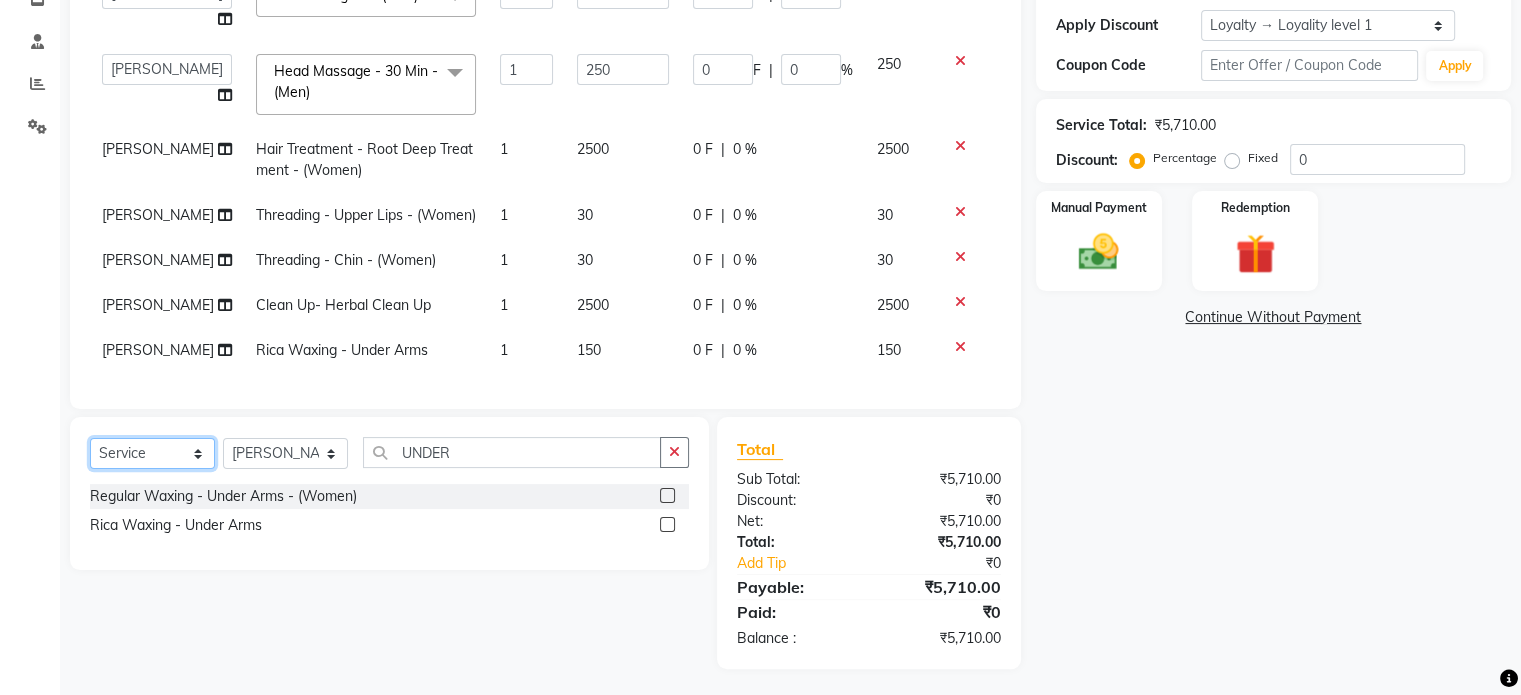 select on "product" 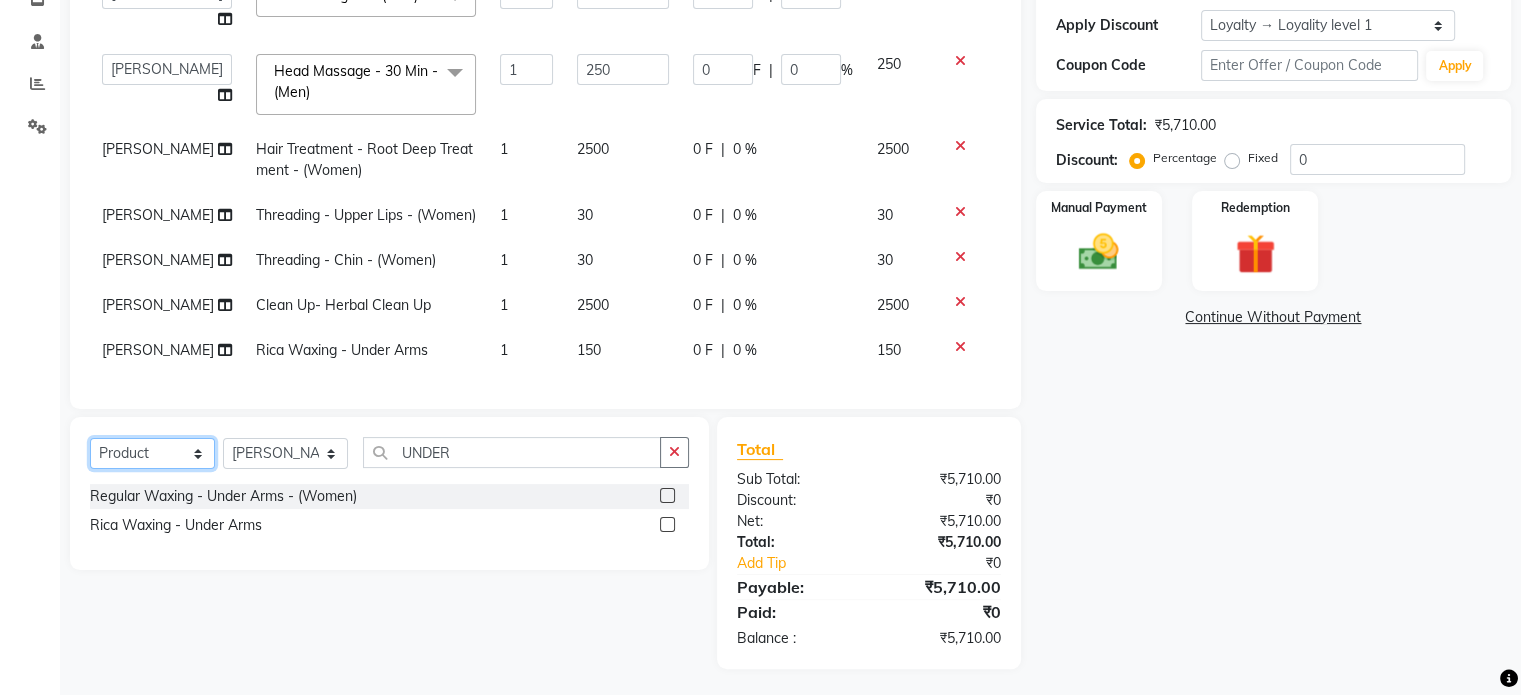 click on "Select  Service  Product  Membership  Package Voucher Prepaid Gift Card" 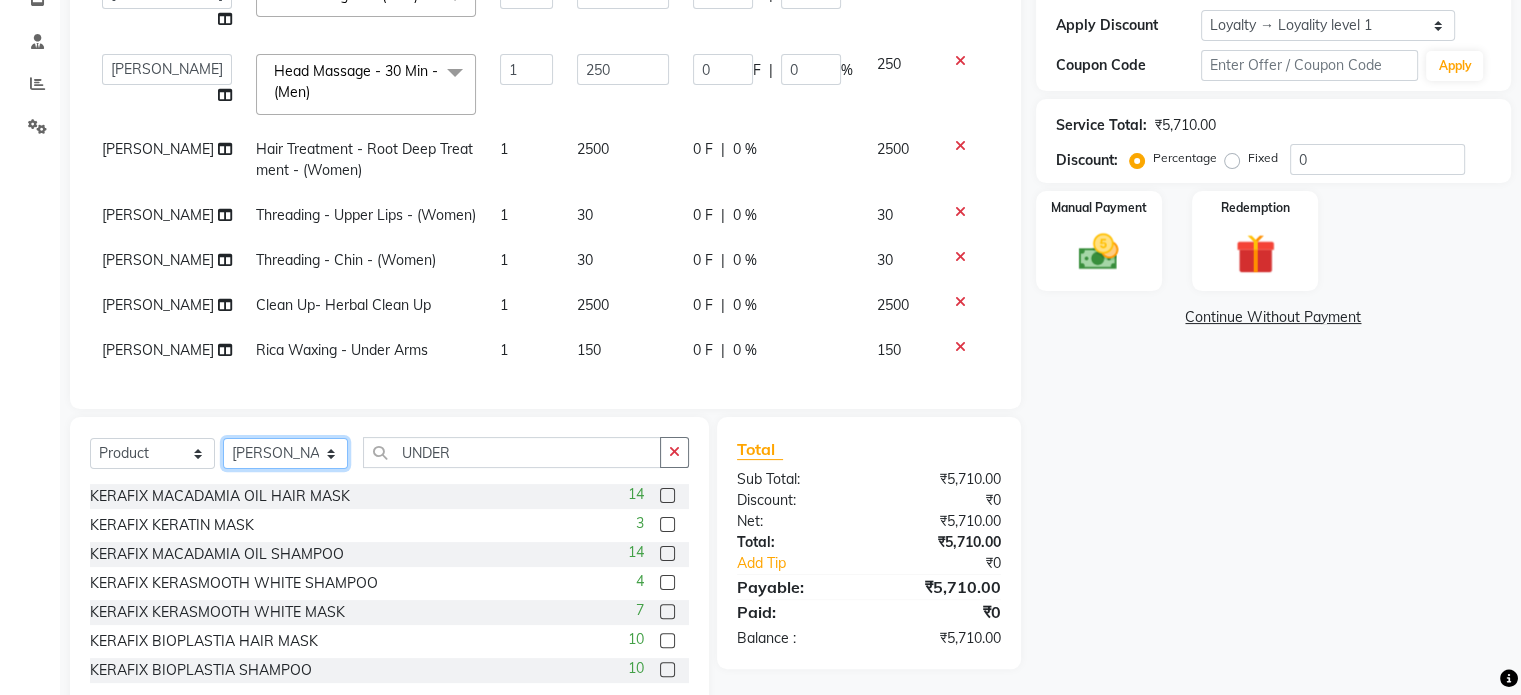 click on "Select Stylist [PERSON_NAME] [PERSON_NAME] [PERSON_NAME] SHYAM [PERSON_NAME] [PERSON_NAME]" 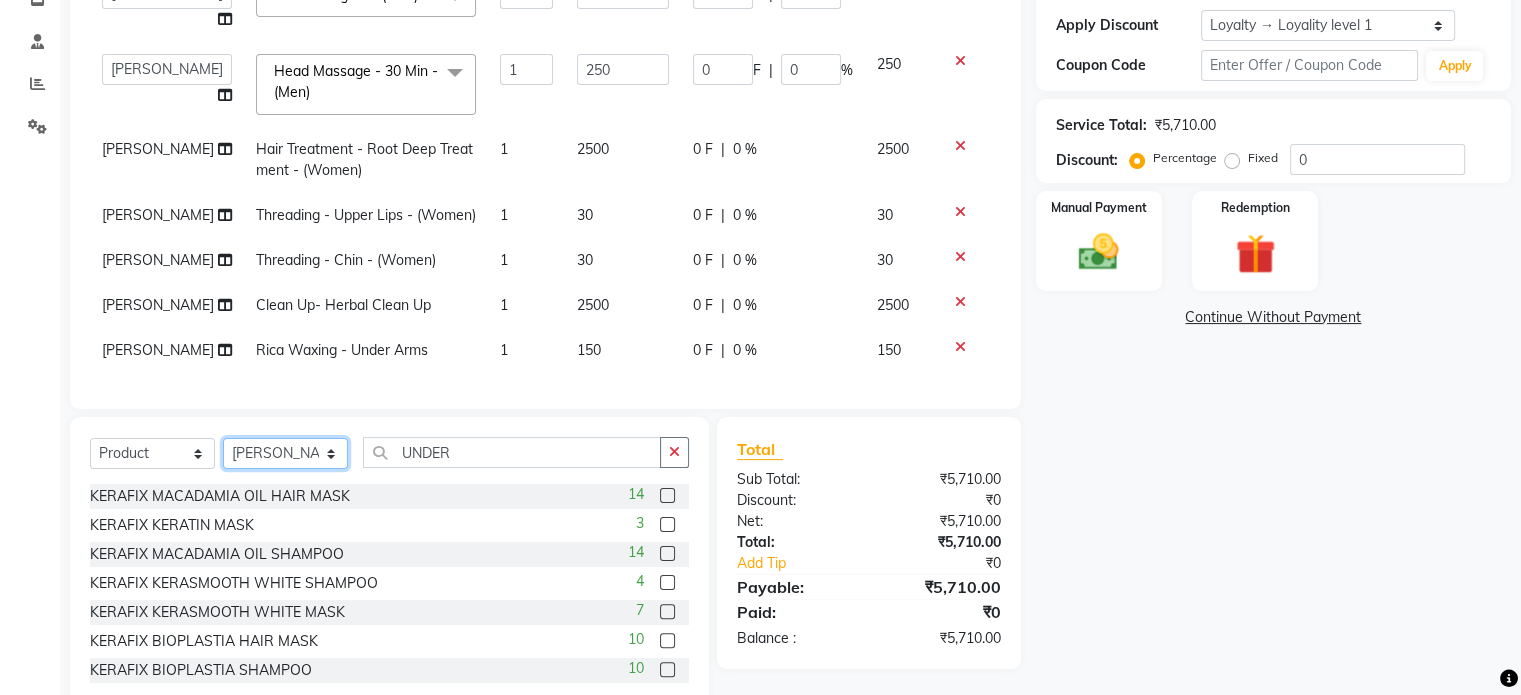 click on "Select Stylist [PERSON_NAME] [PERSON_NAME] [PERSON_NAME] SHYAM [PERSON_NAME] [PERSON_NAME]" 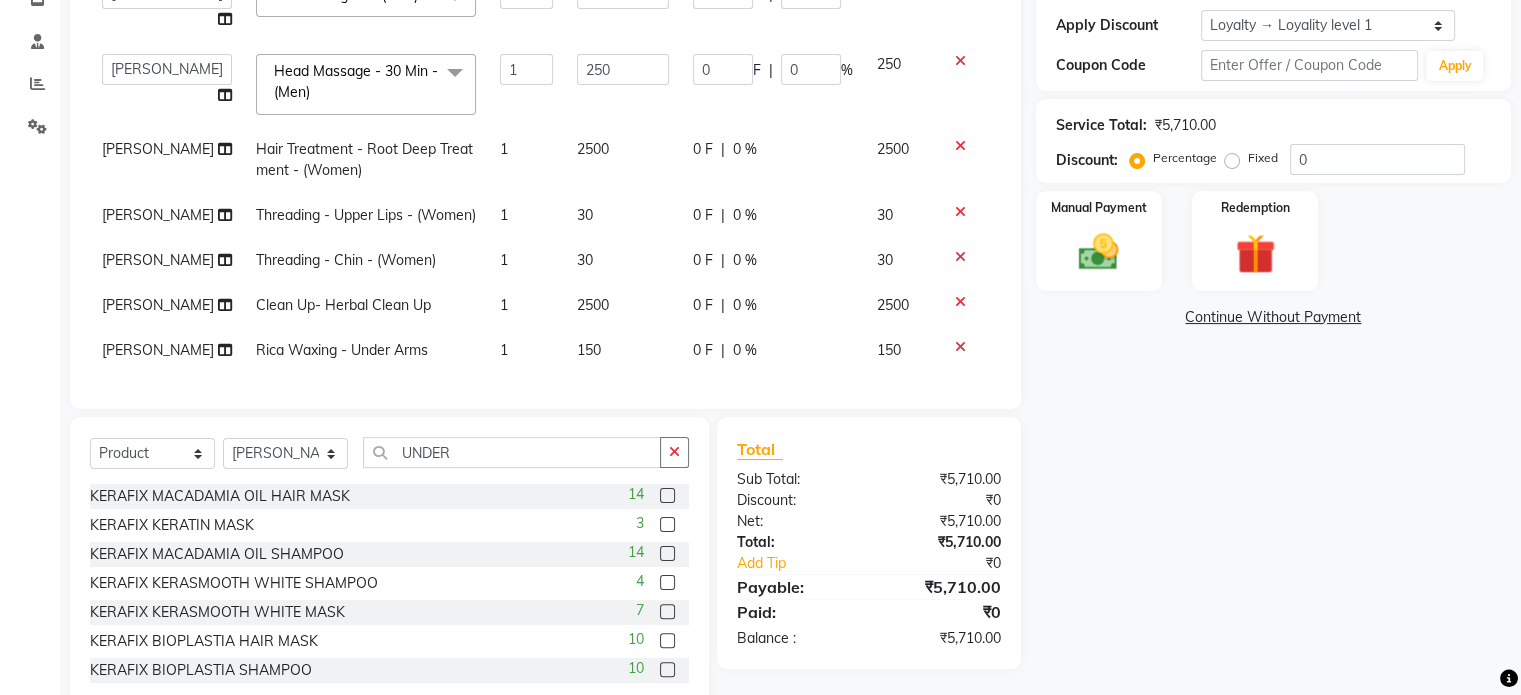 click 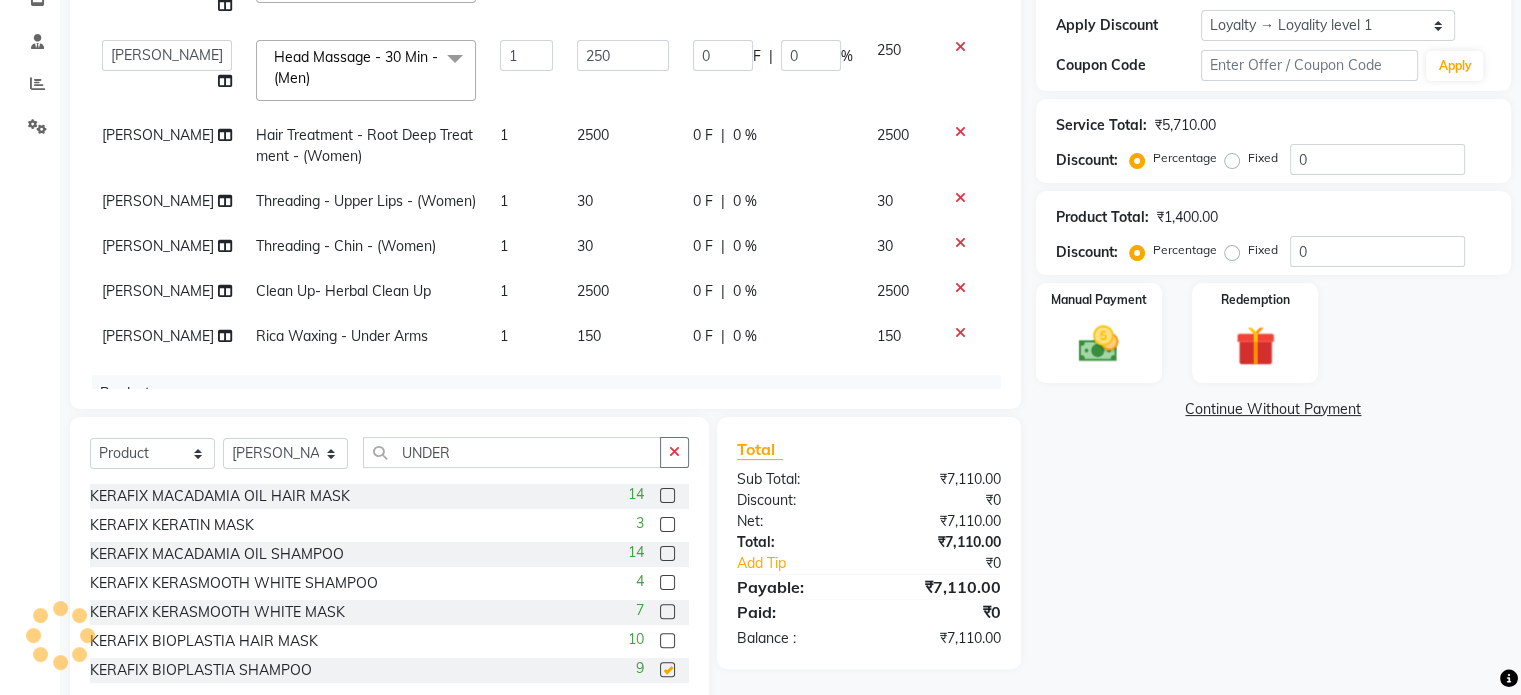 checkbox on "false" 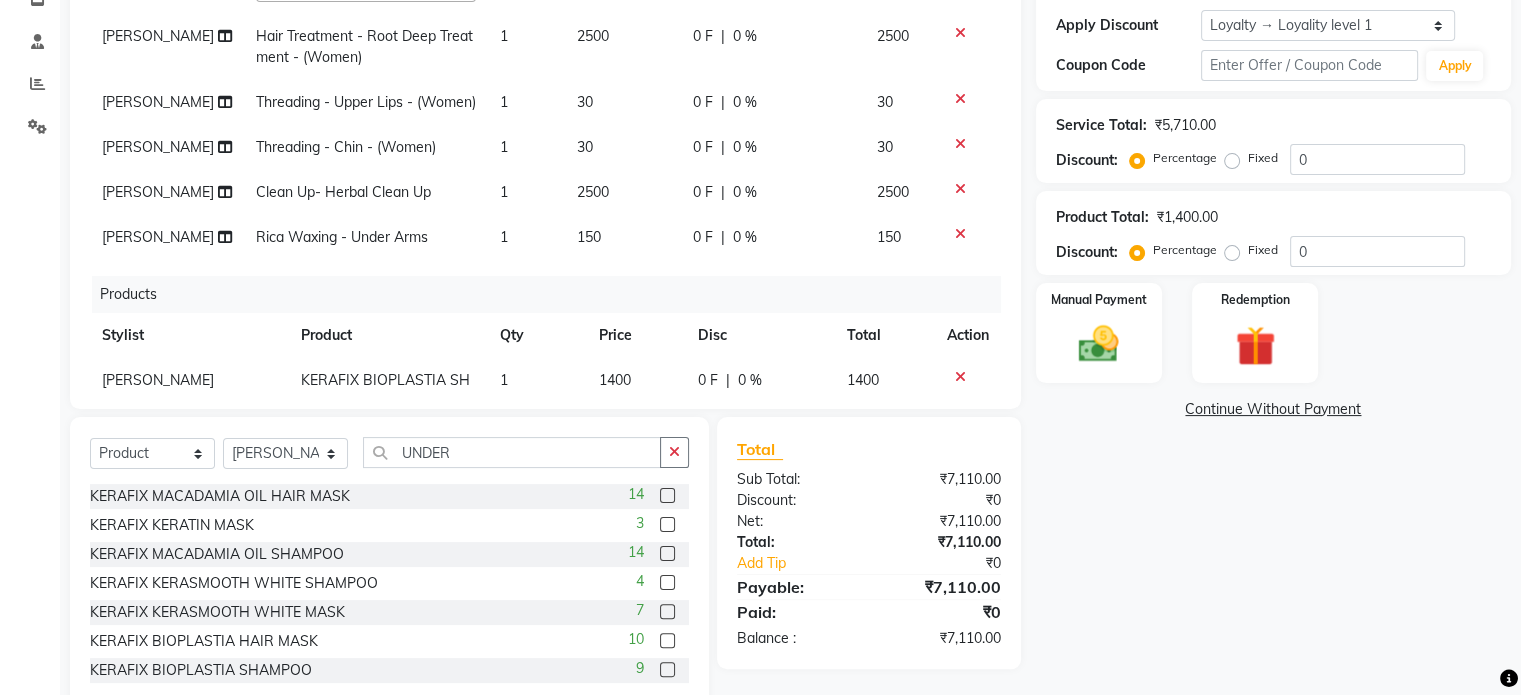 scroll, scrollTop: 249, scrollLeft: 0, axis: vertical 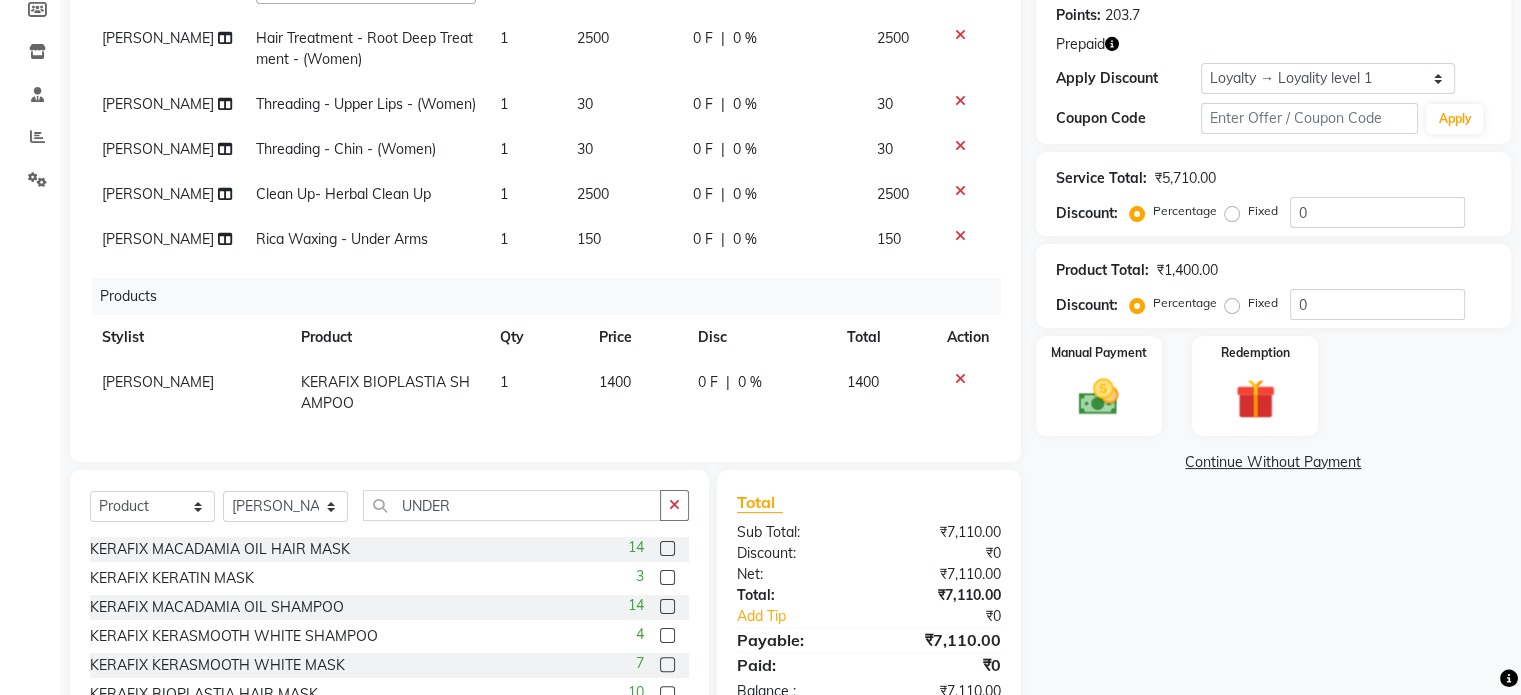 click 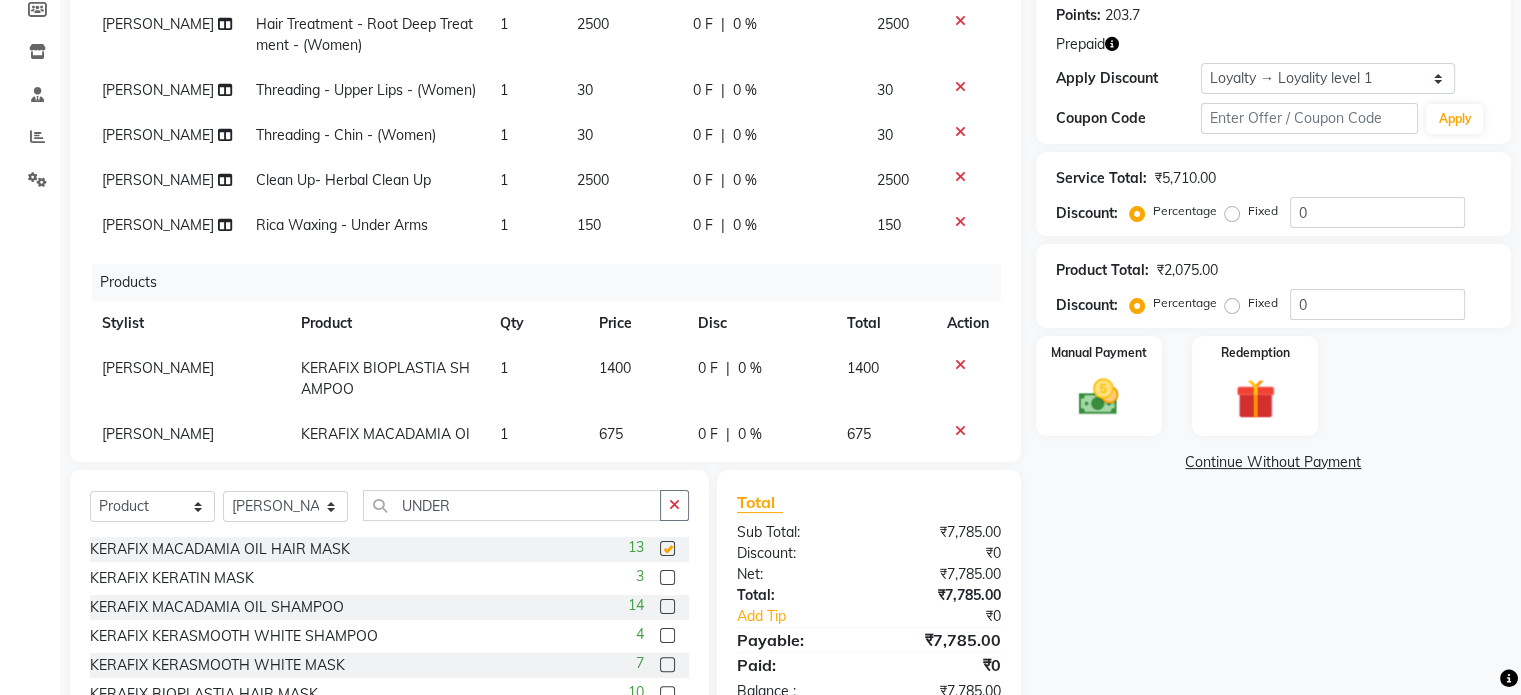 checkbox on "false" 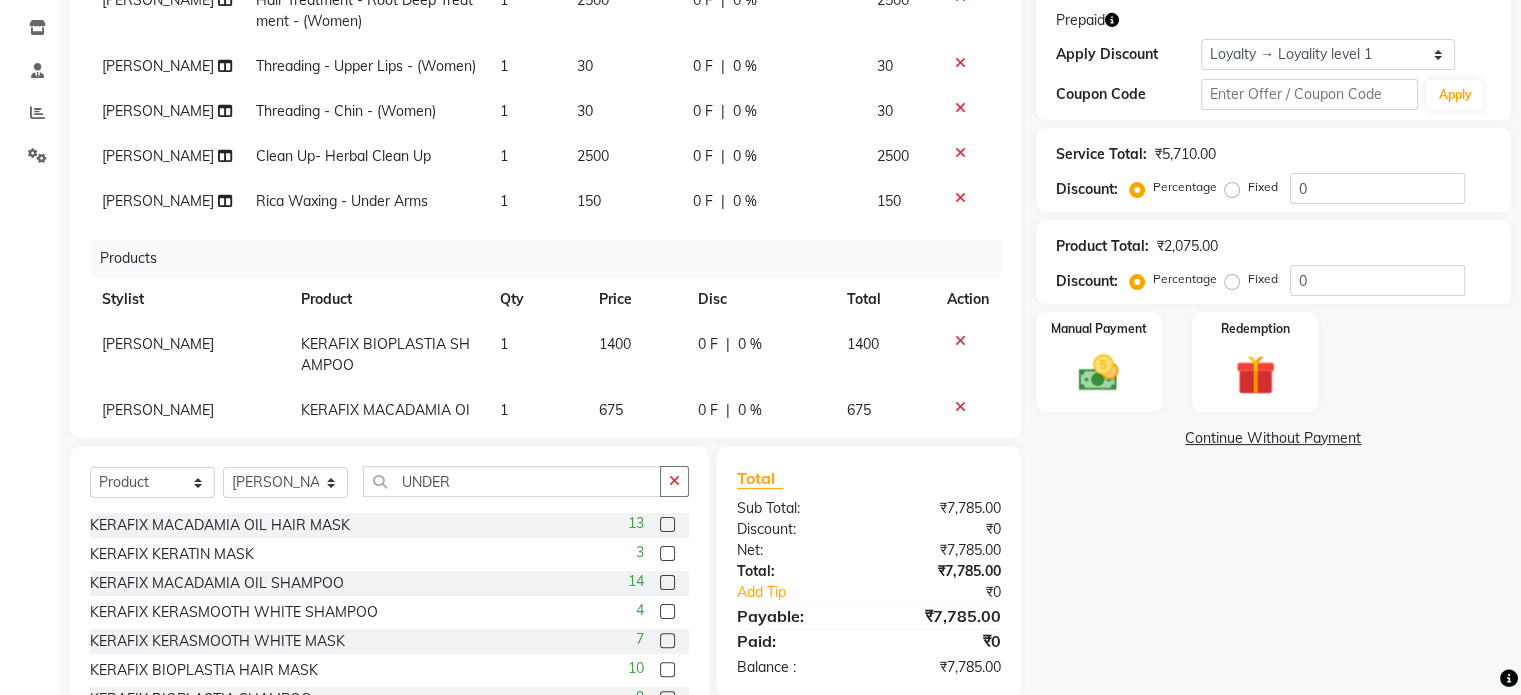 scroll, scrollTop: 406, scrollLeft: 0, axis: vertical 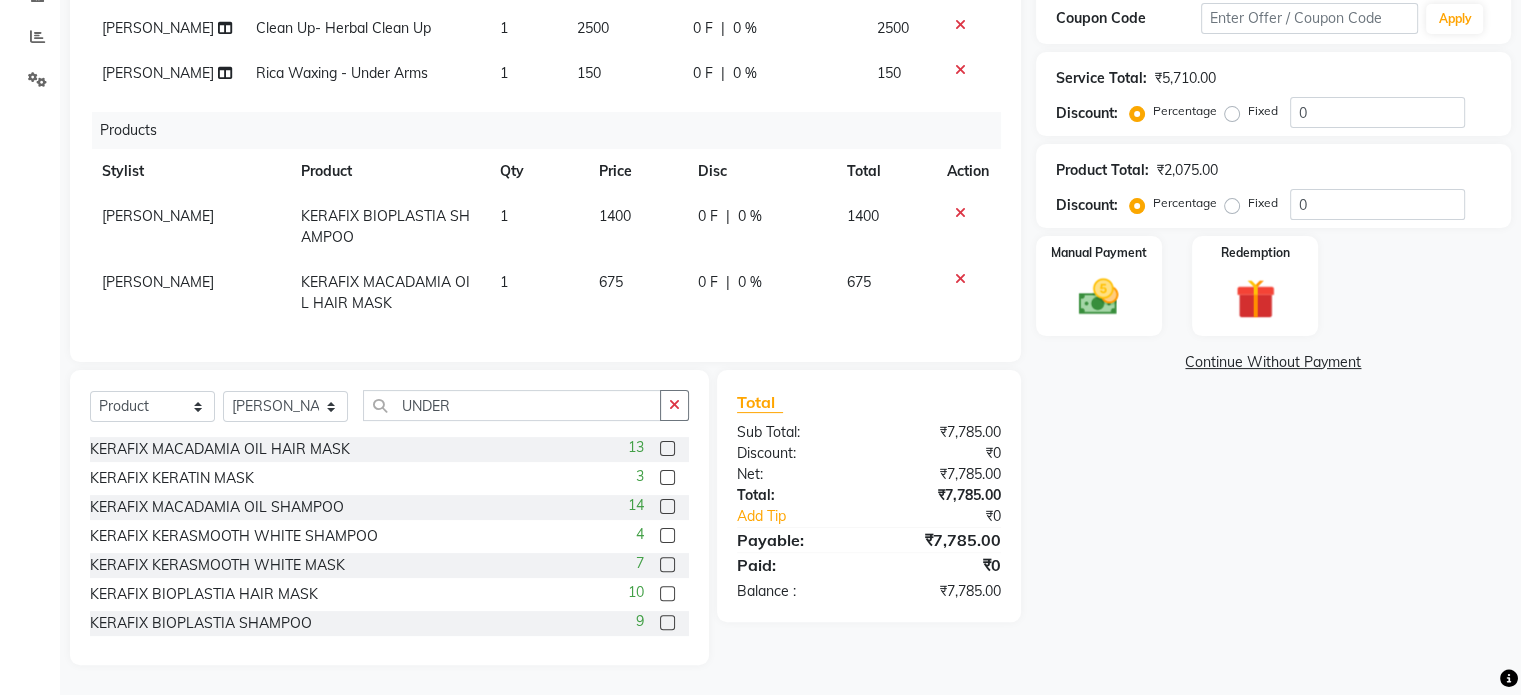 click 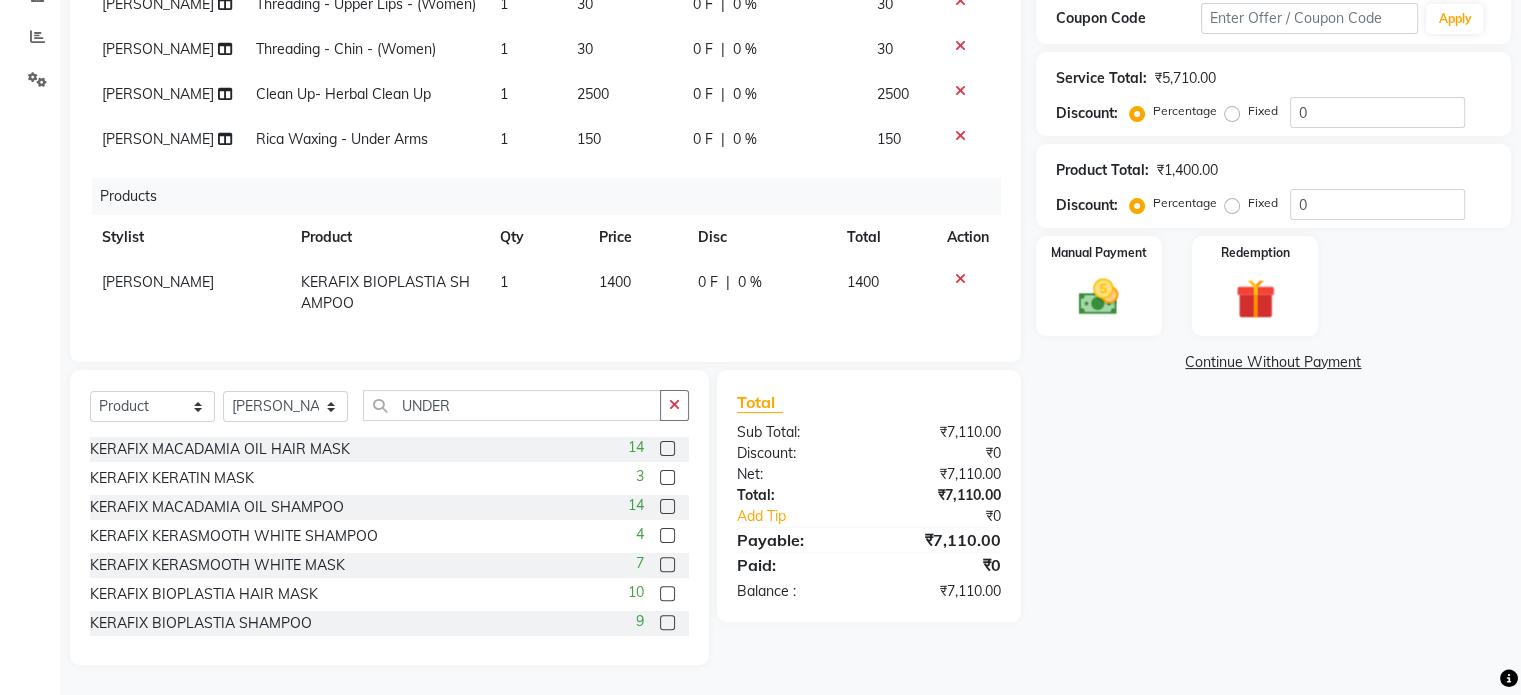 click 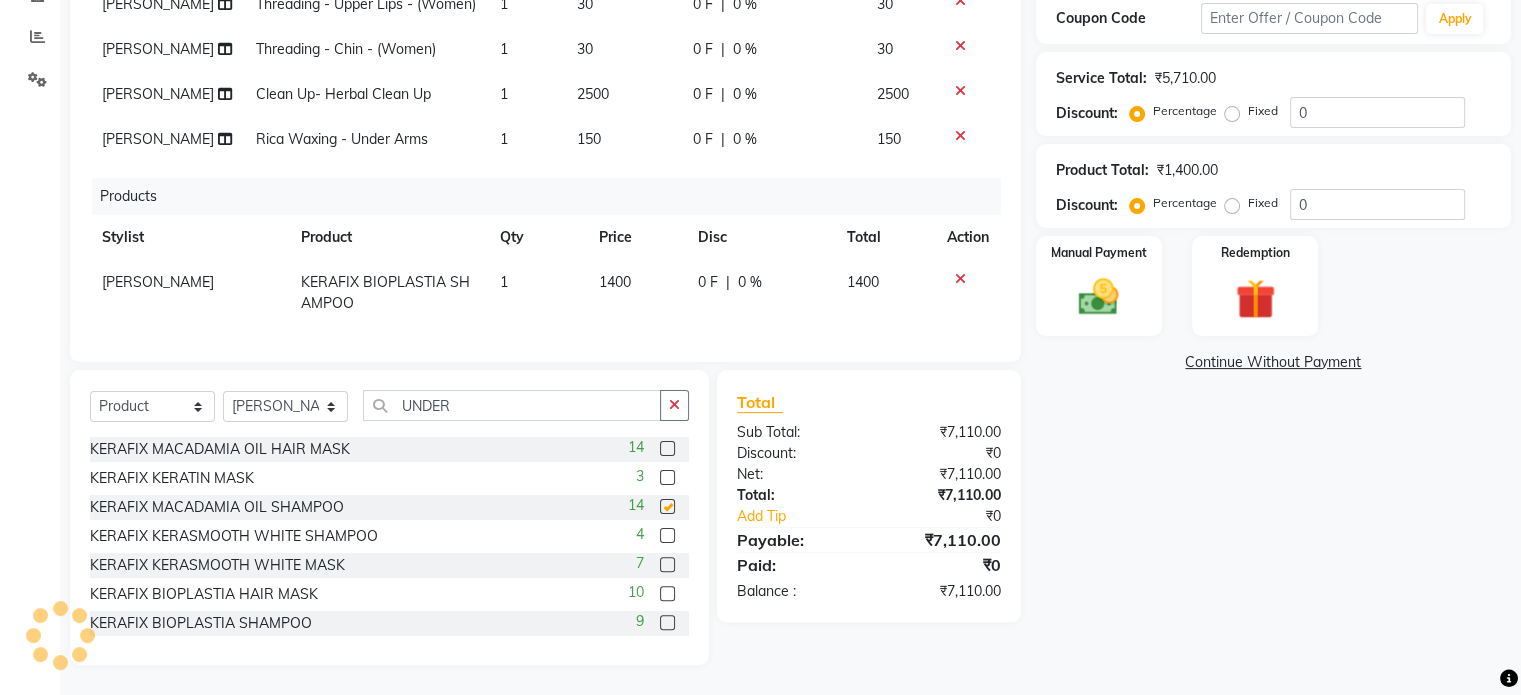 scroll, scrollTop: 316, scrollLeft: 0, axis: vertical 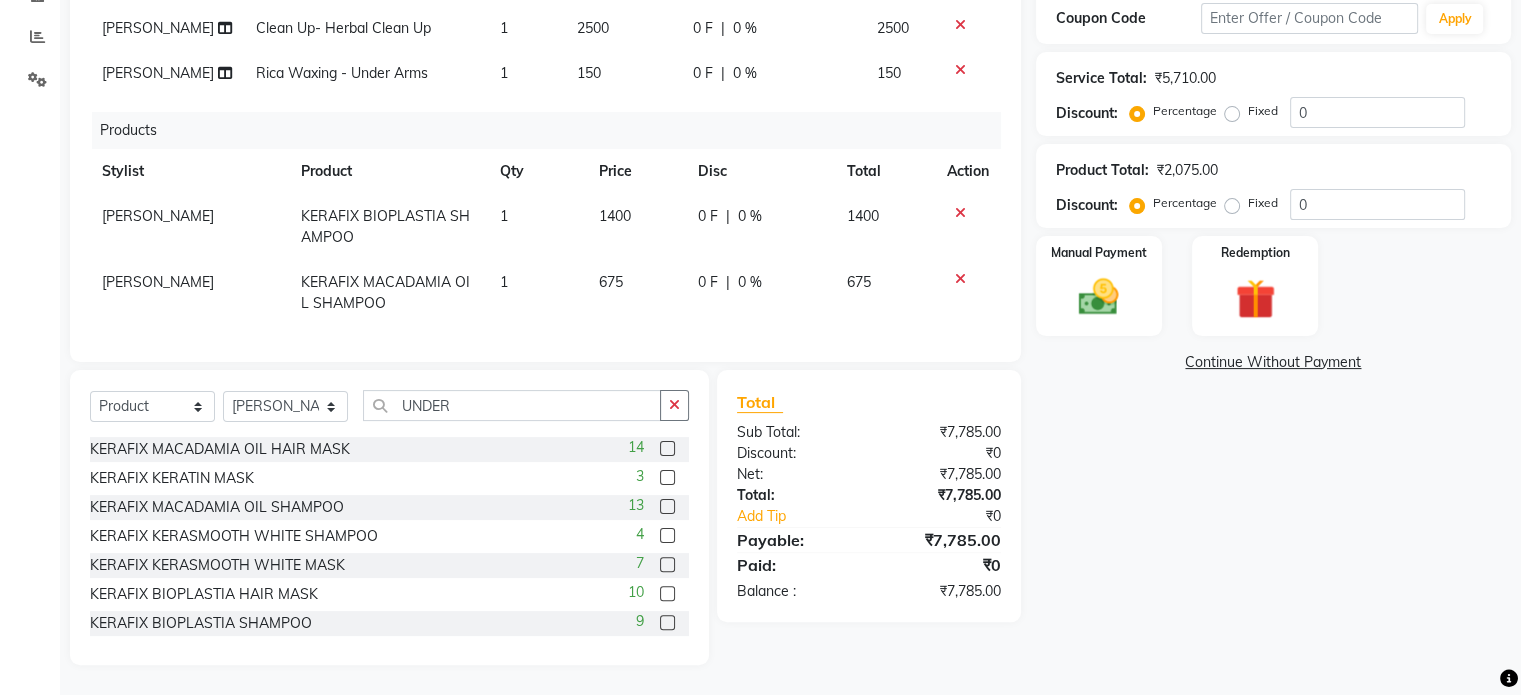checkbox on "false" 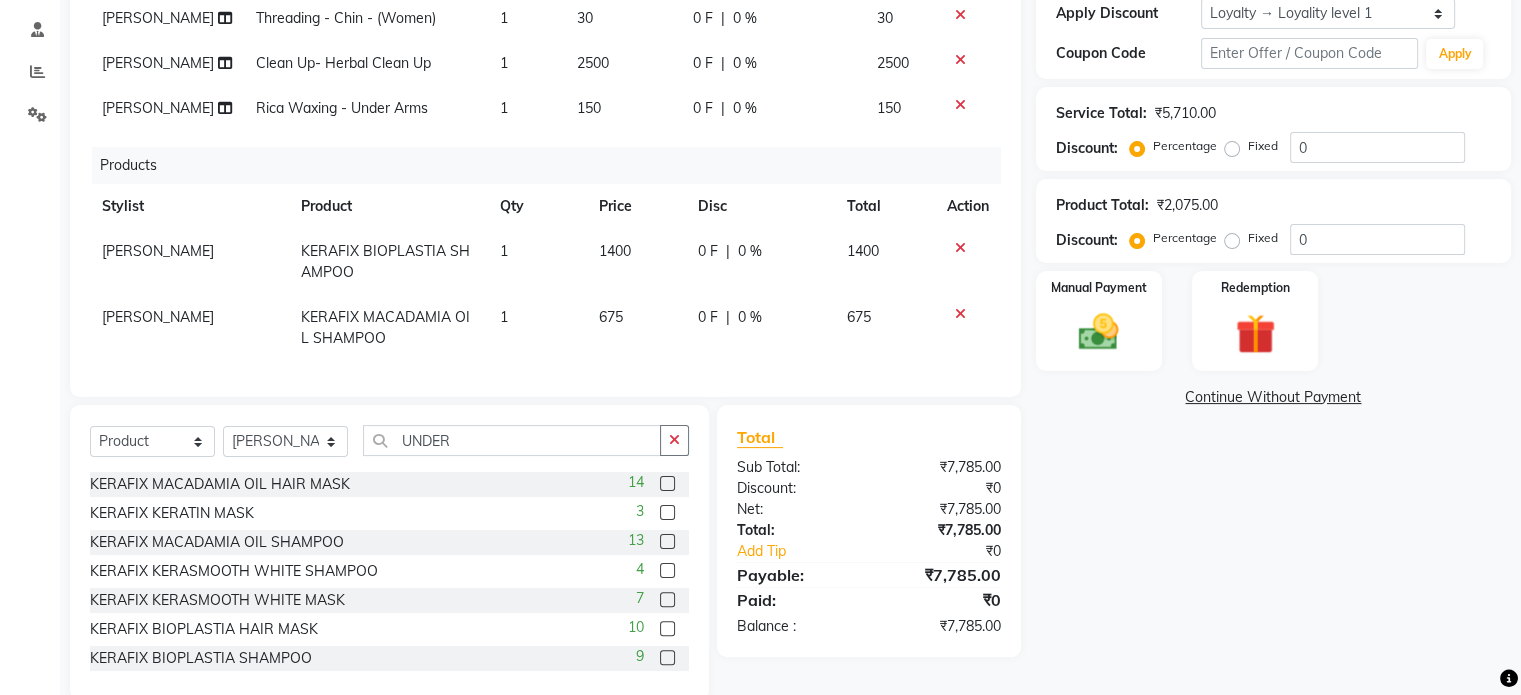 scroll, scrollTop: 406, scrollLeft: 0, axis: vertical 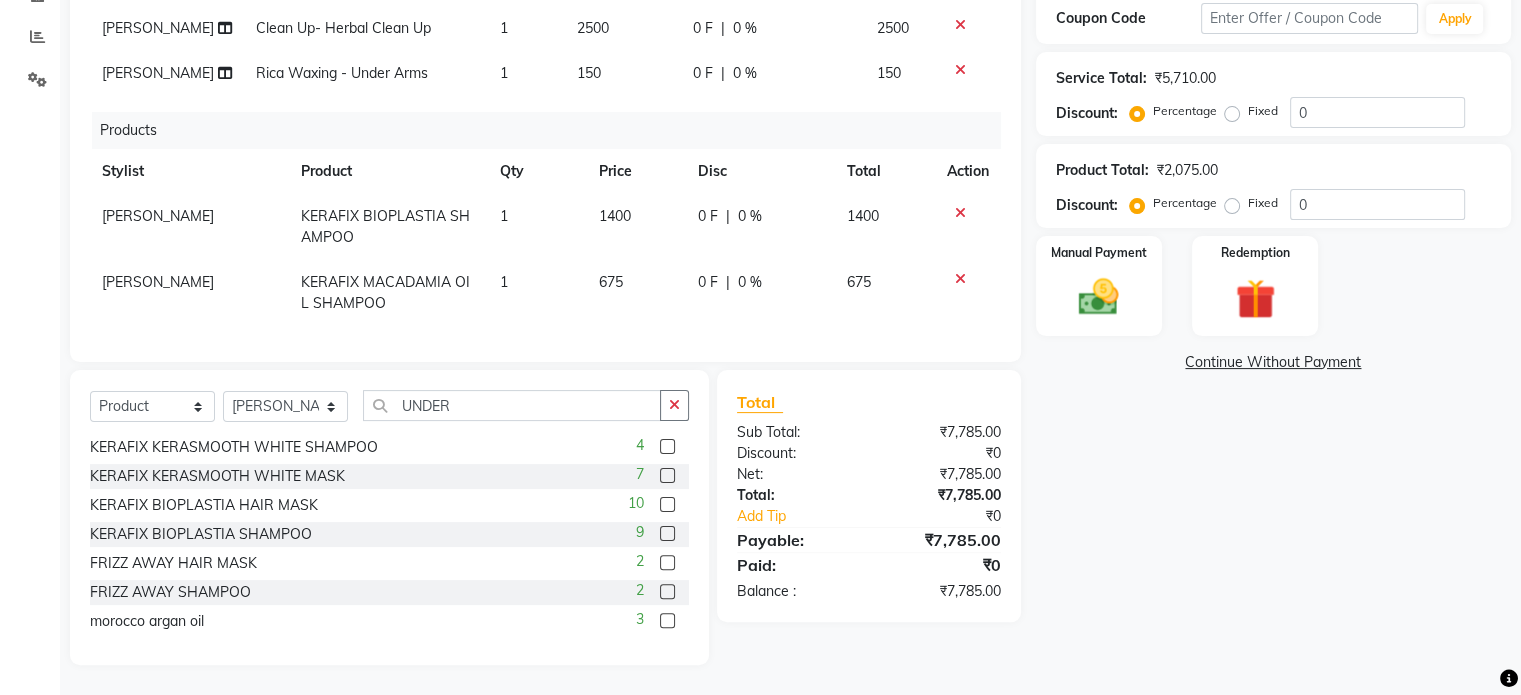 click 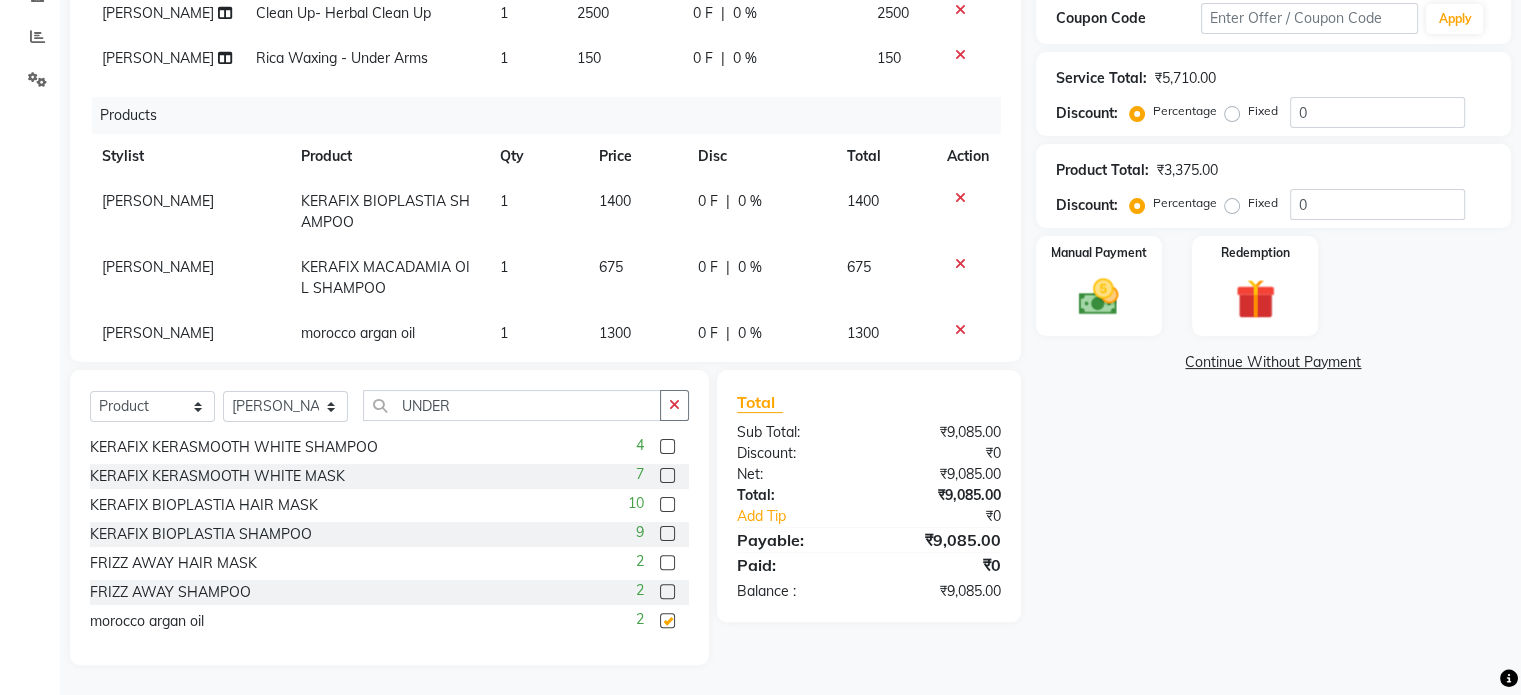checkbox on "false" 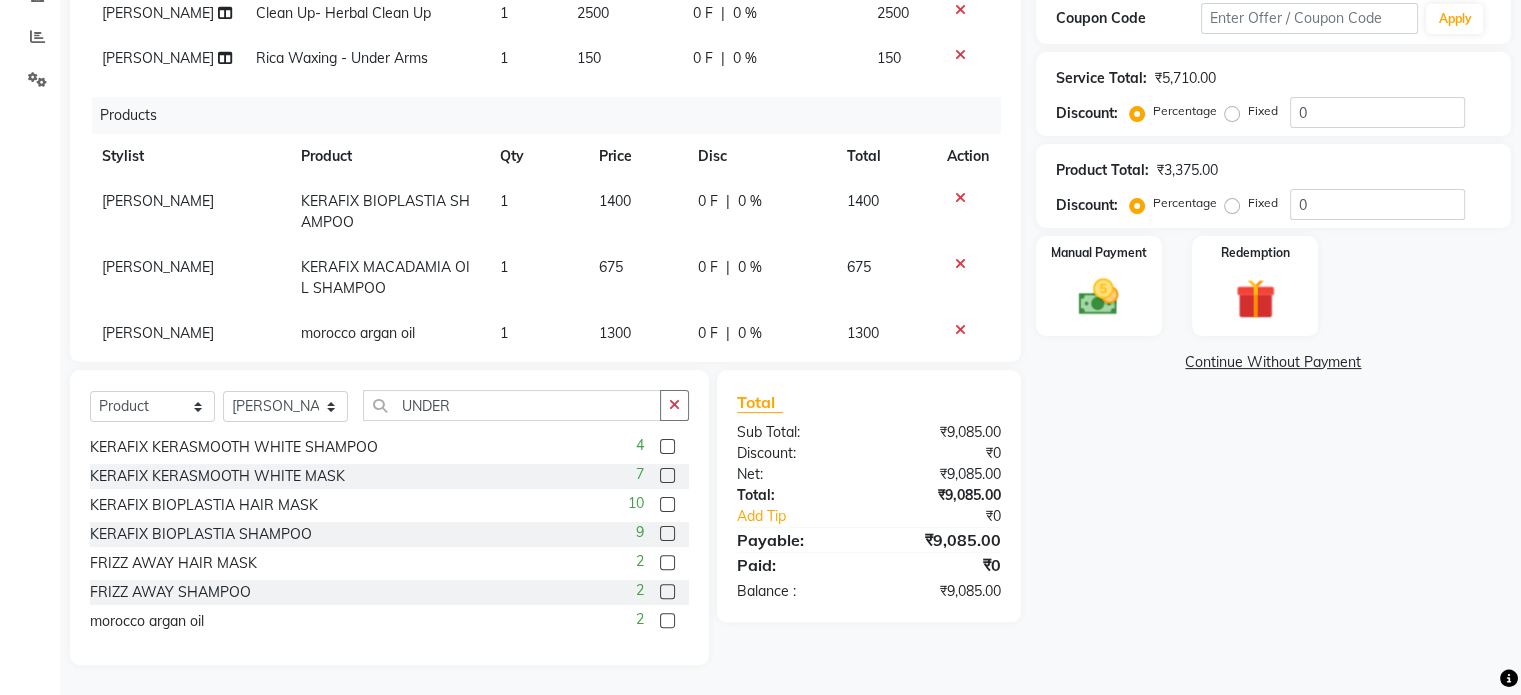 click 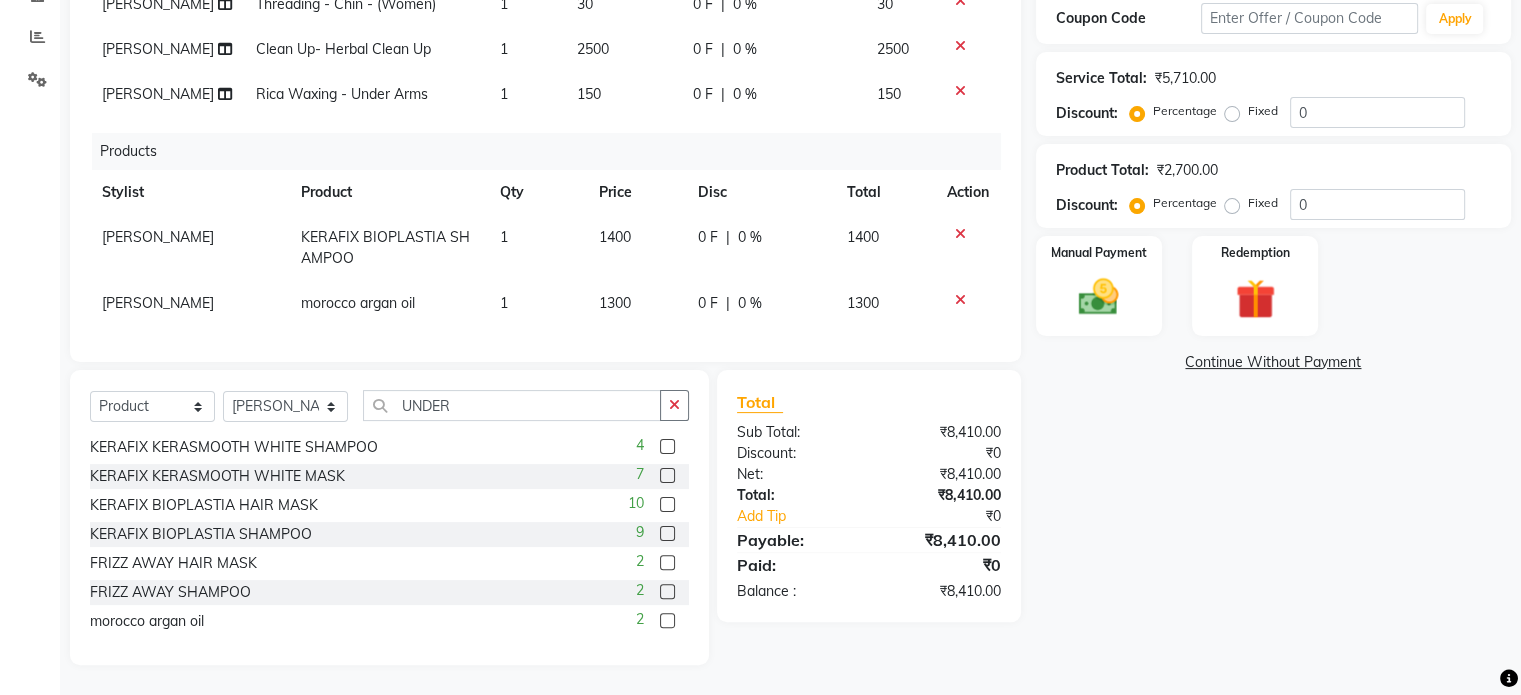 scroll, scrollTop: 294, scrollLeft: 0, axis: vertical 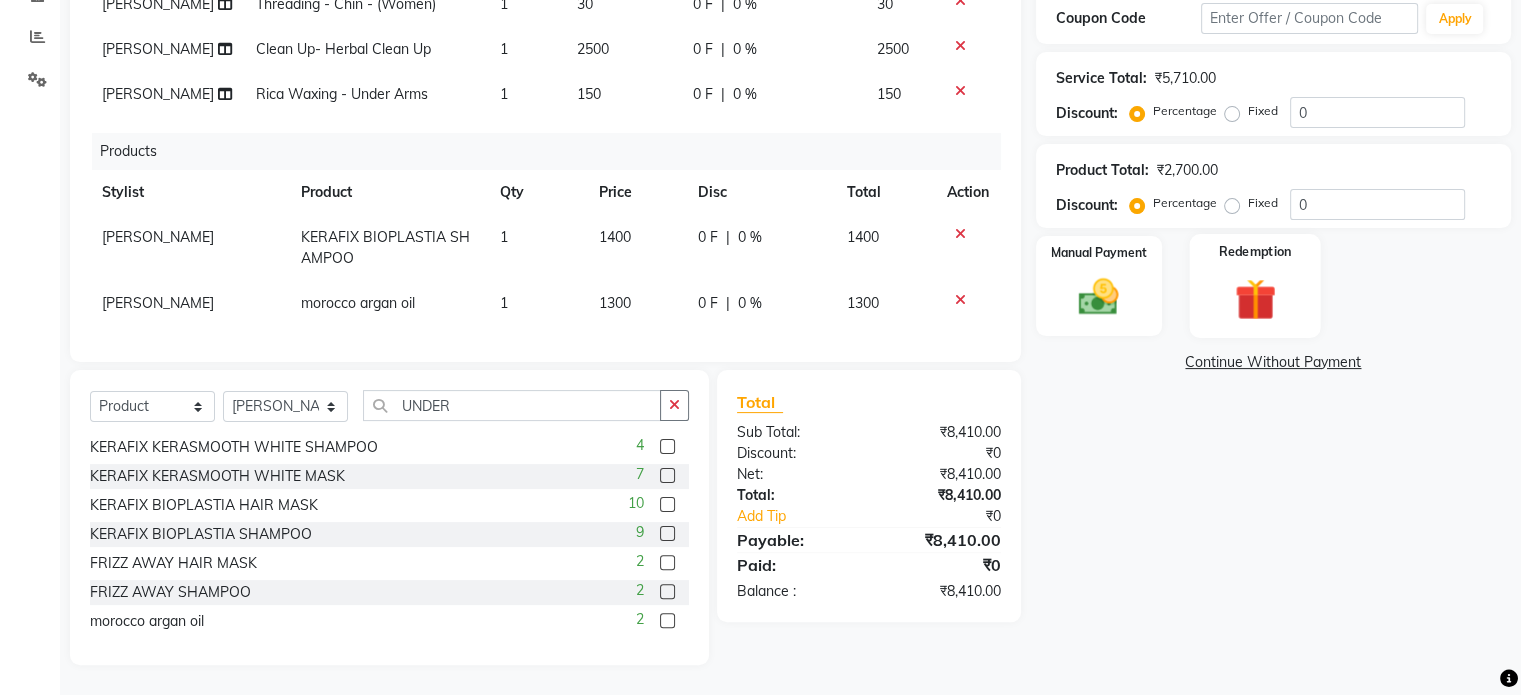 click 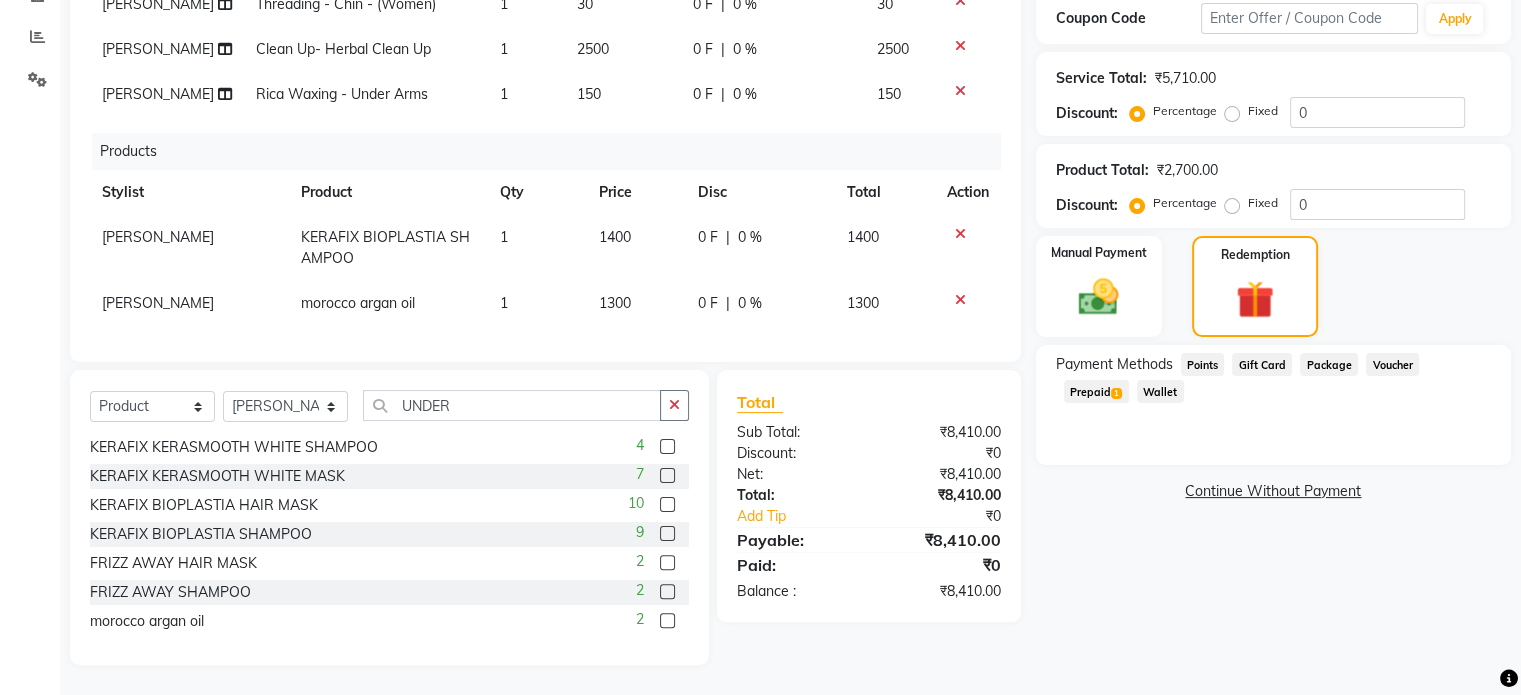 click on "Prepaid  1" 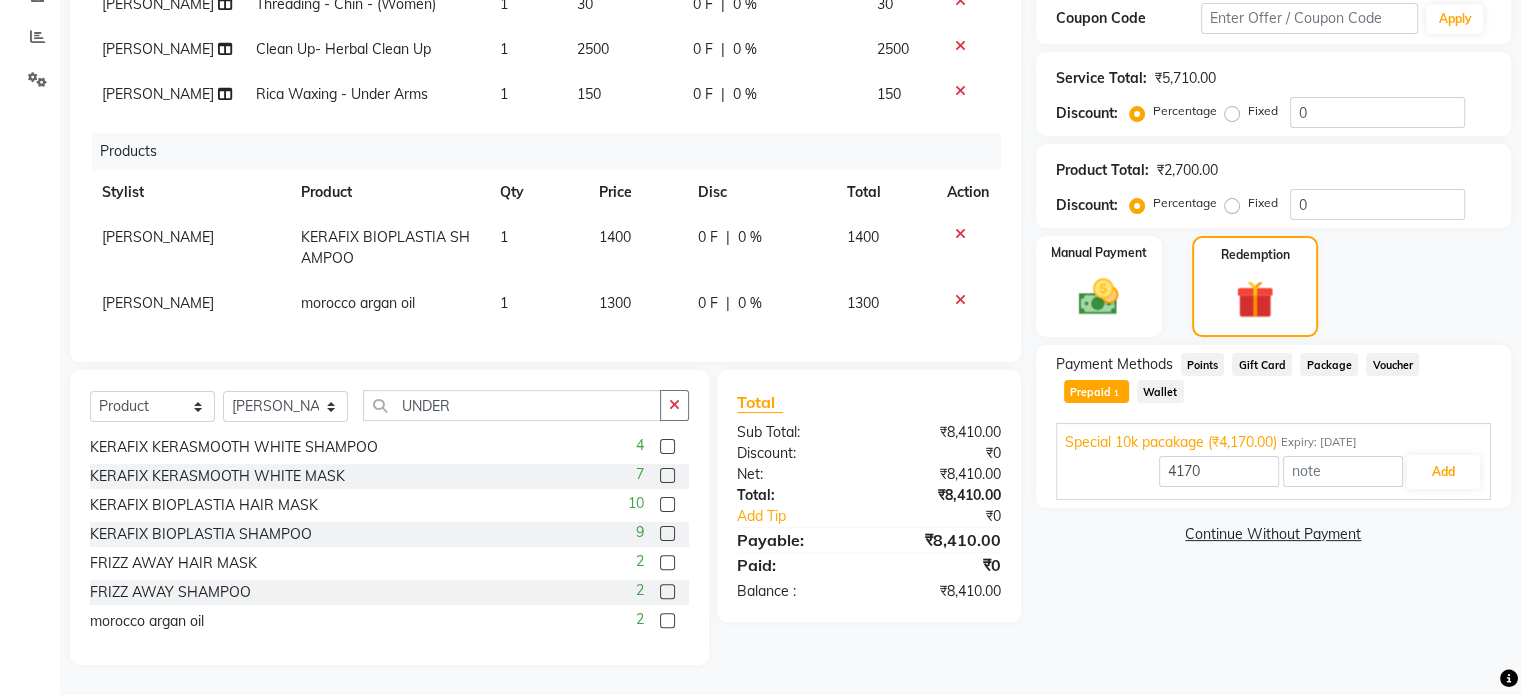 click on "[PERSON_NAME]" 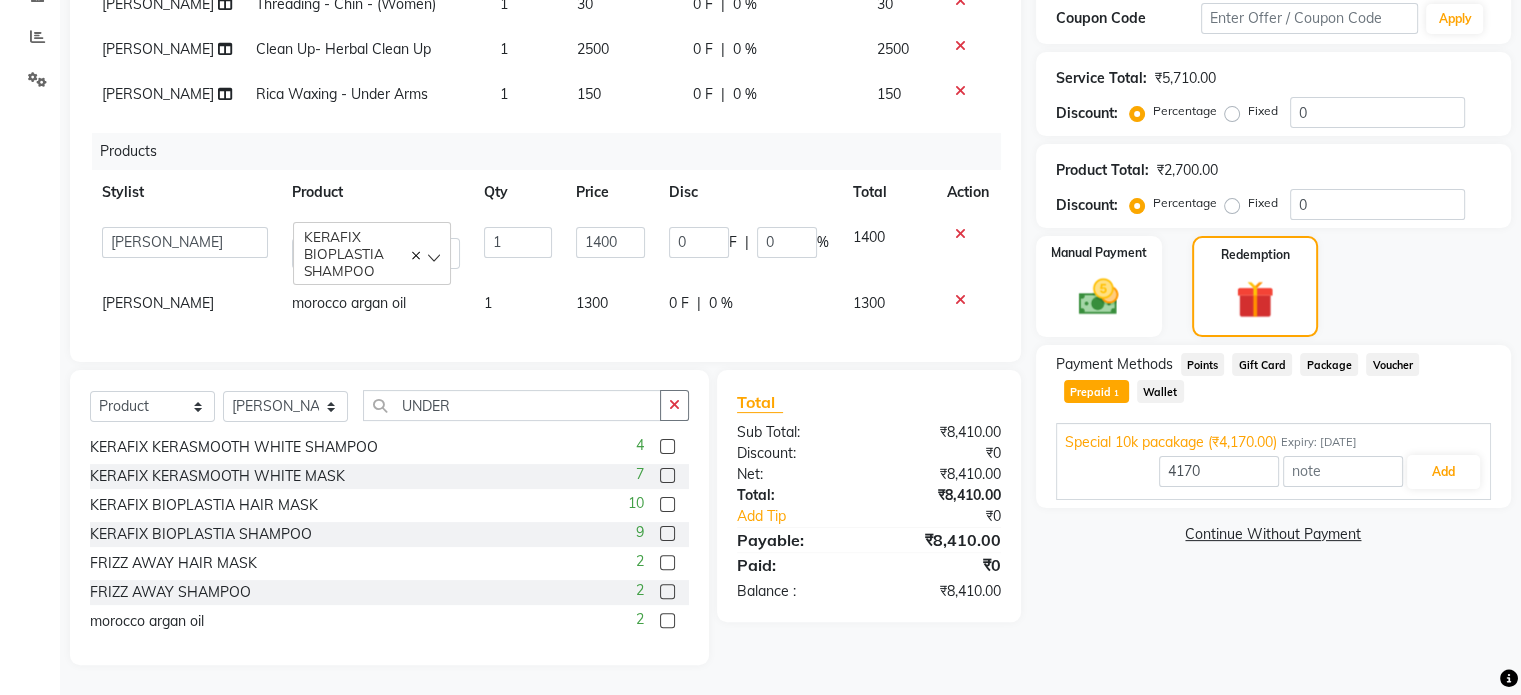scroll, scrollTop: 296, scrollLeft: 0, axis: vertical 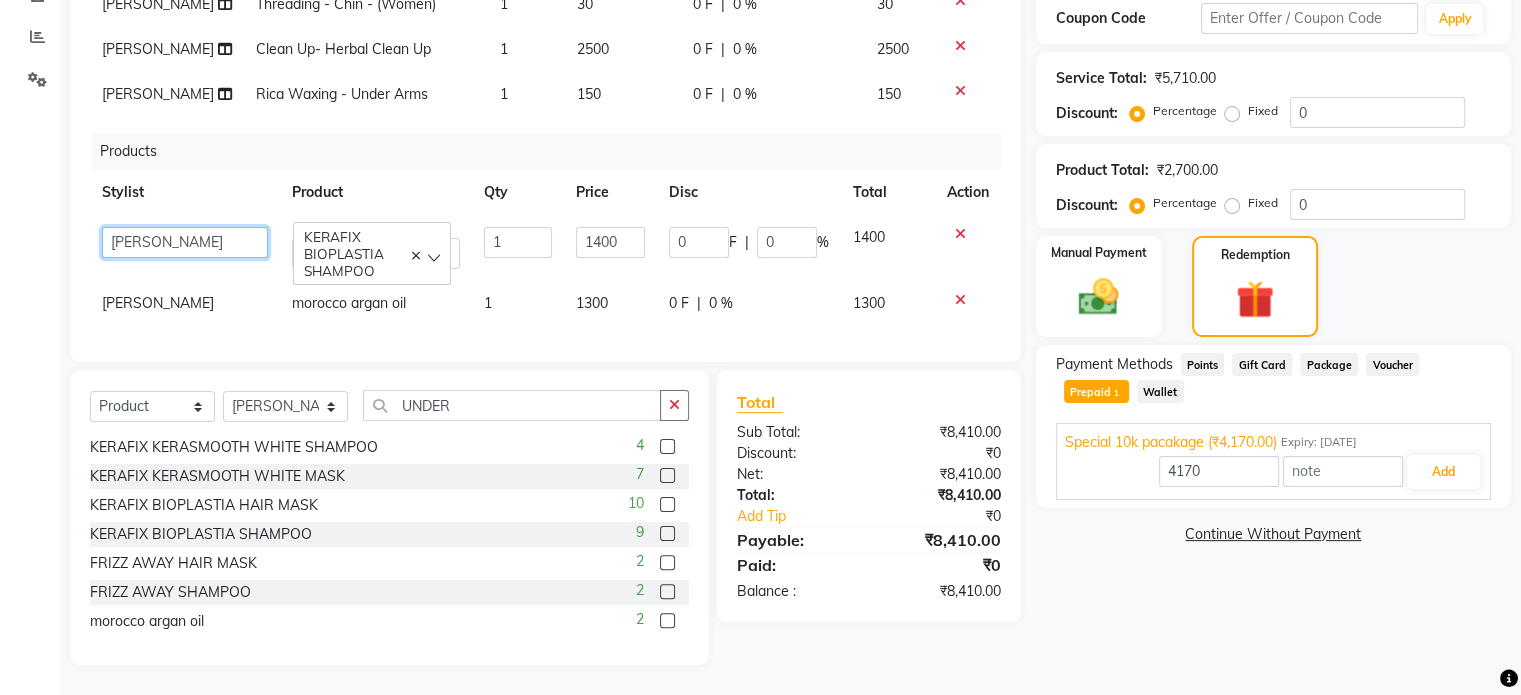 click on "[PERSON_NAME]   ARCHANA   [PERSON_NAME]   [PERSON_NAME]   SHYAM   [PERSON_NAME]   [PERSON_NAME]" 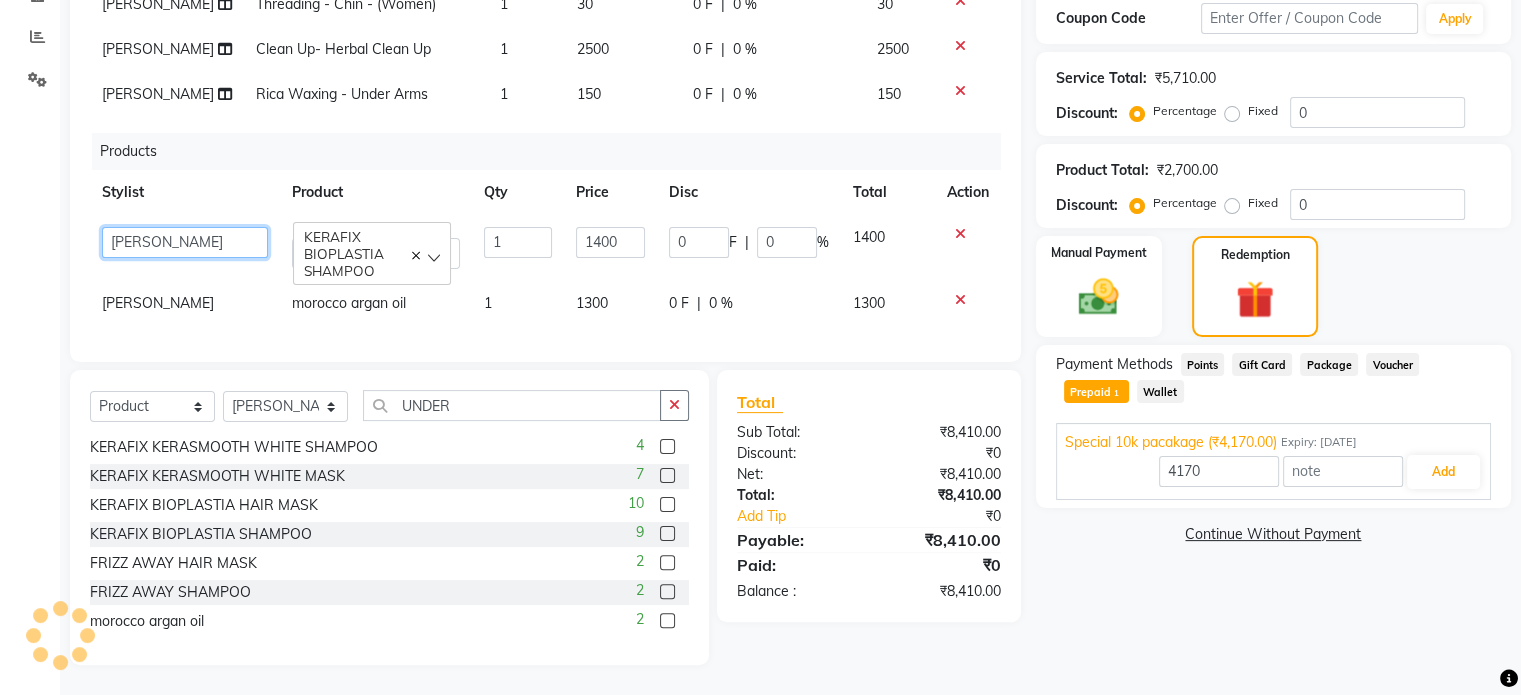 click on "[PERSON_NAME]   ARCHANA   [PERSON_NAME]   [PERSON_NAME]   SHYAM   [PERSON_NAME]   [PERSON_NAME]" 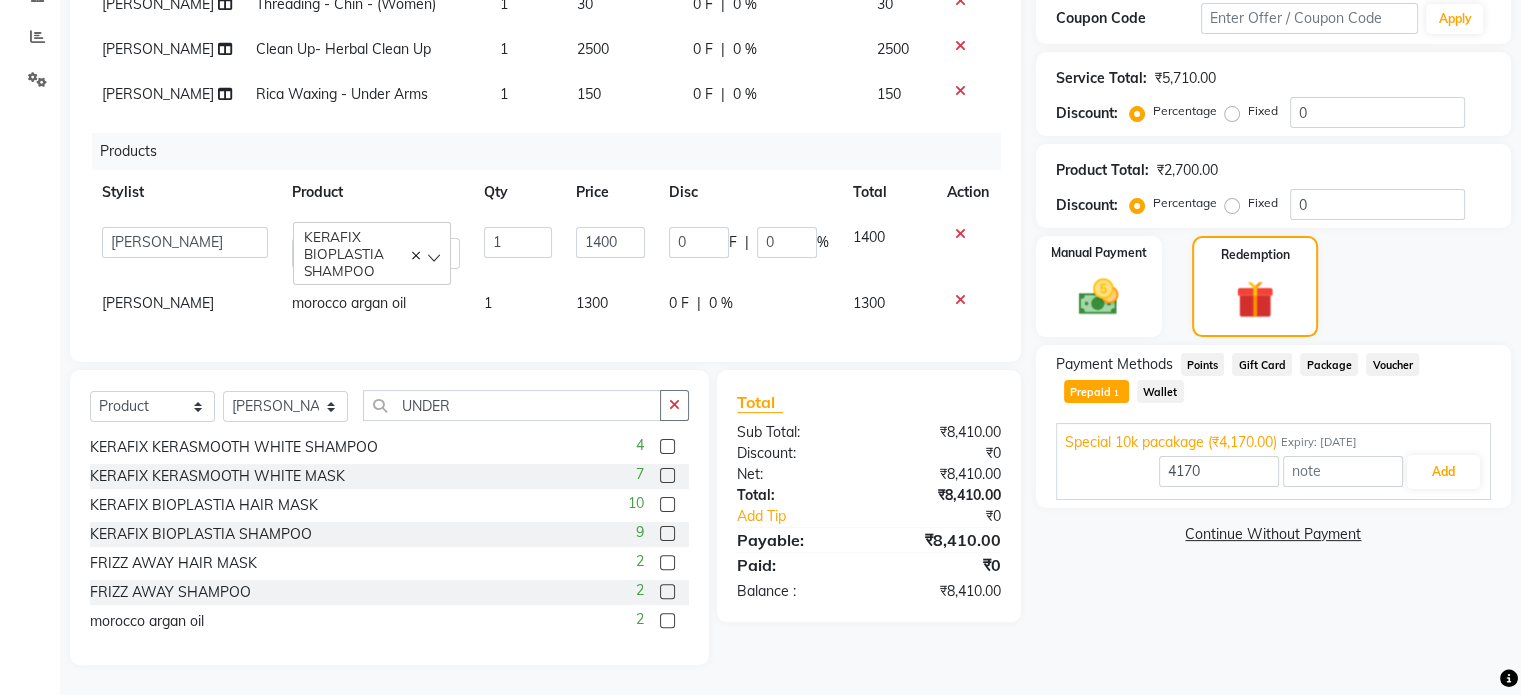 click on "[PERSON_NAME]   ARCHANA   [PERSON_NAME]   [PERSON_NAME]   SHYAM   [PERSON_NAME]   [PERSON_NAME]" 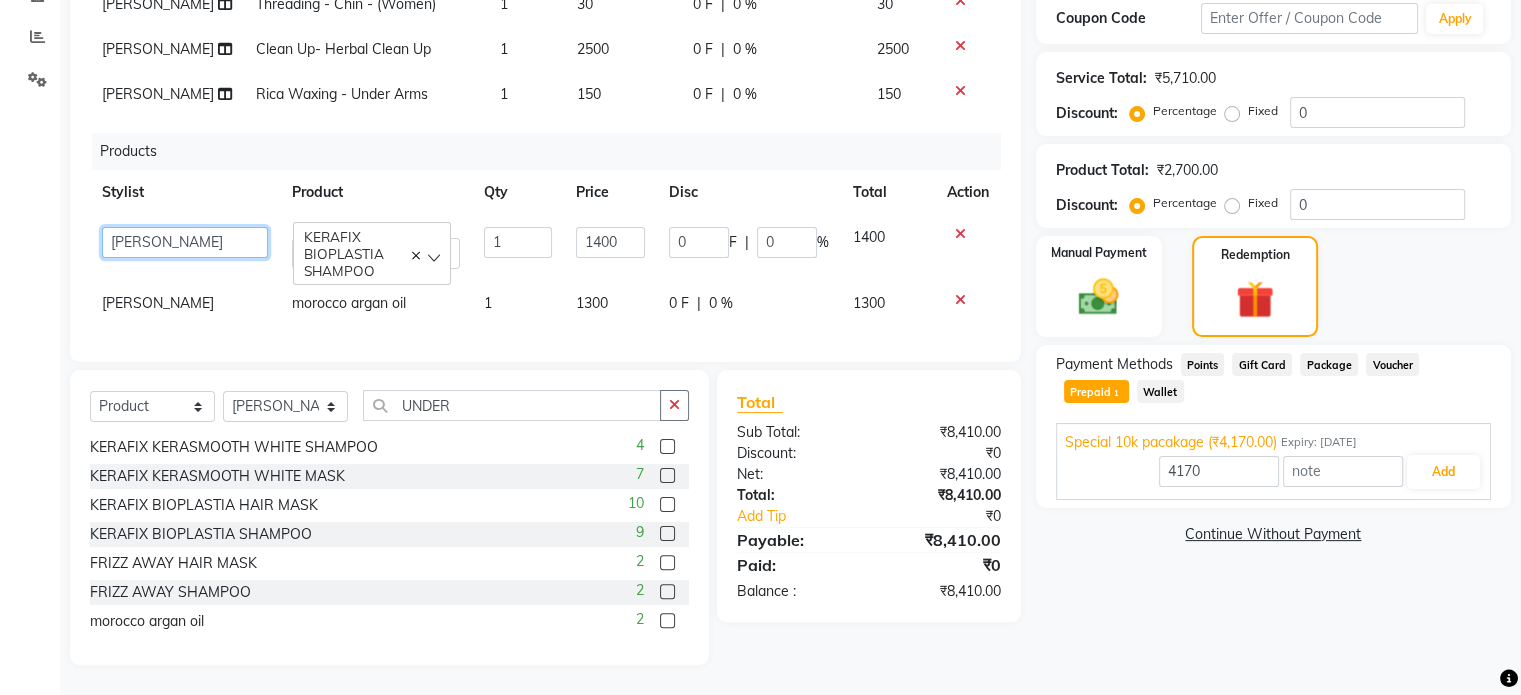 click on "[PERSON_NAME]   ARCHANA   [PERSON_NAME]   [PERSON_NAME]   SHYAM   [PERSON_NAME]   [PERSON_NAME]" 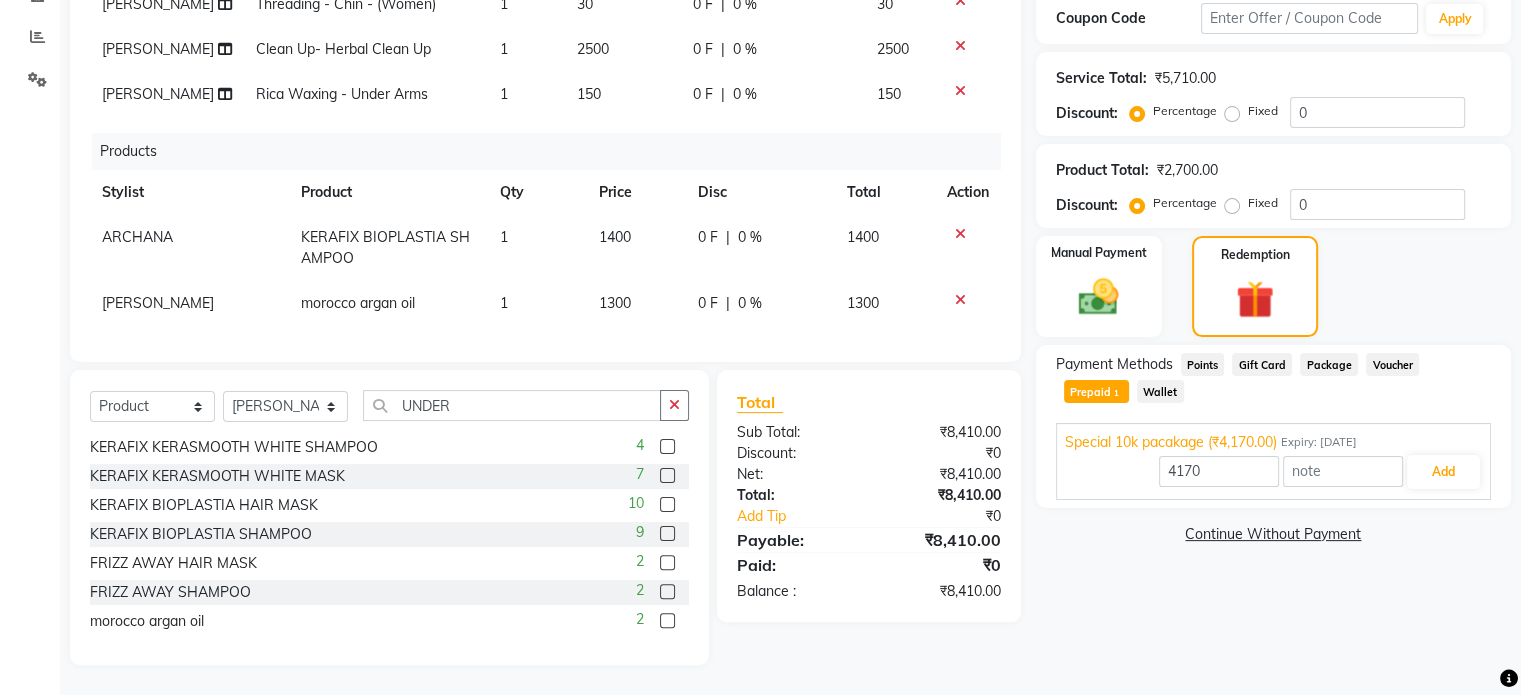 click on "[PERSON_NAME]" 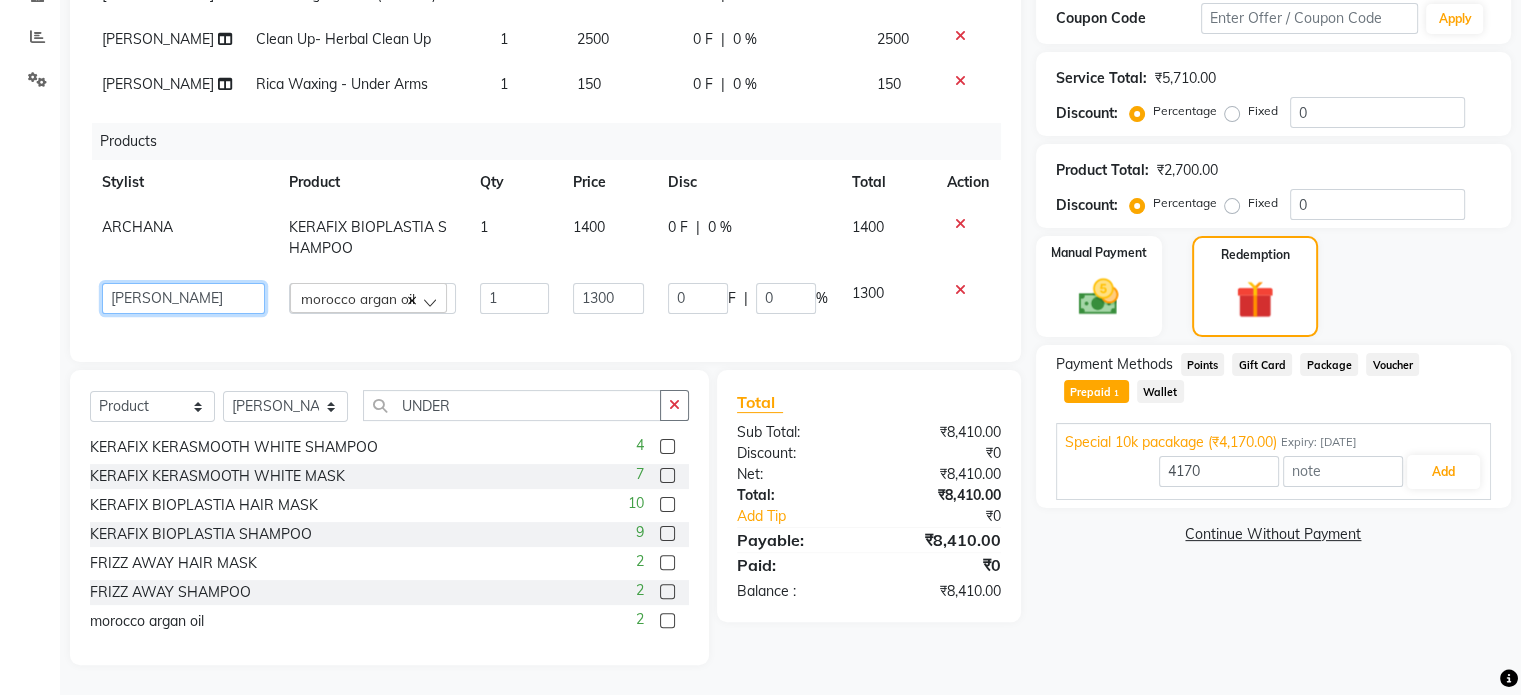 click on "[PERSON_NAME]   ARCHANA   [PERSON_NAME]   [PERSON_NAME]   SHYAM   [PERSON_NAME]   [PERSON_NAME]" 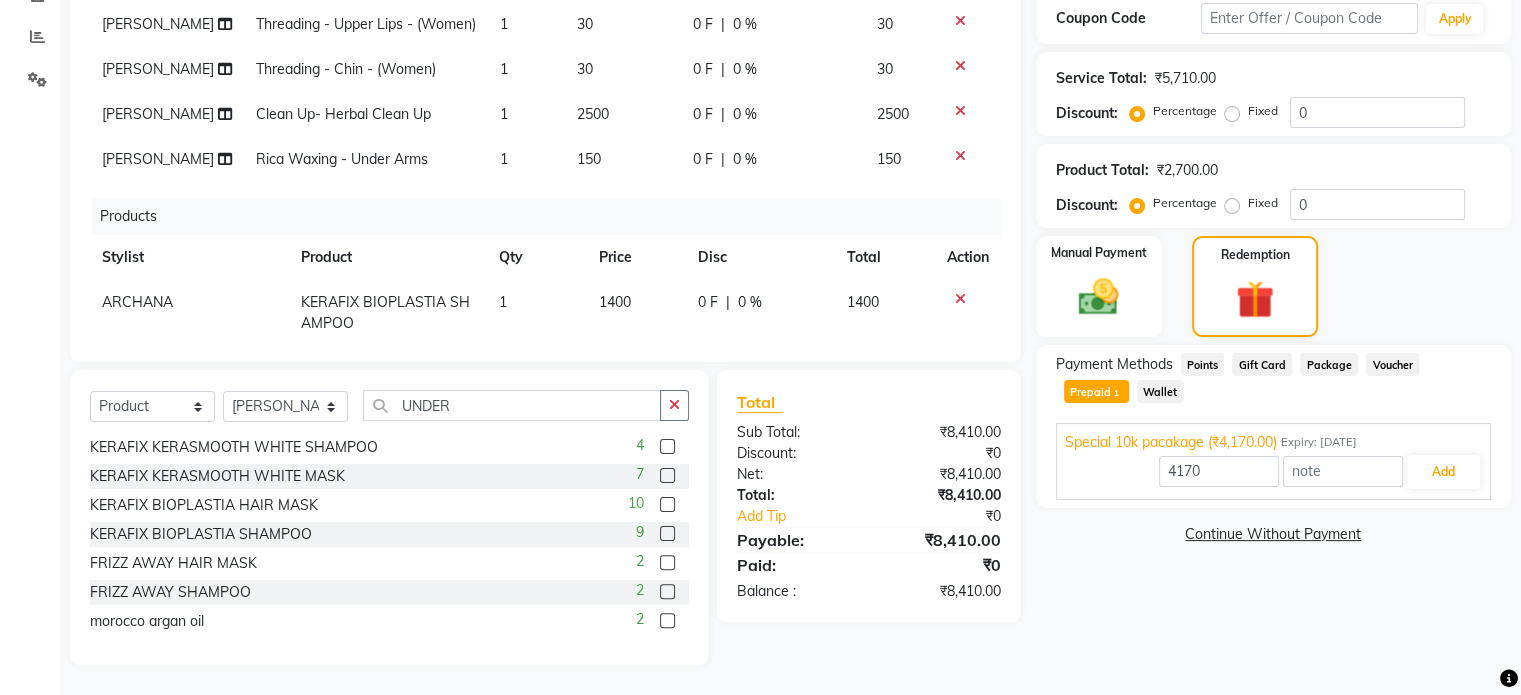 scroll, scrollTop: 94, scrollLeft: 0, axis: vertical 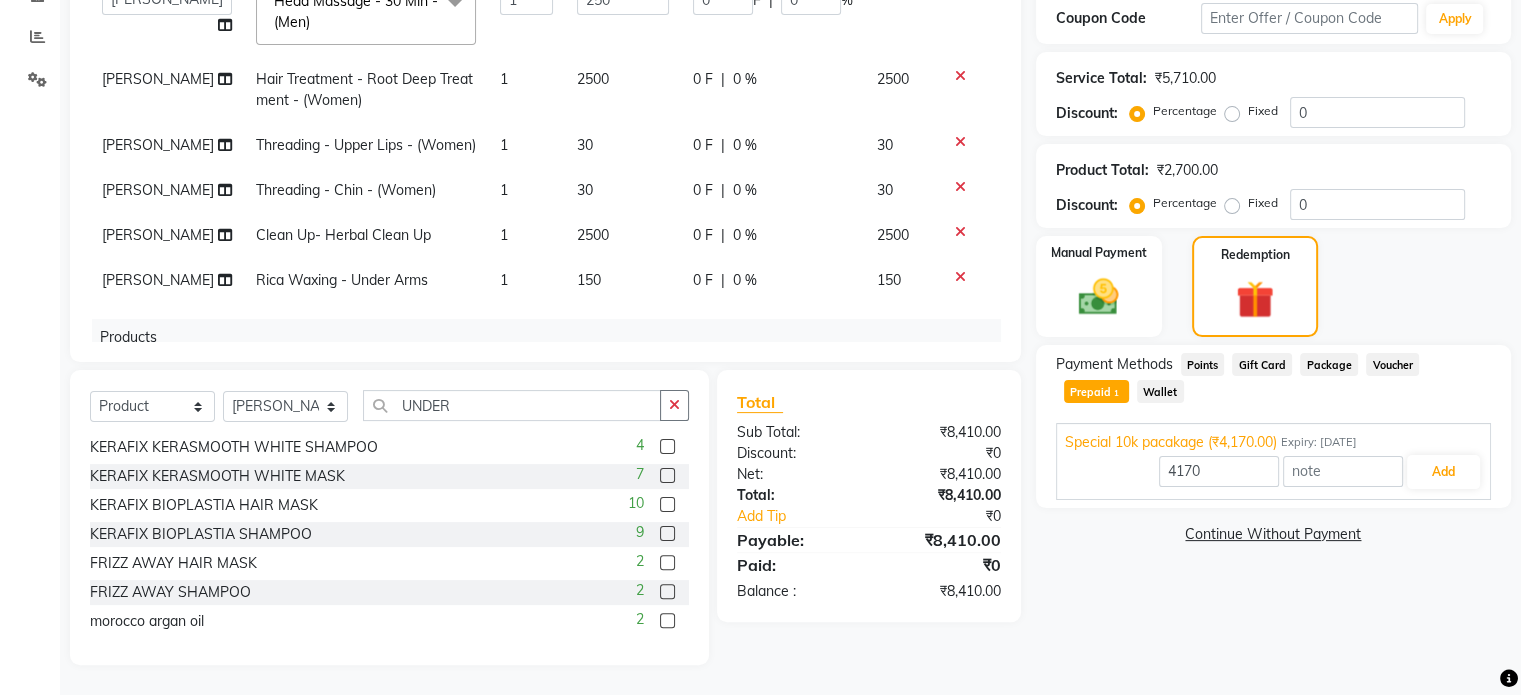 click on "[PERSON_NAME]" 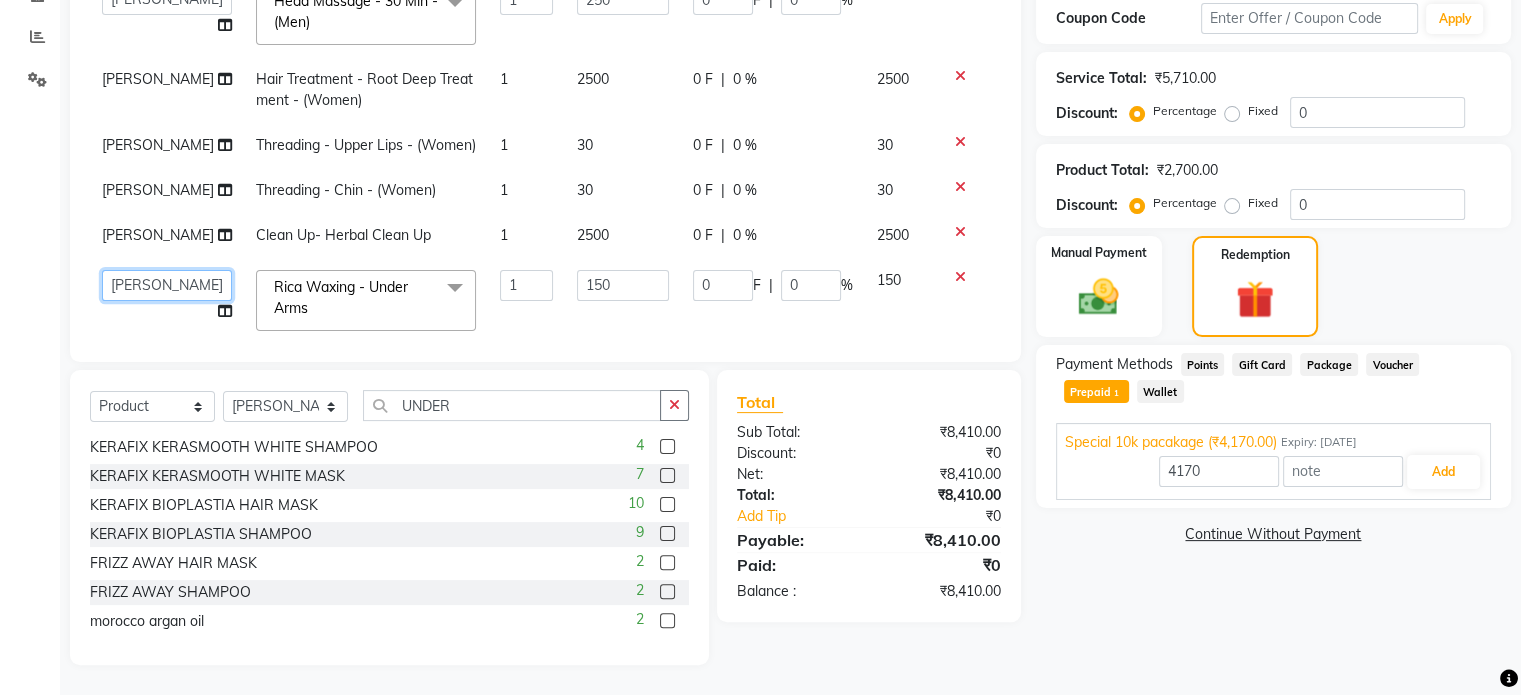 click on "[PERSON_NAME]   ARCHANA   [PERSON_NAME]   [PERSON_NAME]   SHYAM   [PERSON_NAME]   [PERSON_NAME]" 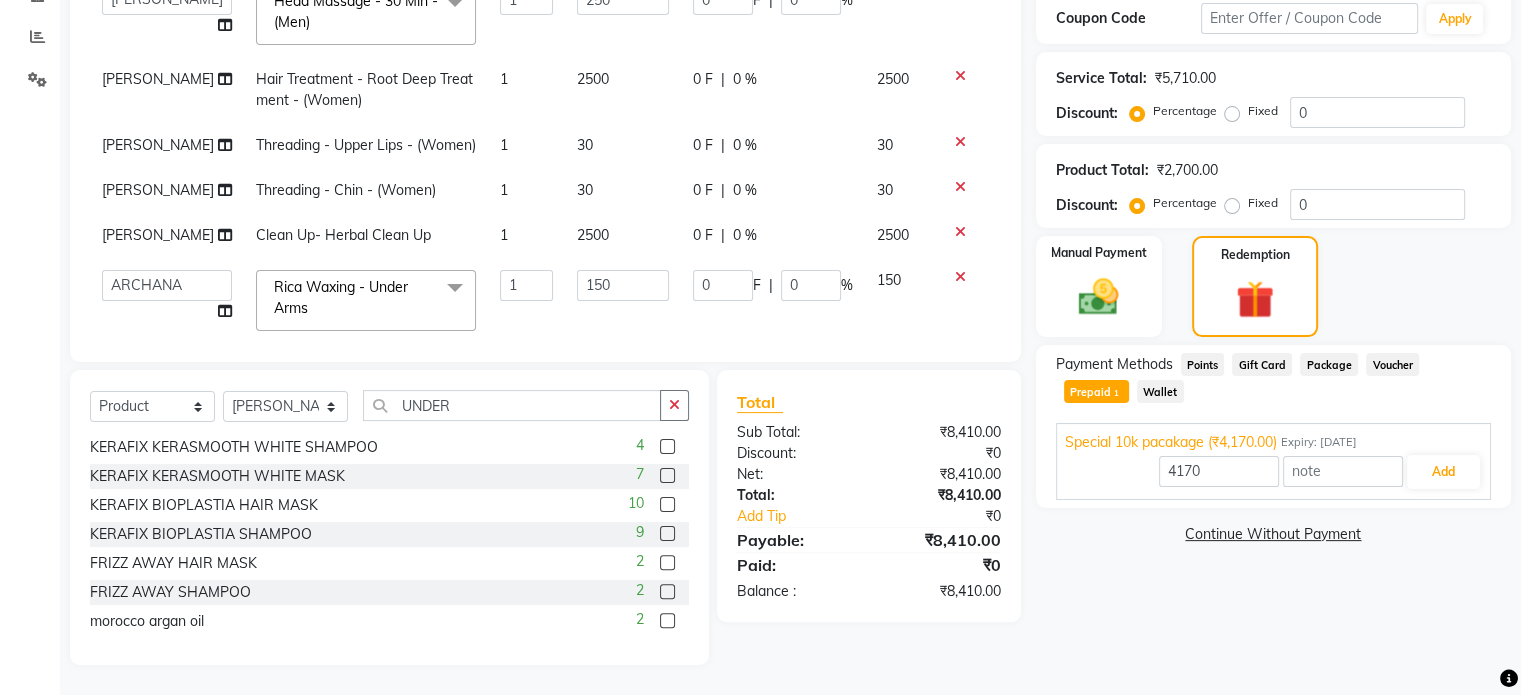 select on "64975" 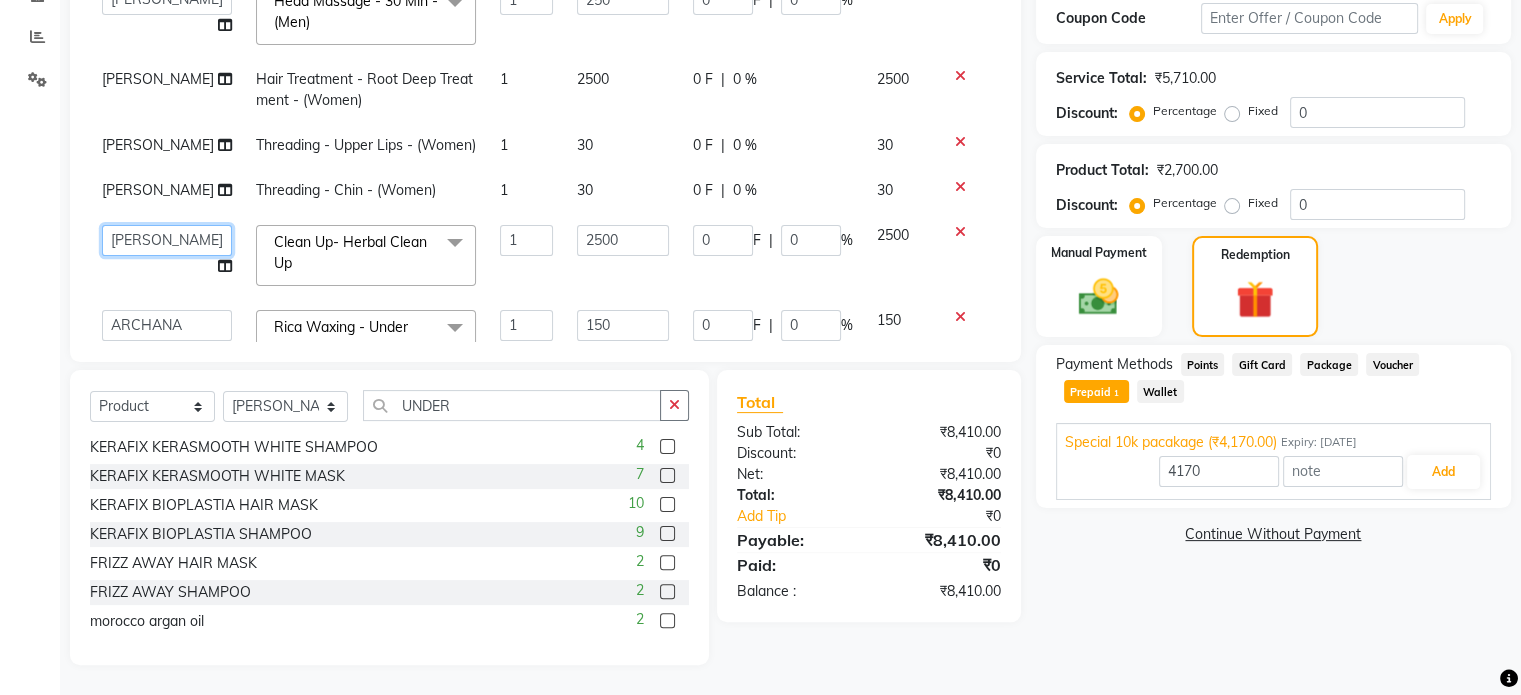 click on "[PERSON_NAME]   ARCHANA   [PERSON_NAME]   [PERSON_NAME]   SHYAM   [PERSON_NAME]   [PERSON_NAME]" 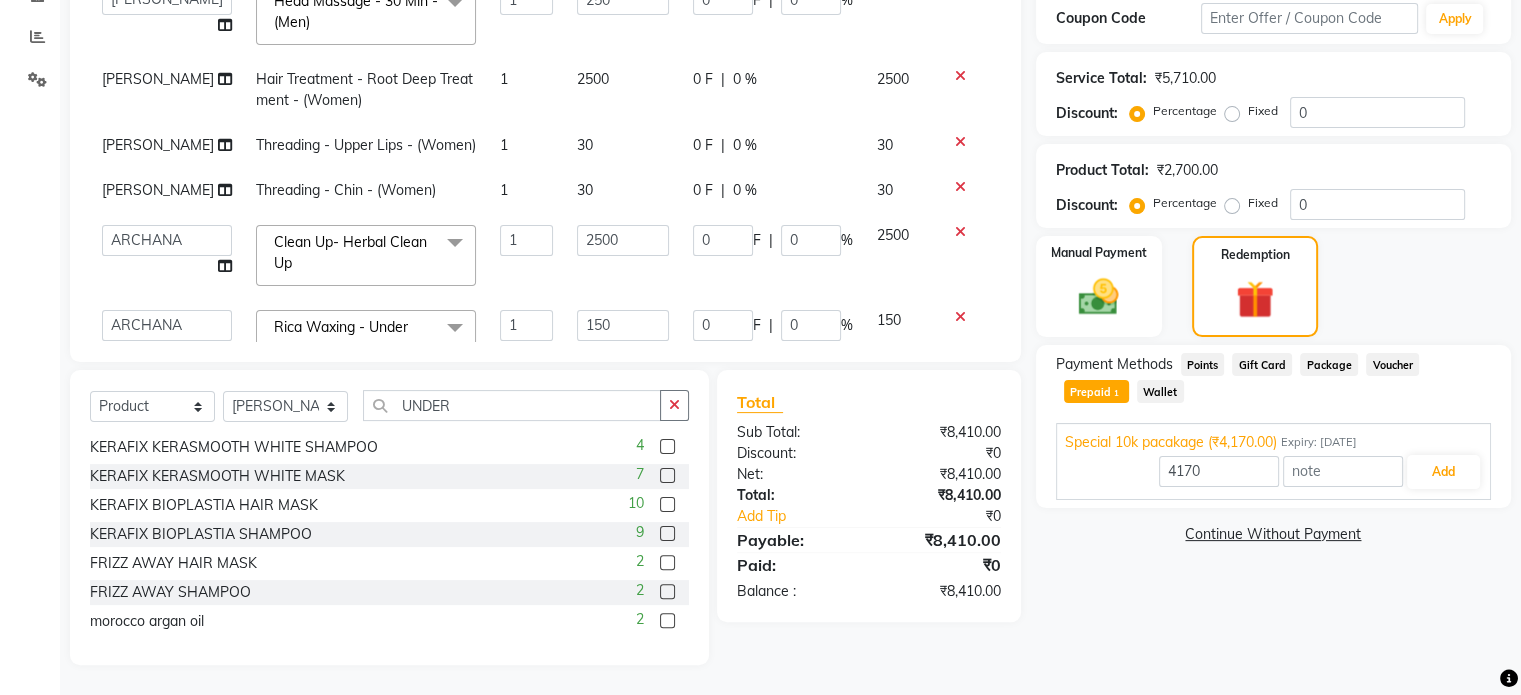 select on "64975" 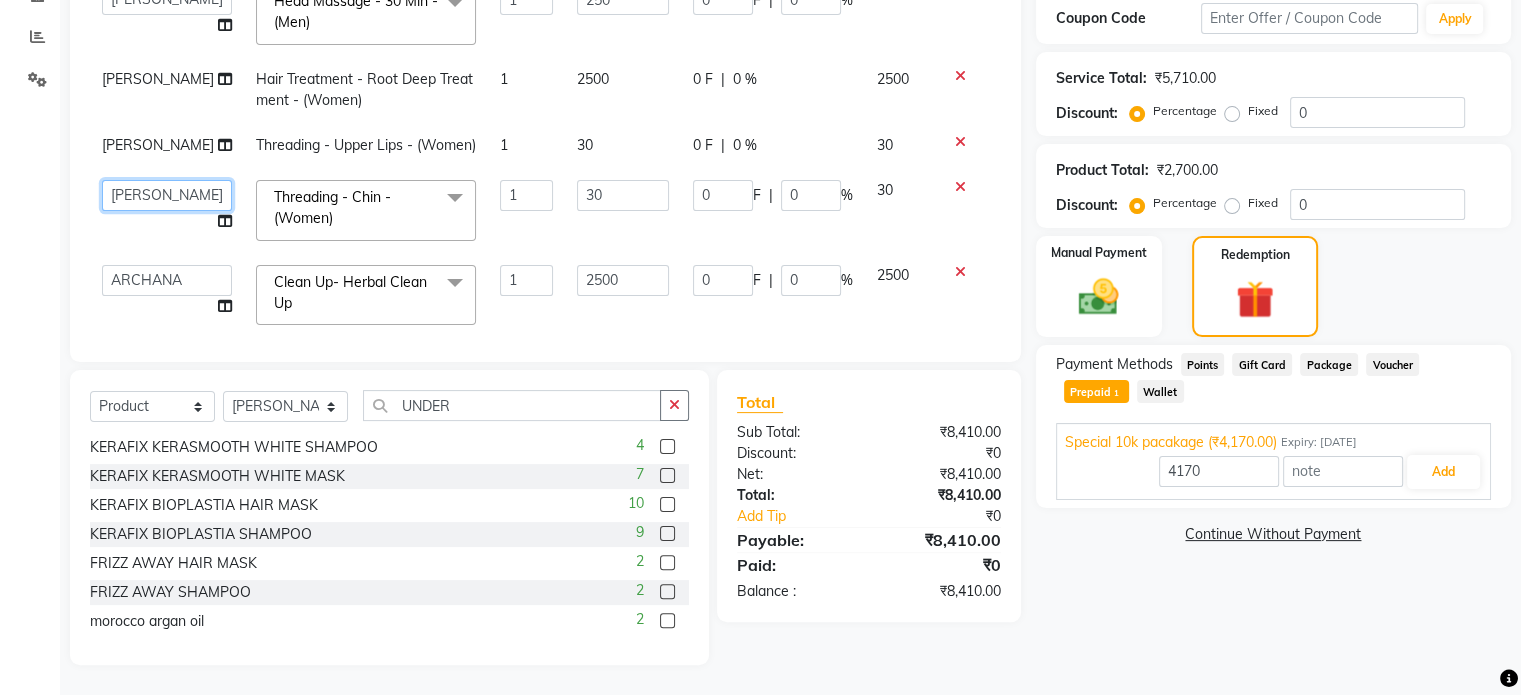 click on "[PERSON_NAME]   ARCHANA   [PERSON_NAME]   [PERSON_NAME]   SHYAM   [PERSON_NAME]   [PERSON_NAME]" 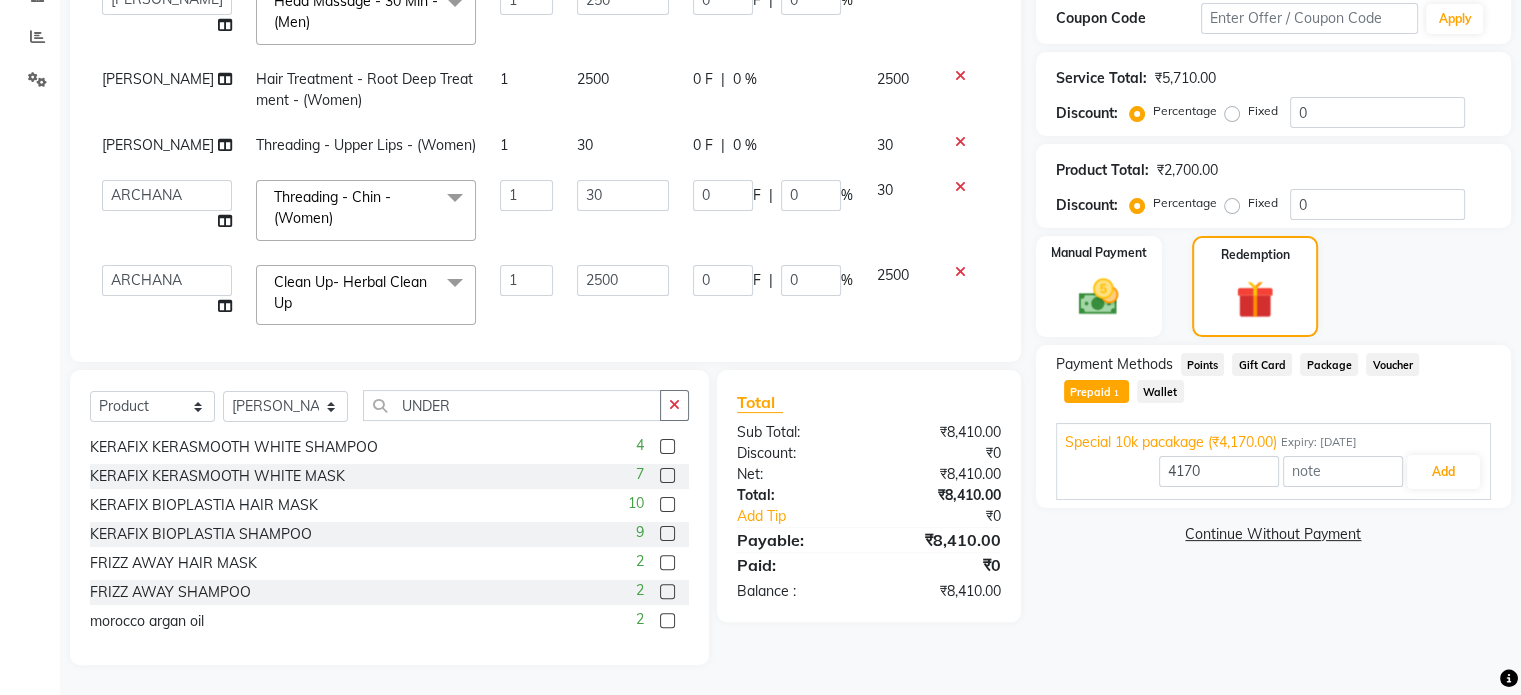 select on "64975" 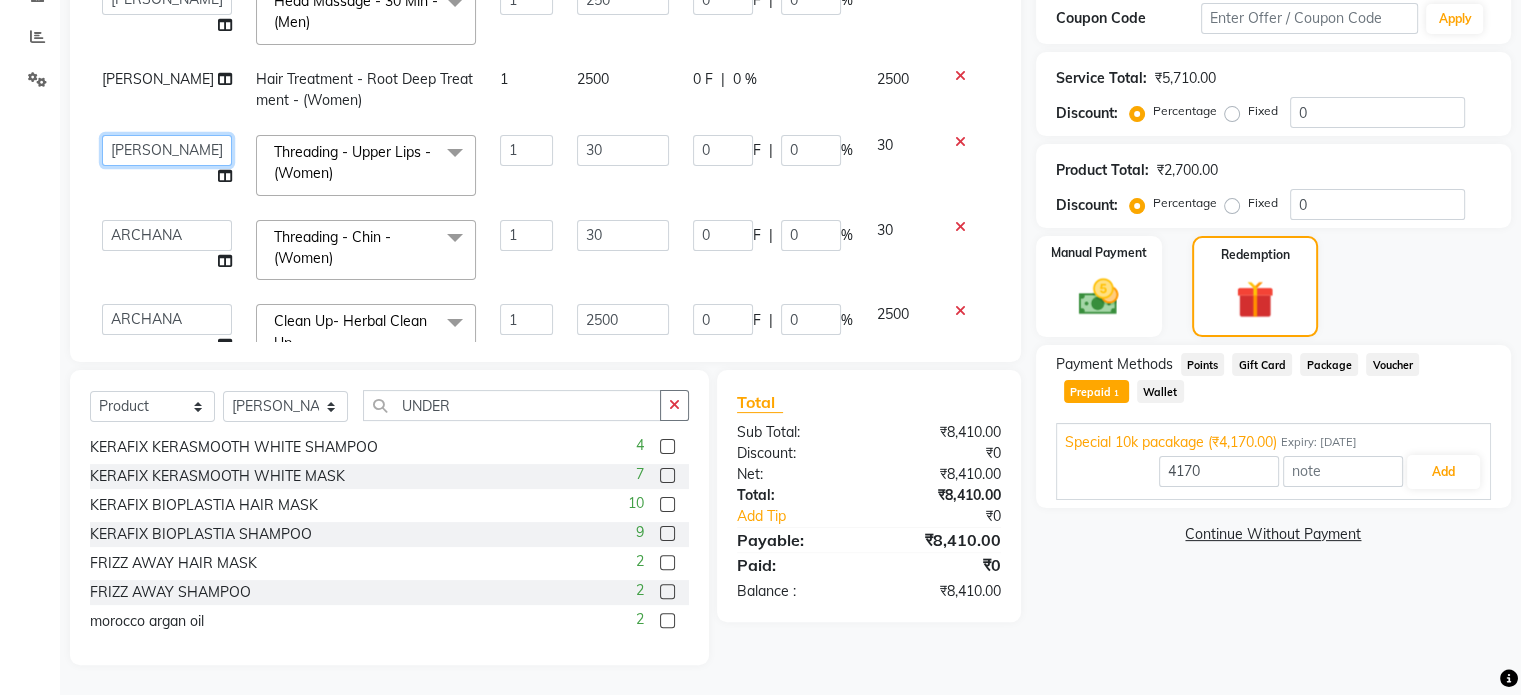 click on "[PERSON_NAME]   ARCHANA   [PERSON_NAME]   [PERSON_NAME]   SHYAM   [PERSON_NAME]   [PERSON_NAME]" 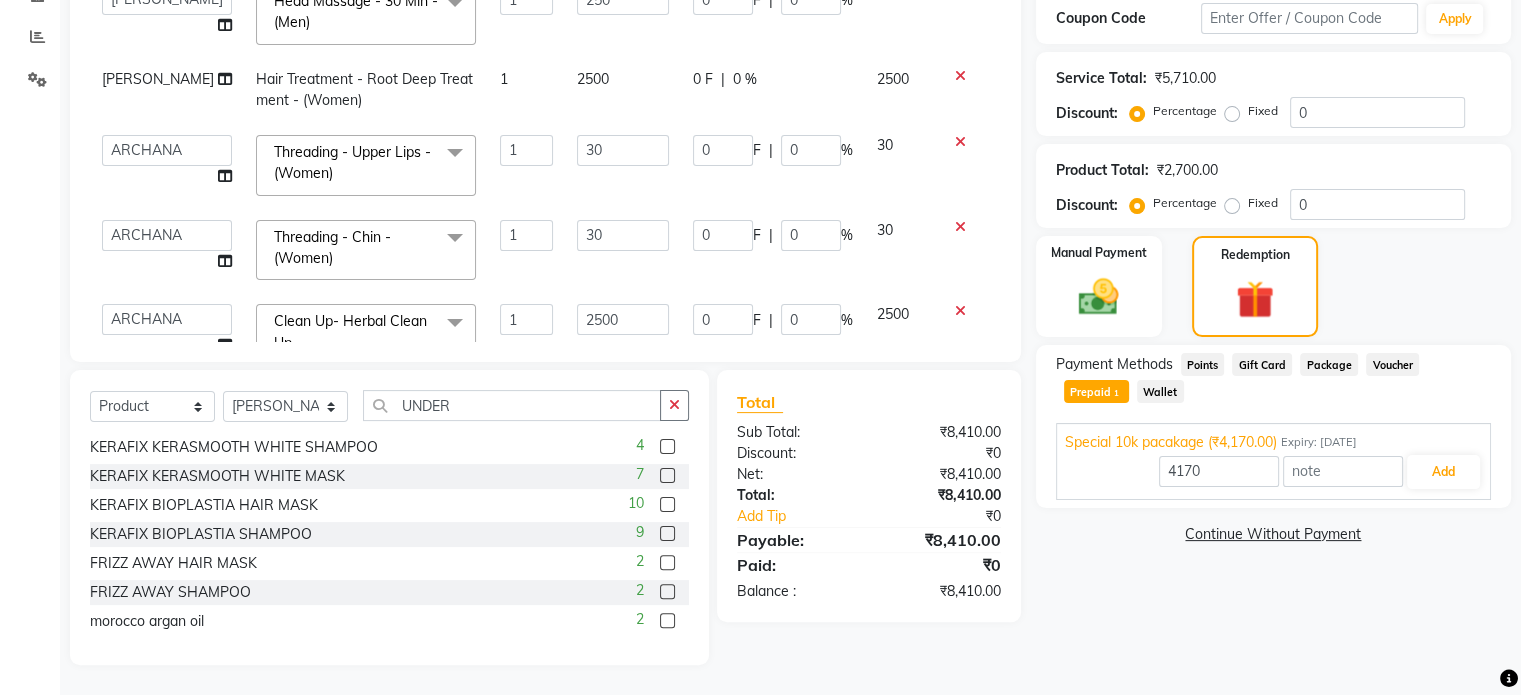 select on "64975" 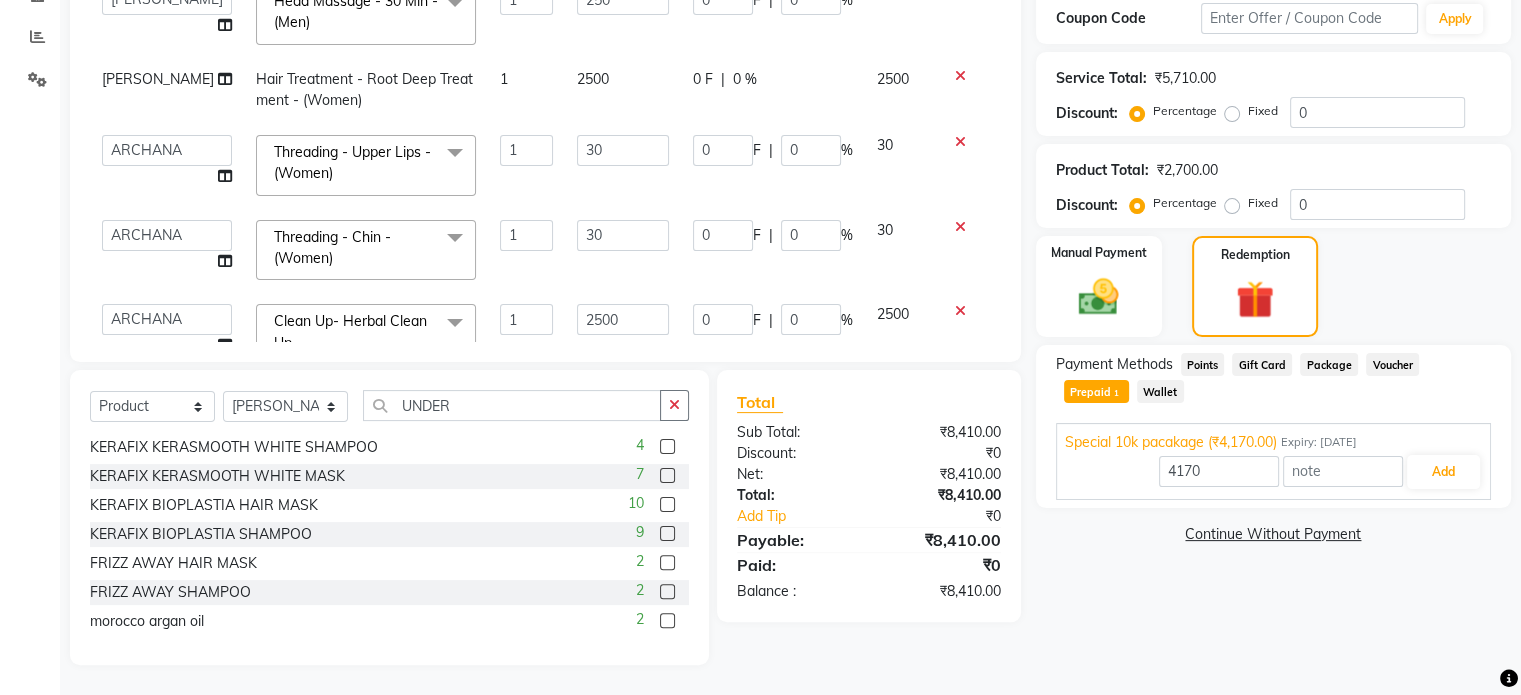 click on "[PERSON_NAME]" 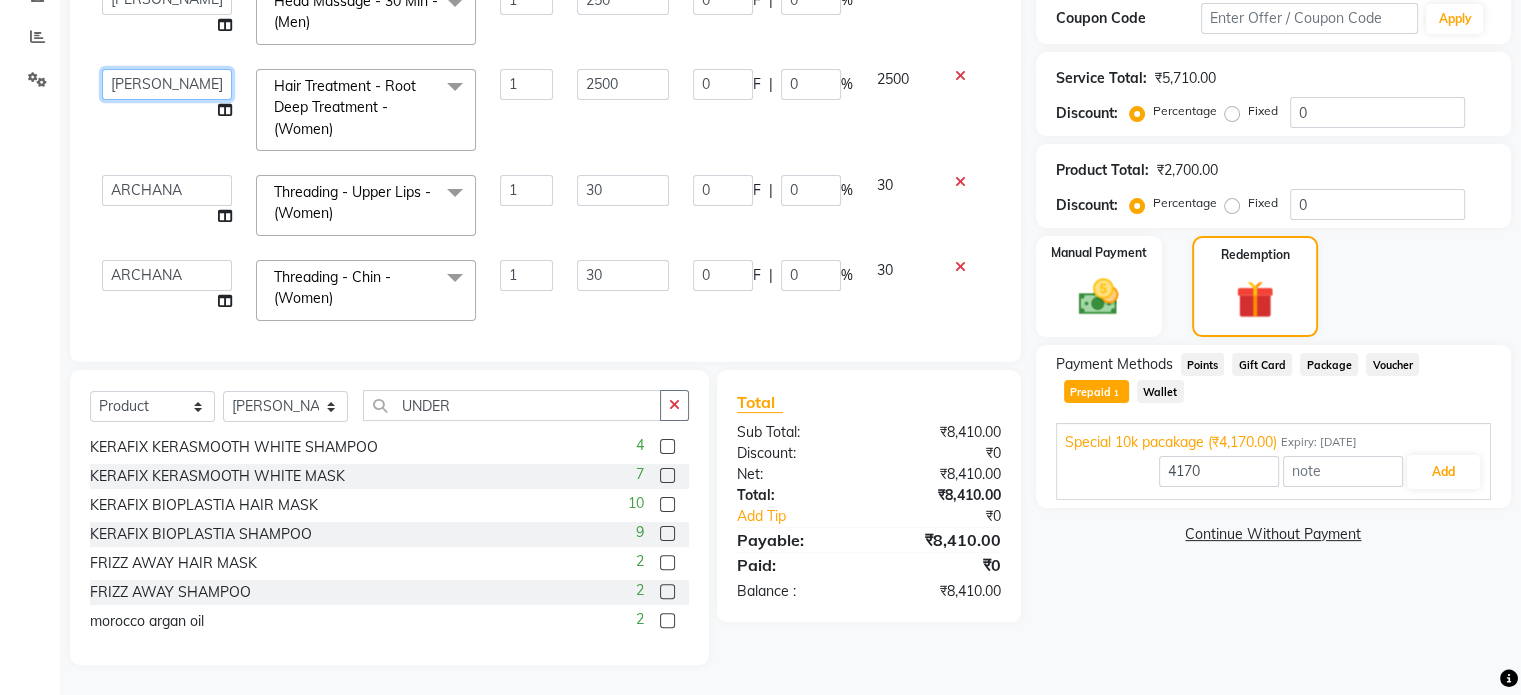 click on "[PERSON_NAME]   ARCHANA   [PERSON_NAME]   [PERSON_NAME]   SHYAM   [PERSON_NAME]   [PERSON_NAME]" 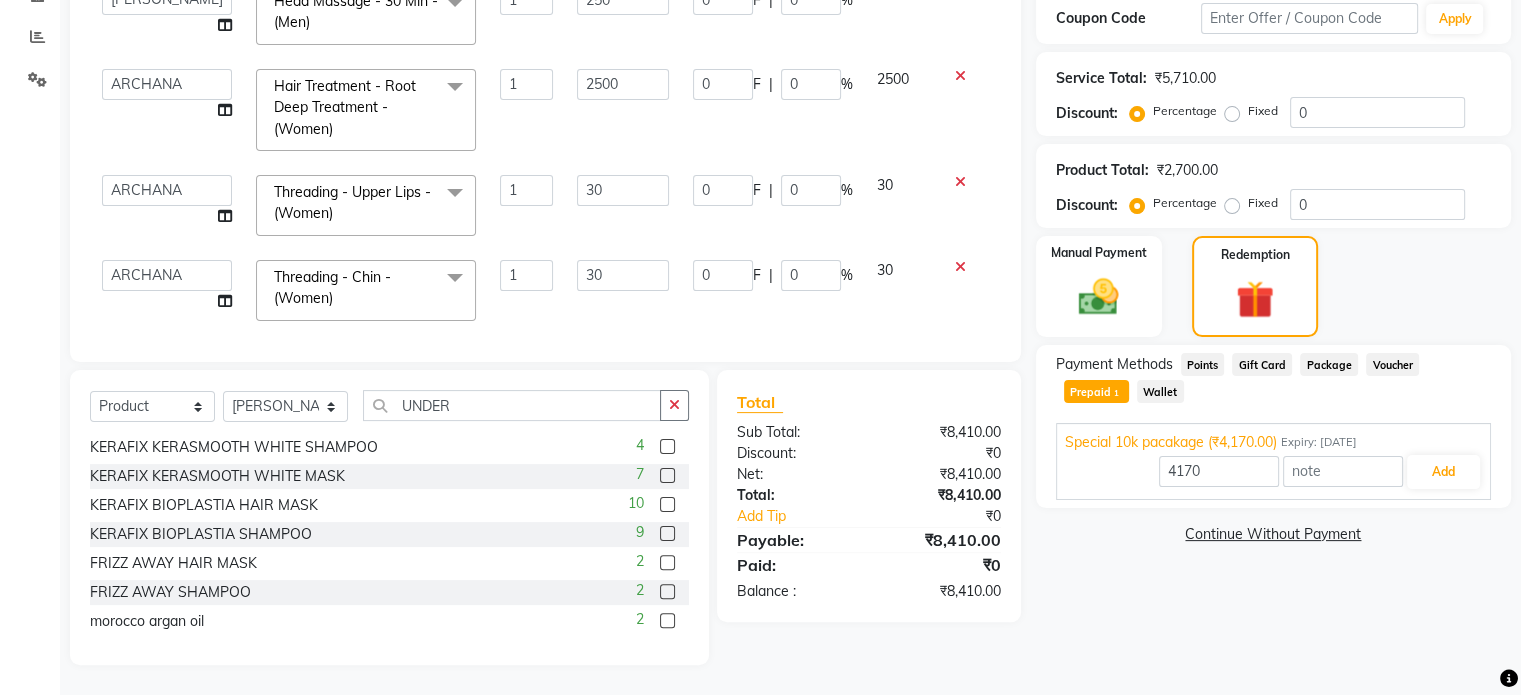 select on "64975" 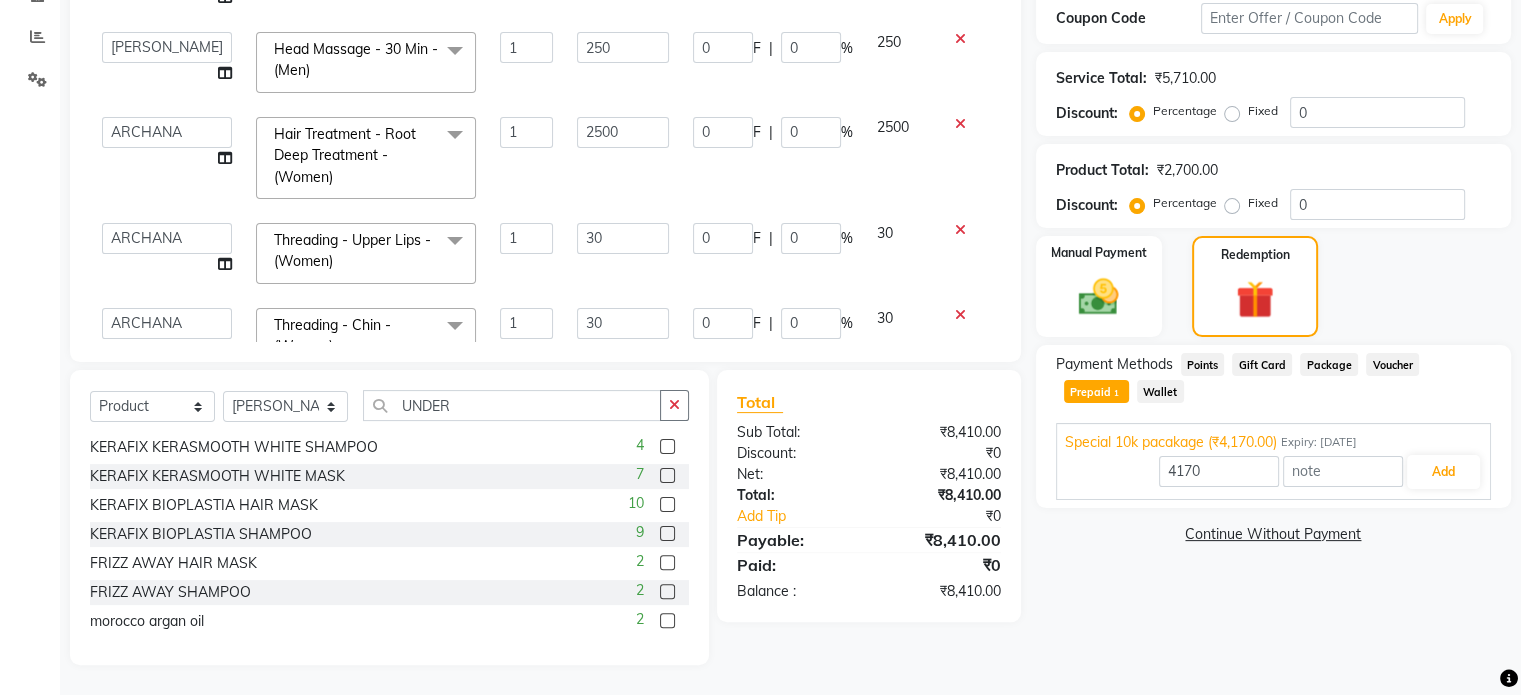 scroll, scrollTop: 0, scrollLeft: 0, axis: both 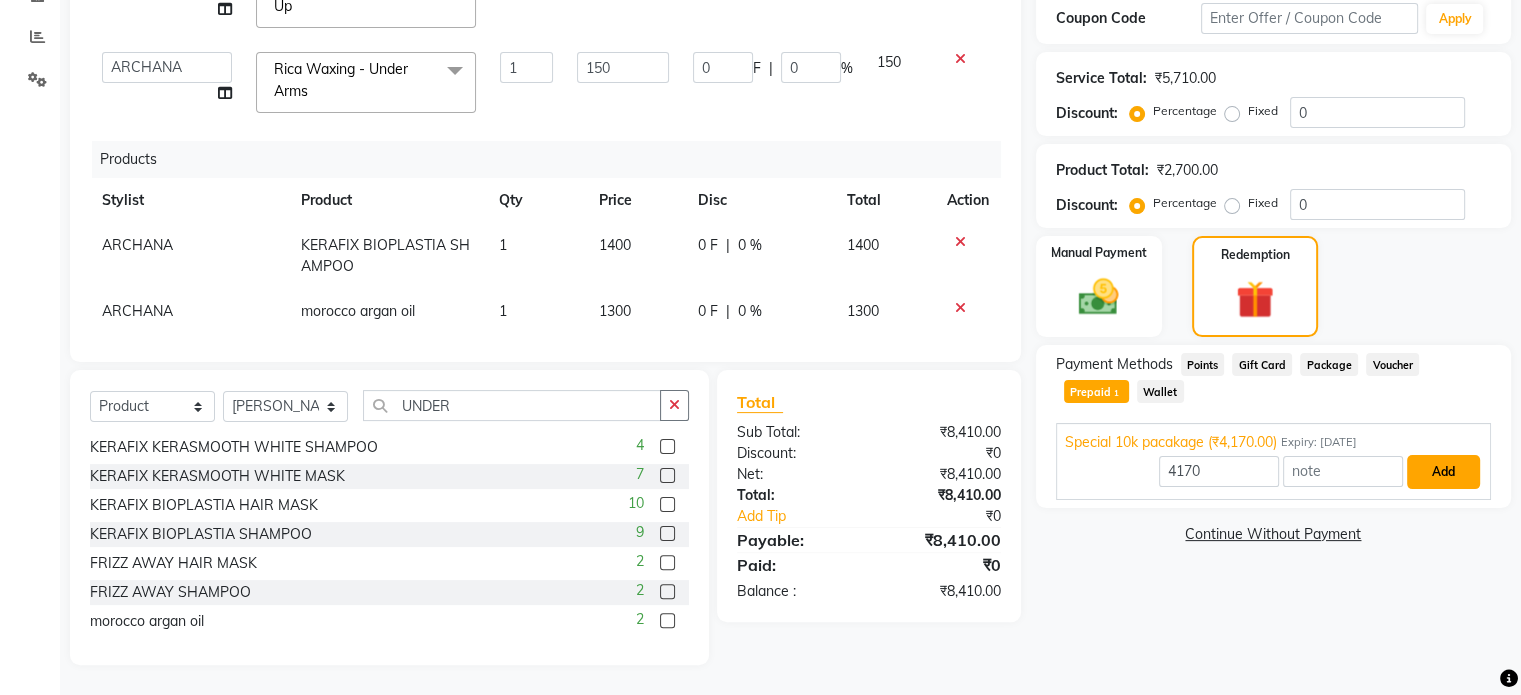 click on "Add" at bounding box center (1443, 472) 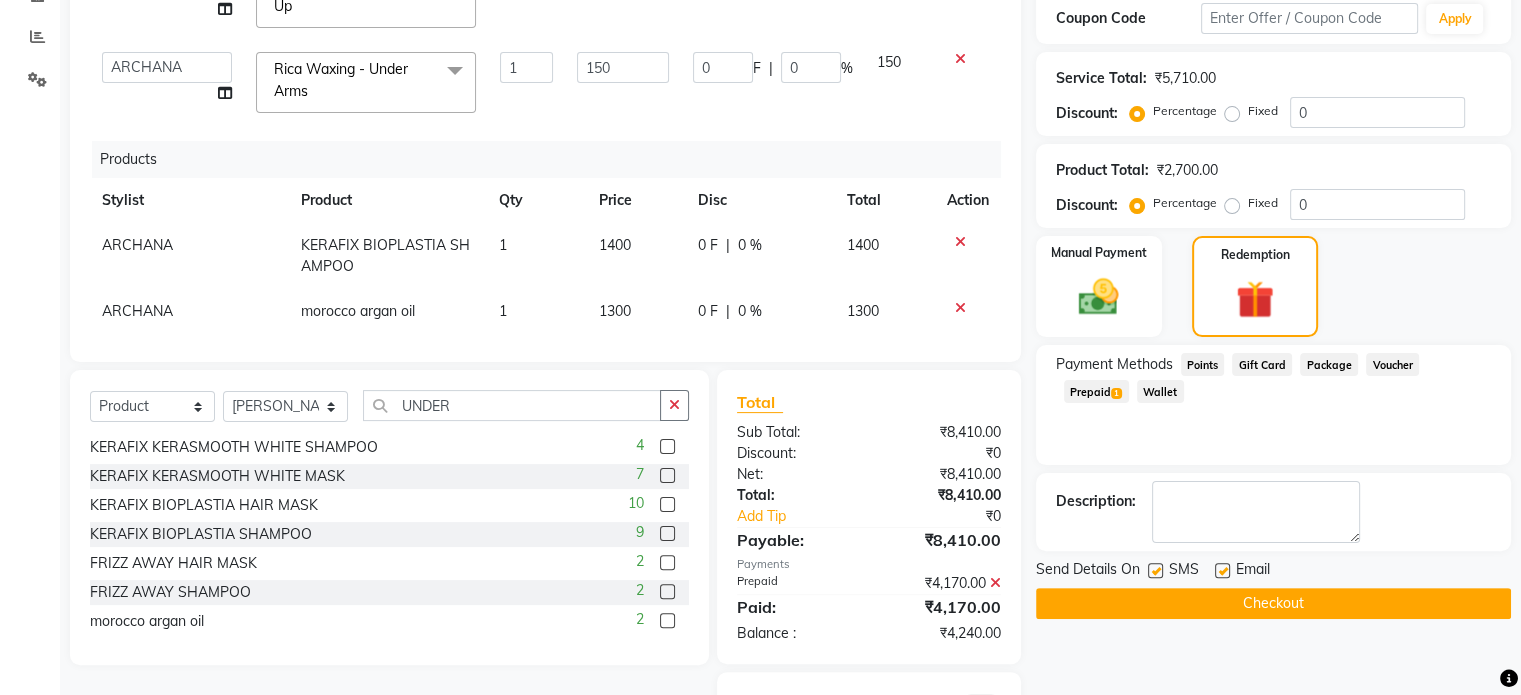 click on "Checkout" 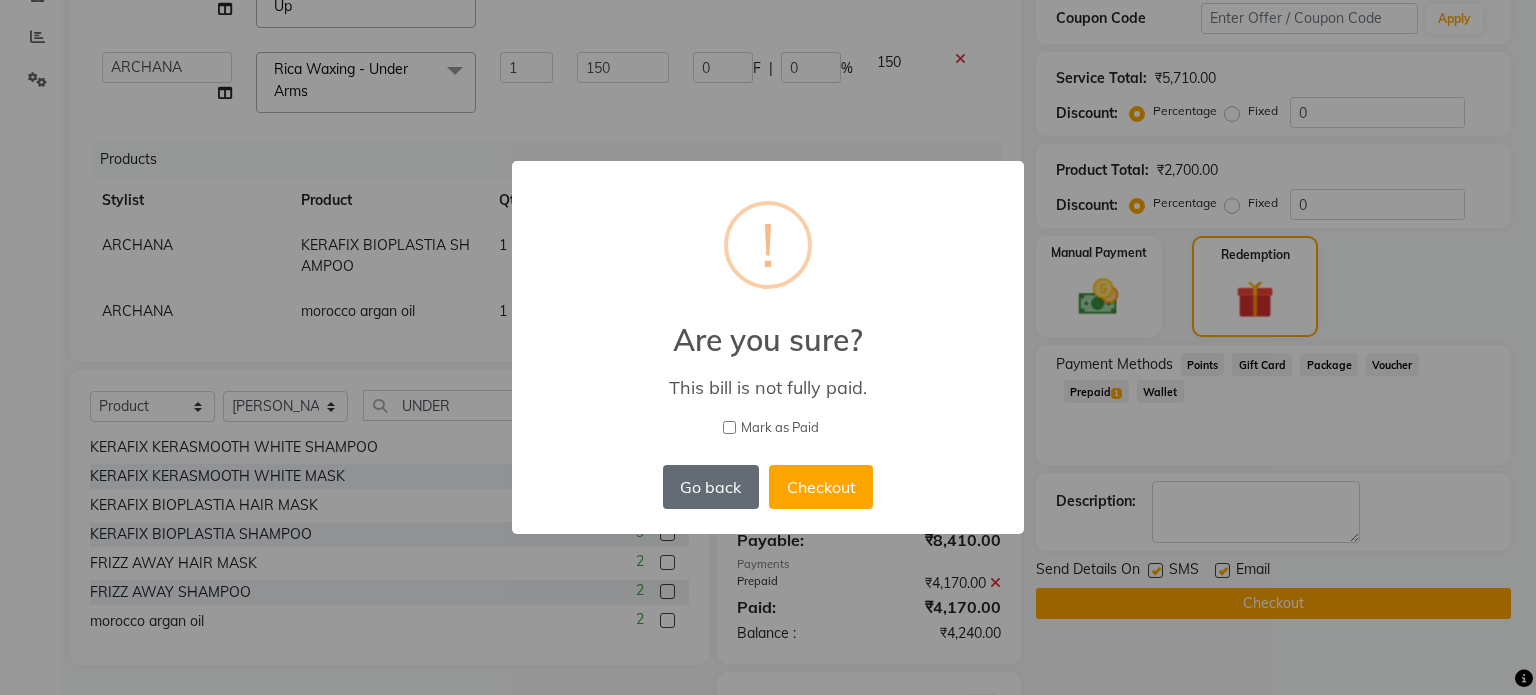 click on "Go back" at bounding box center (711, 487) 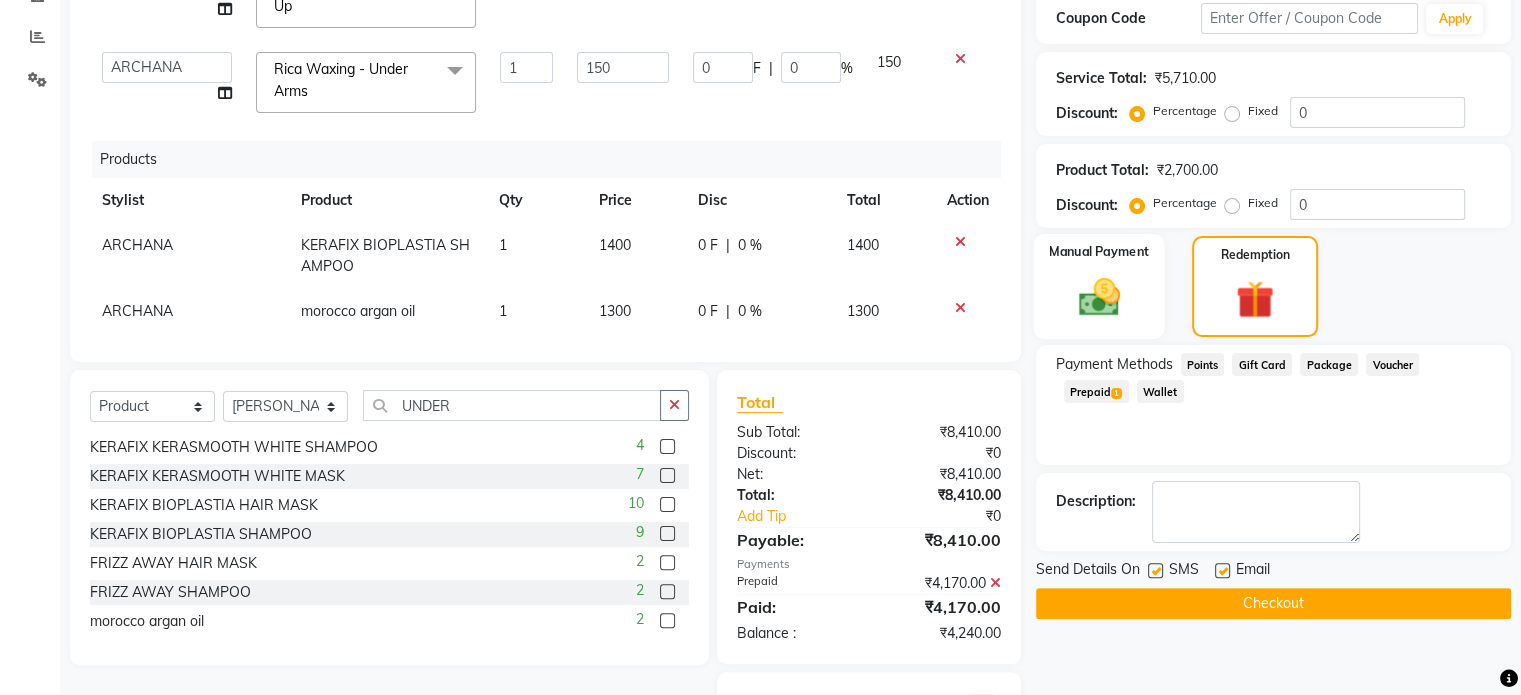 click 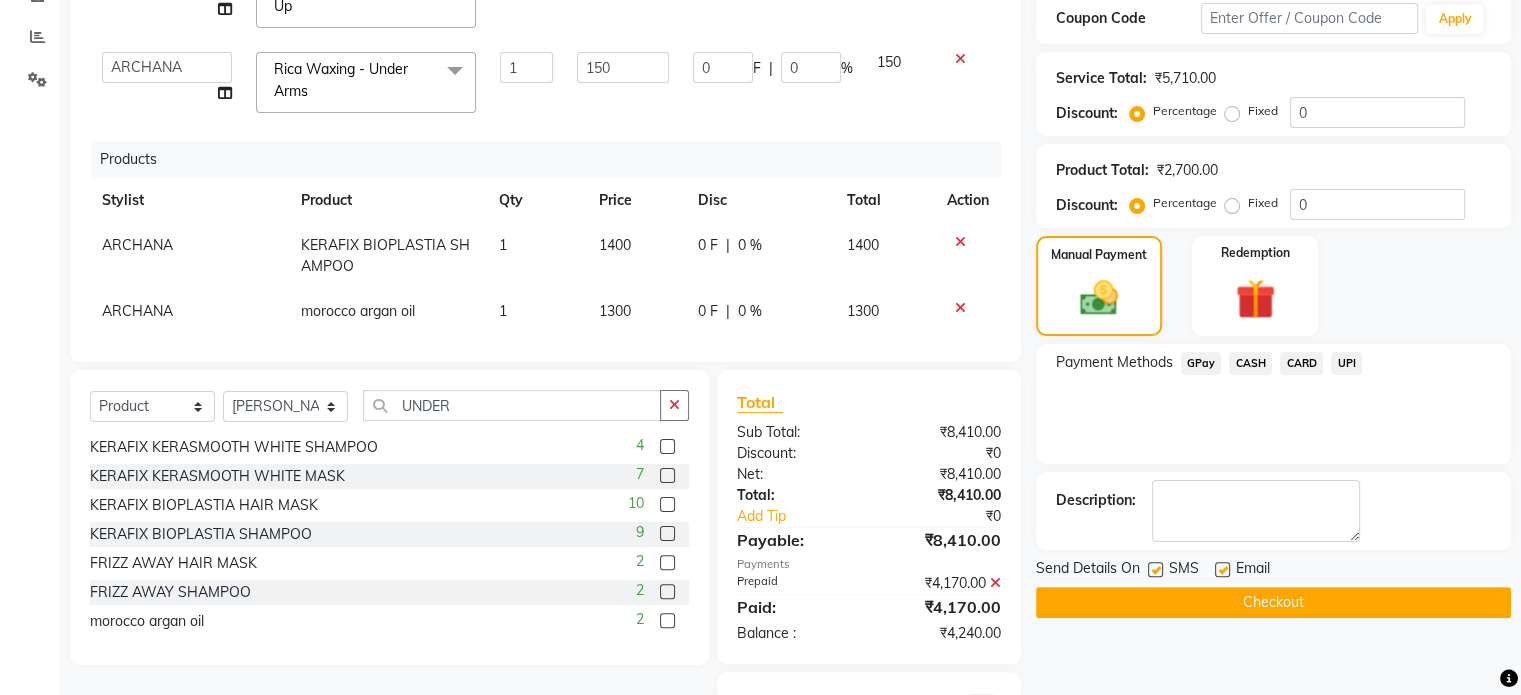 click on "UPI" 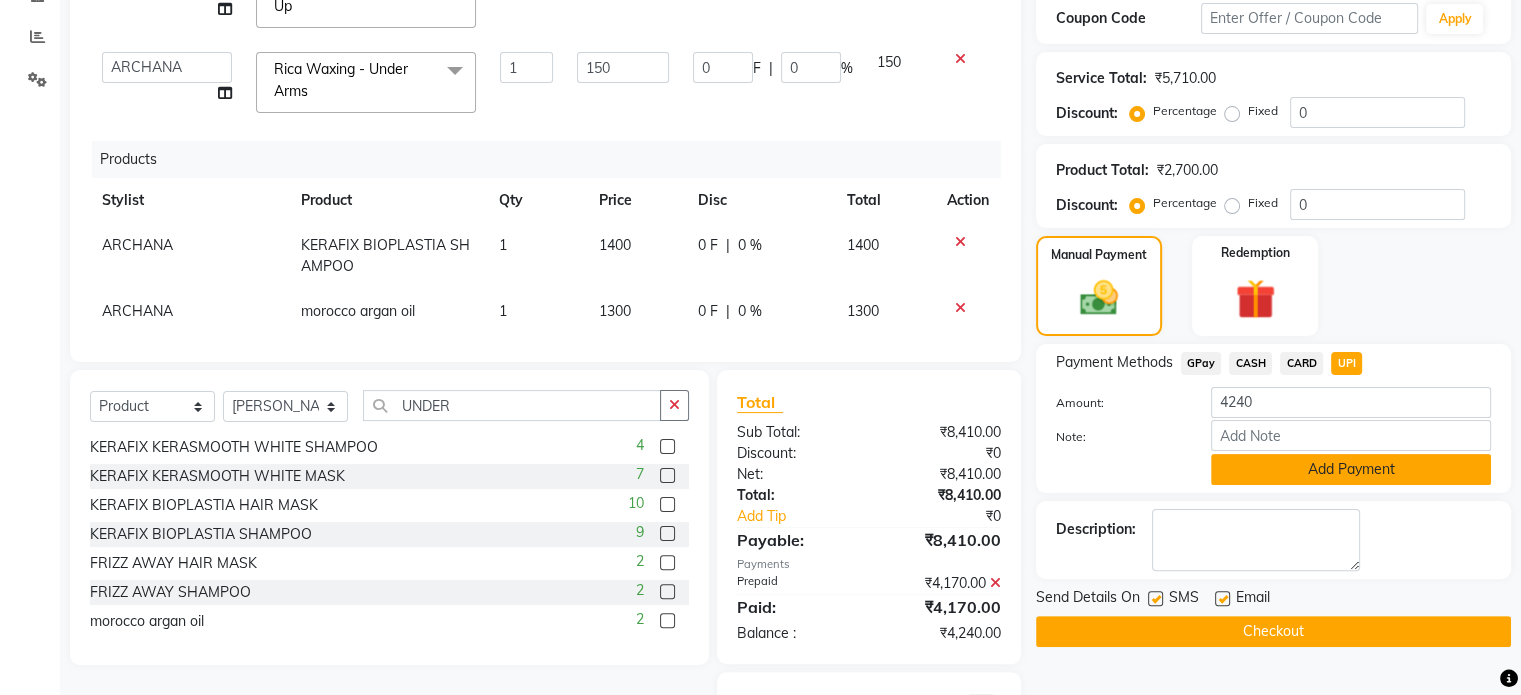 click on "Add Payment" 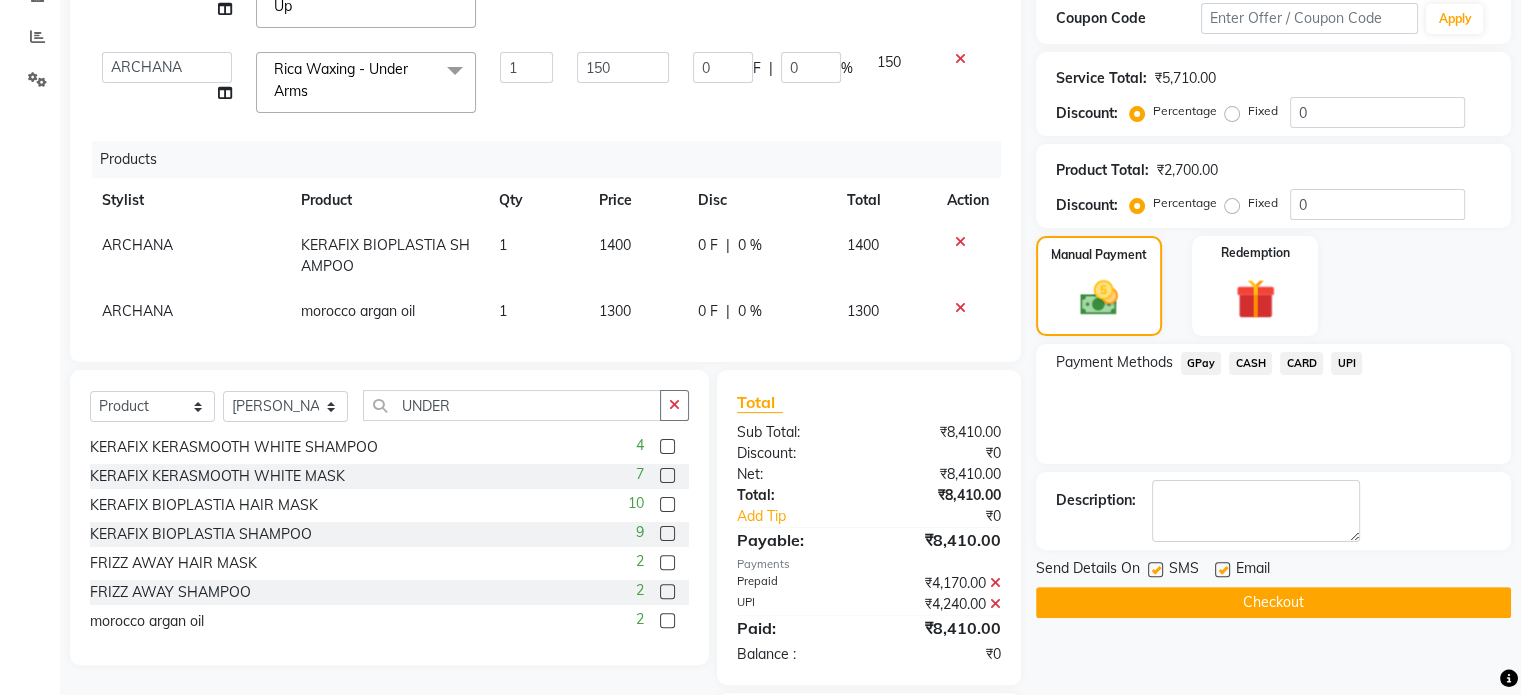 click on "Checkout" 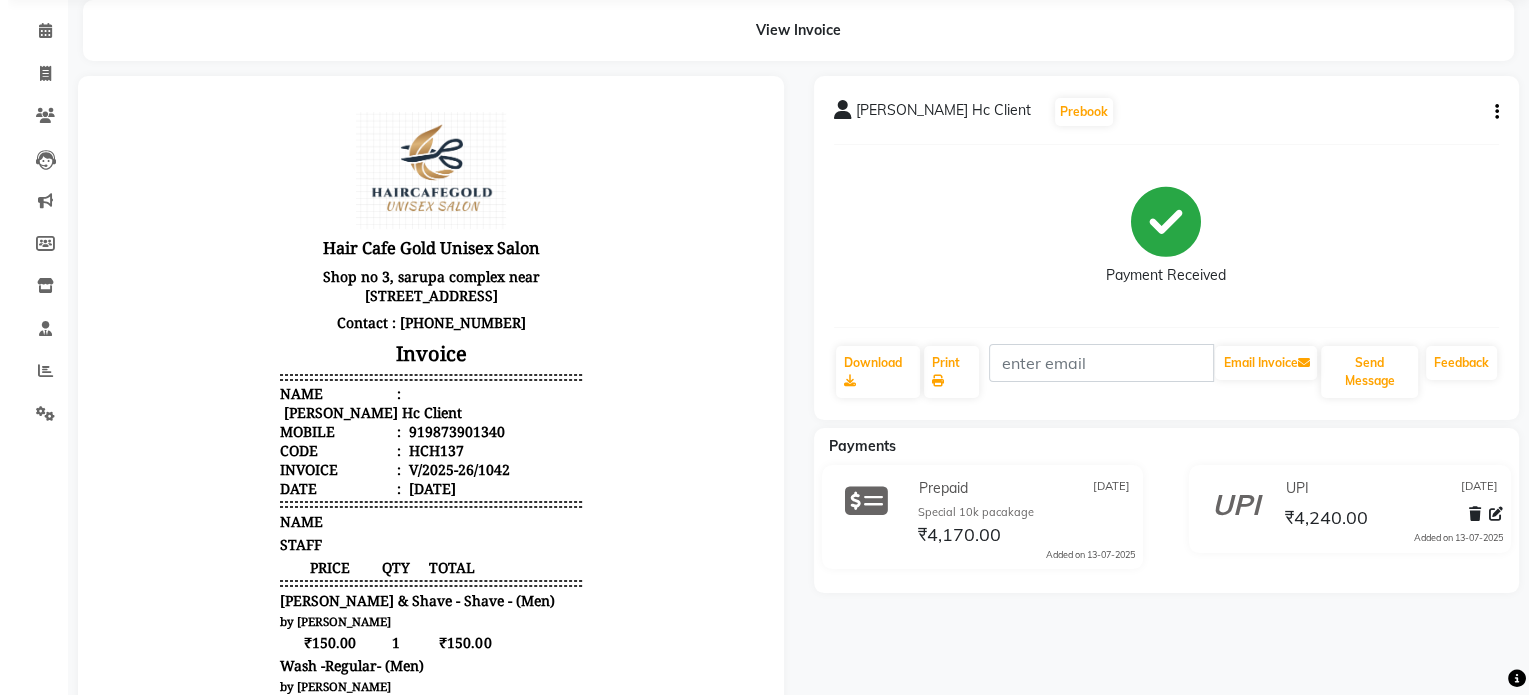 scroll, scrollTop: 0, scrollLeft: 0, axis: both 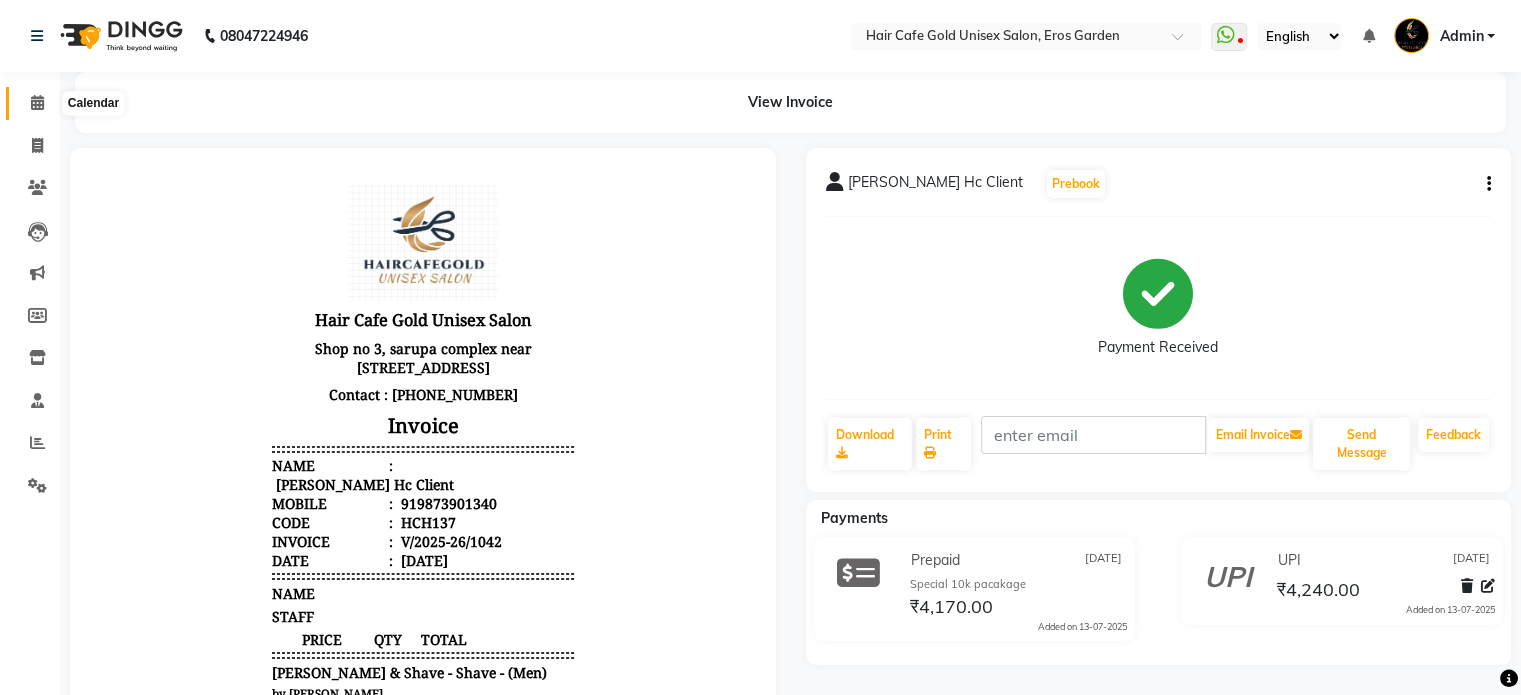 click 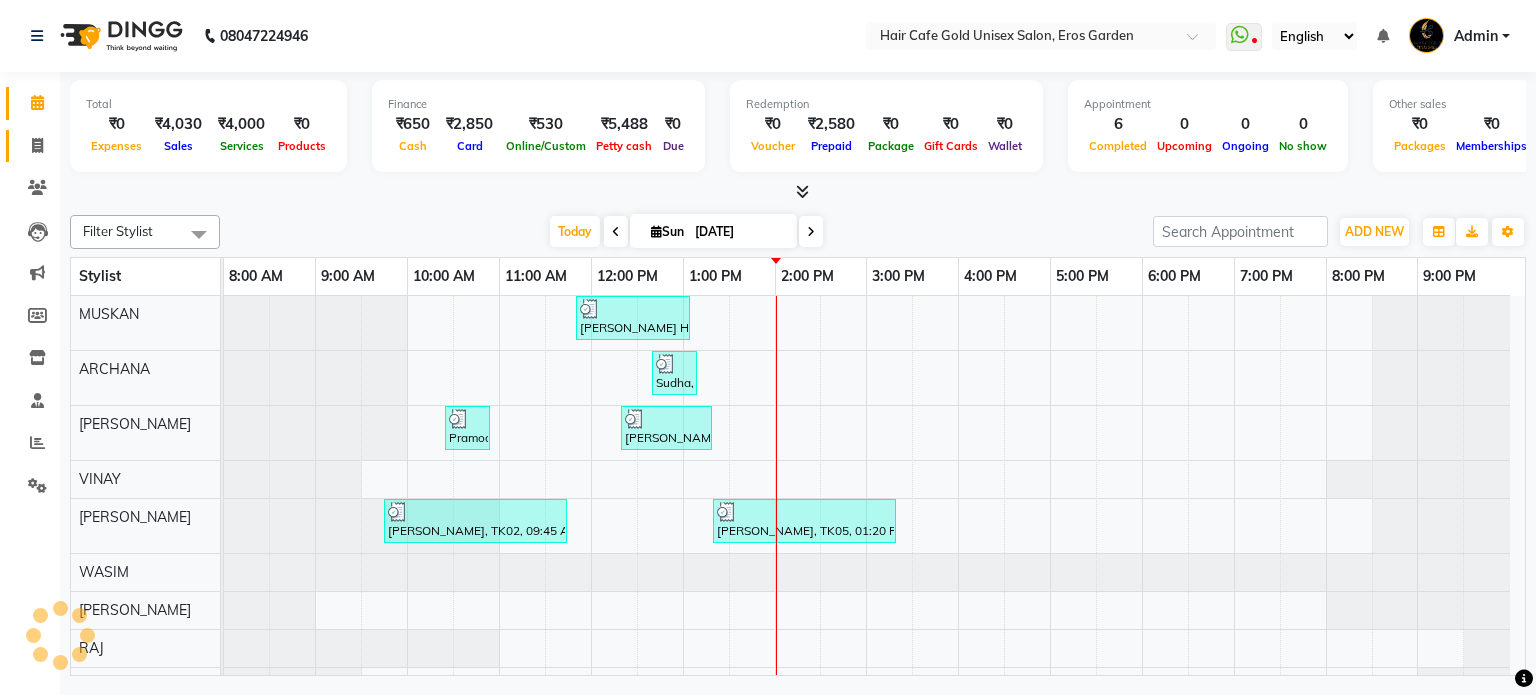 scroll, scrollTop: 0, scrollLeft: 0, axis: both 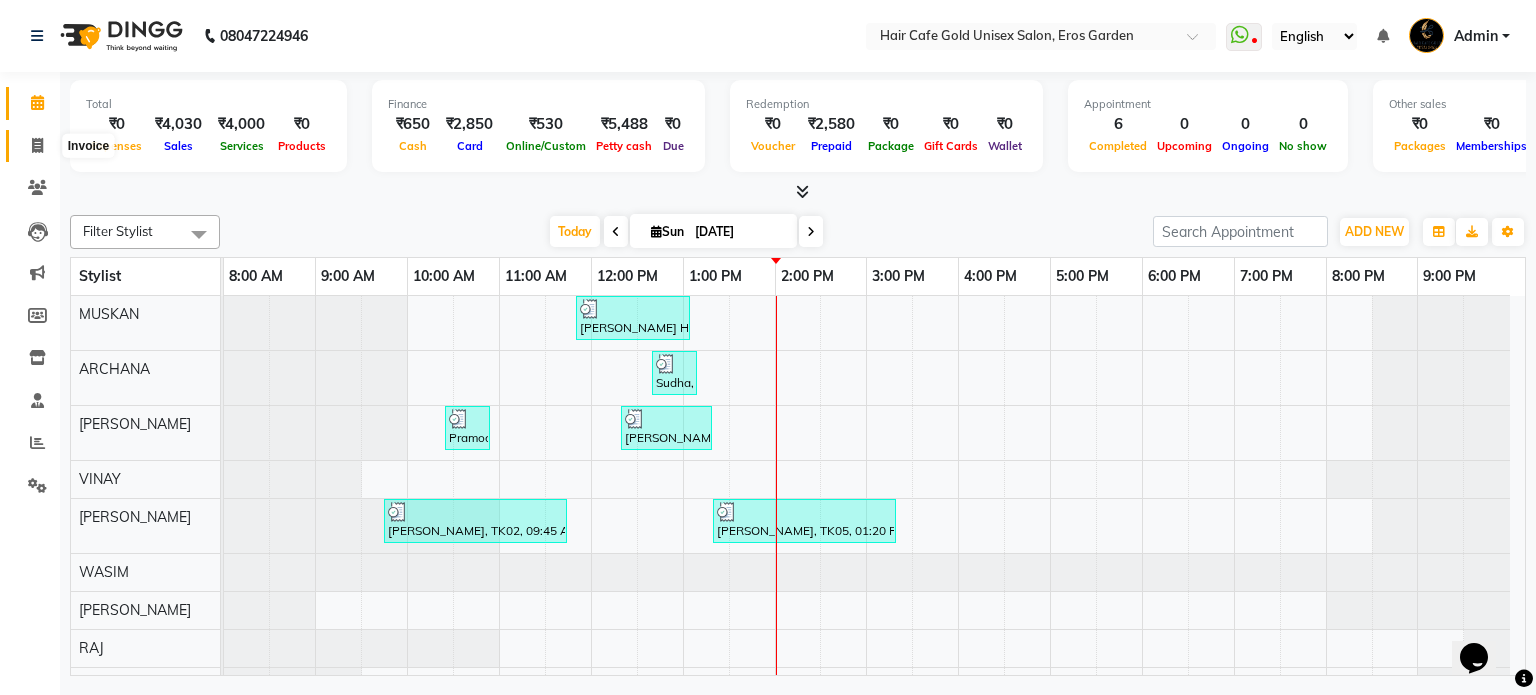 click 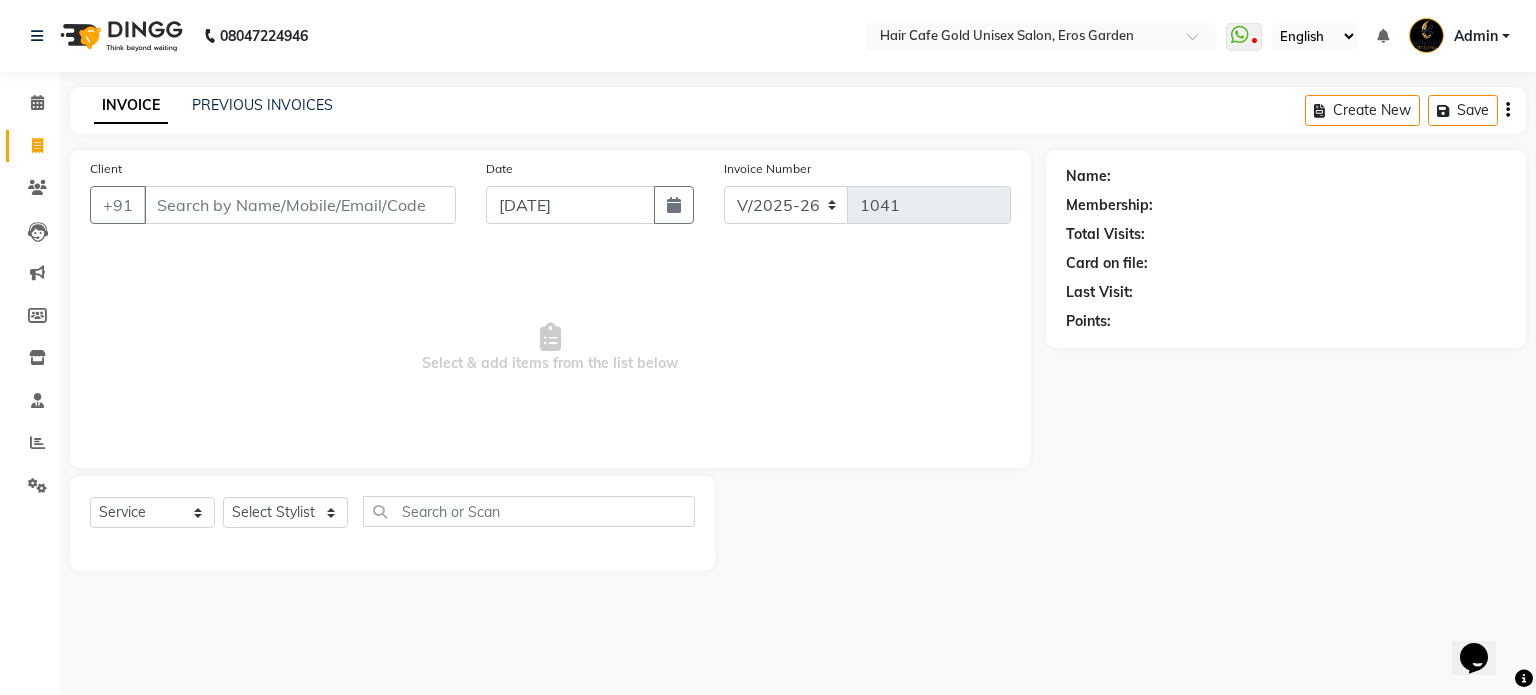 scroll, scrollTop: 0, scrollLeft: 0, axis: both 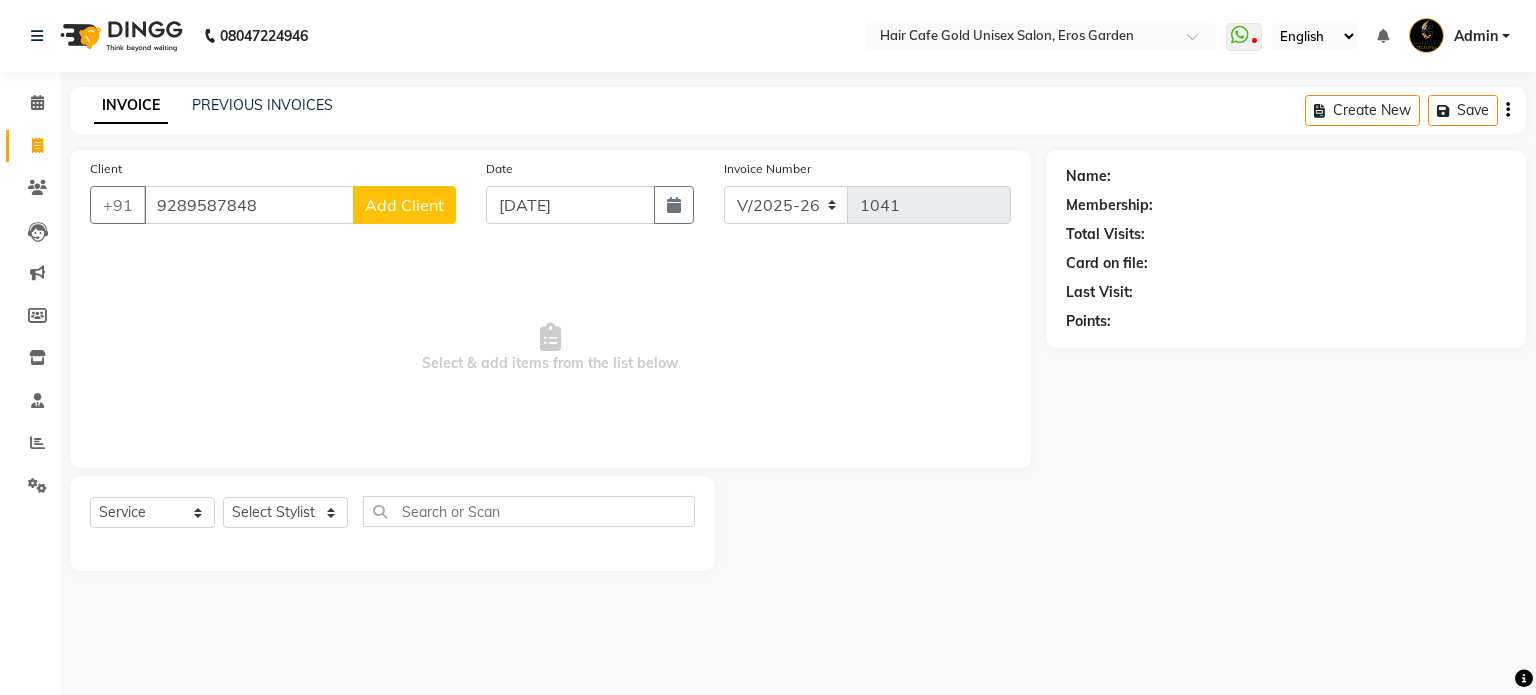 type on "9289587848" 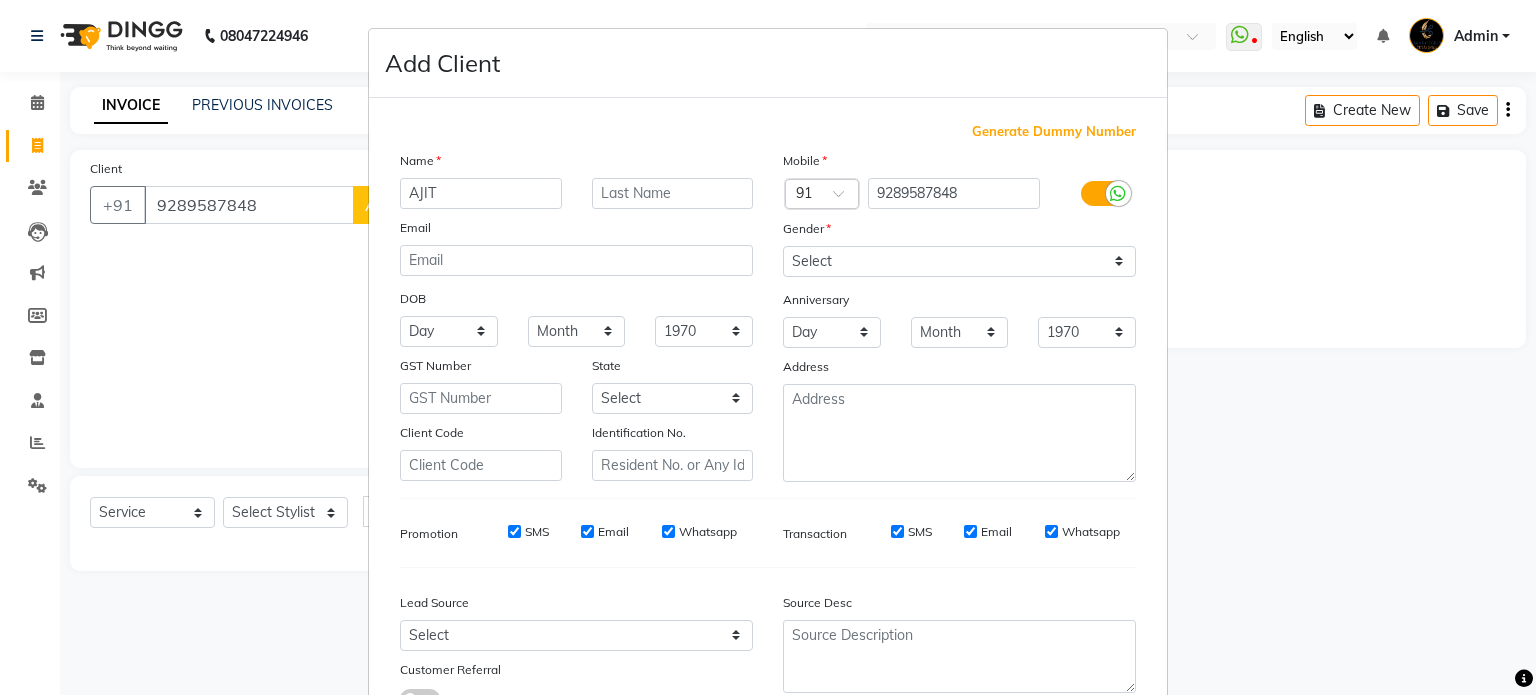 type on "AJIT" 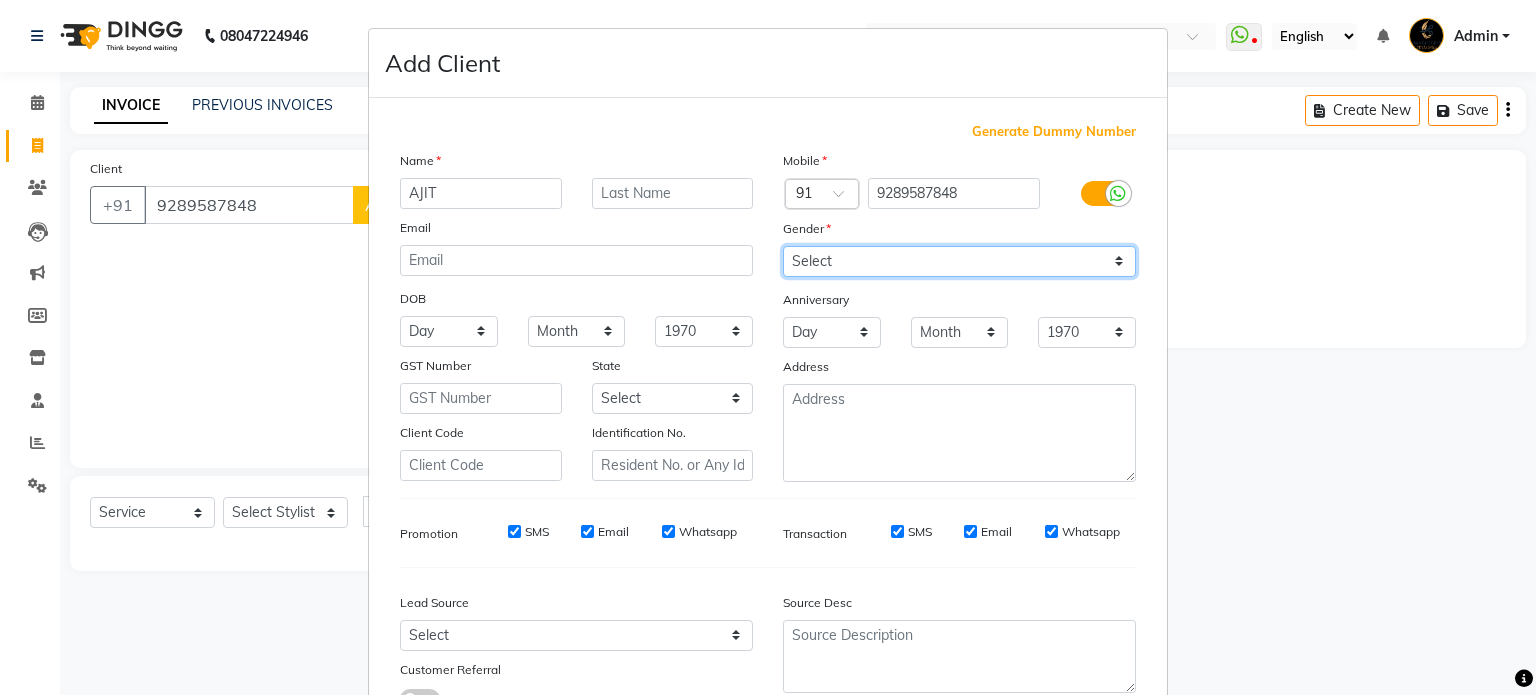 click on "Select Male Female Other Prefer Not To Say" at bounding box center [959, 261] 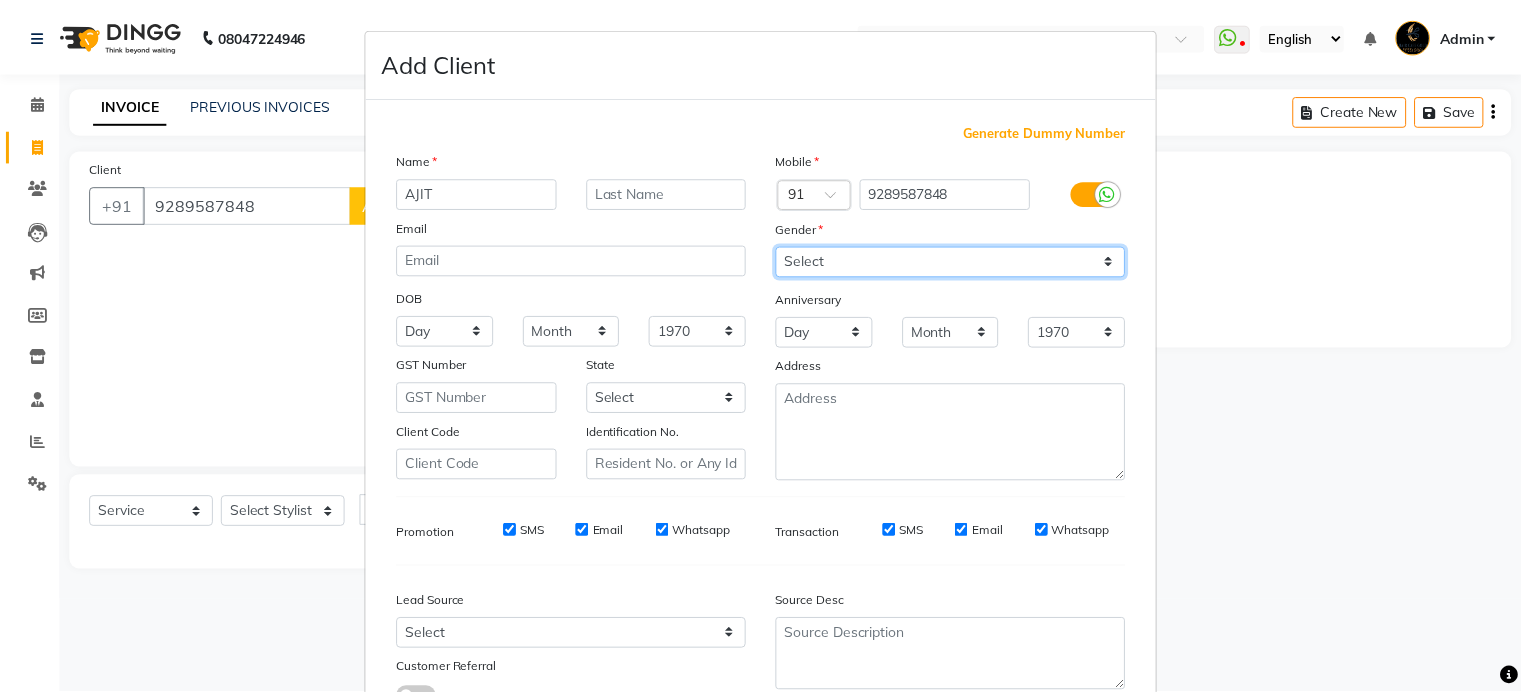 scroll, scrollTop: 161, scrollLeft: 0, axis: vertical 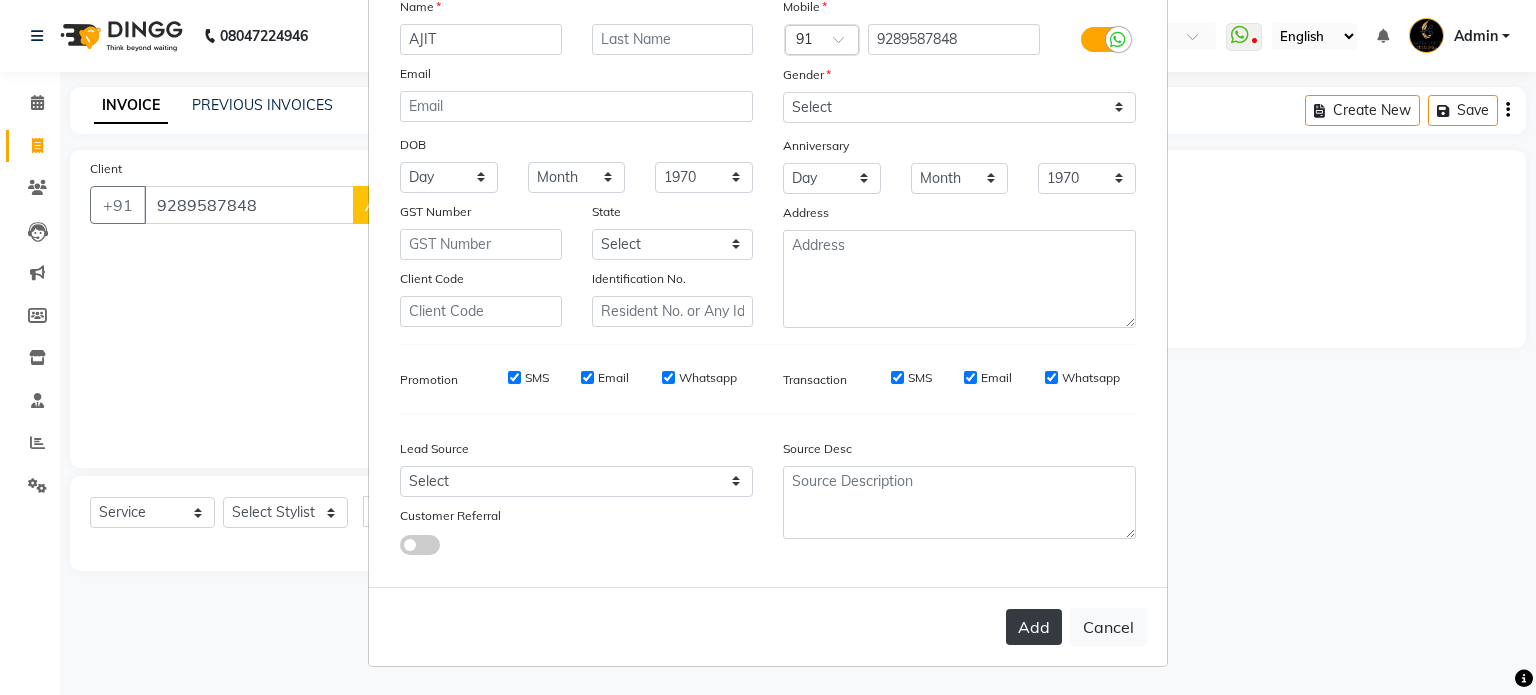 click on "Add" at bounding box center [1034, 627] 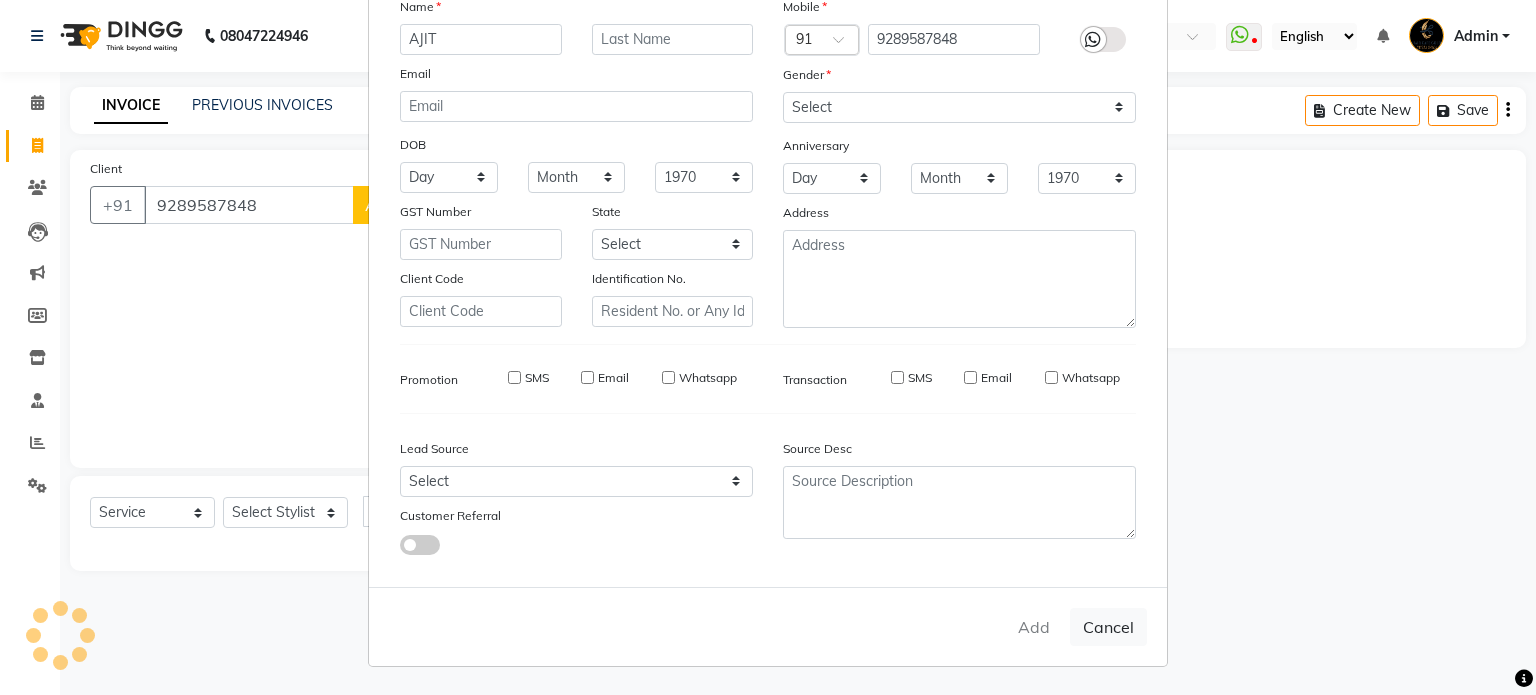 type 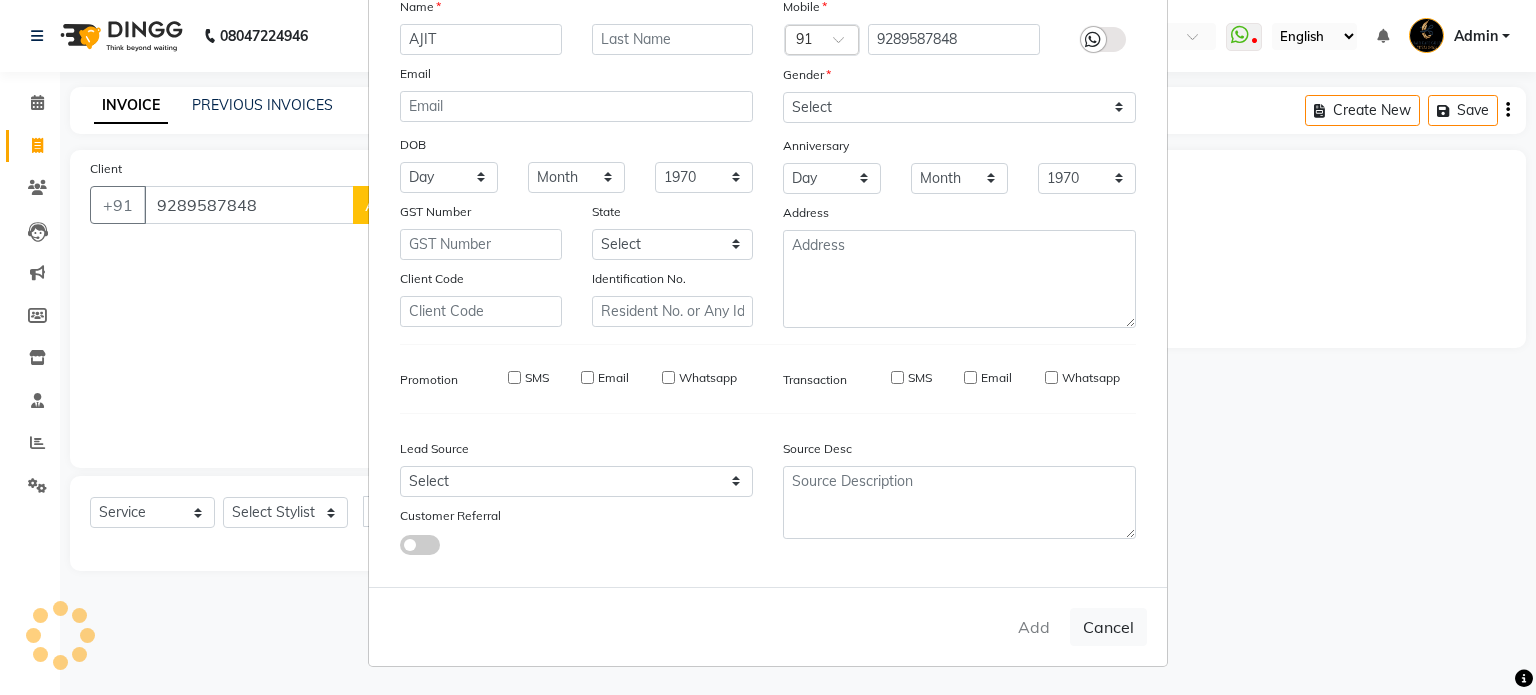 select 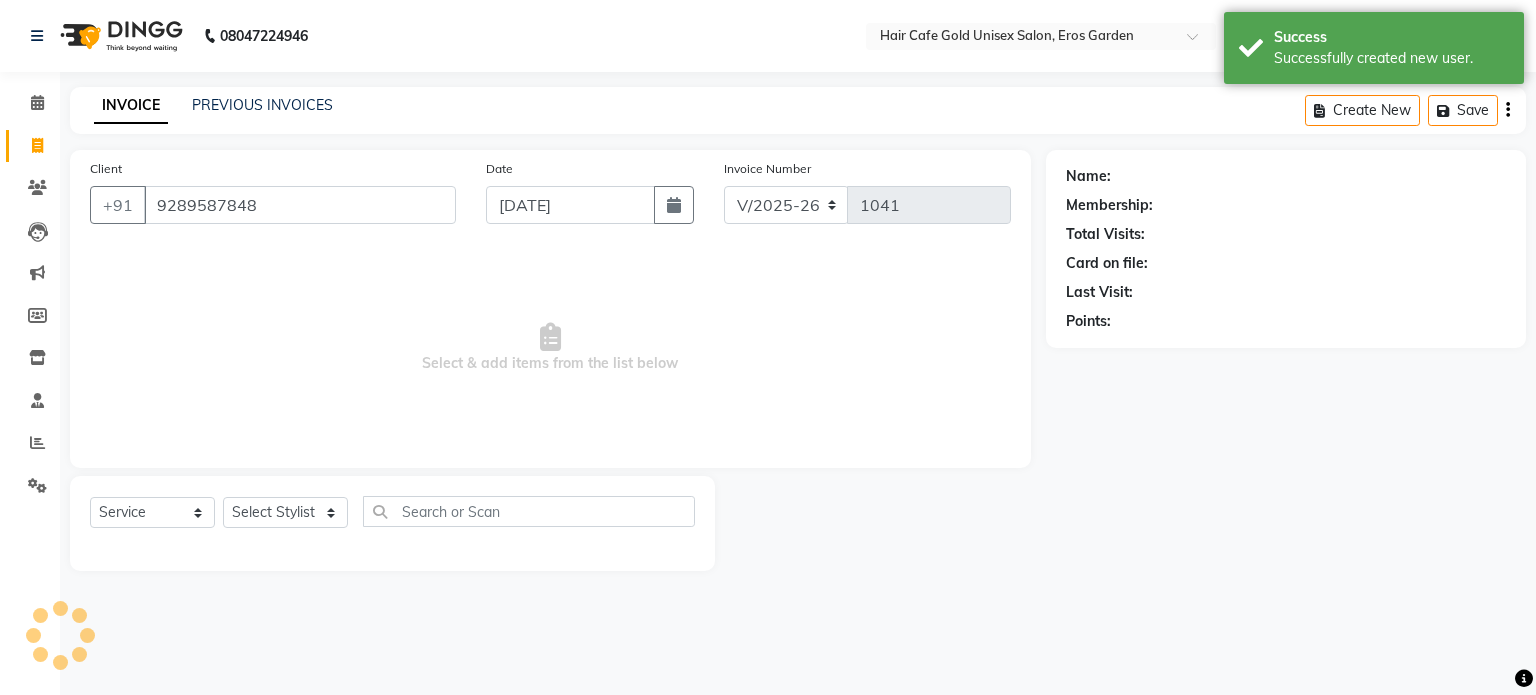 select on "1: Object" 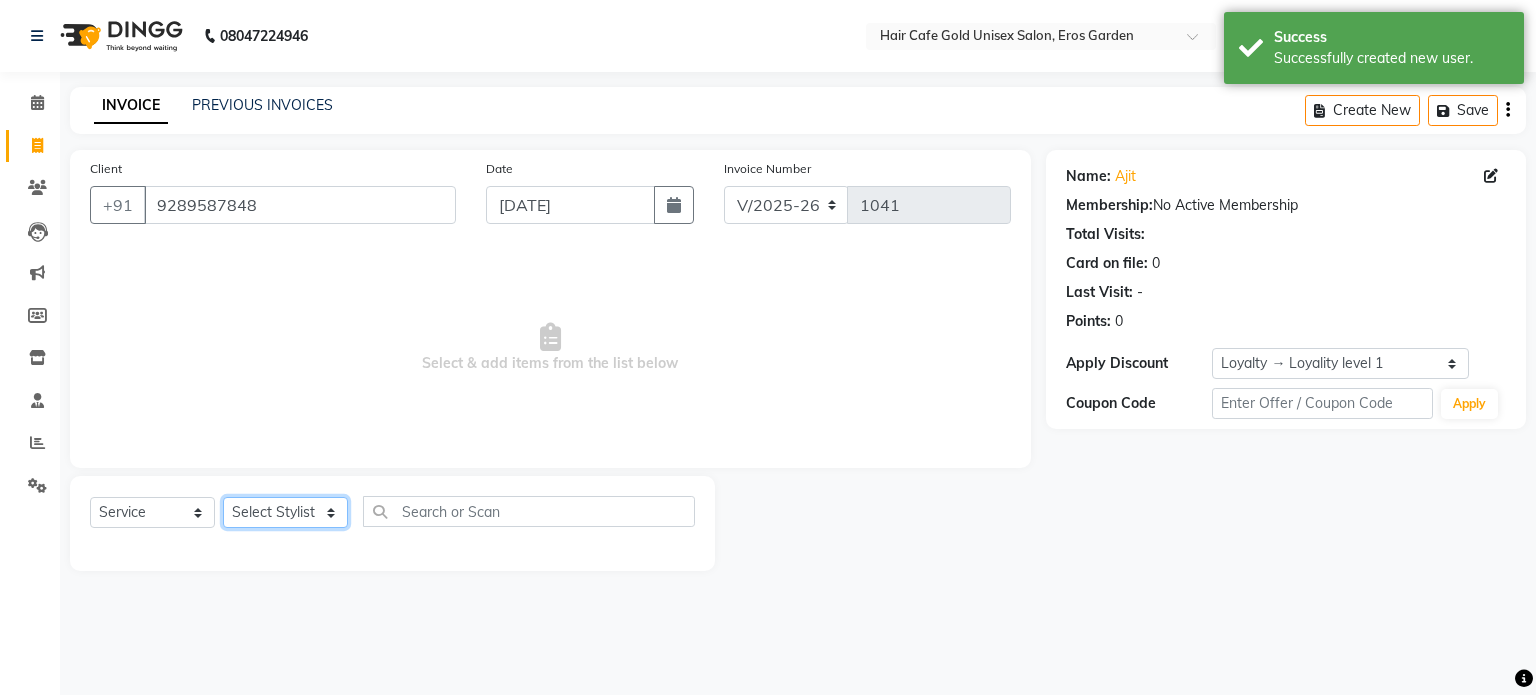 click on "Select Stylist [PERSON_NAME] [PERSON_NAME] [PERSON_NAME] SHYAM [PERSON_NAME] [PERSON_NAME]" 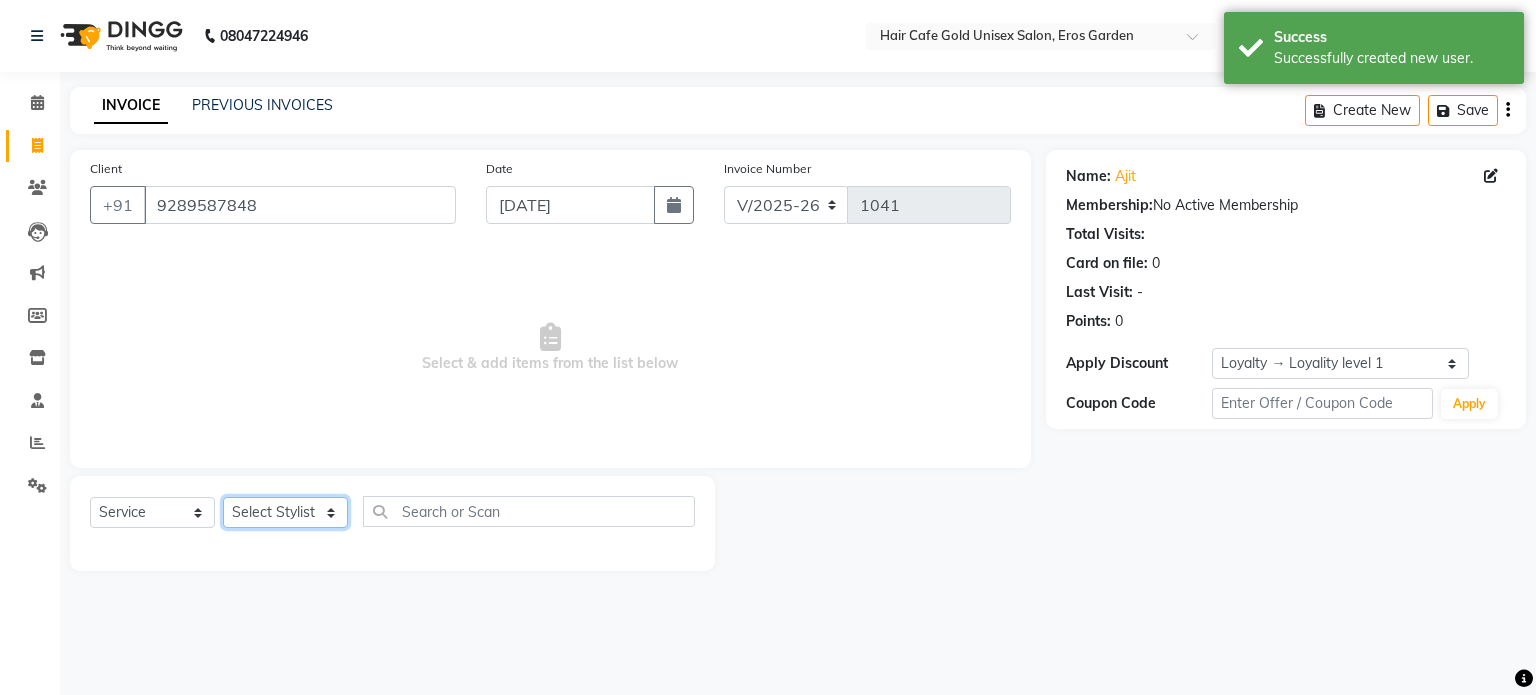 select on "68578" 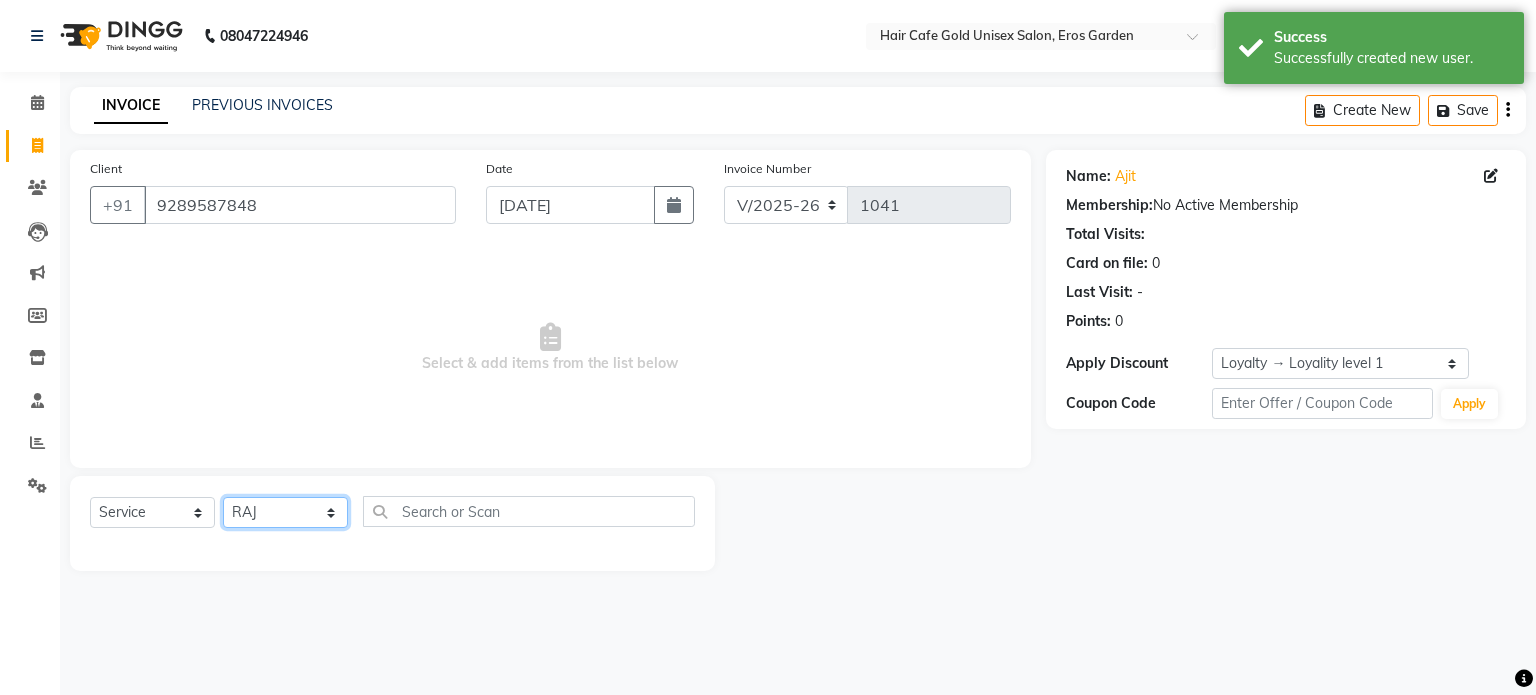 click on "Select Stylist [PERSON_NAME] [PERSON_NAME] [PERSON_NAME] SHYAM [PERSON_NAME] [PERSON_NAME]" 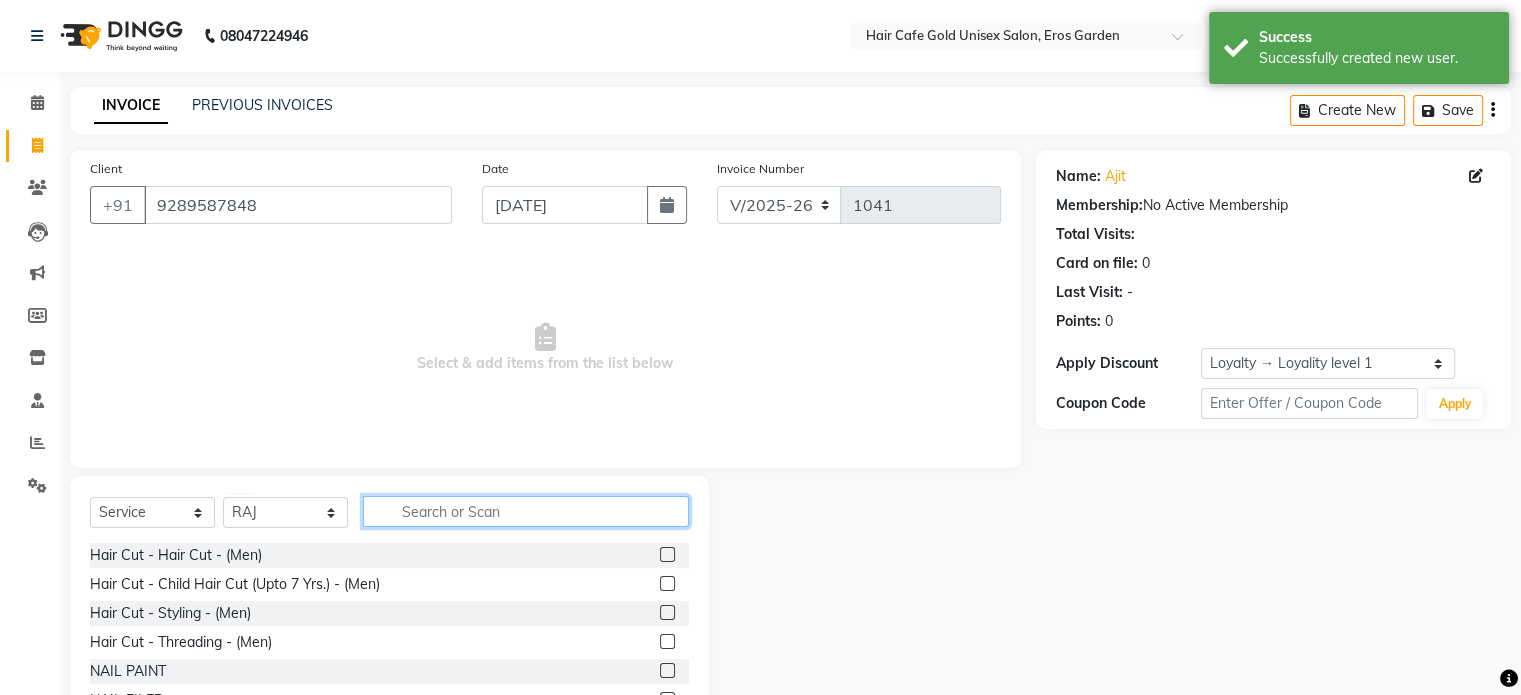 click 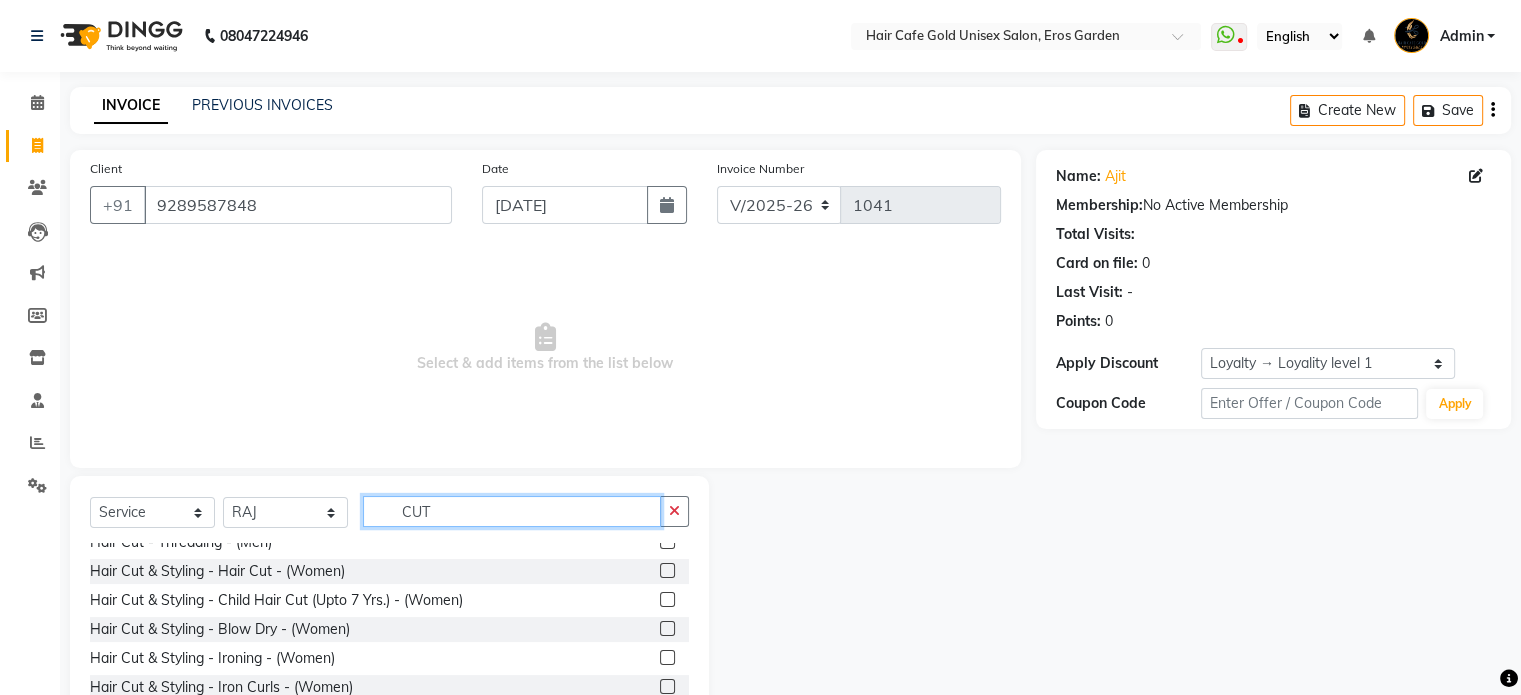 scroll, scrollTop: 148, scrollLeft: 0, axis: vertical 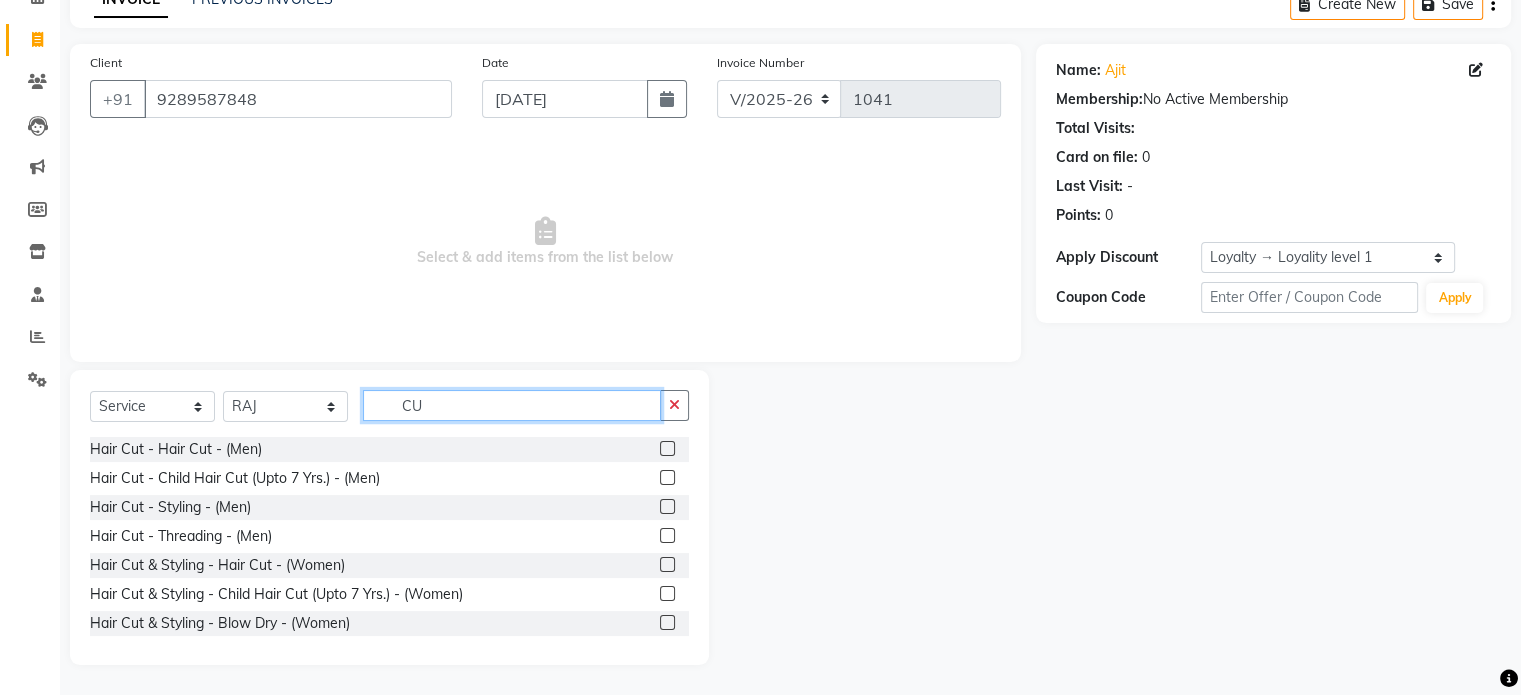 type on "C" 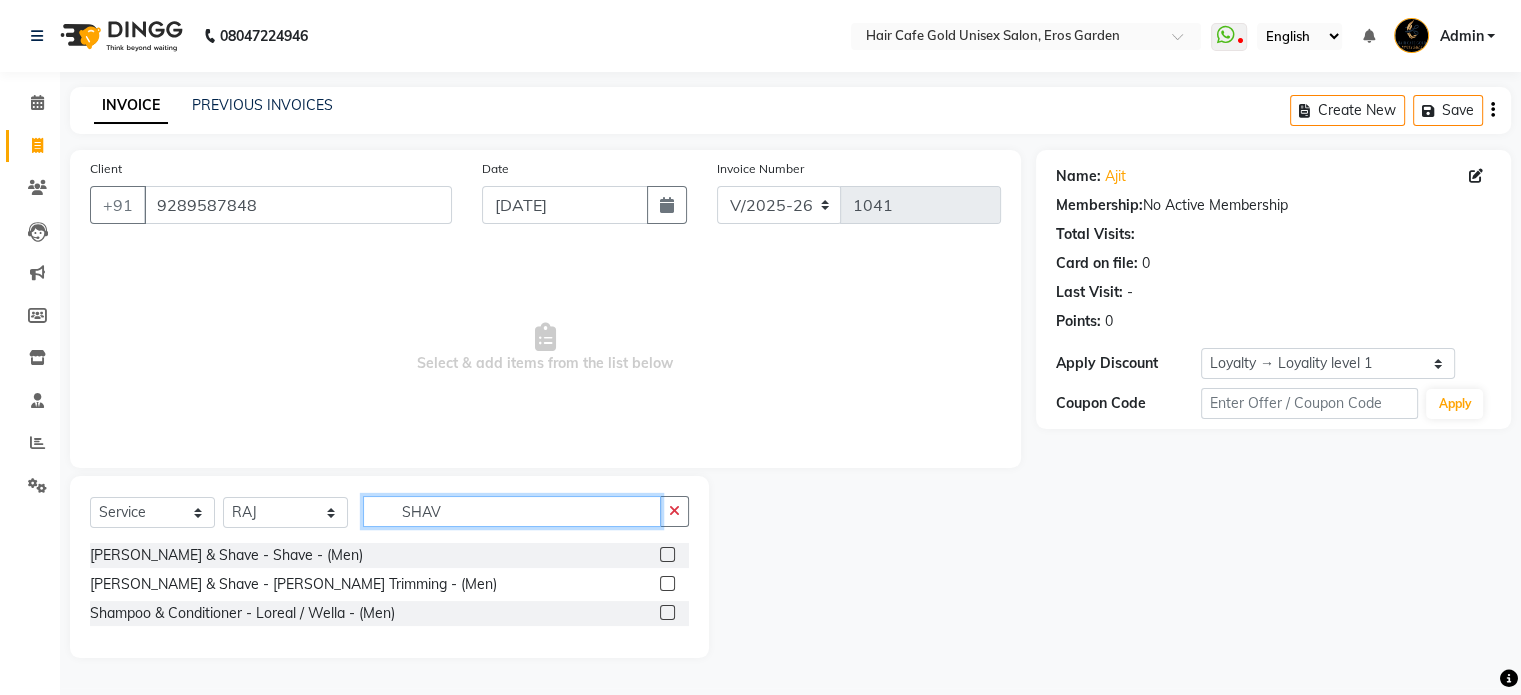 scroll, scrollTop: 0, scrollLeft: 0, axis: both 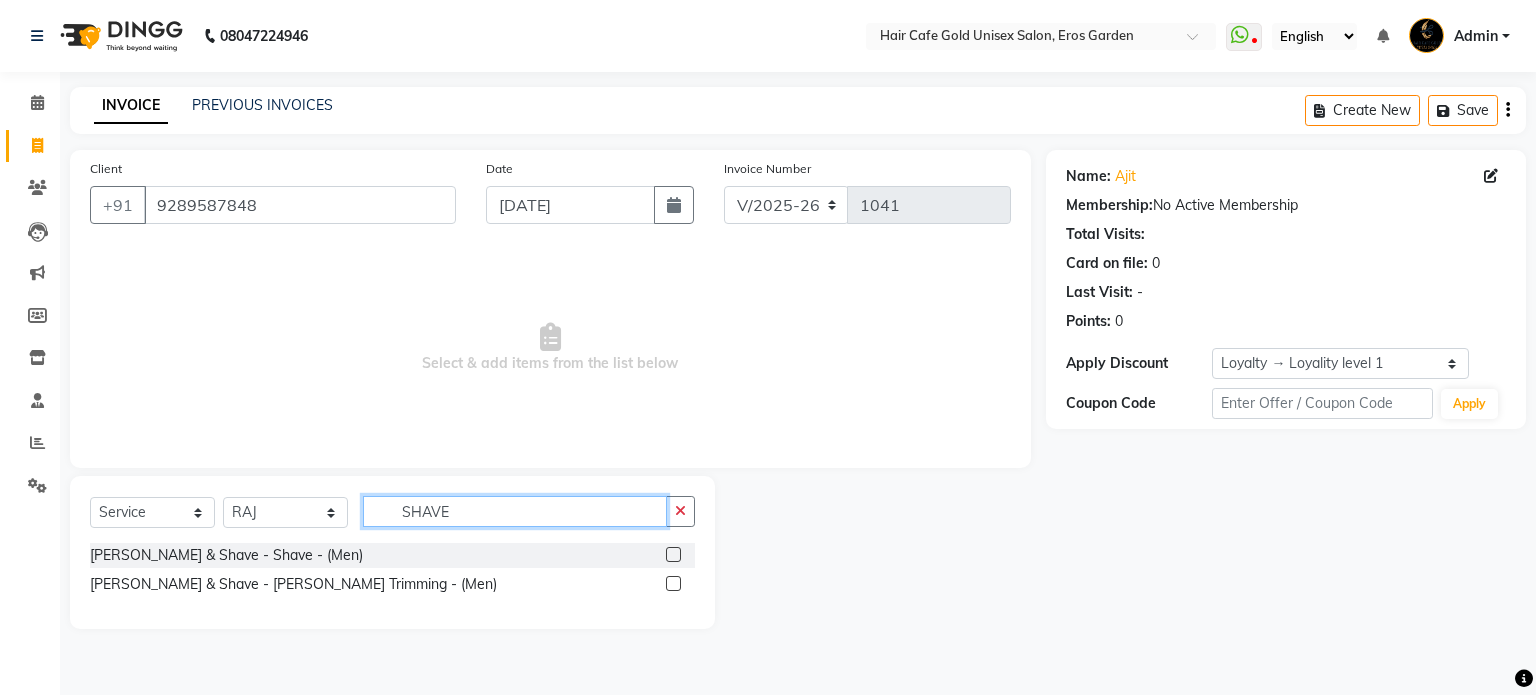 type on "SHAVE" 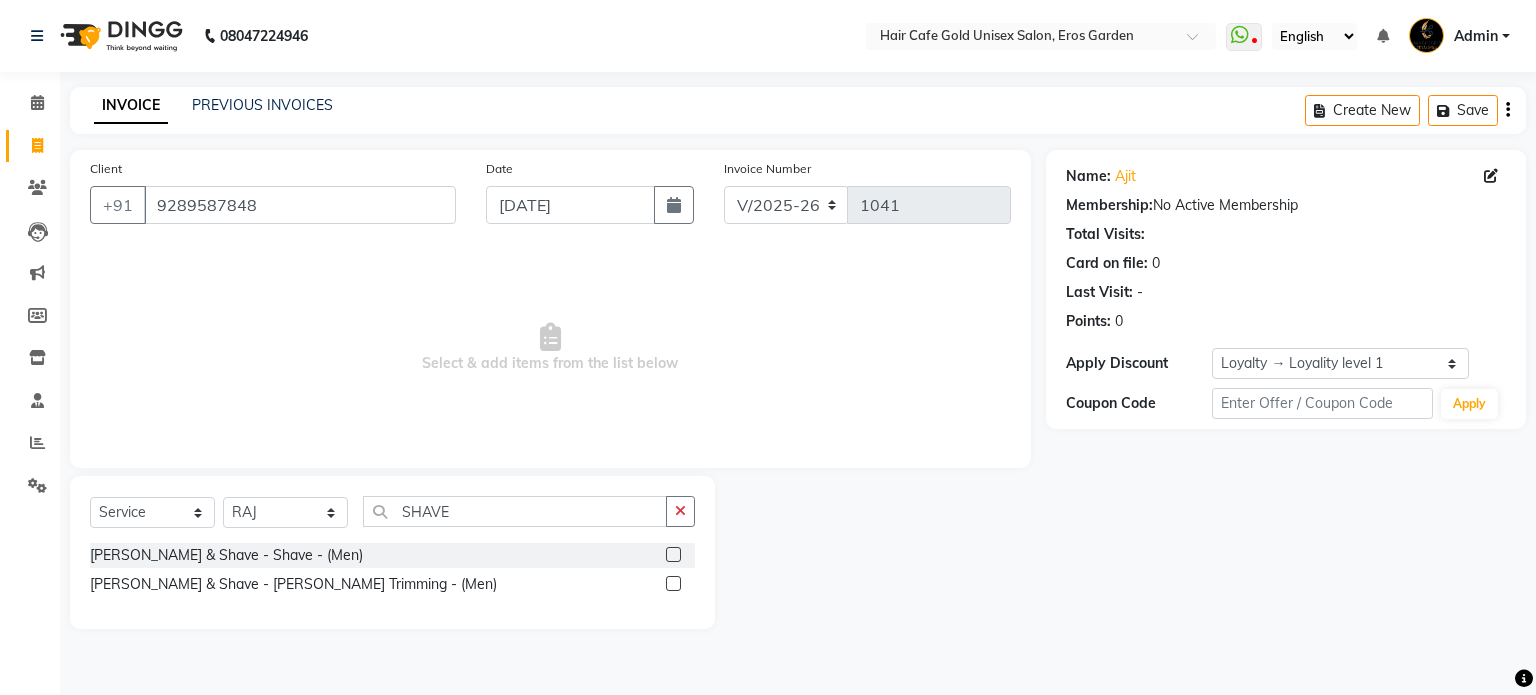 click 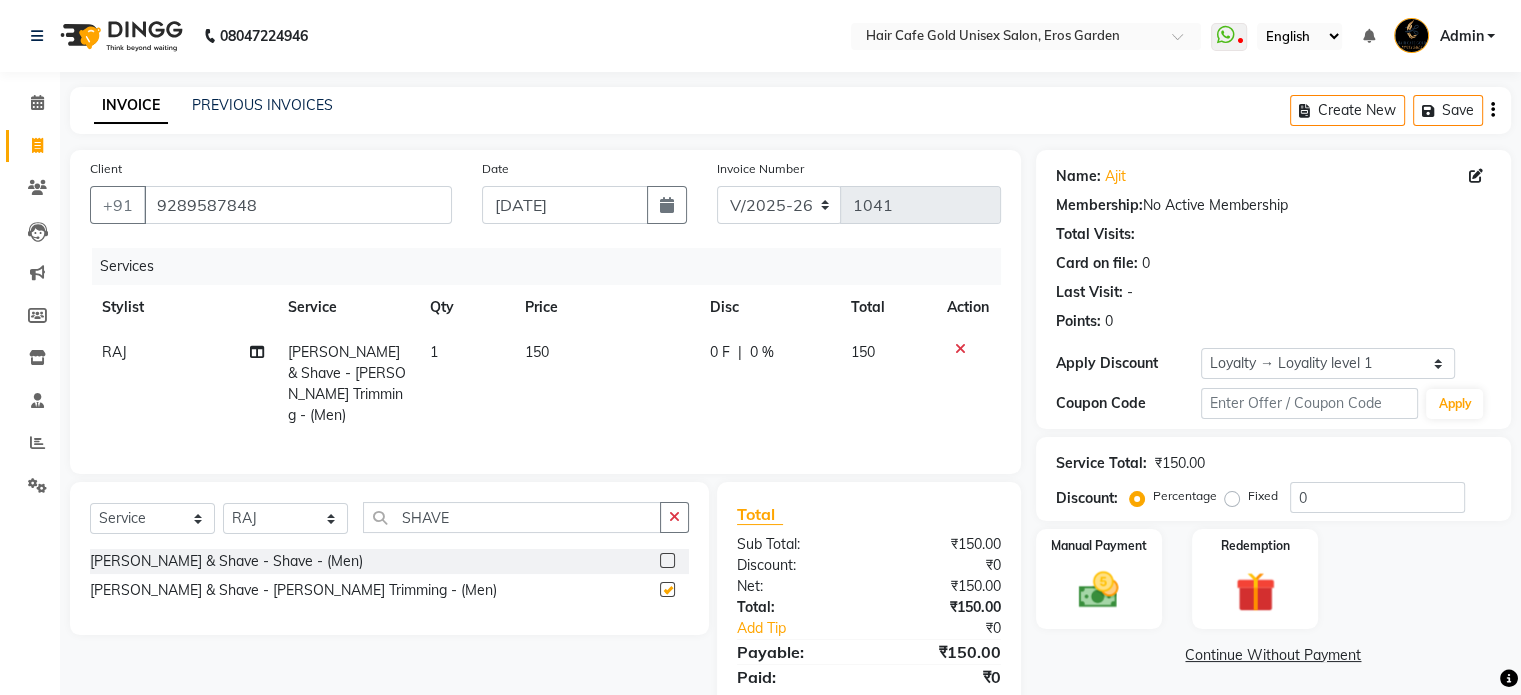 checkbox on "false" 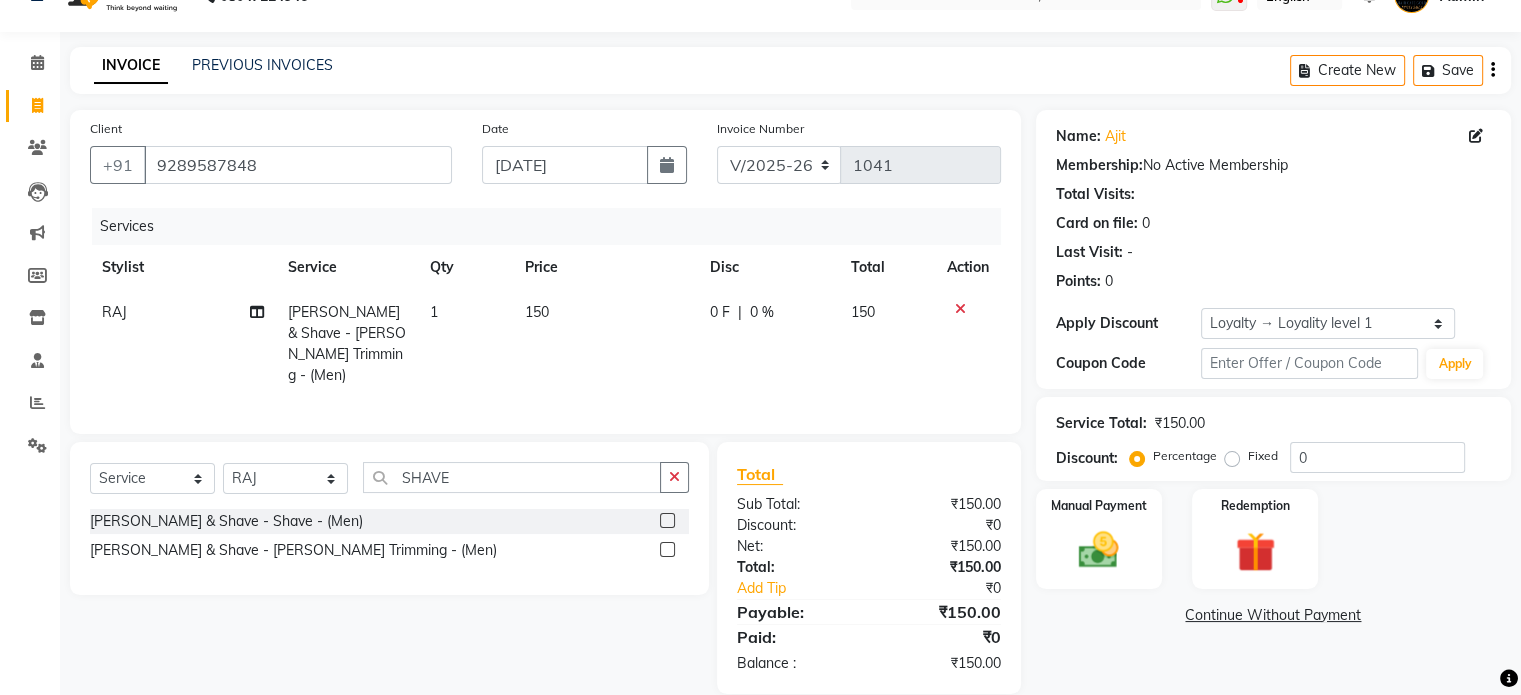 scroll, scrollTop: 63, scrollLeft: 0, axis: vertical 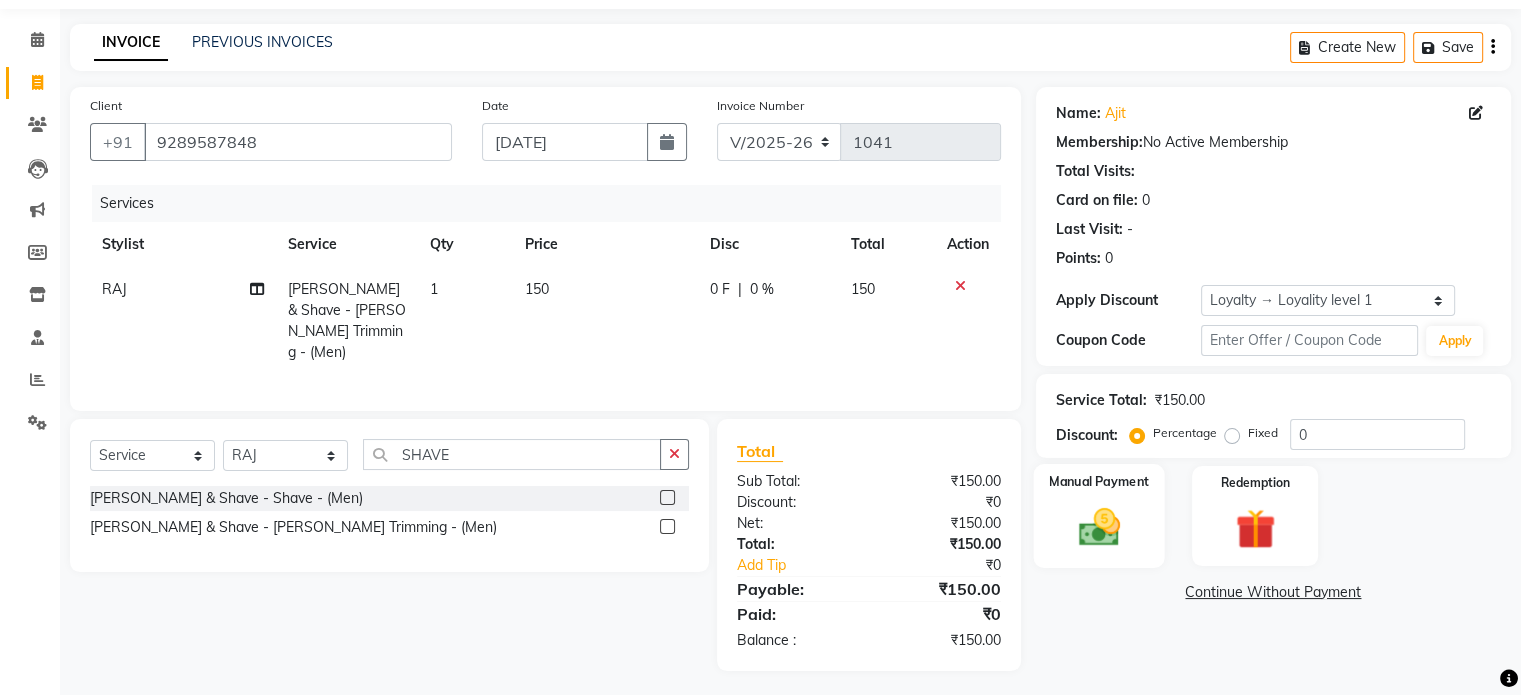 click 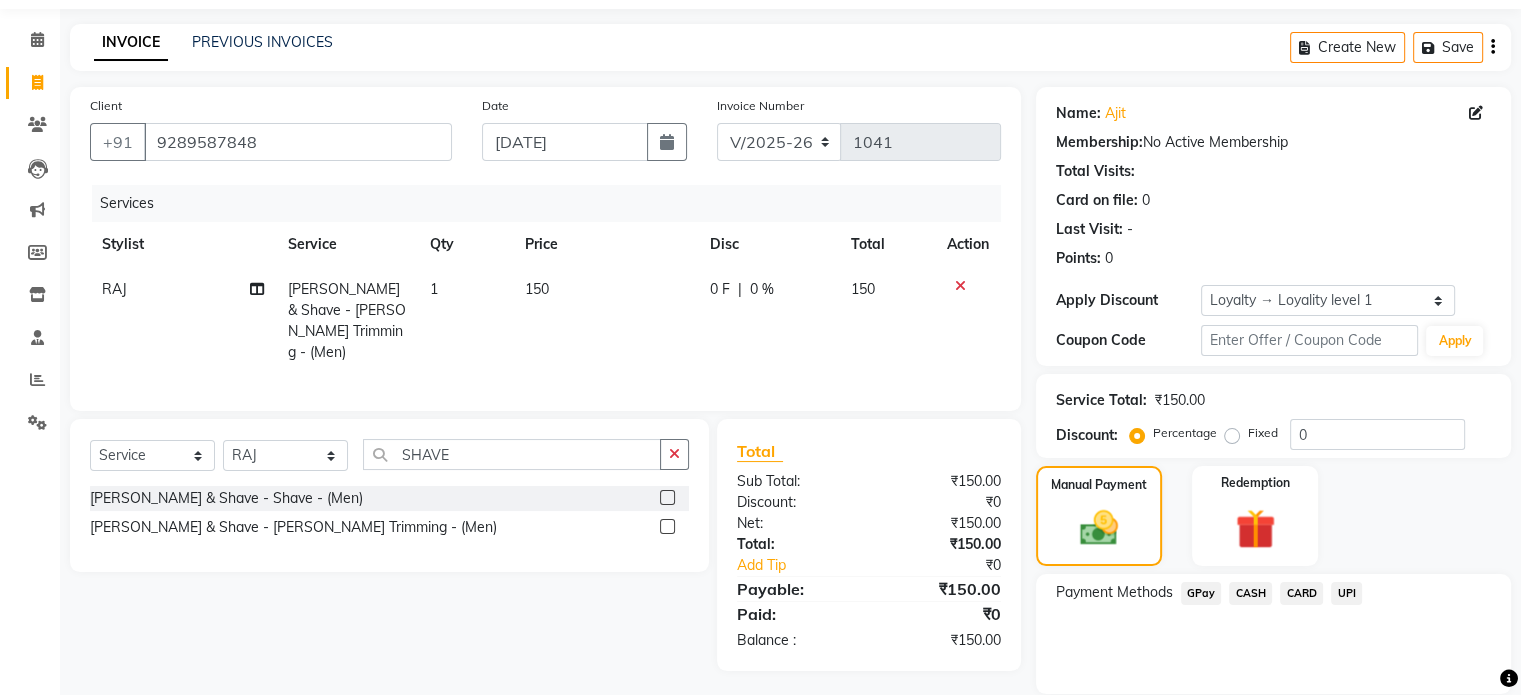 click on "CASH" 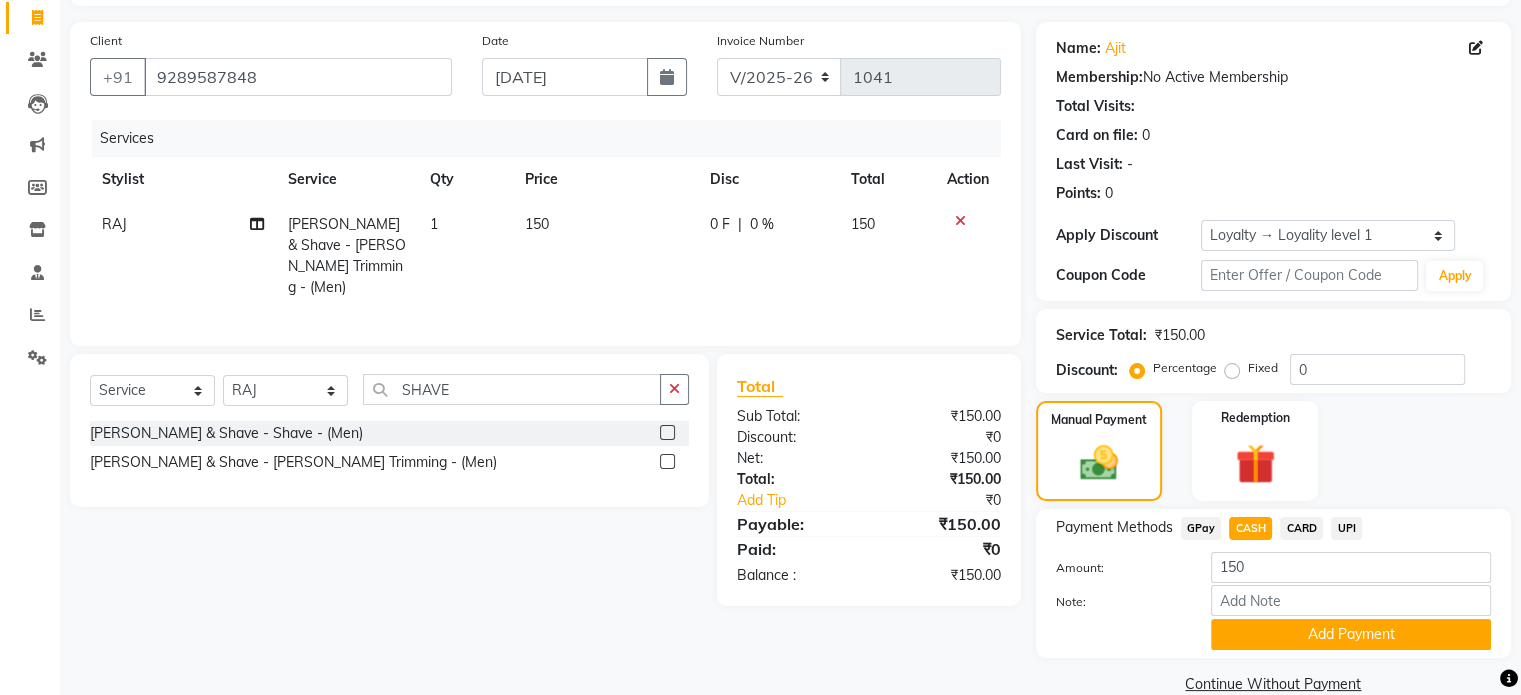 scroll, scrollTop: 163, scrollLeft: 0, axis: vertical 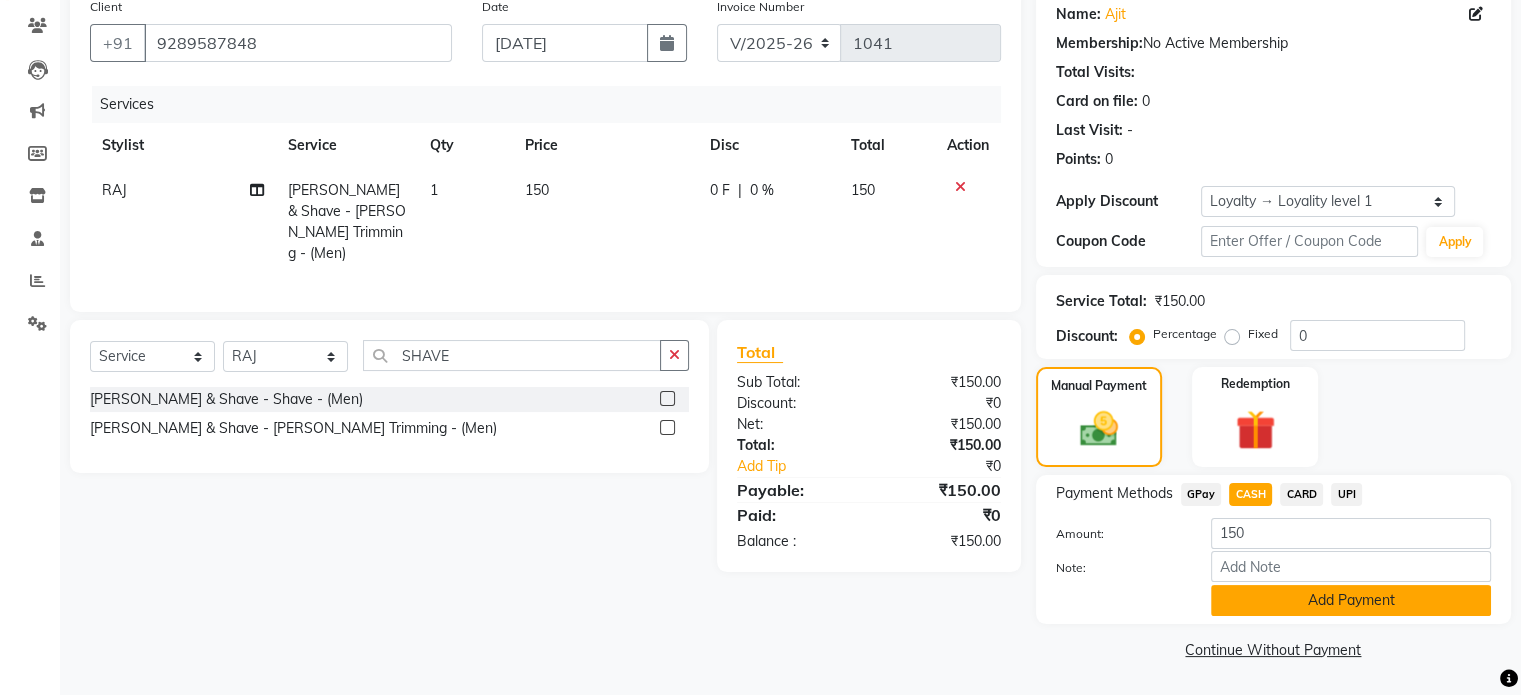 click on "Add Payment" 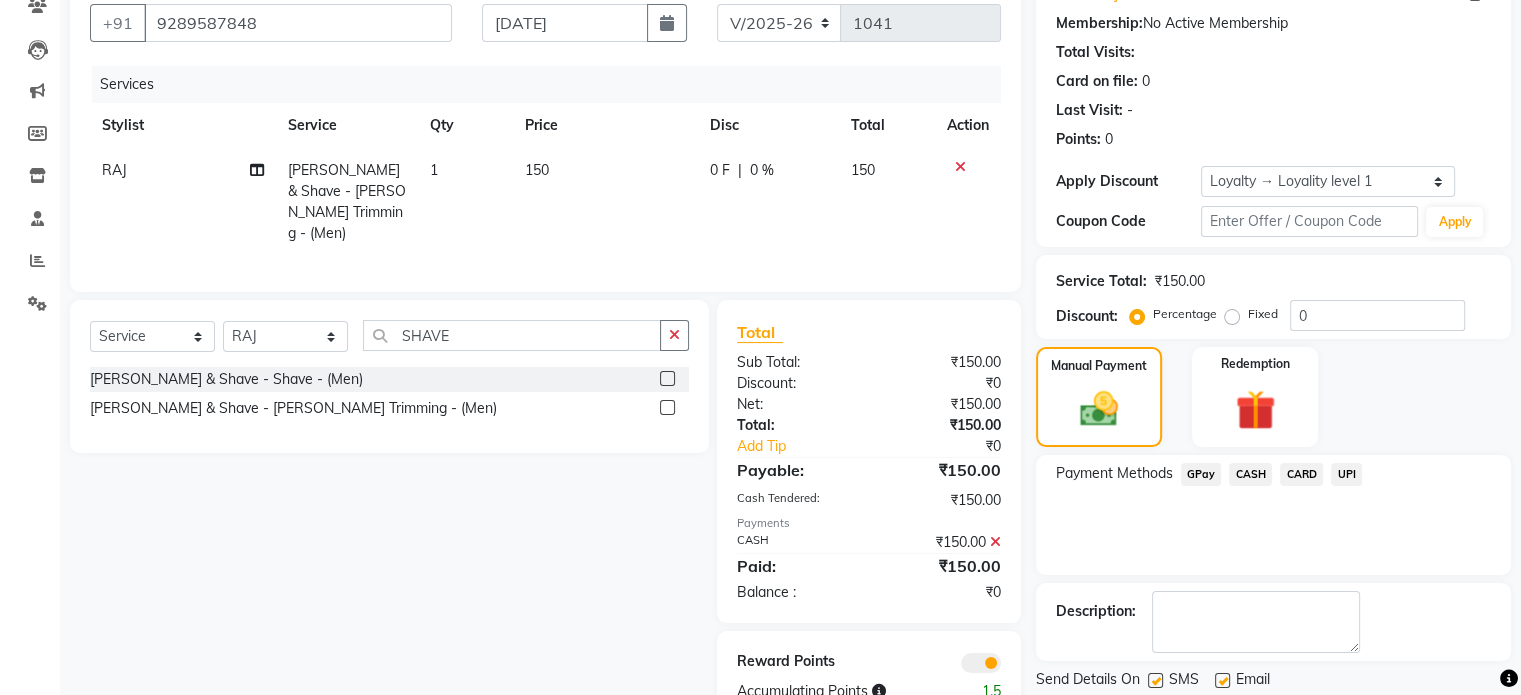 scroll, scrollTop: 244, scrollLeft: 0, axis: vertical 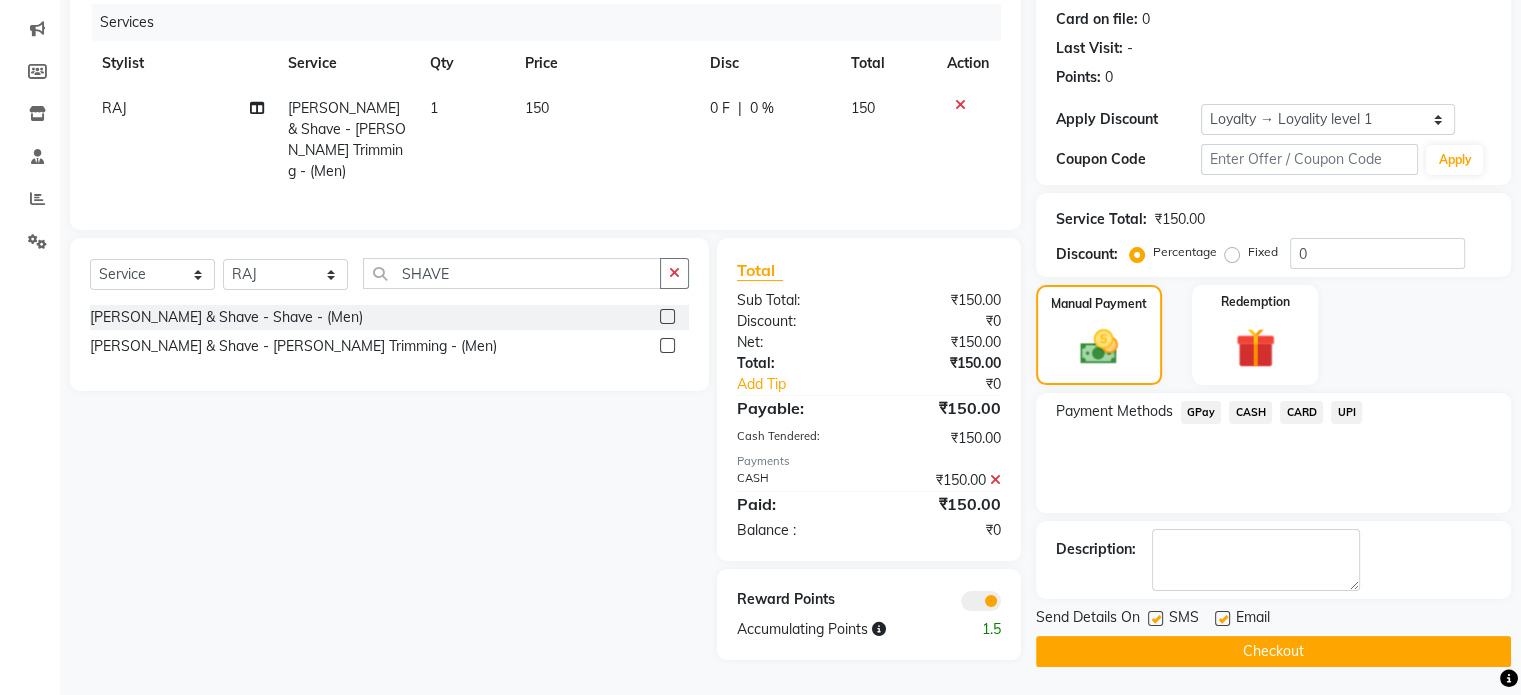 click on "Checkout" 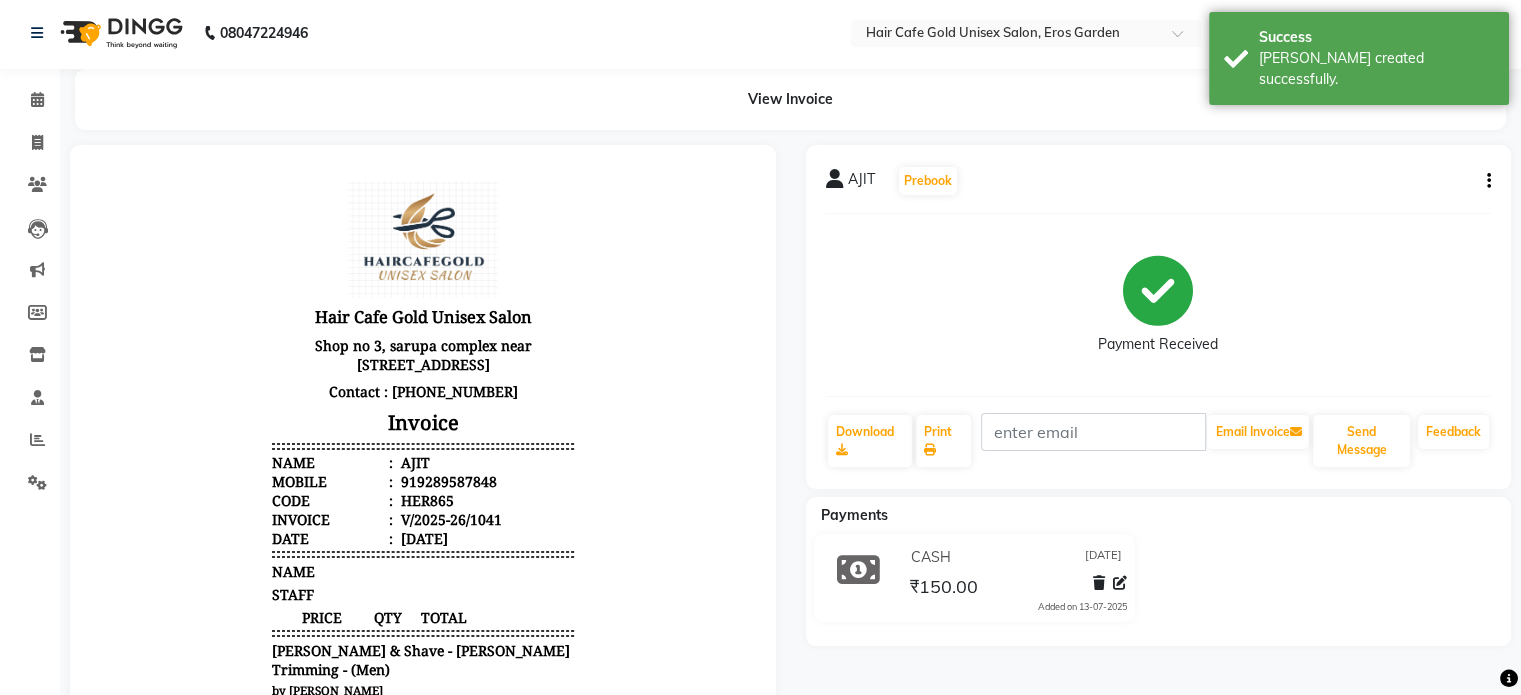 scroll, scrollTop: 0, scrollLeft: 0, axis: both 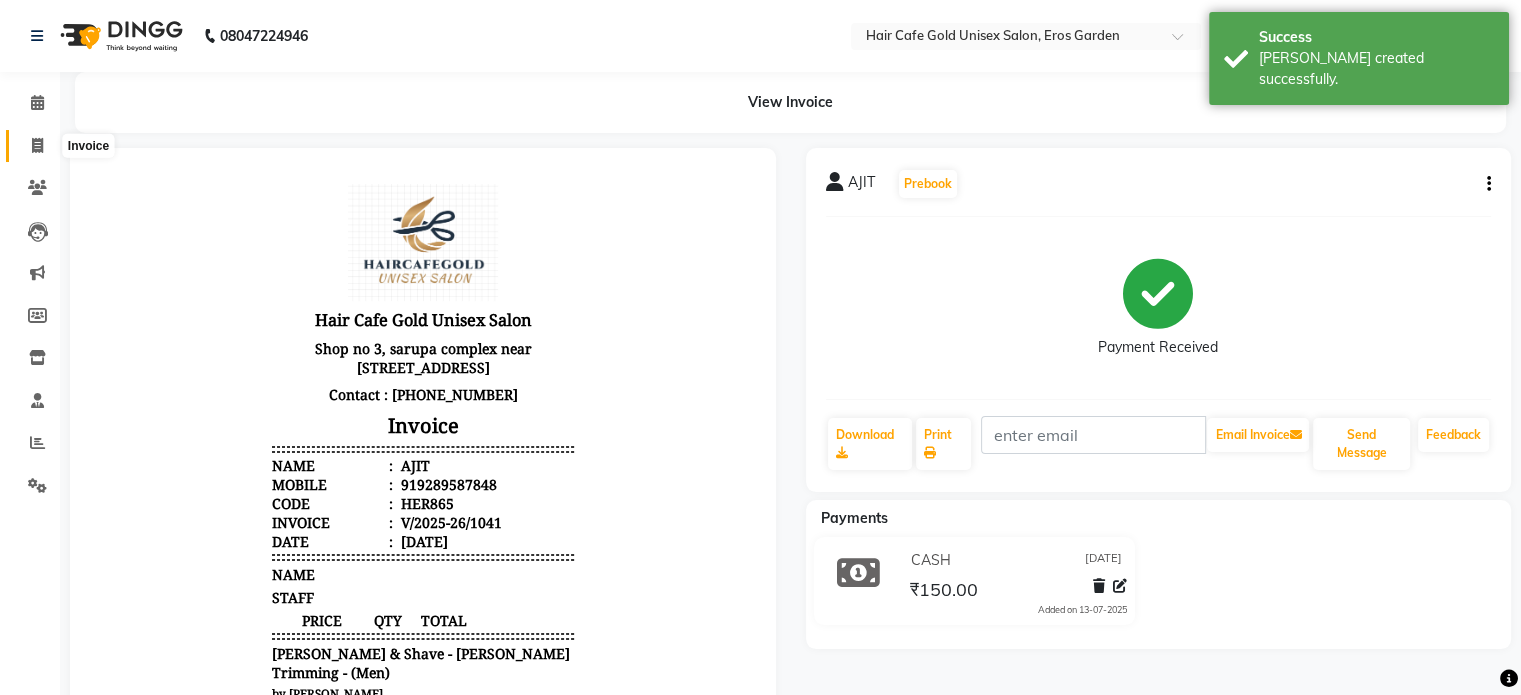 click 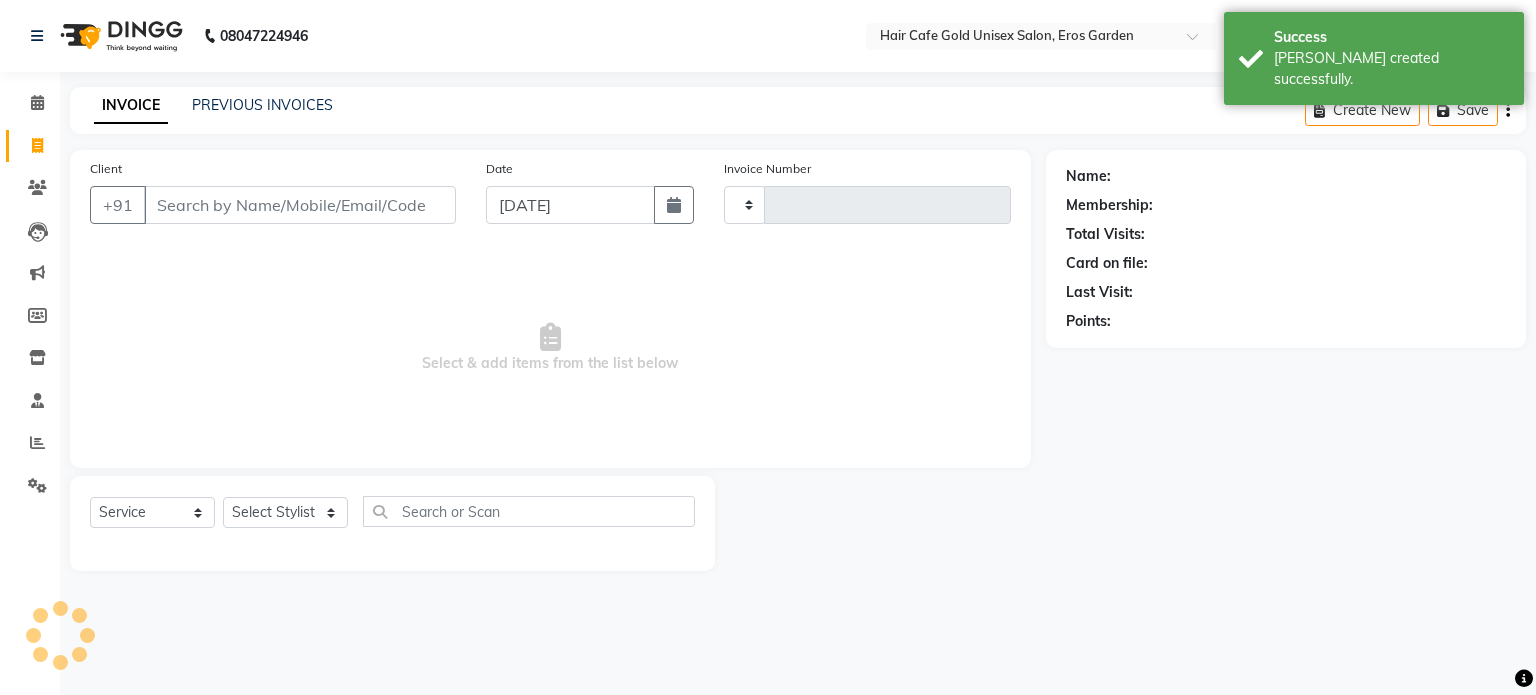type on "1042" 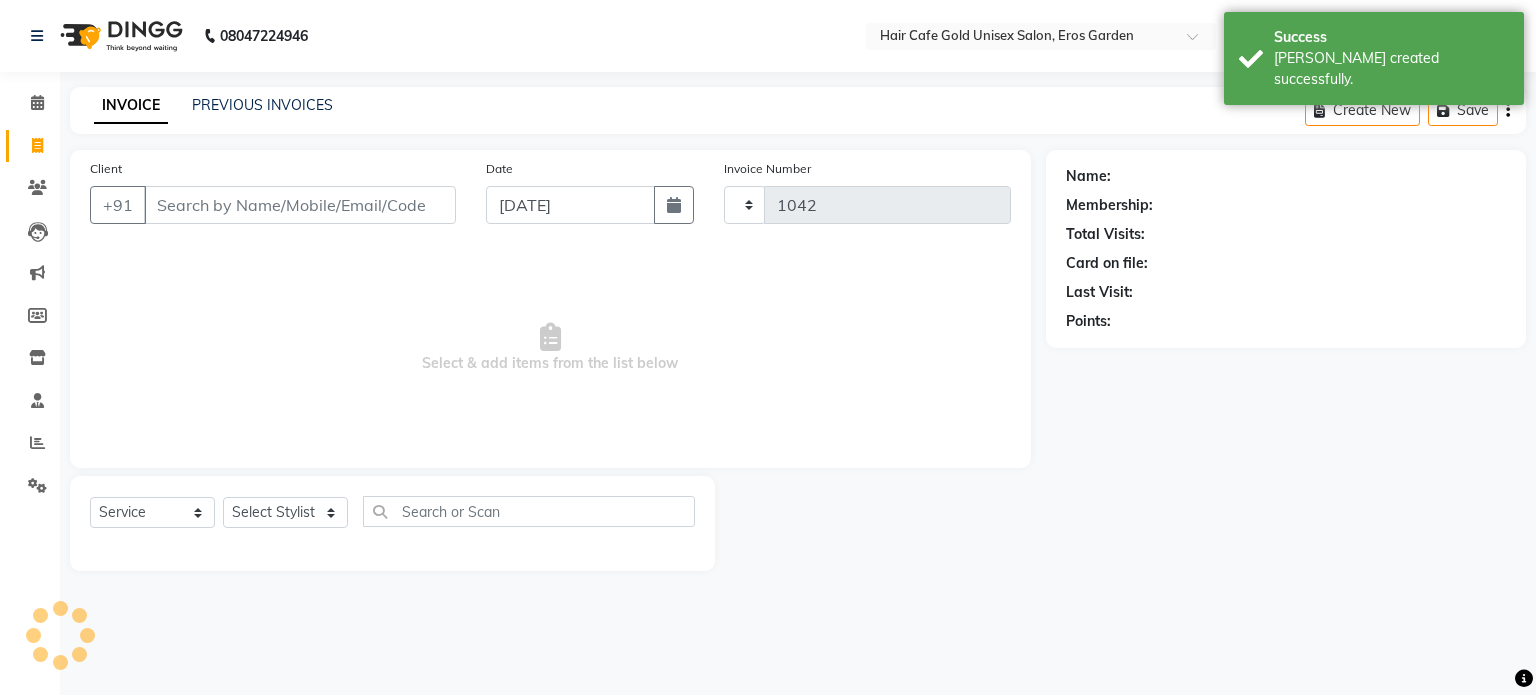 select on "7412" 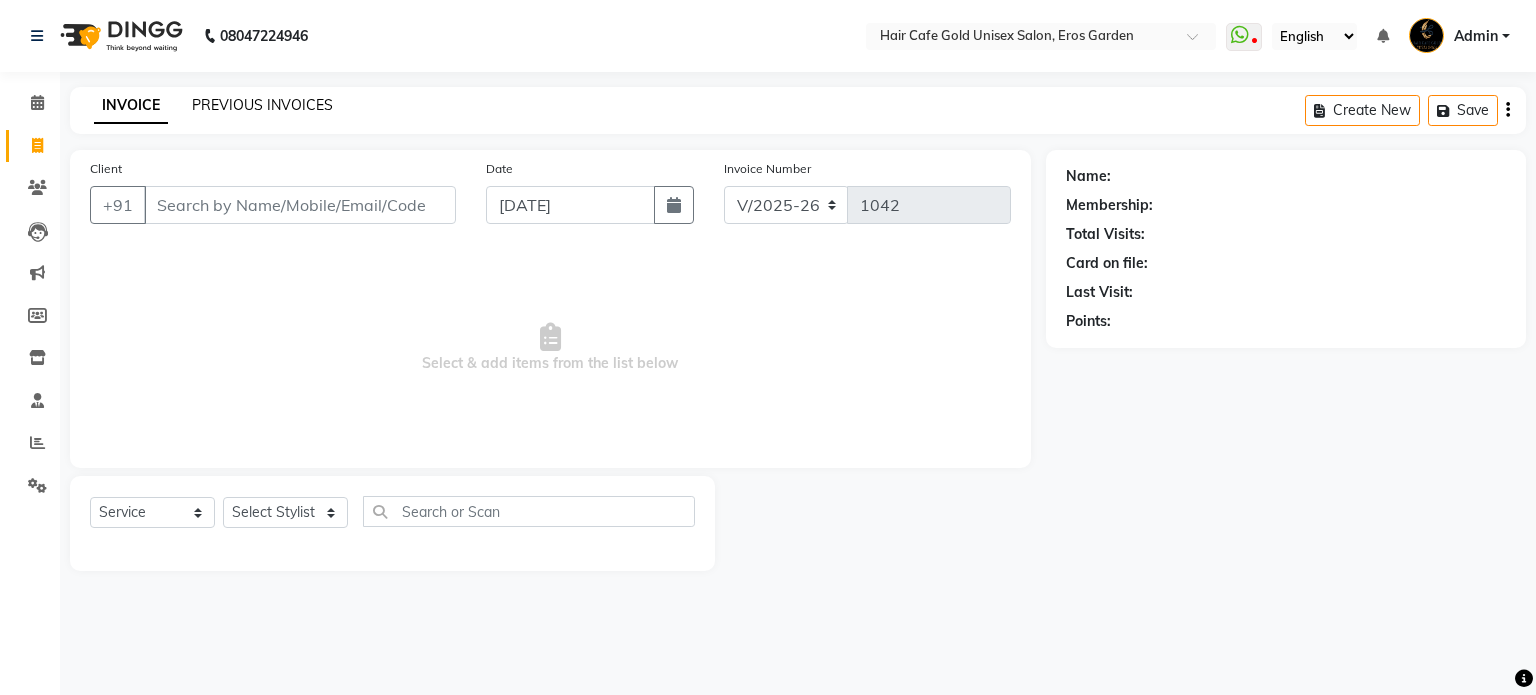 click on "PREVIOUS INVOICES" 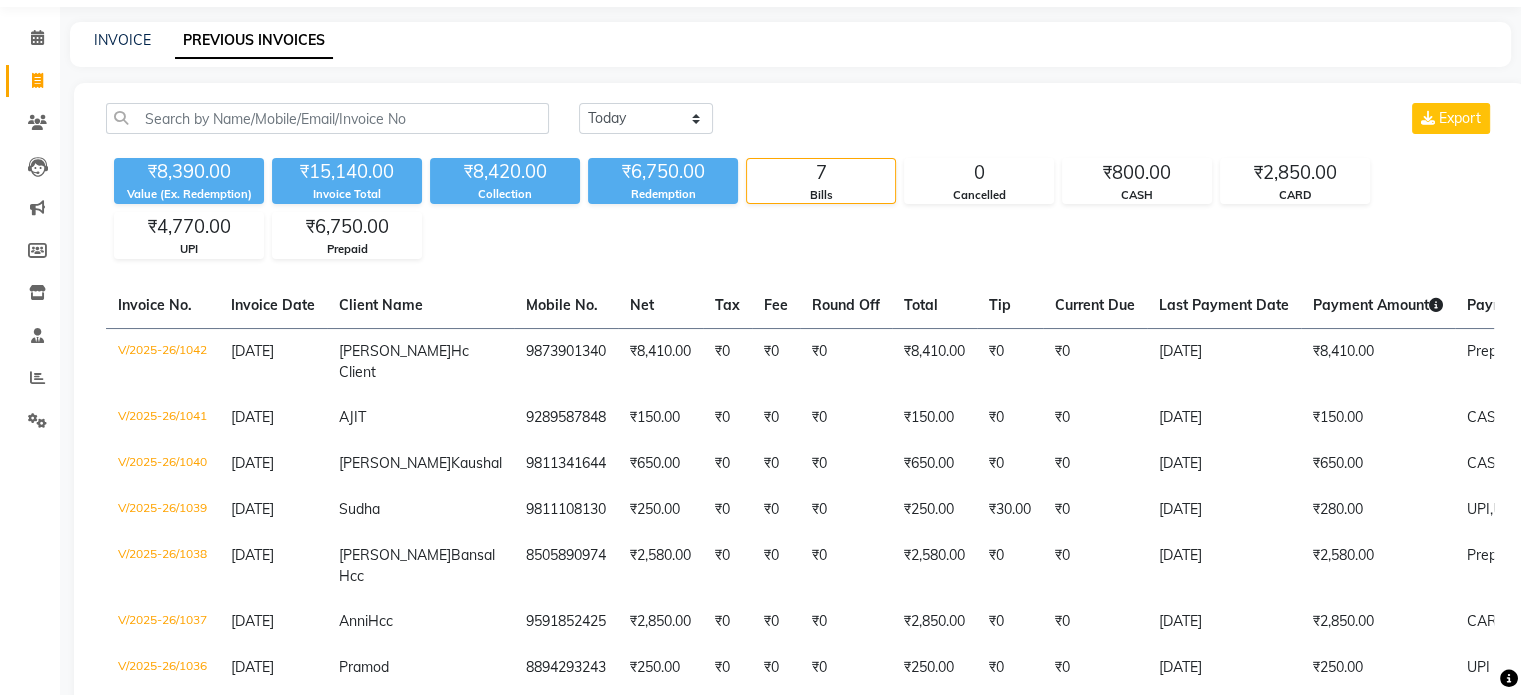 scroll, scrollTop: 100, scrollLeft: 0, axis: vertical 